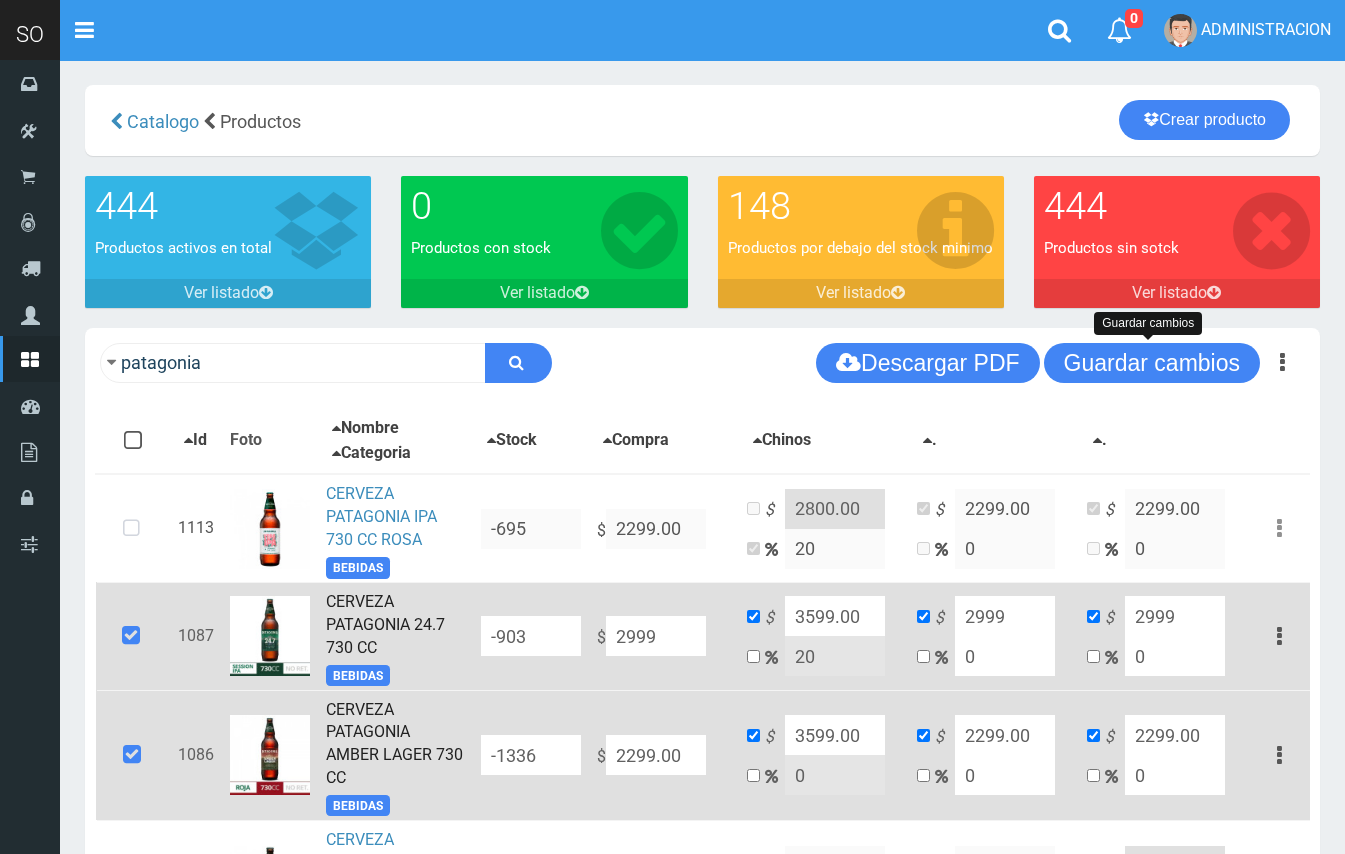 scroll, scrollTop: 0, scrollLeft: 0, axis: both 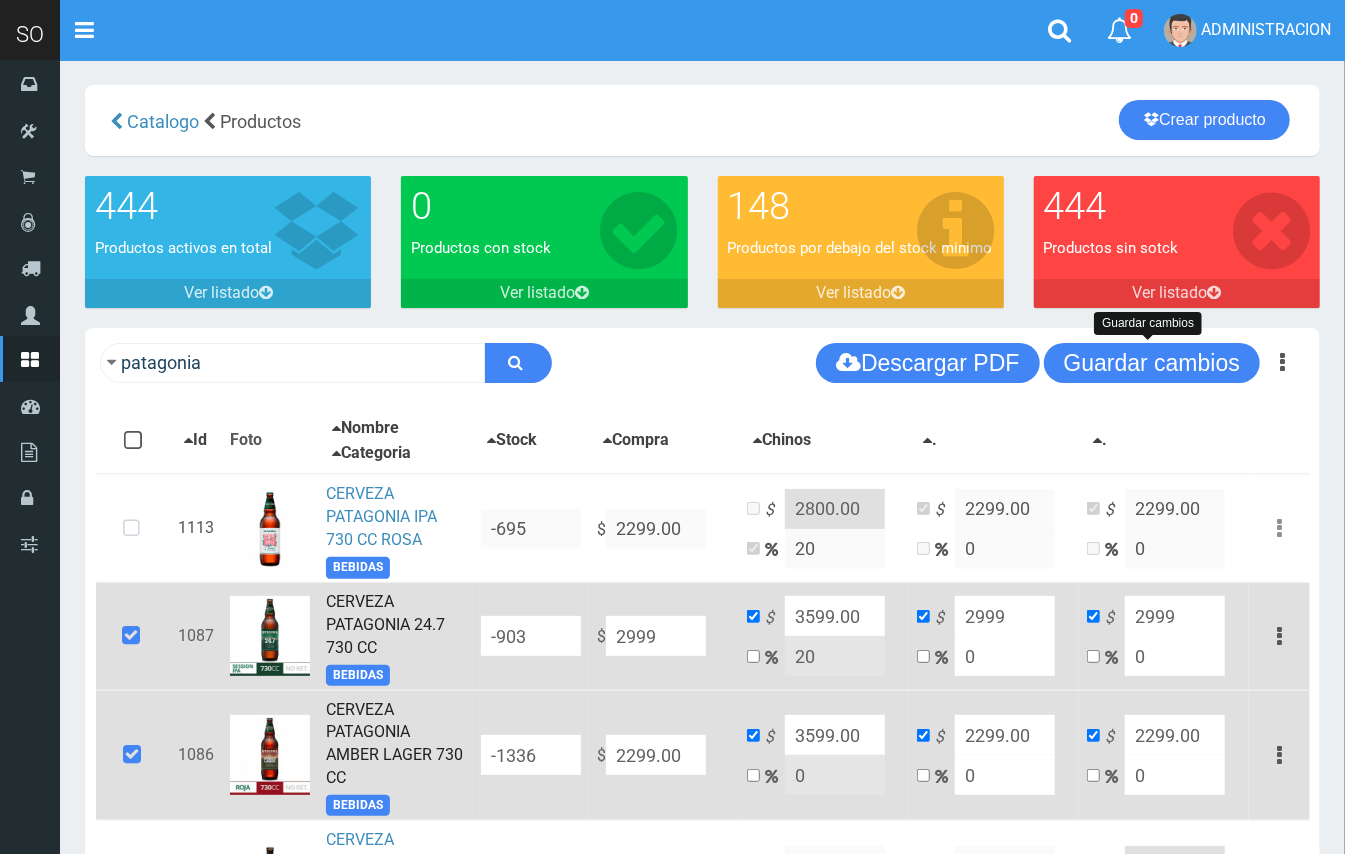 drag, startPoint x: 1146, startPoint y: 357, endPoint x: 1089, endPoint y: 308, distance: 75.16648 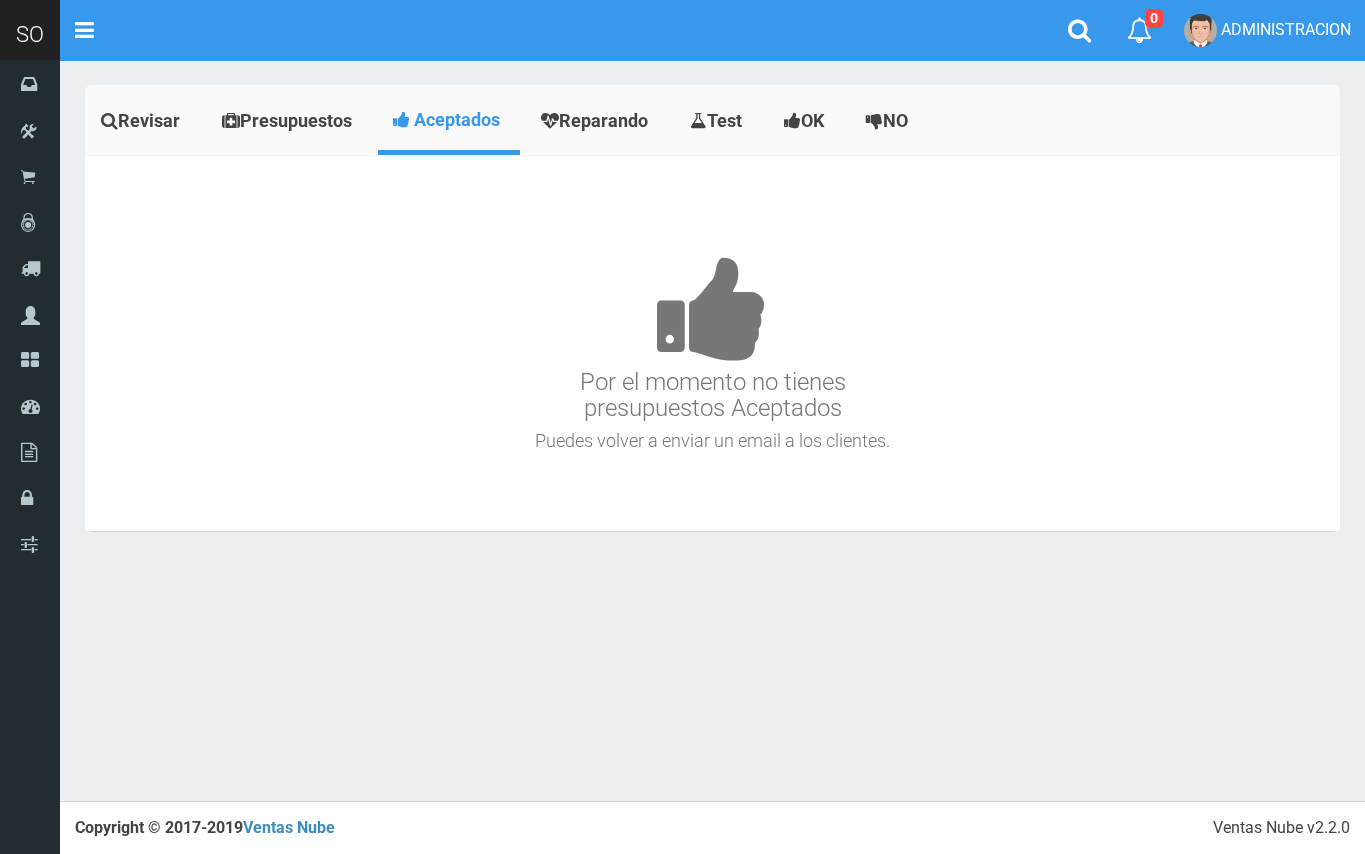 scroll, scrollTop: 0, scrollLeft: 0, axis: both 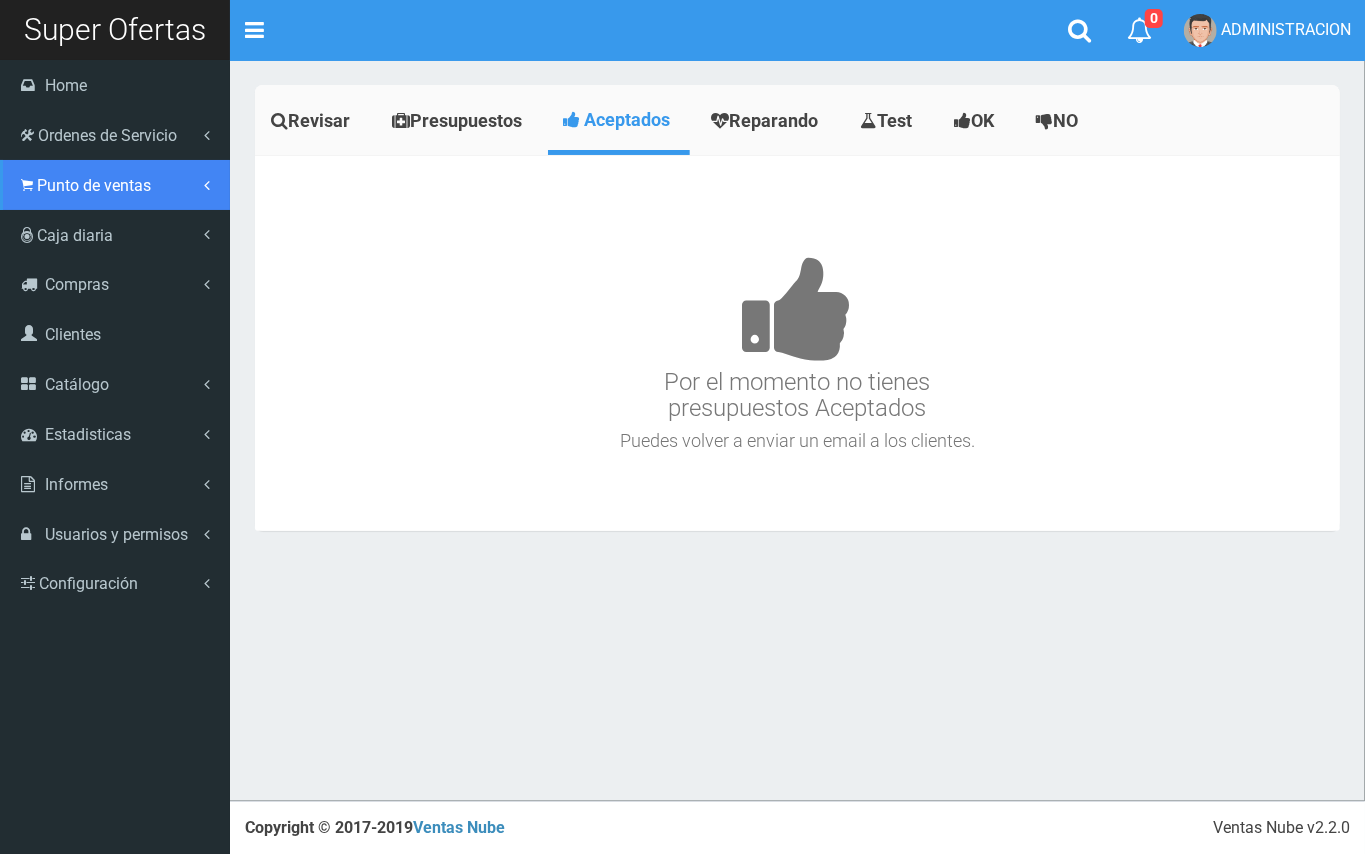 click on "Punto de ventas" at bounding box center (94, 185) 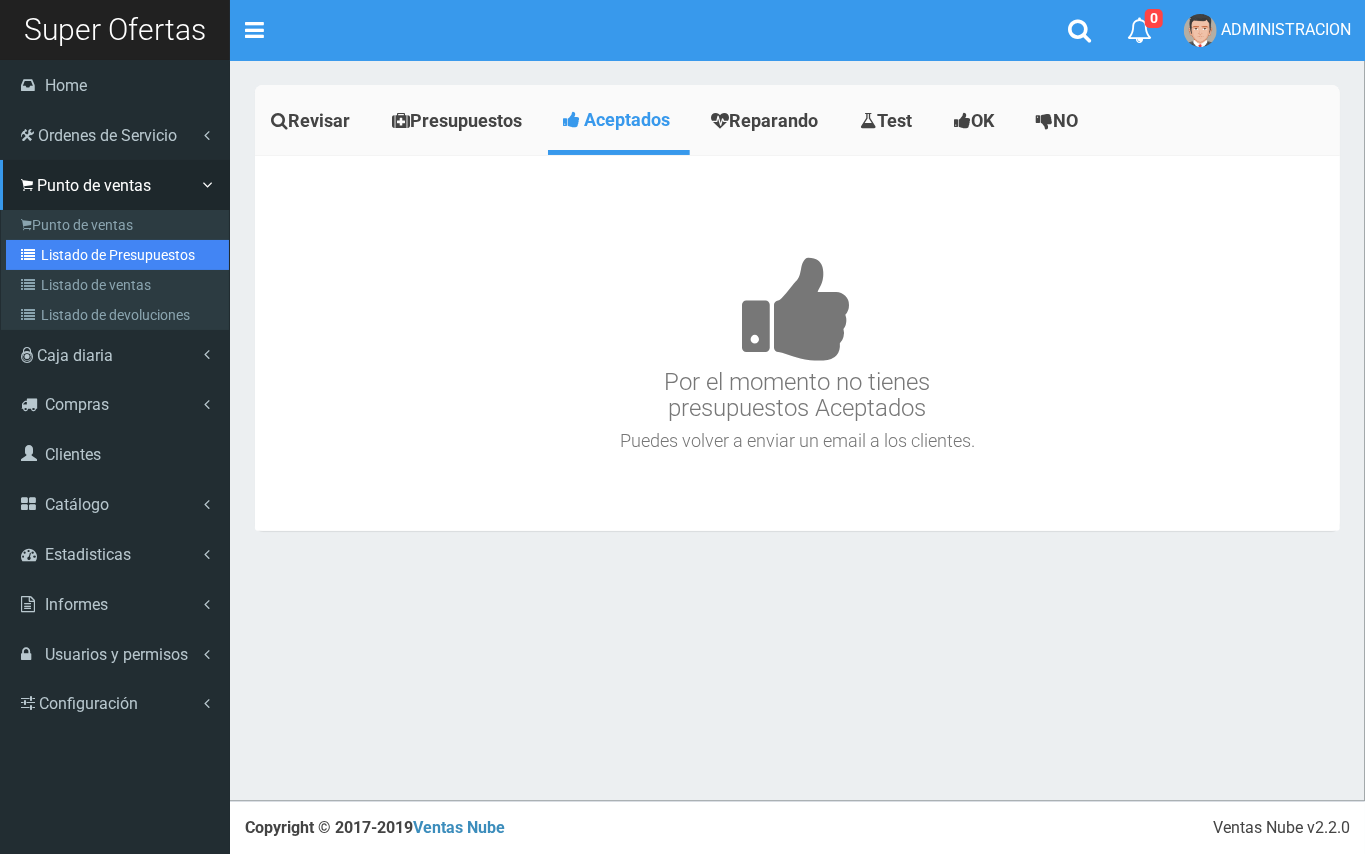 click on "Listado de Presupuestos" at bounding box center (117, 255) 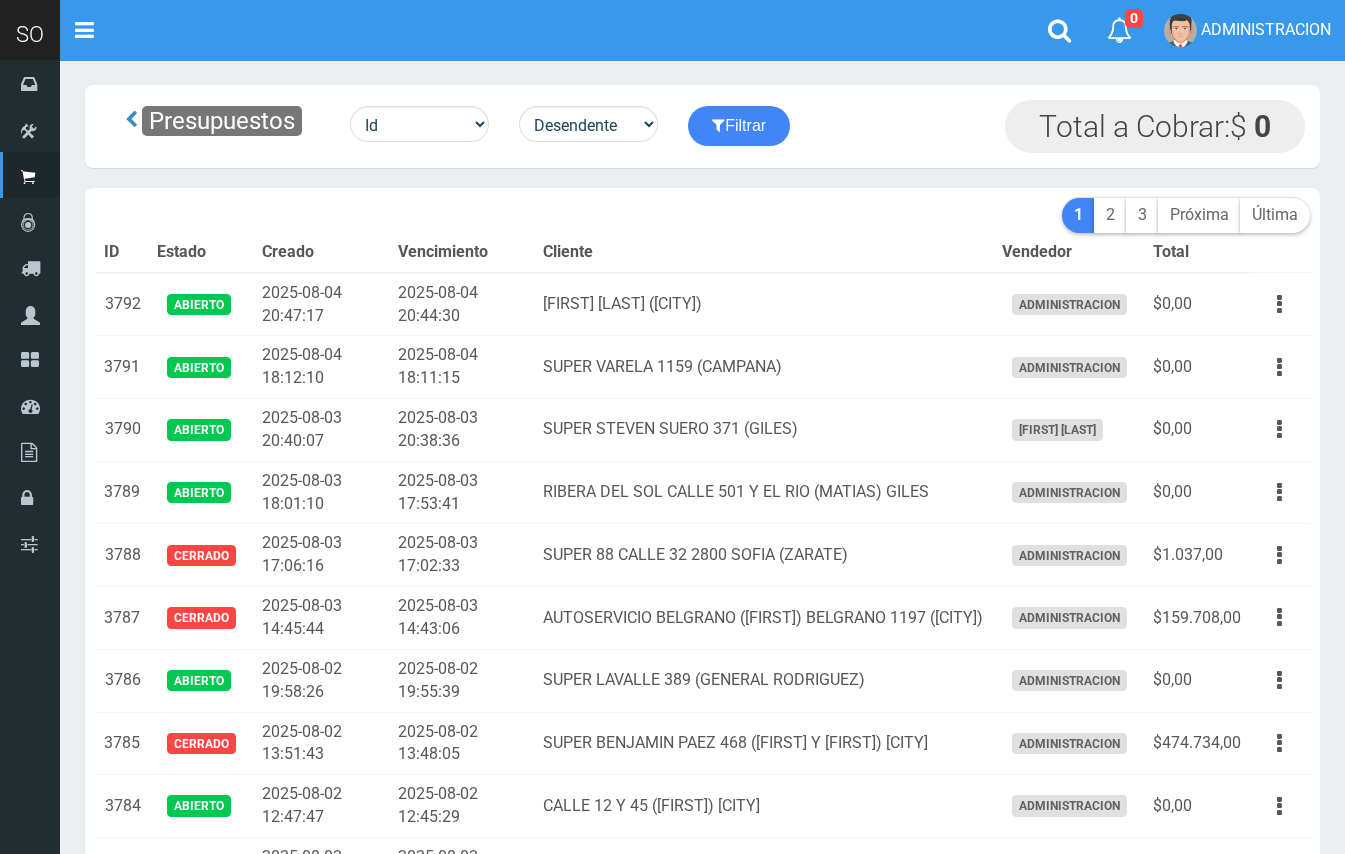 scroll, scrollTop: 0, scrollLeft: 0, axis: both 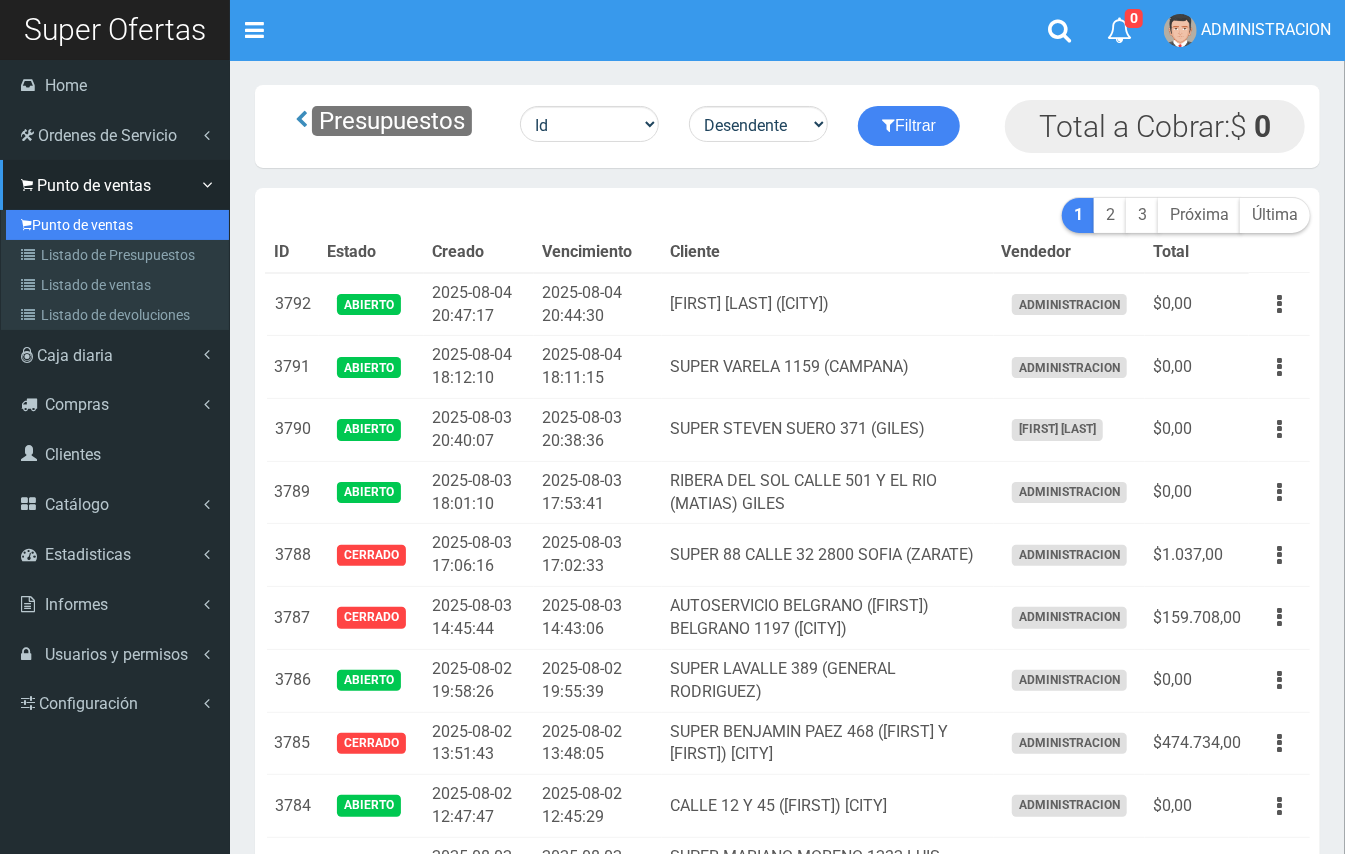 click on "Punto de ventas" at bounding box center (117, 225) 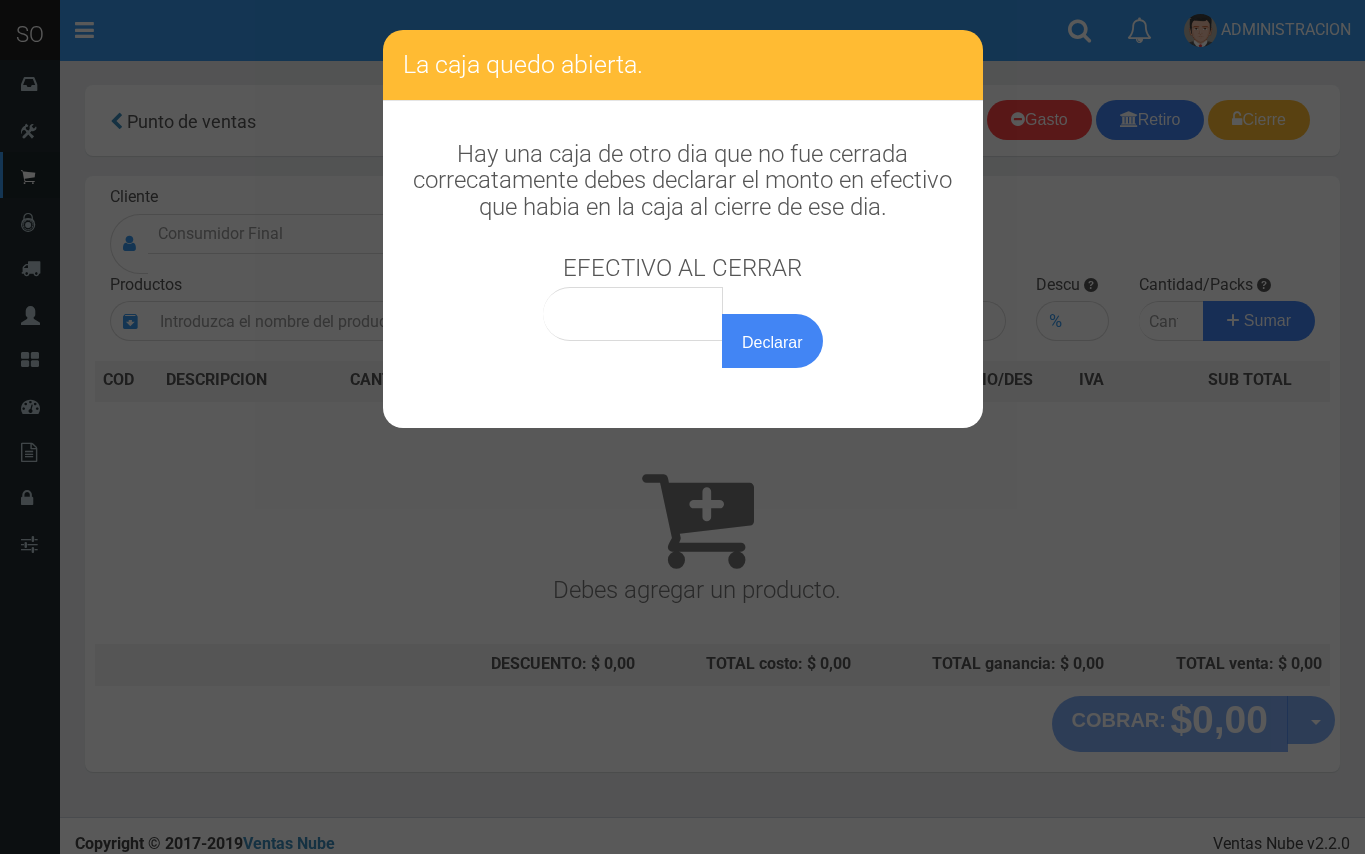 scroll, scrollTop: 0, scrollLeft: 0, axis: both 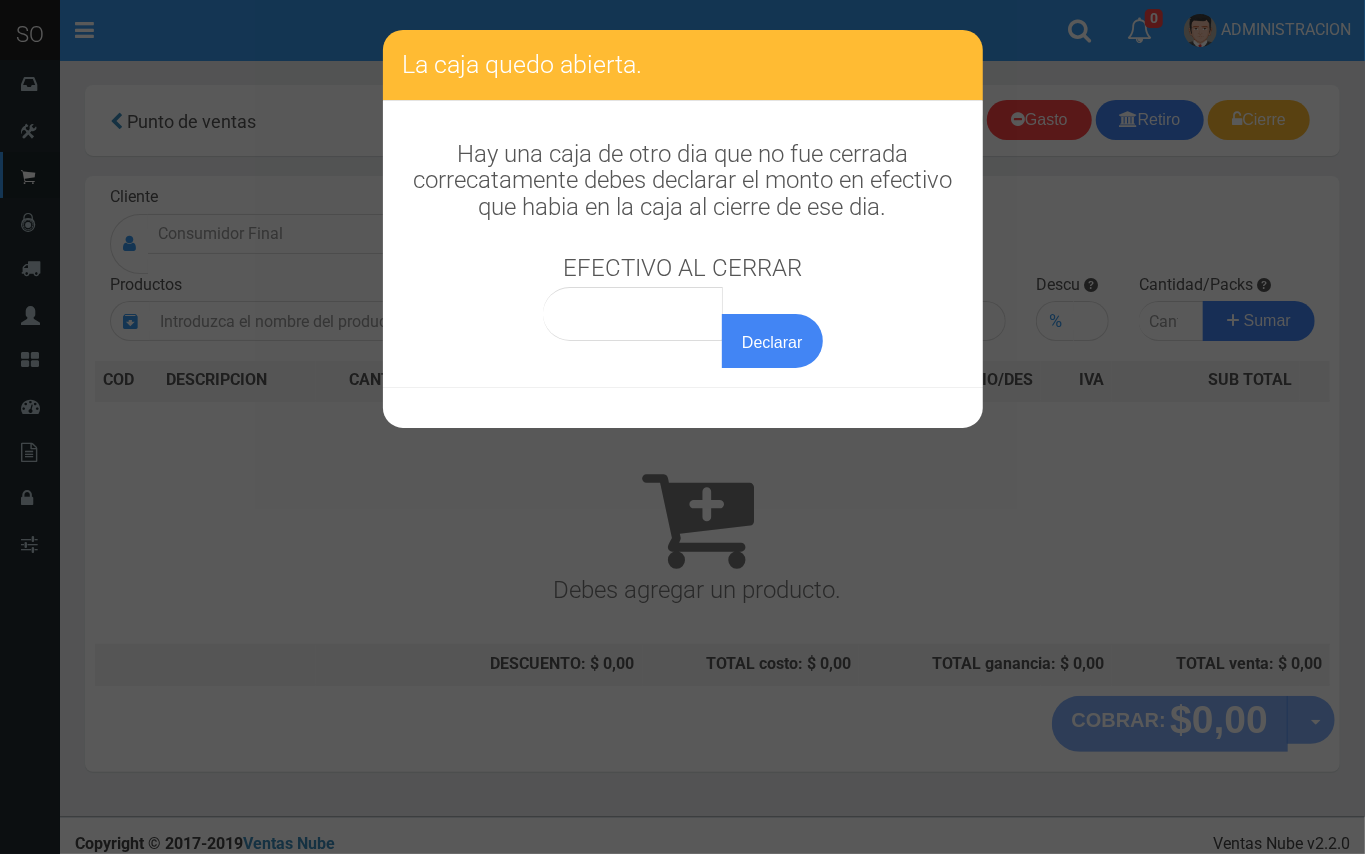 drag, startPoint x: 745, startPoint y: 333, endPoint x: 862, endPoint y: 149, distance: 218.04816 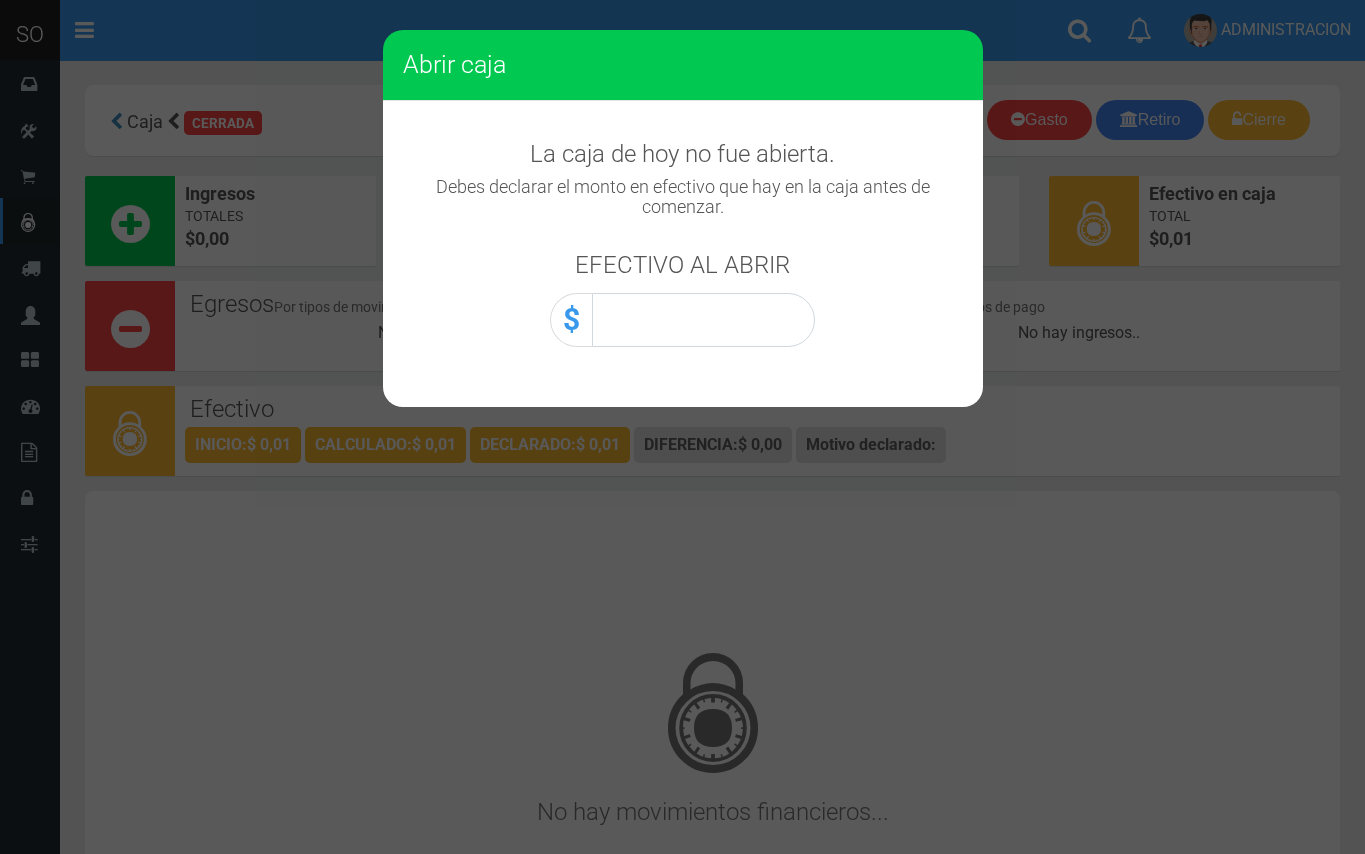 scroll, scrollTop: 0, scrollLeft: 0, axis: both 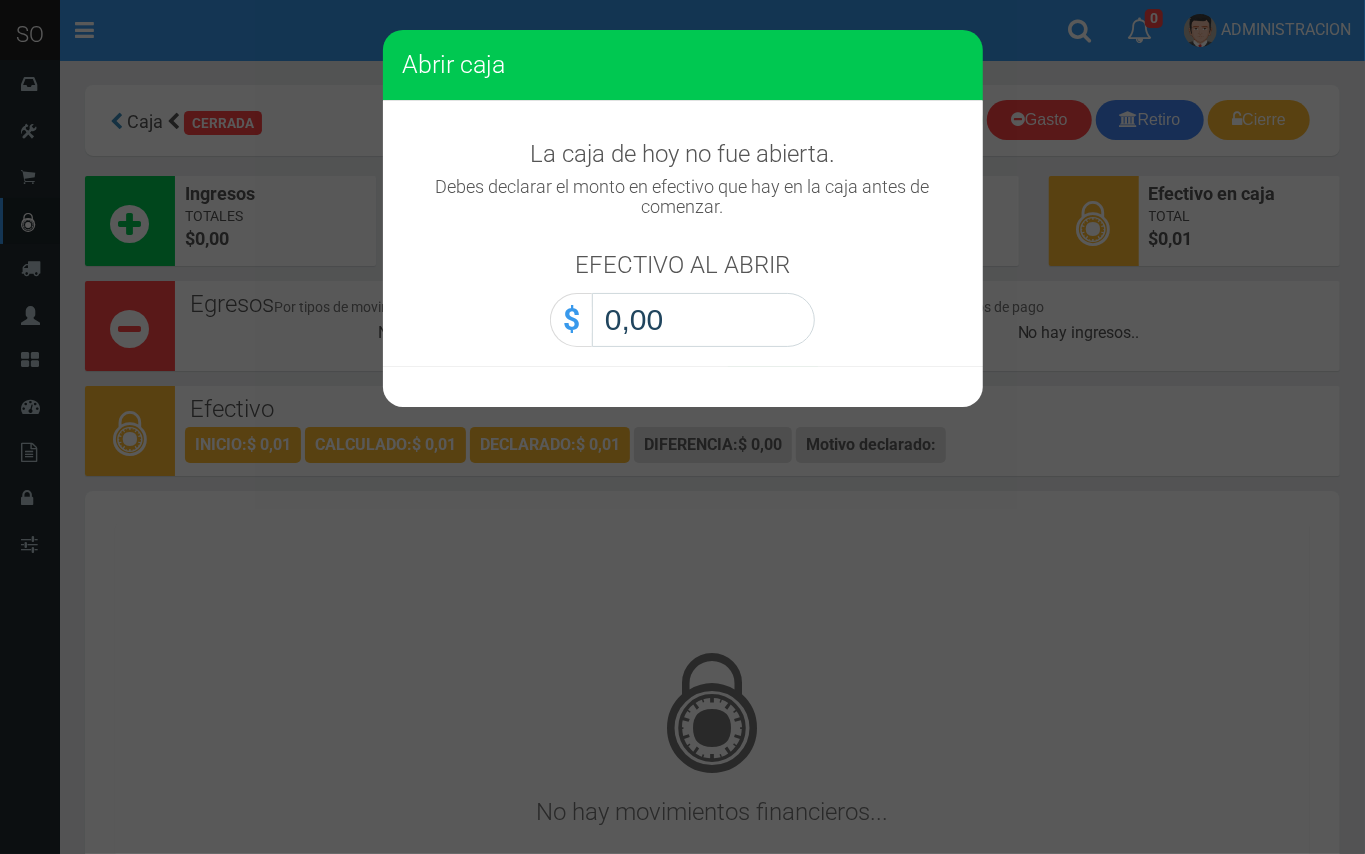 click on "0,00" at bounding box center [703, 320] 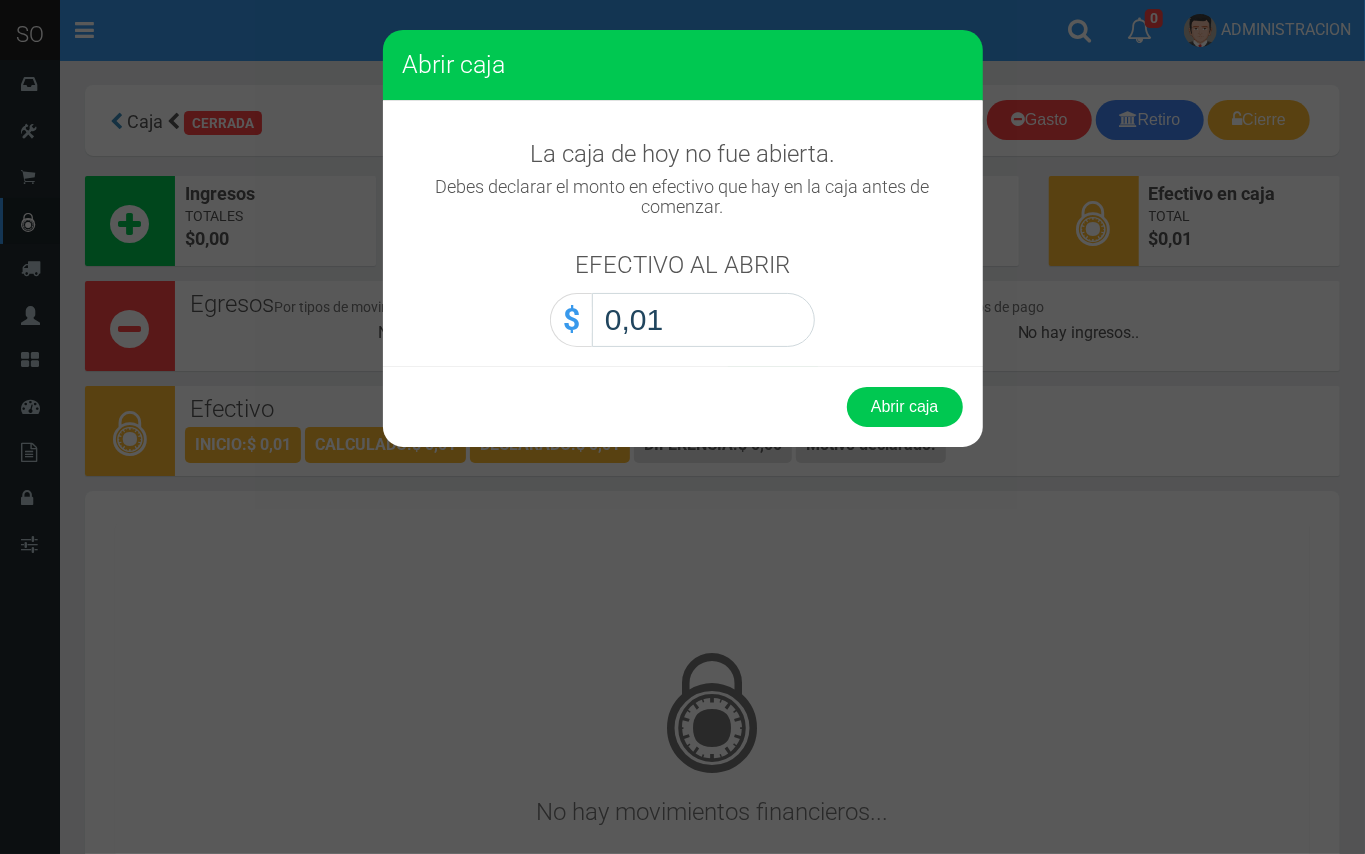 click on "Abrir caja" at bounding box center (905, 407) 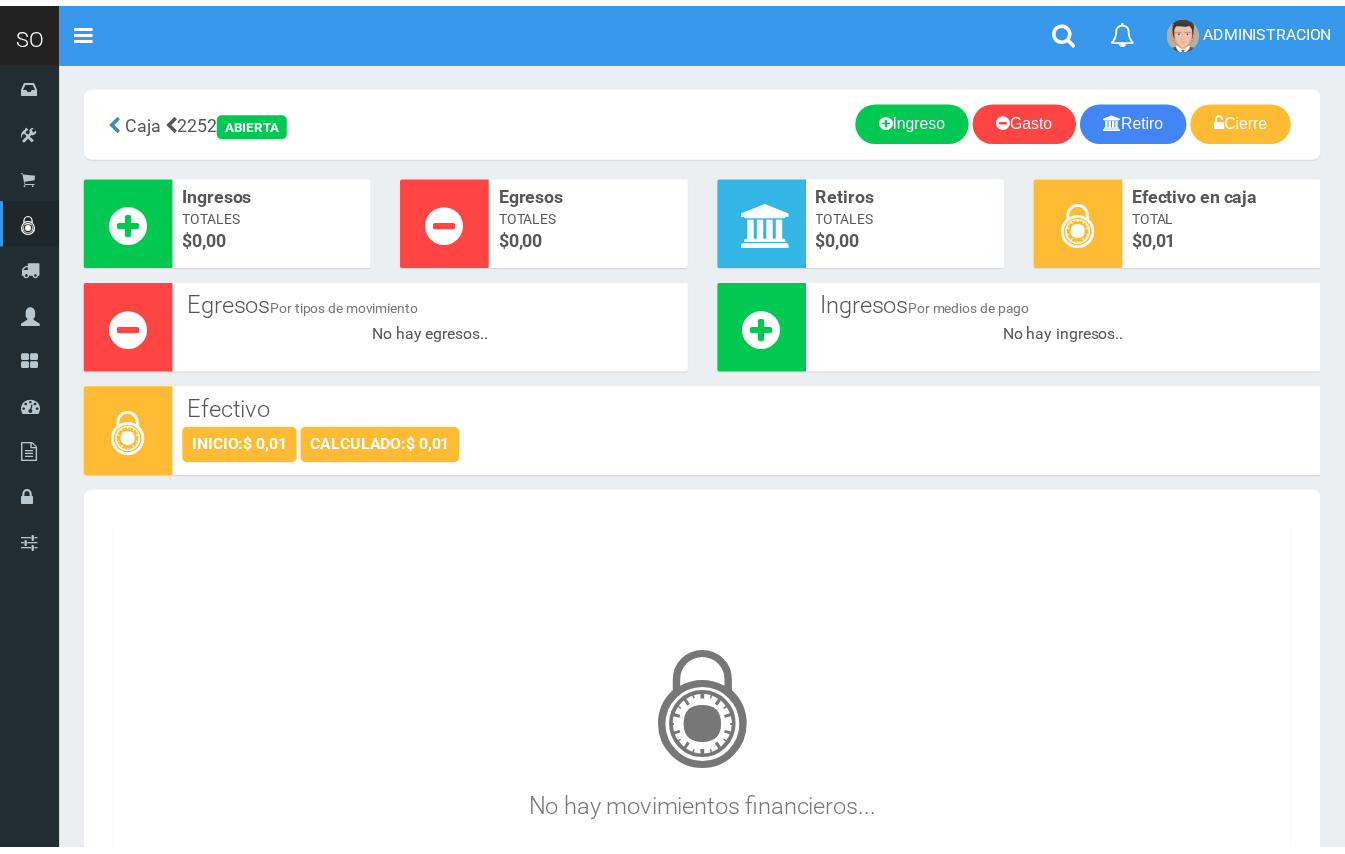 scroll, scrollTop: 0, scrollLeft: 0, axis: both 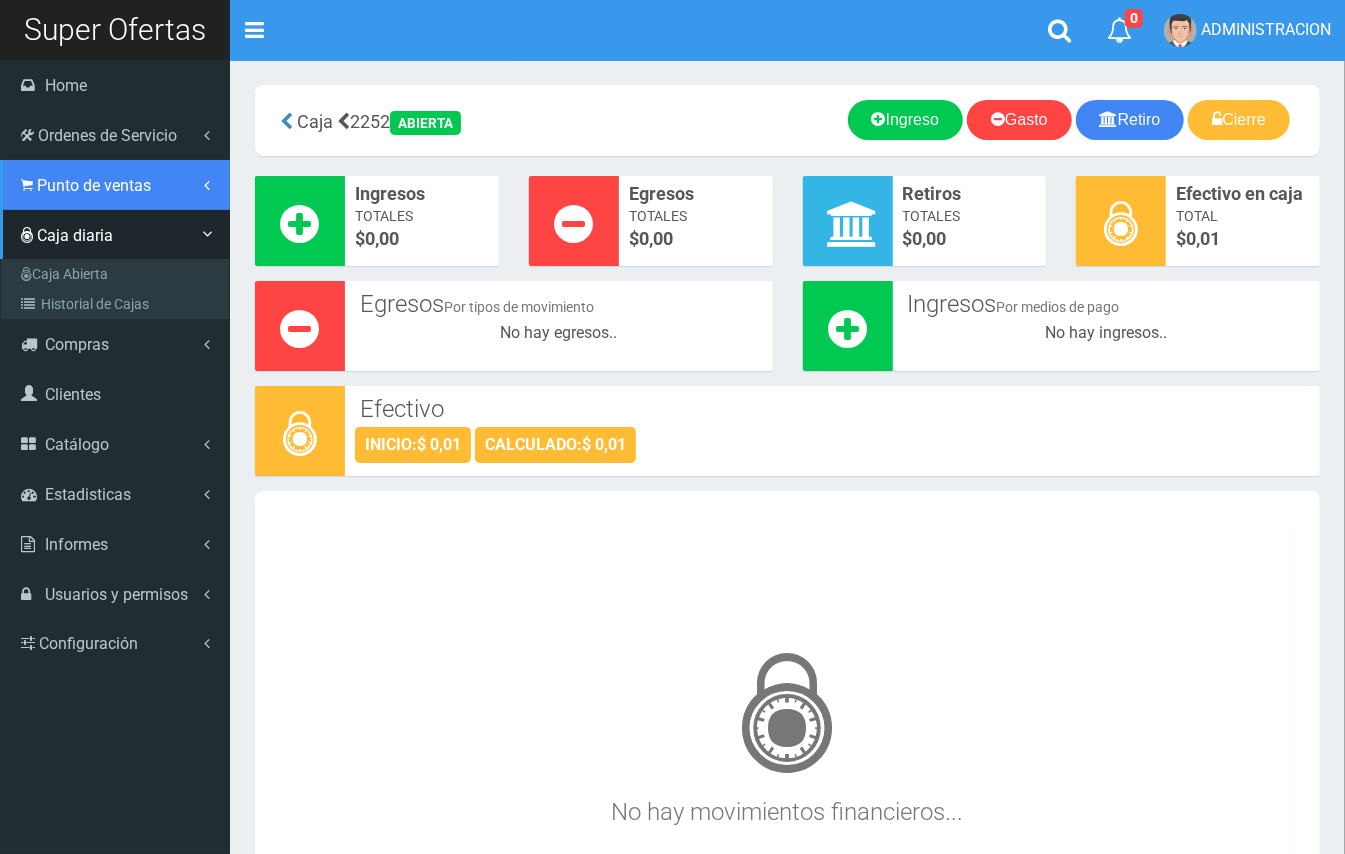 click on "Punto de ventas" at bounding box center (115, 185) 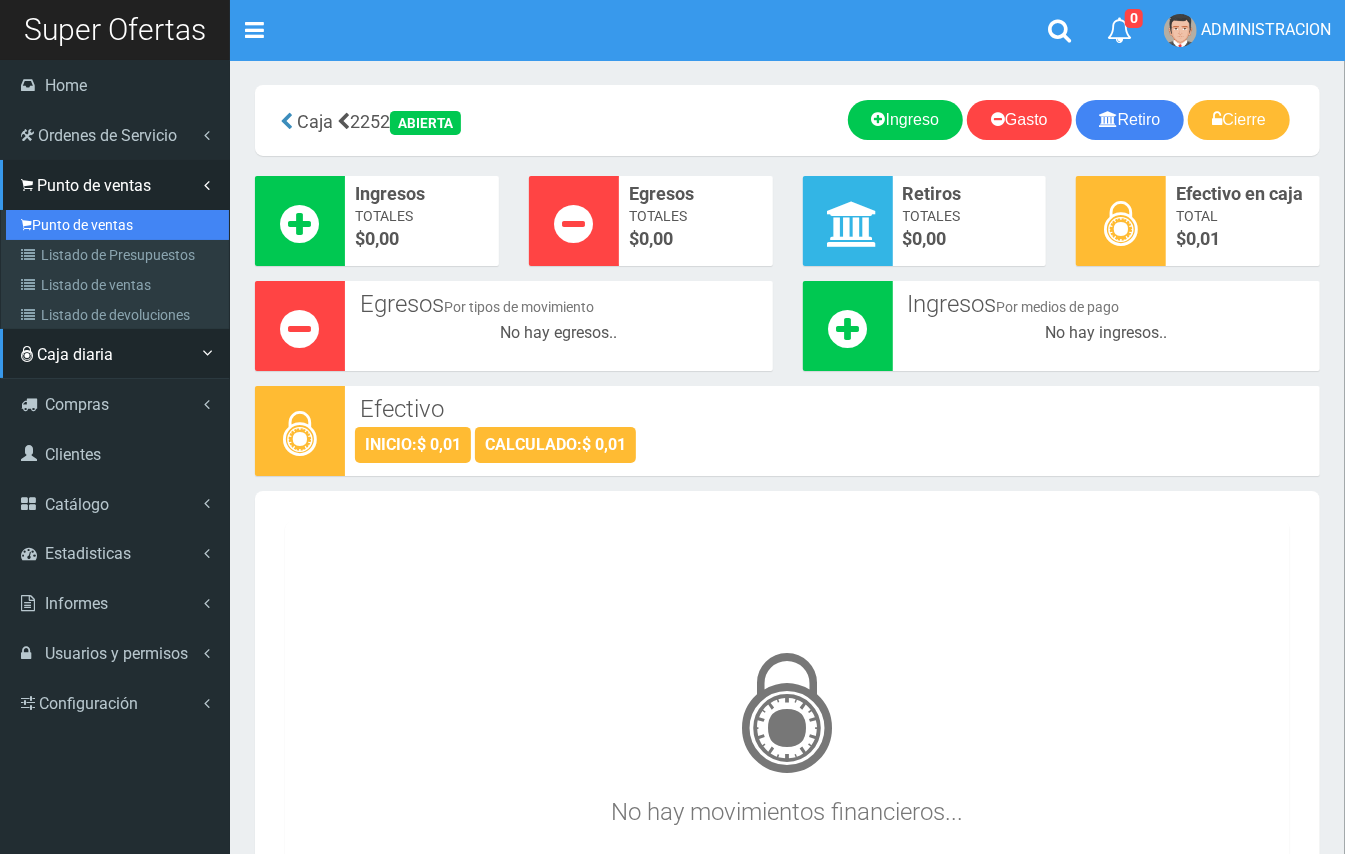 click on "Punto de ventas" at bounding box center [117, 225] 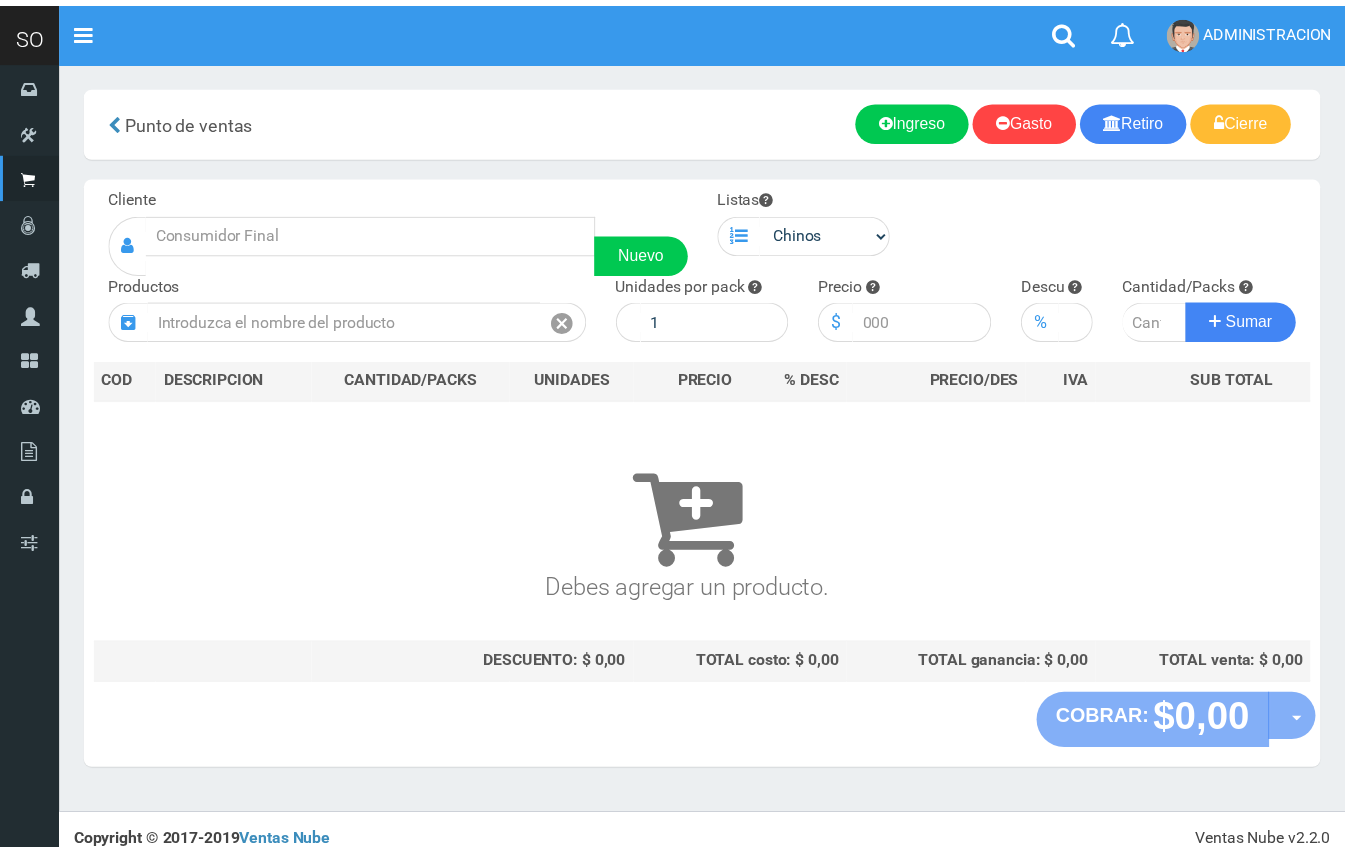 scroll, scrollTop: 0, scrollLeft: 0, axis: both 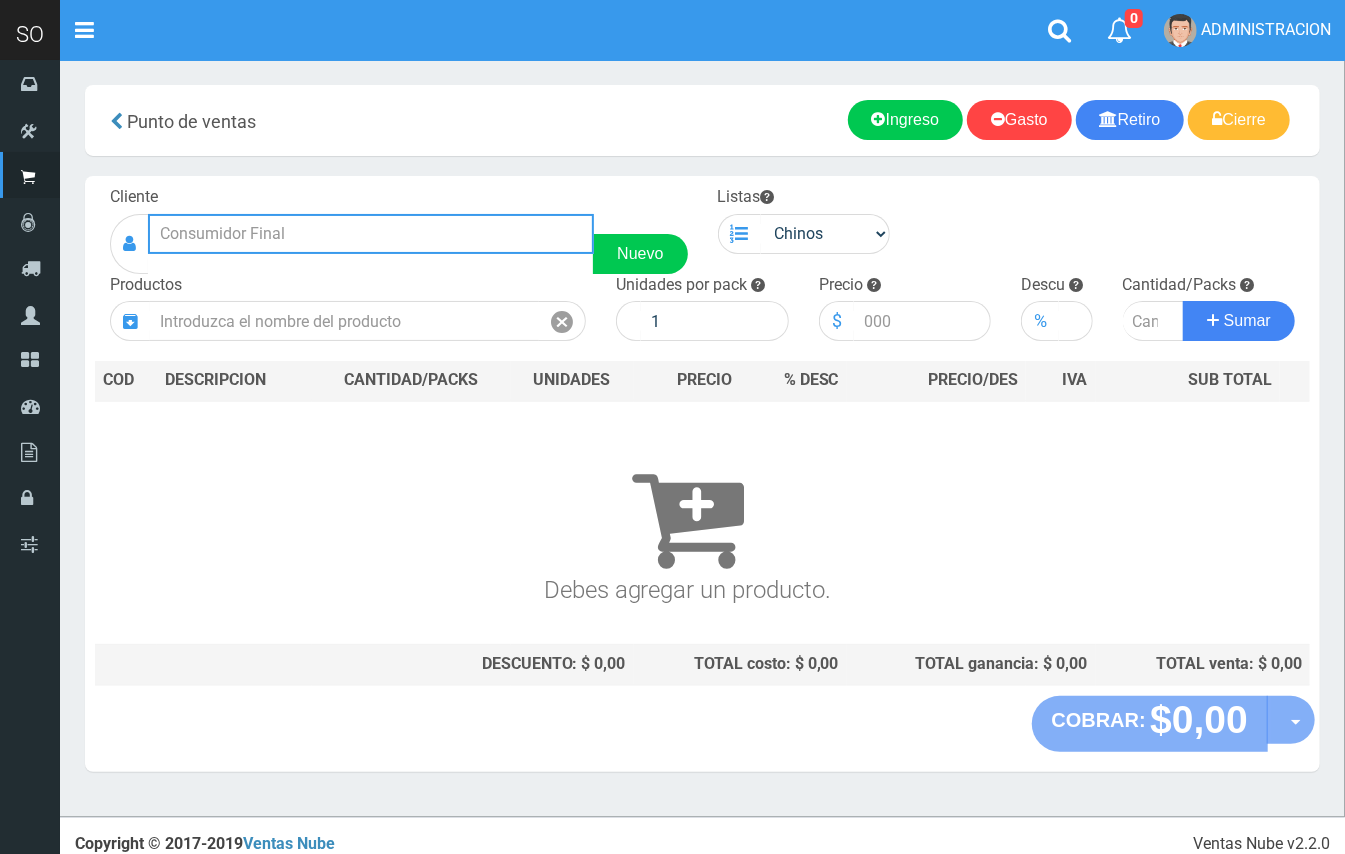 click at bounding box center (371, 234) 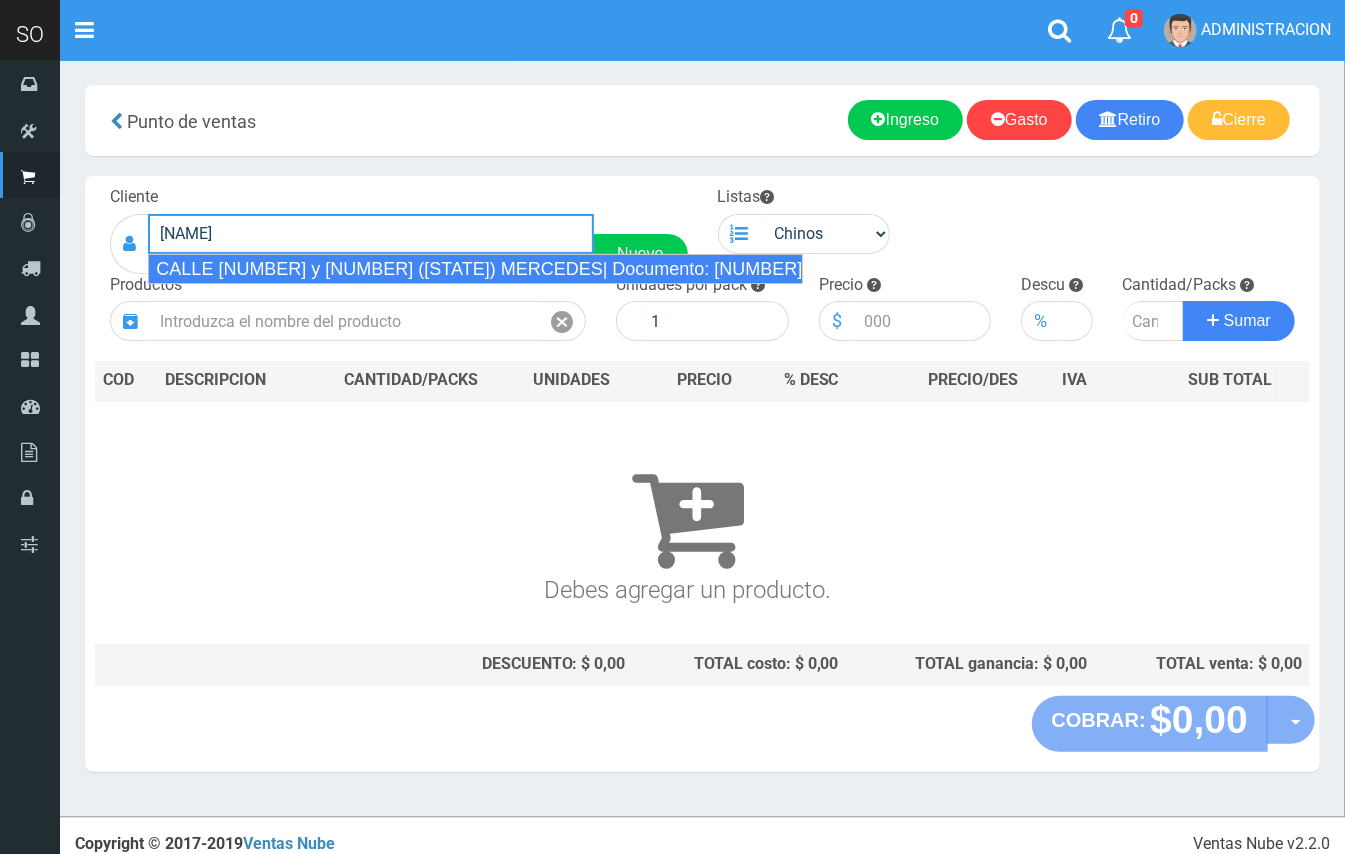 click on "CALLE 32 y 41 (CAROLINA) MERCEDES| Documento: 654965196 | Teléfono:" at bounding box center (475, 269) 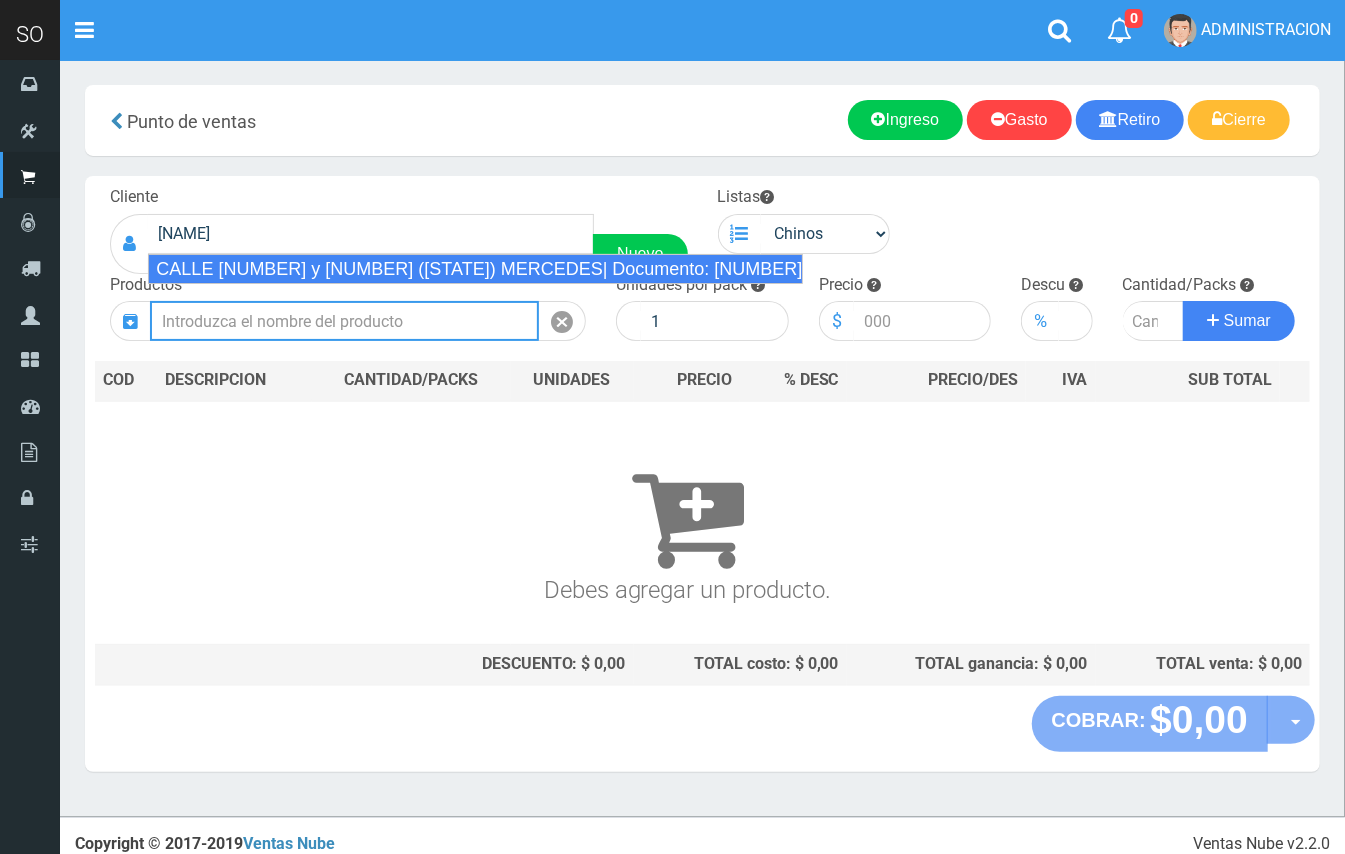 type on "CALLE 32 y 41 (CAROLINA) MERCEDES| Documento: 654965196 | Teléfono:" 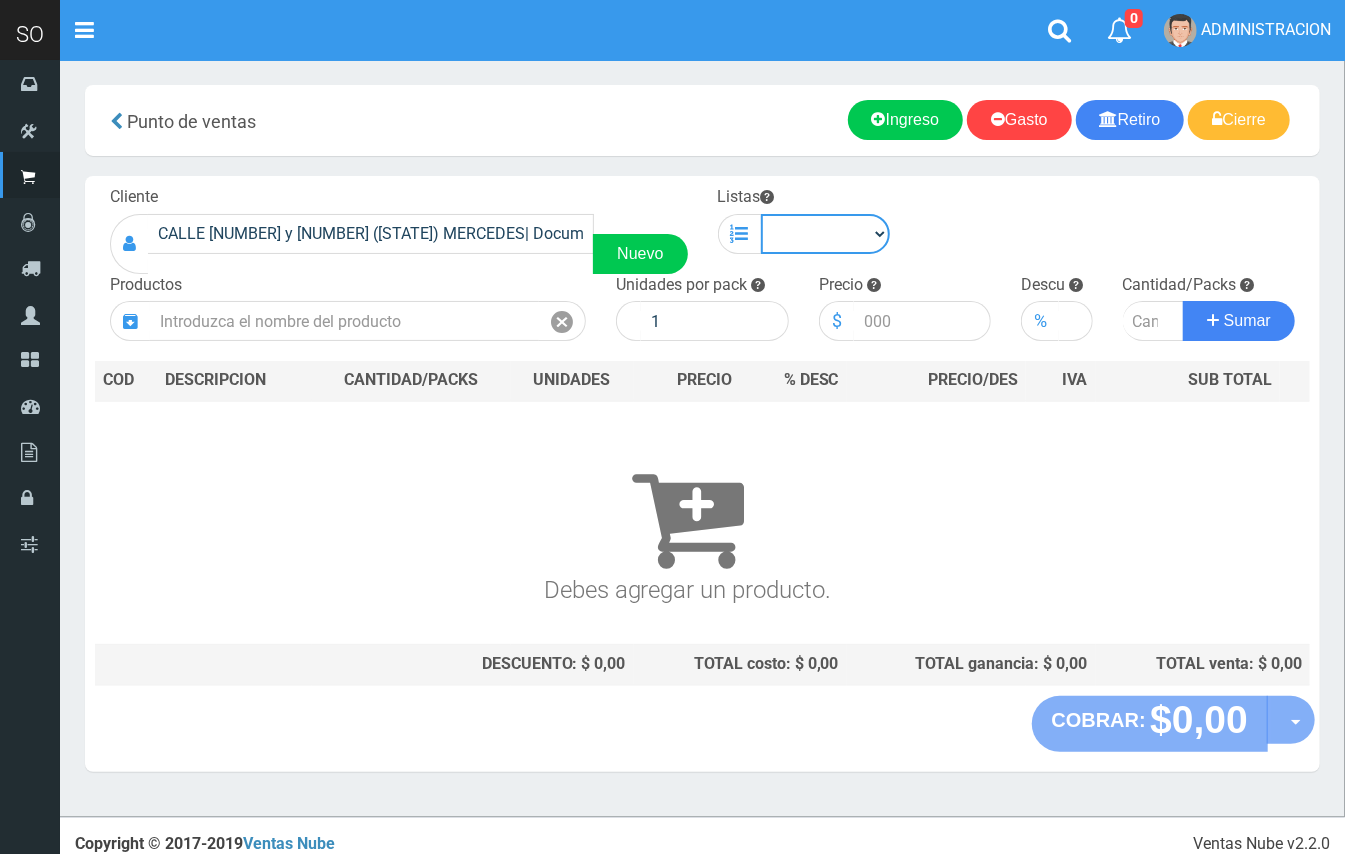 click on "Chinos
.
." at bounding box center (826, 234) 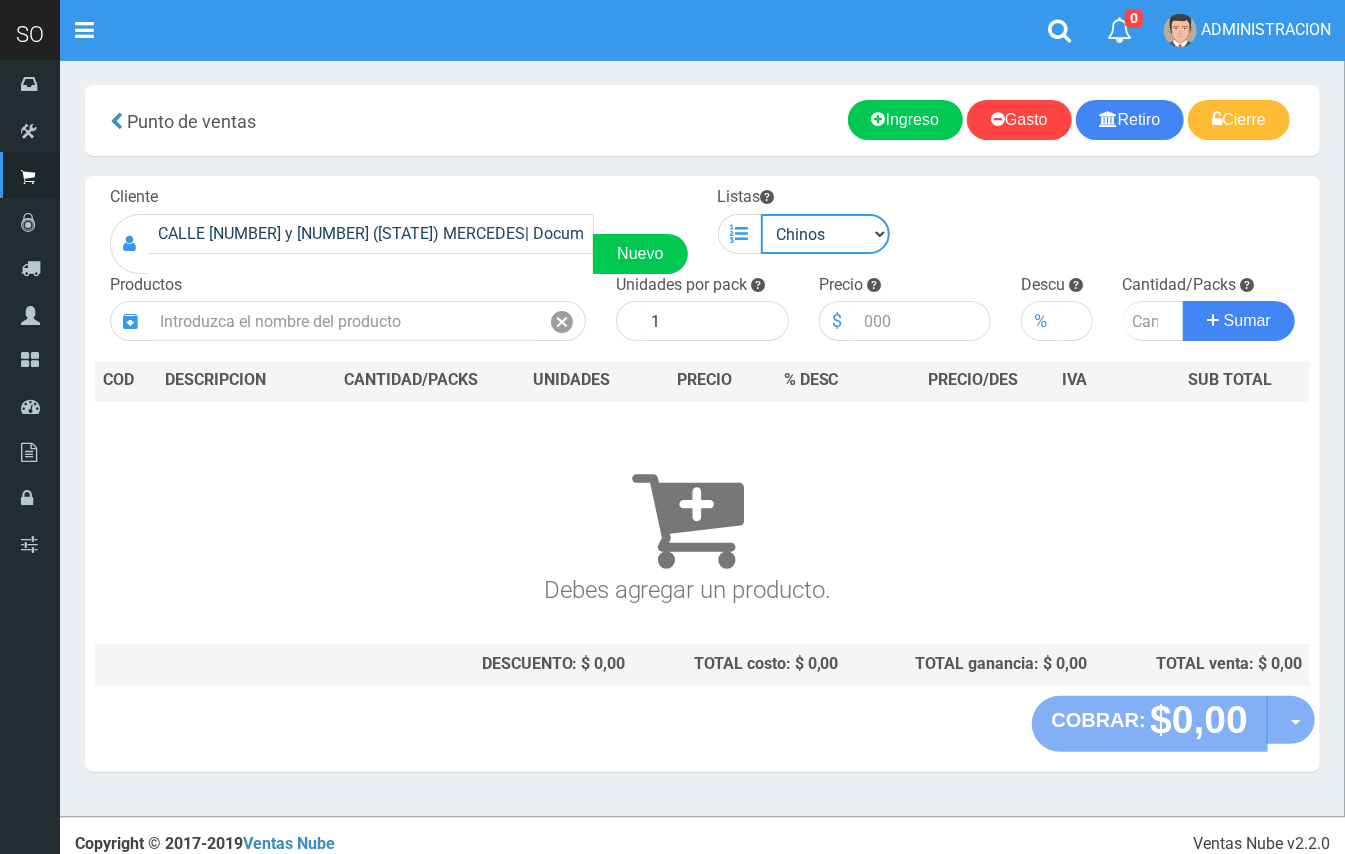 click on "Chinos
.
." at bounding box center [826, 234] 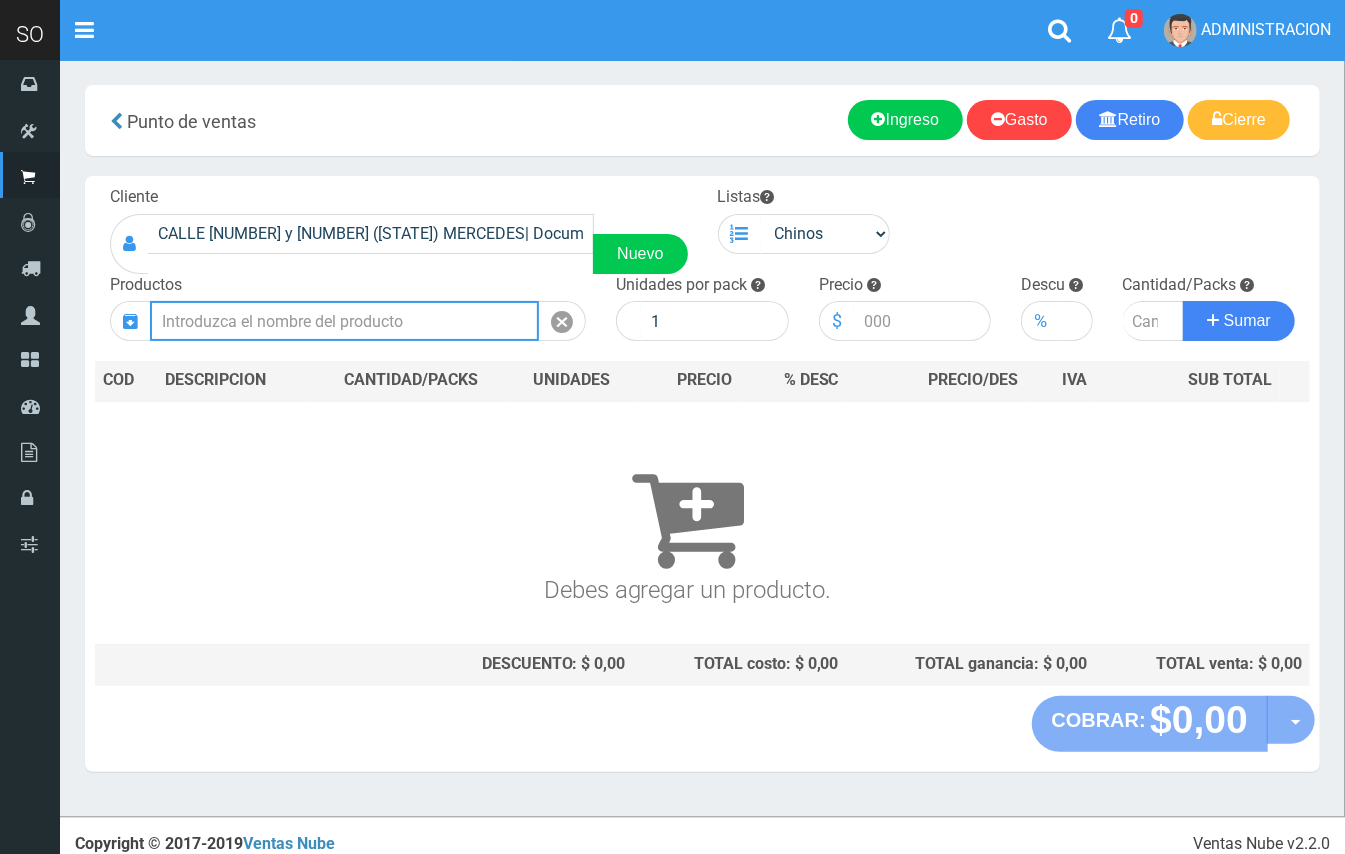 drag, startPoint x: 486, startPoint y: 324, endPoint x: 400, endPoint y: 178, distance: 169.44615 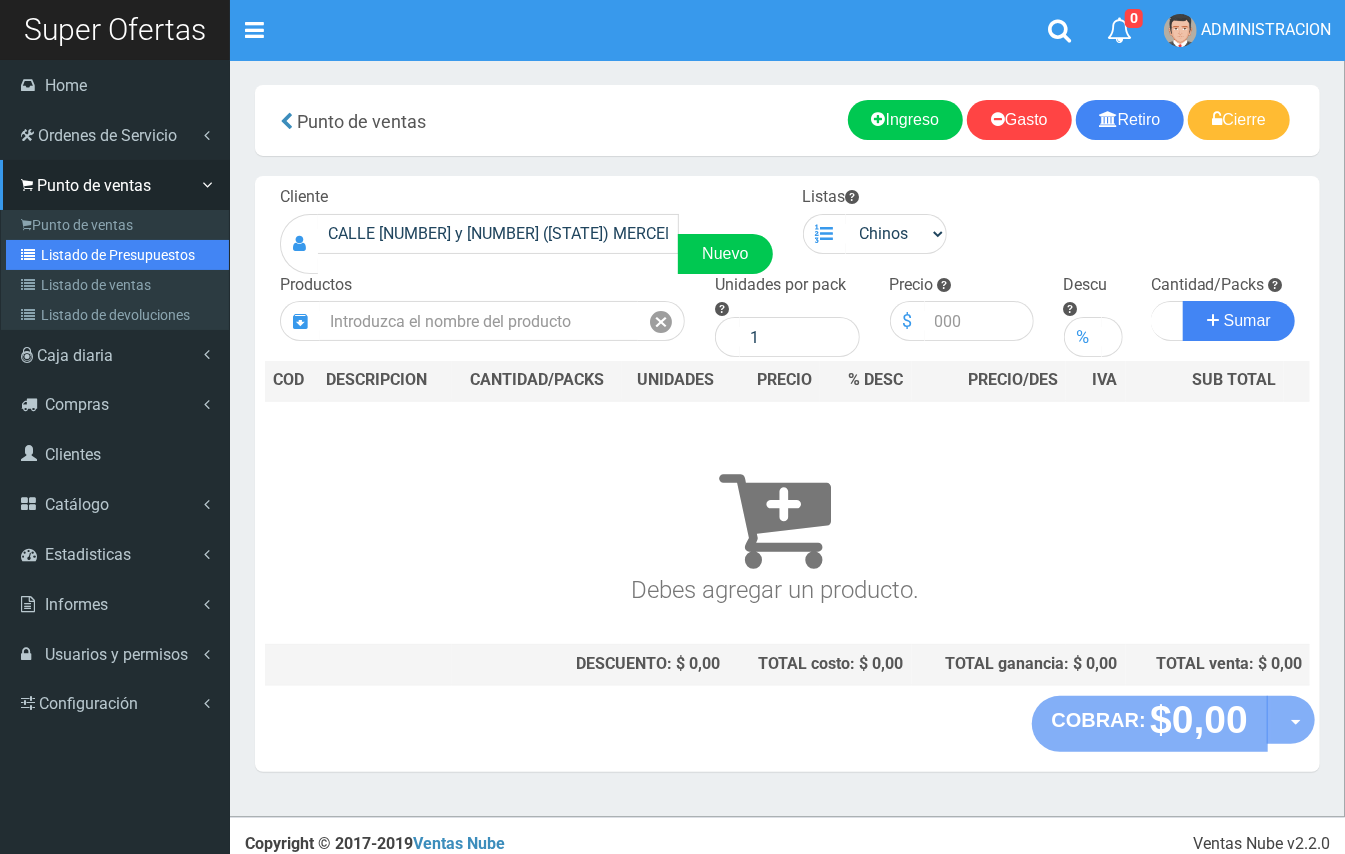 click on "Listado de Presupuestos" at bounding box center [117, 255] 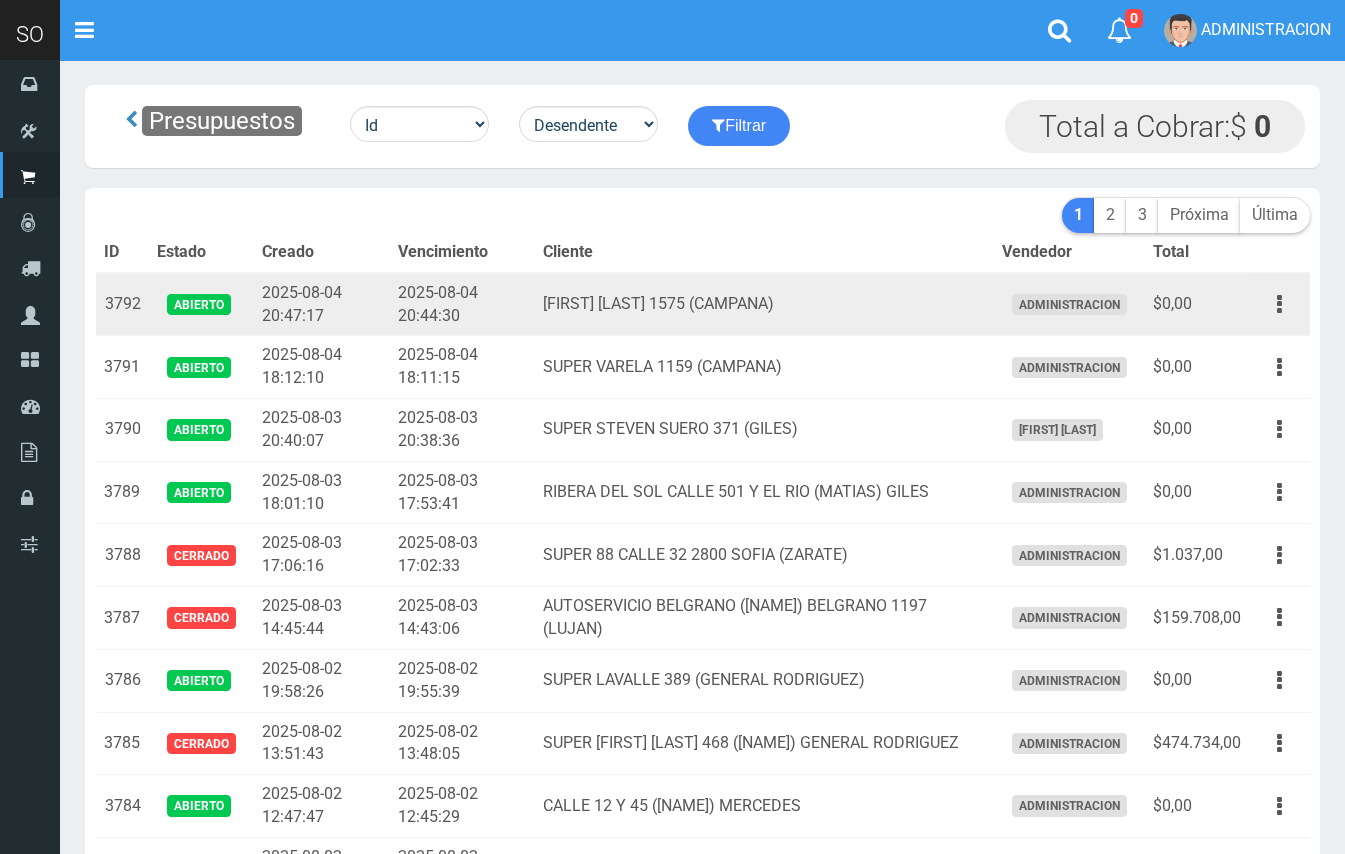 scroll, scrollTop: 0, scrollLeft: 0, axis: both 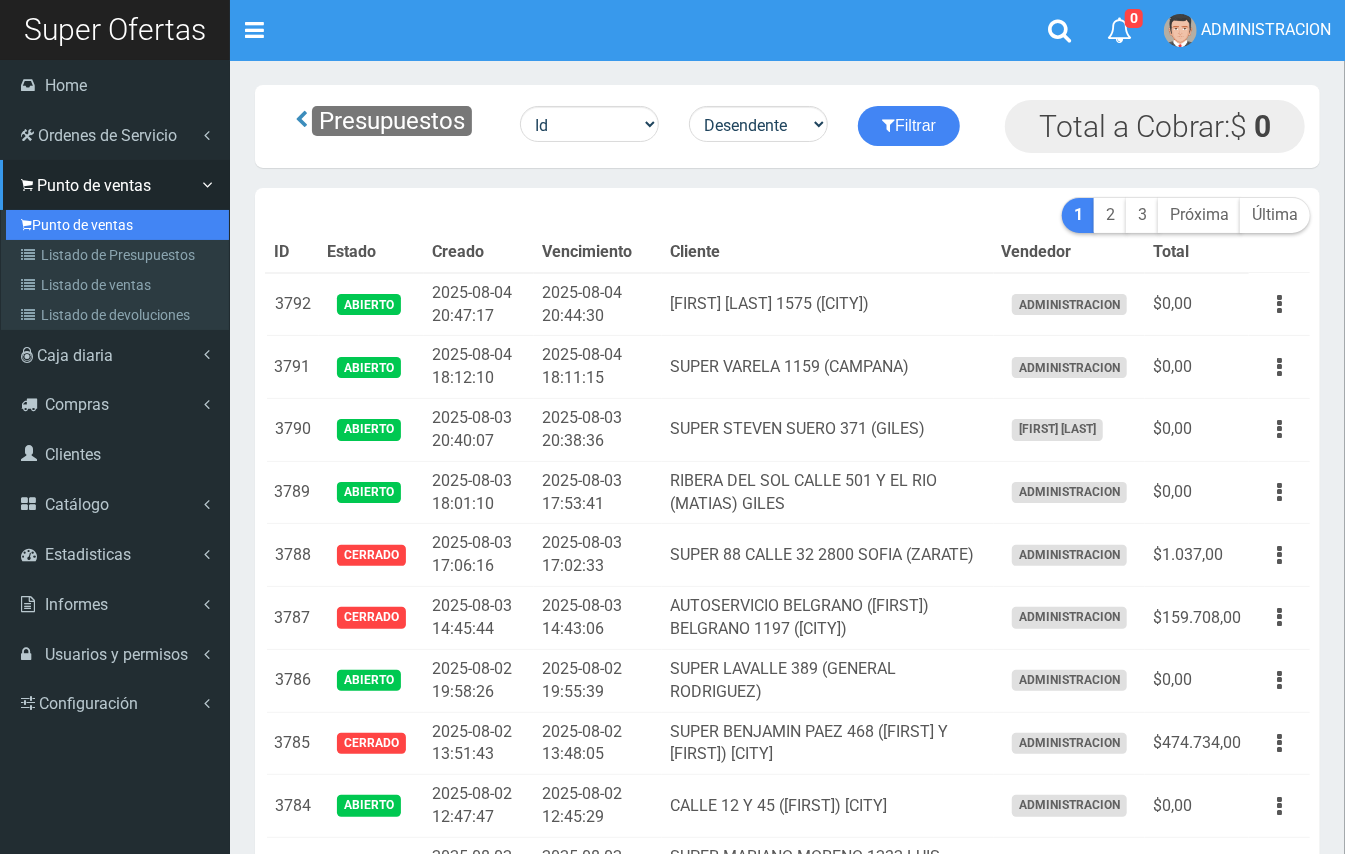 click on "Punto de ventas" at bounding box center [117, 225] 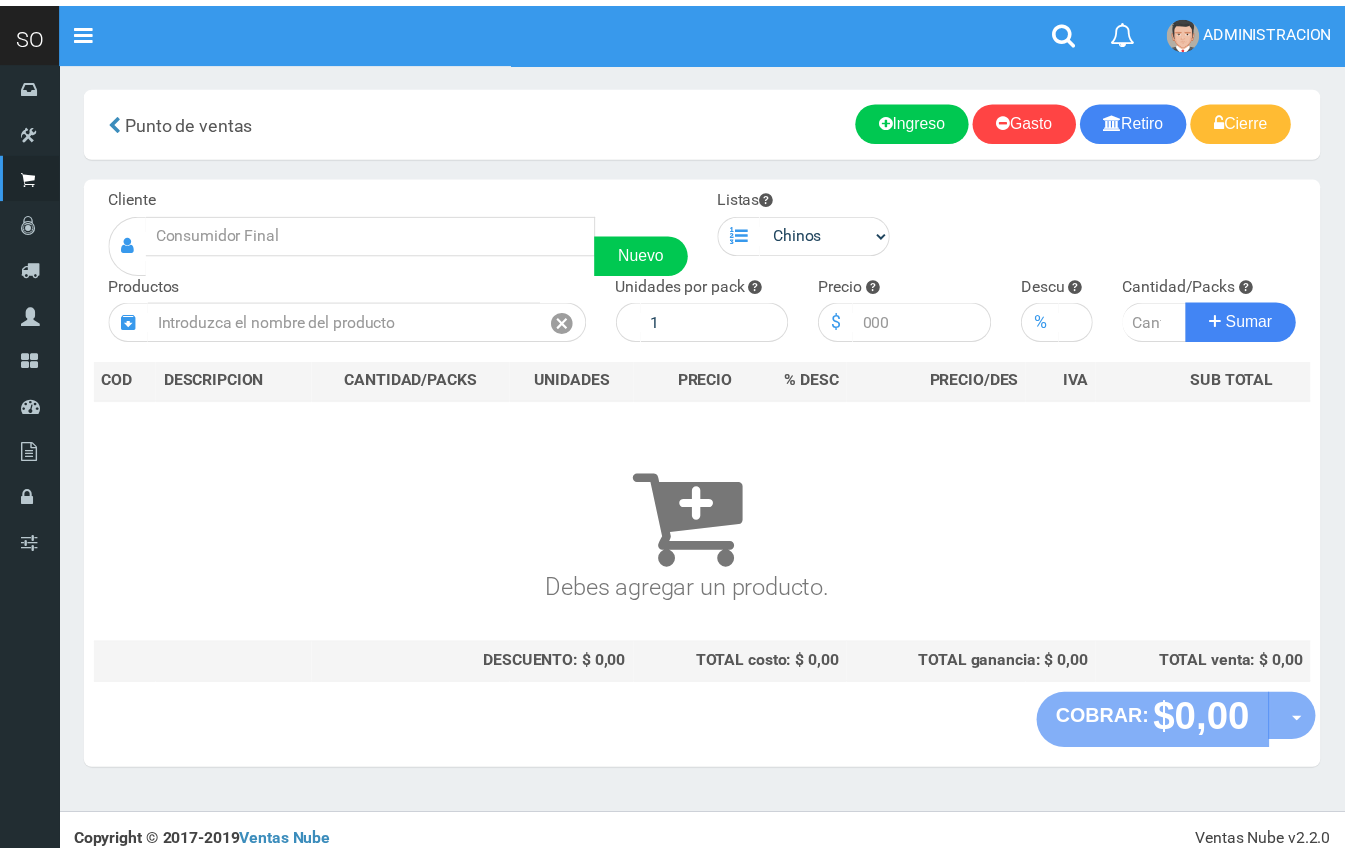 scroll, scrollTop: 0, scrollLeft: 0, axis: both 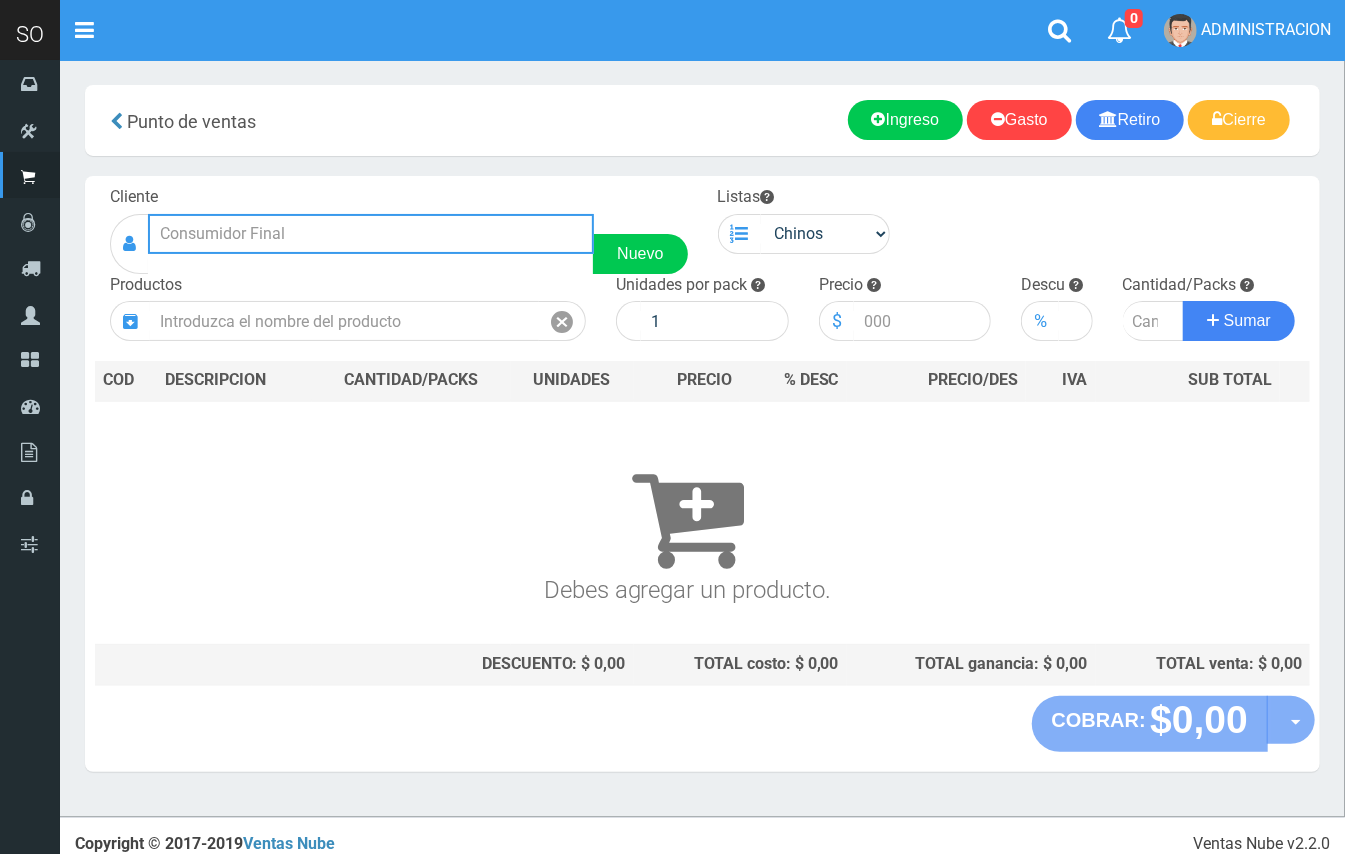 click at bounding box center (371, 234) 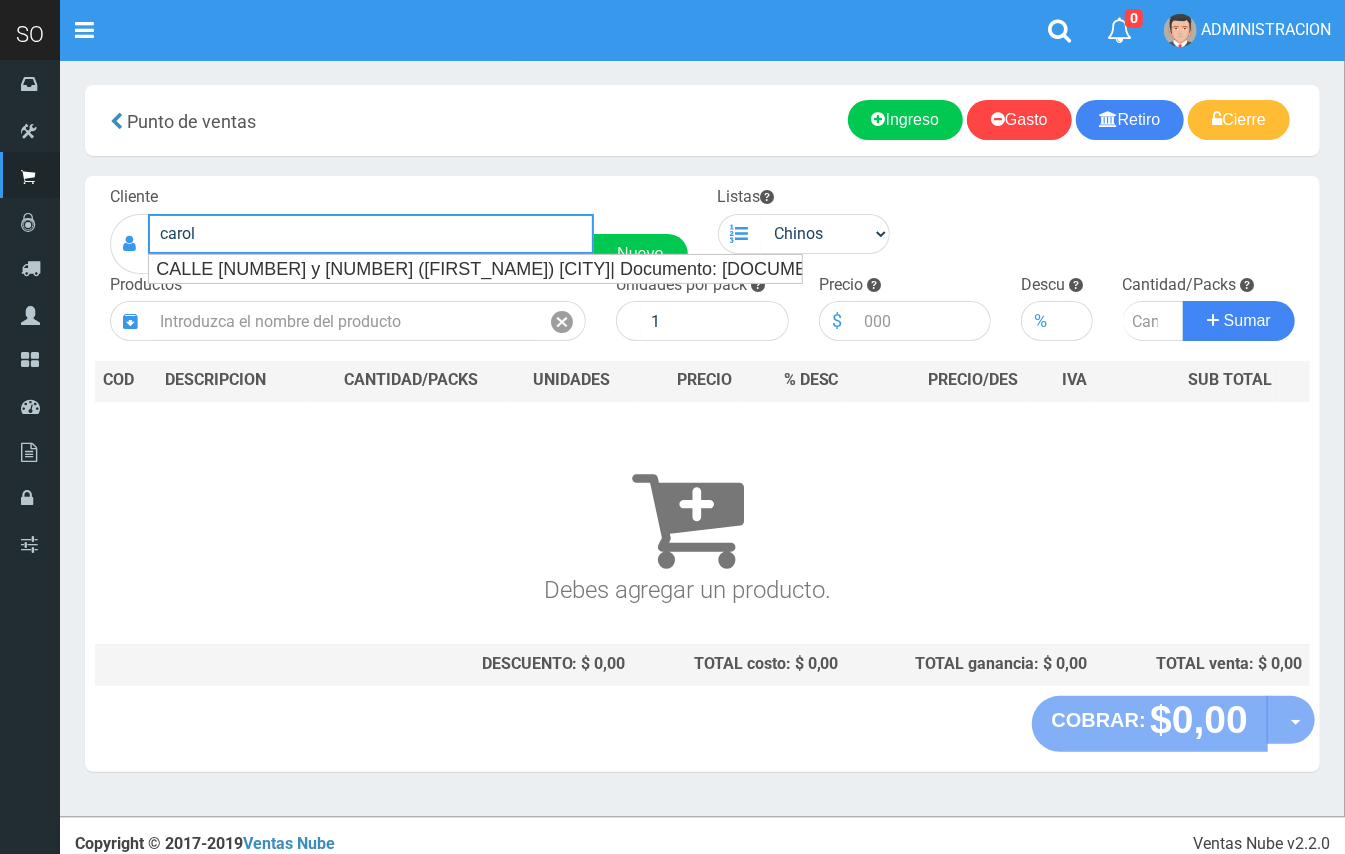 click on "CALLE 32 y 41 (CAROLINA) MERCEDES| Documento: 654965196 | Teléfono:" at bounding box center [475, 269] 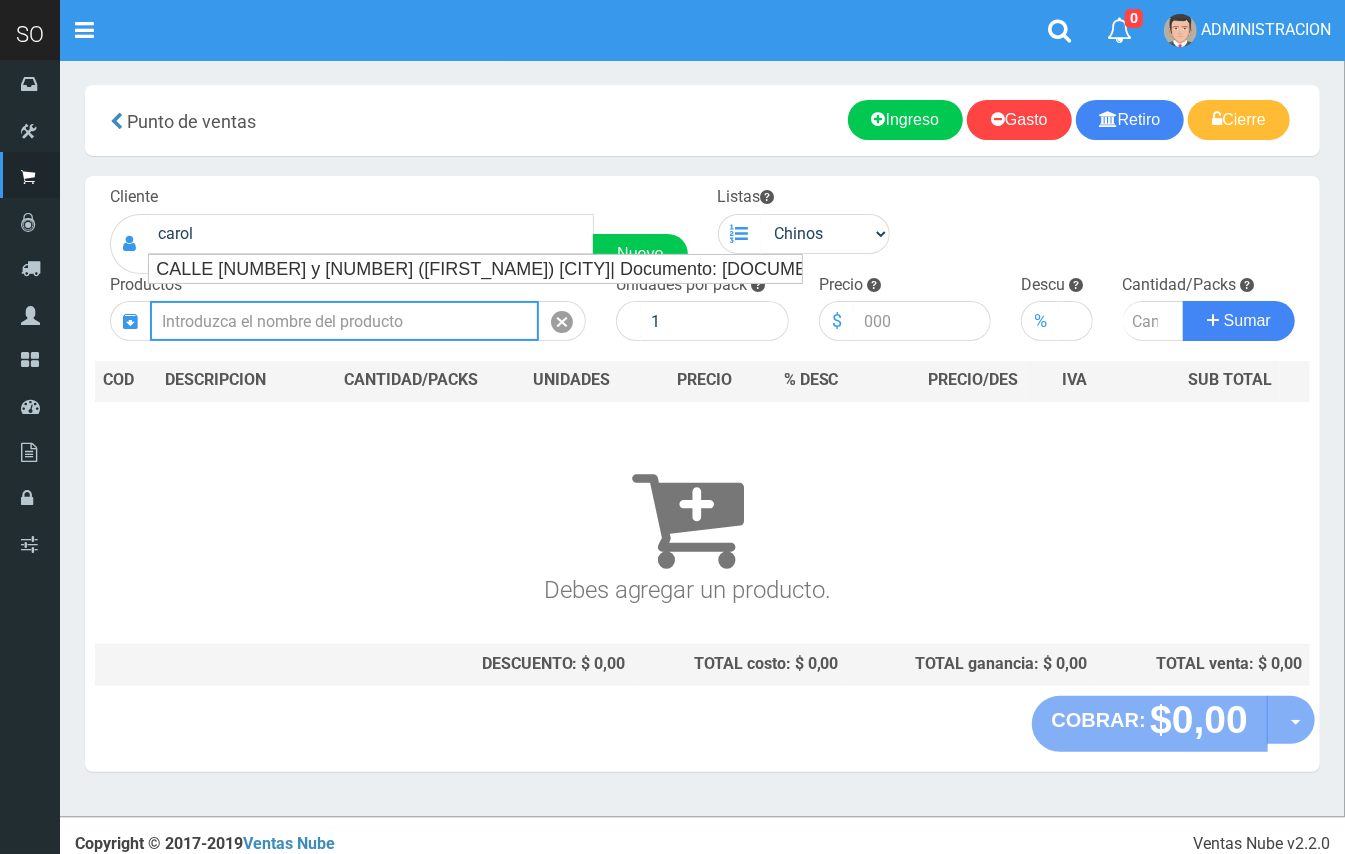 type on "CALLE 32 y 41 (CAROLINA) MERCEDES| Documento: 654965196 | Teléfono:" 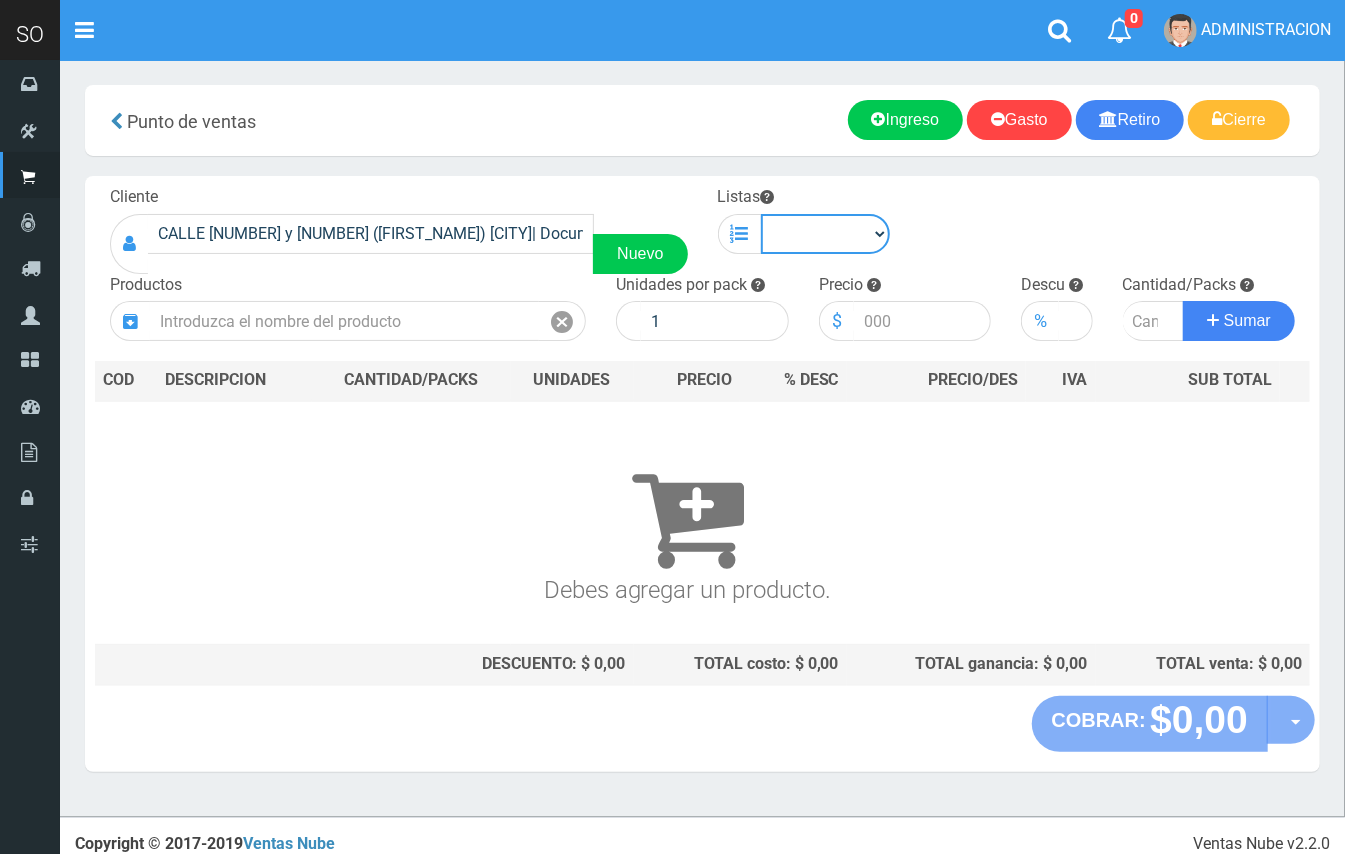 drag, startPoint x: 853, startPoint y: 229, endPoint x: 838, endPoint y: 252, distance: 27.45906 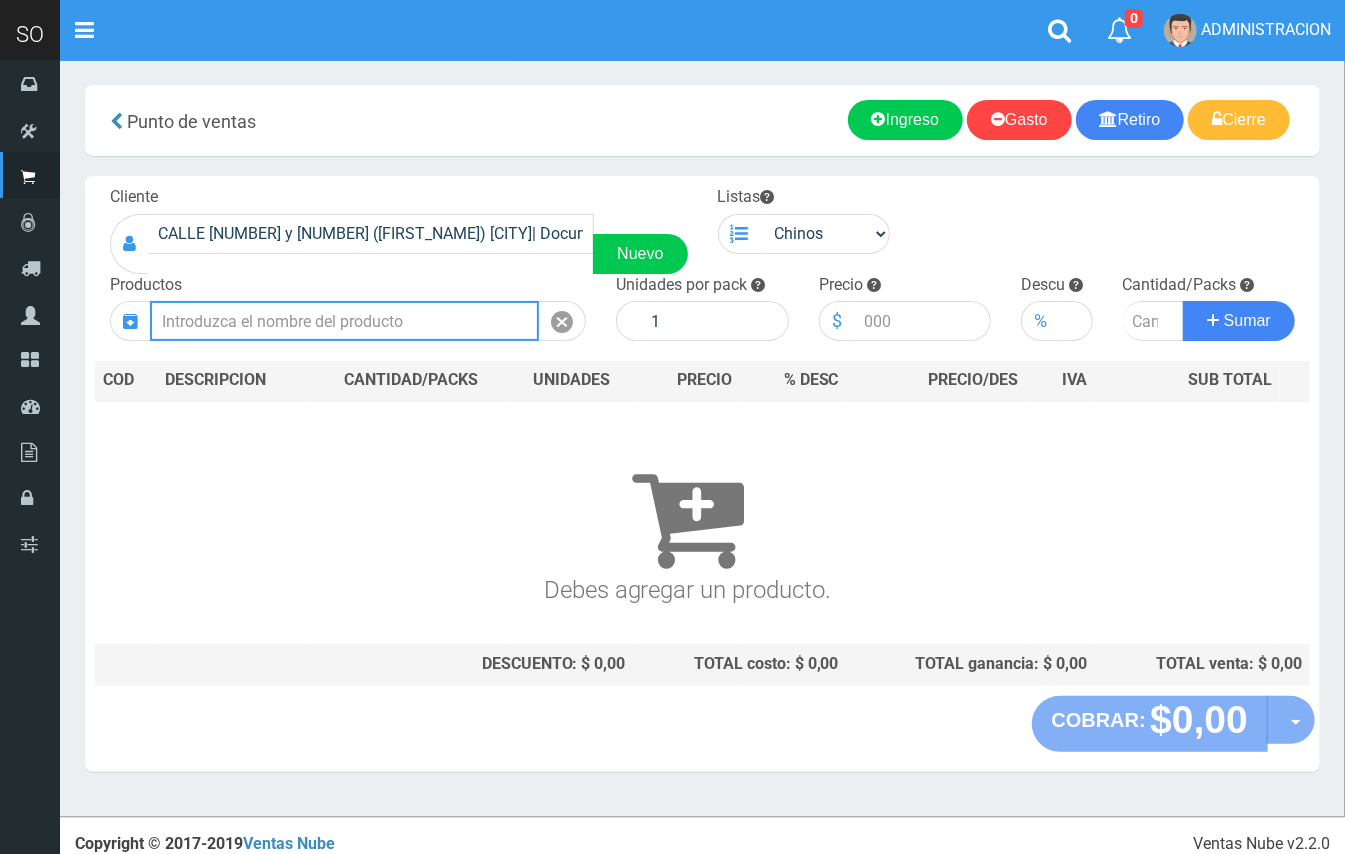 click at bounding box center [344, 321] 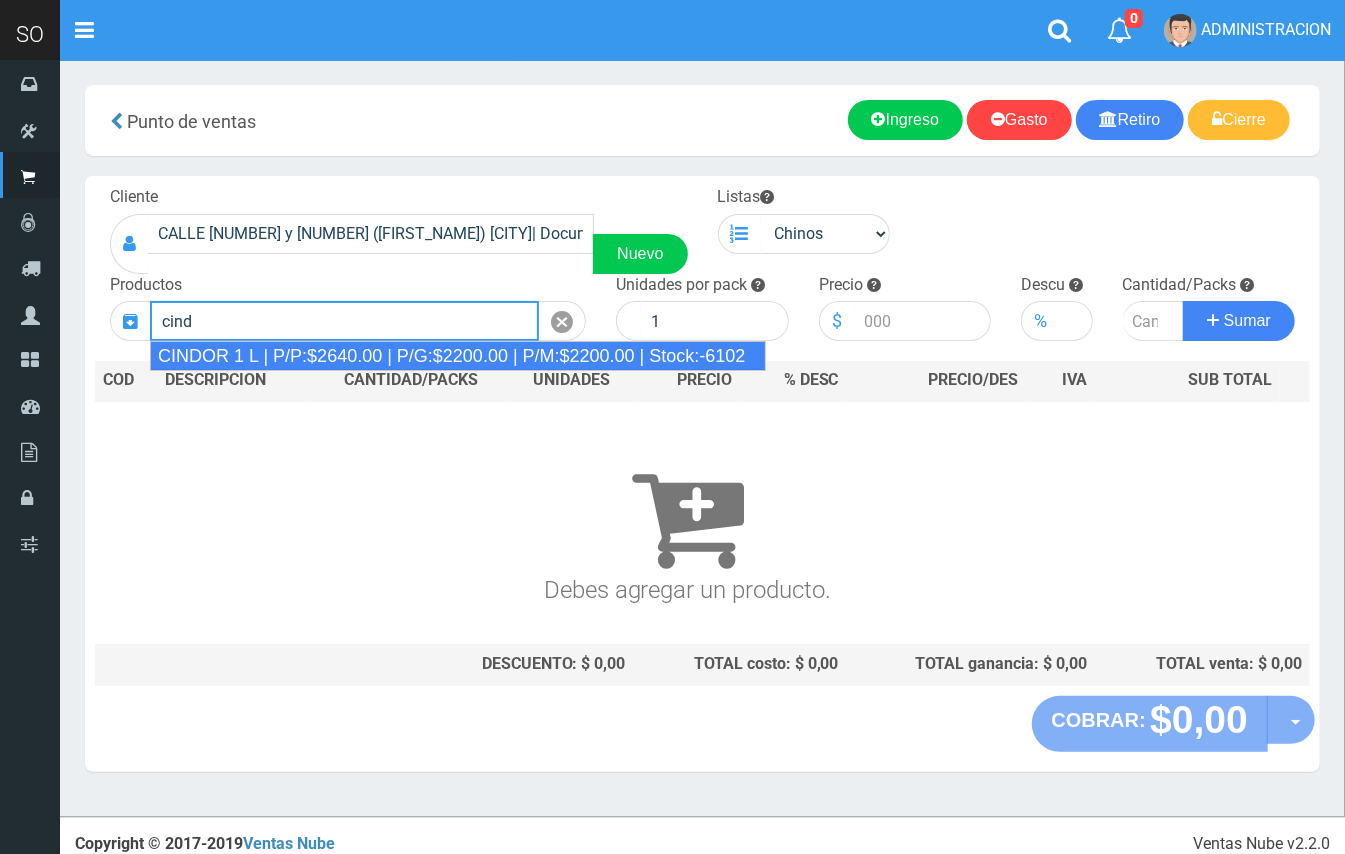 click on "CINDOR 1 L | P/P:$2640.00 | P/G:$2200.00 | P/M:$2200.00 | Stock:-6102" at bounding box center [458, 356] 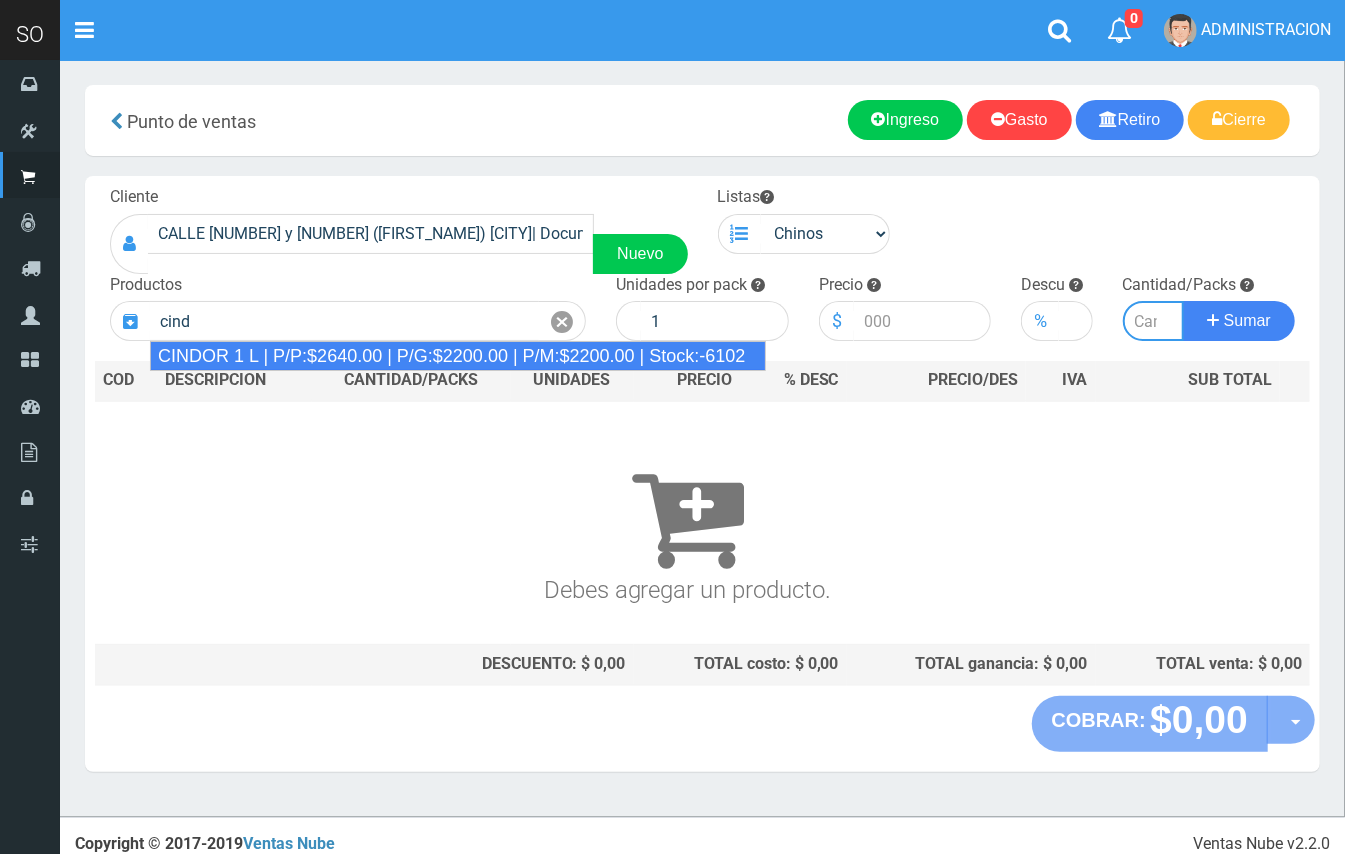 type on "CINDOR 1 L | P/P:$2640.00 | P/G:$2200.00 | P/M:$2200.00 | Stock:-6102" 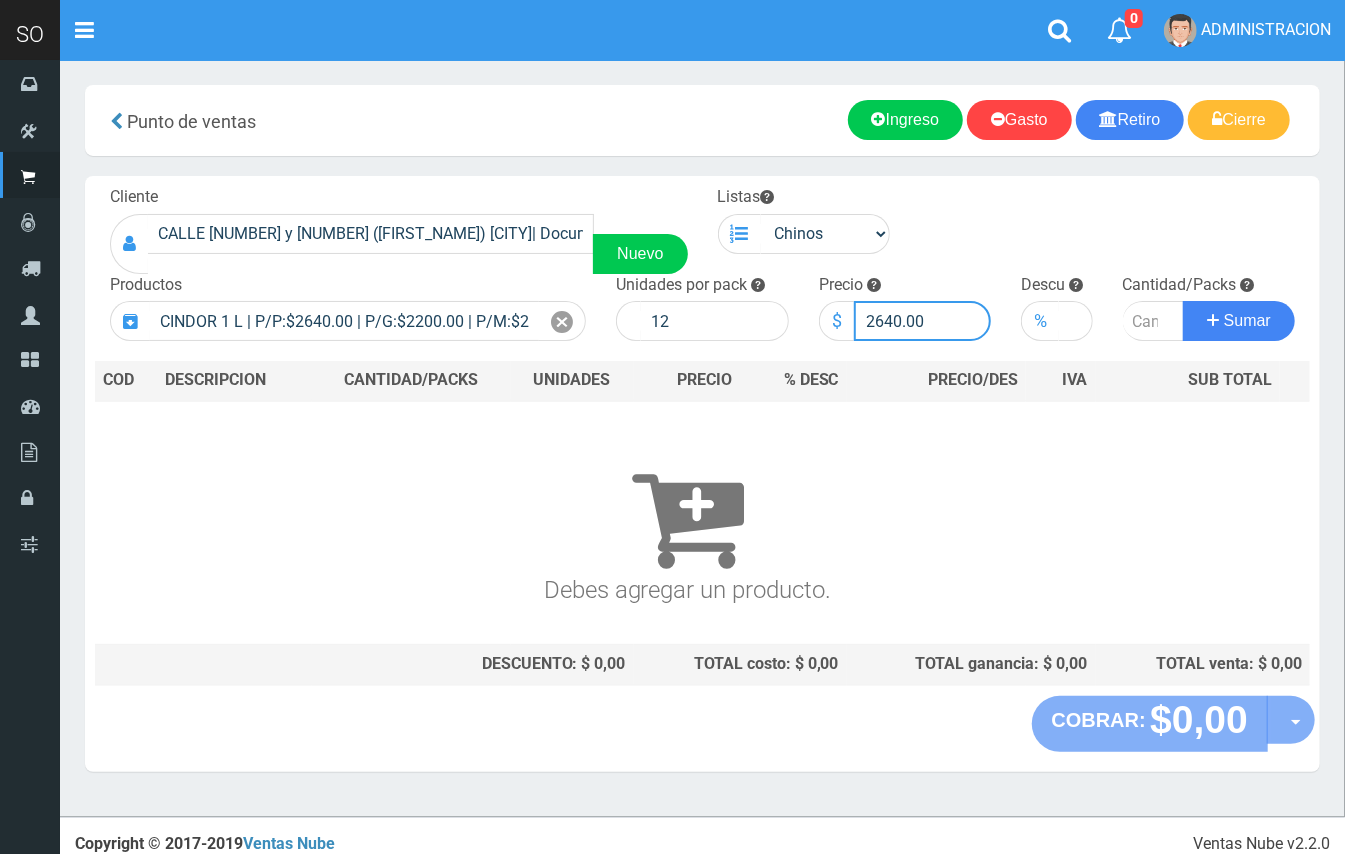 drag, startPoint x: 898, startPoint y: 324, endPoint x: 874, endPoint y: 318, distance: 24.738634 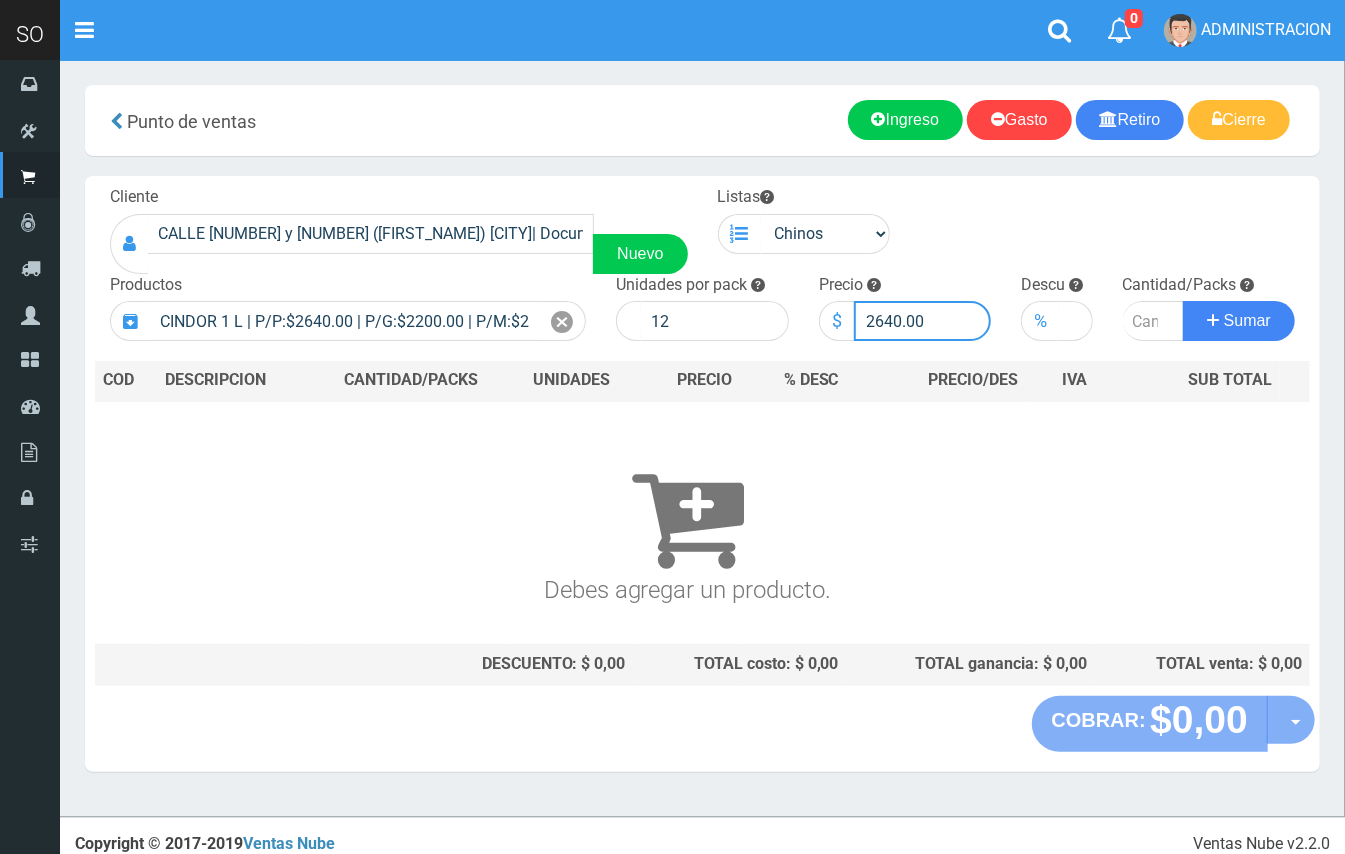 click on "2640.00" at bounding box center (923, 321) 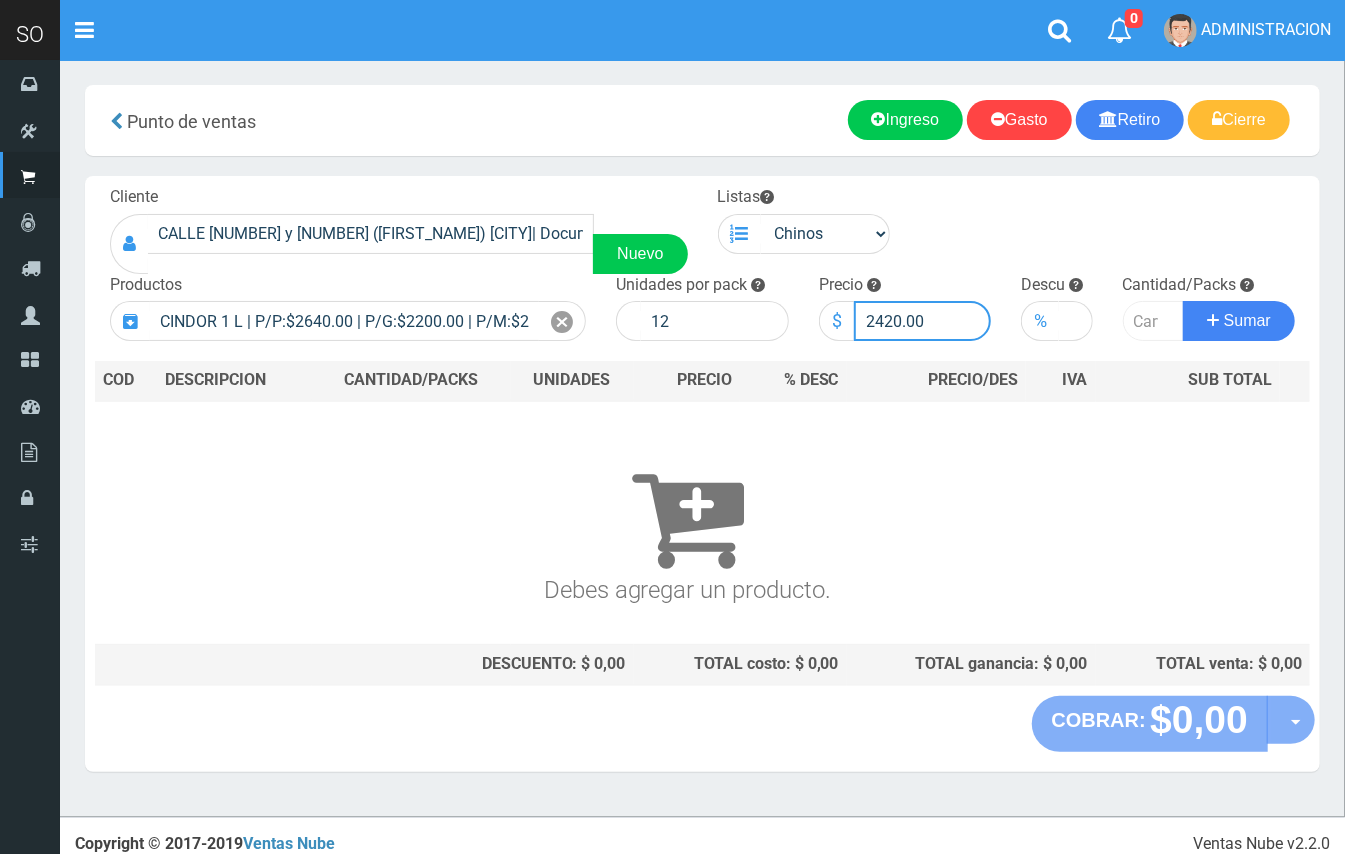 type on "2420.00" 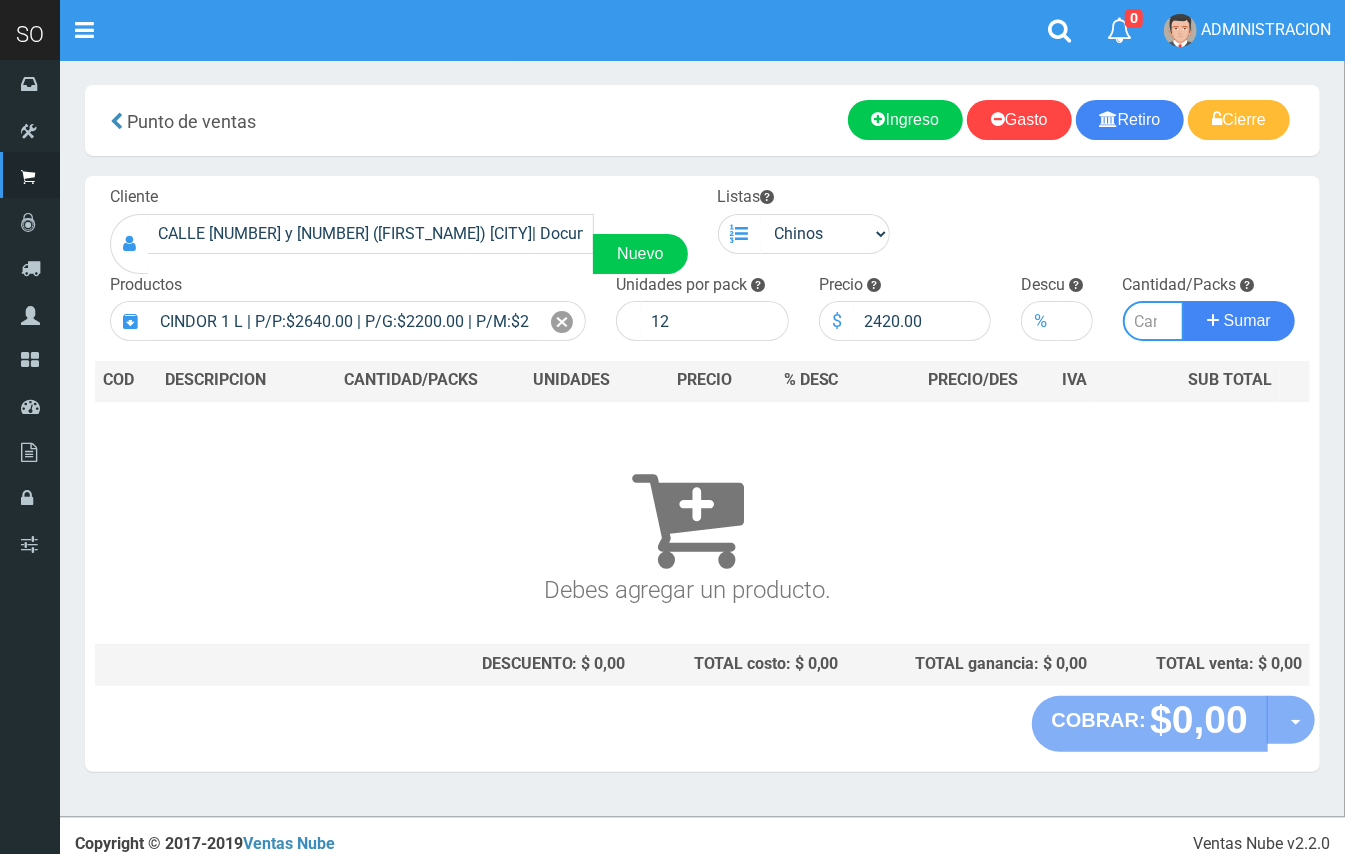 click at bounding box center [1154, 321] 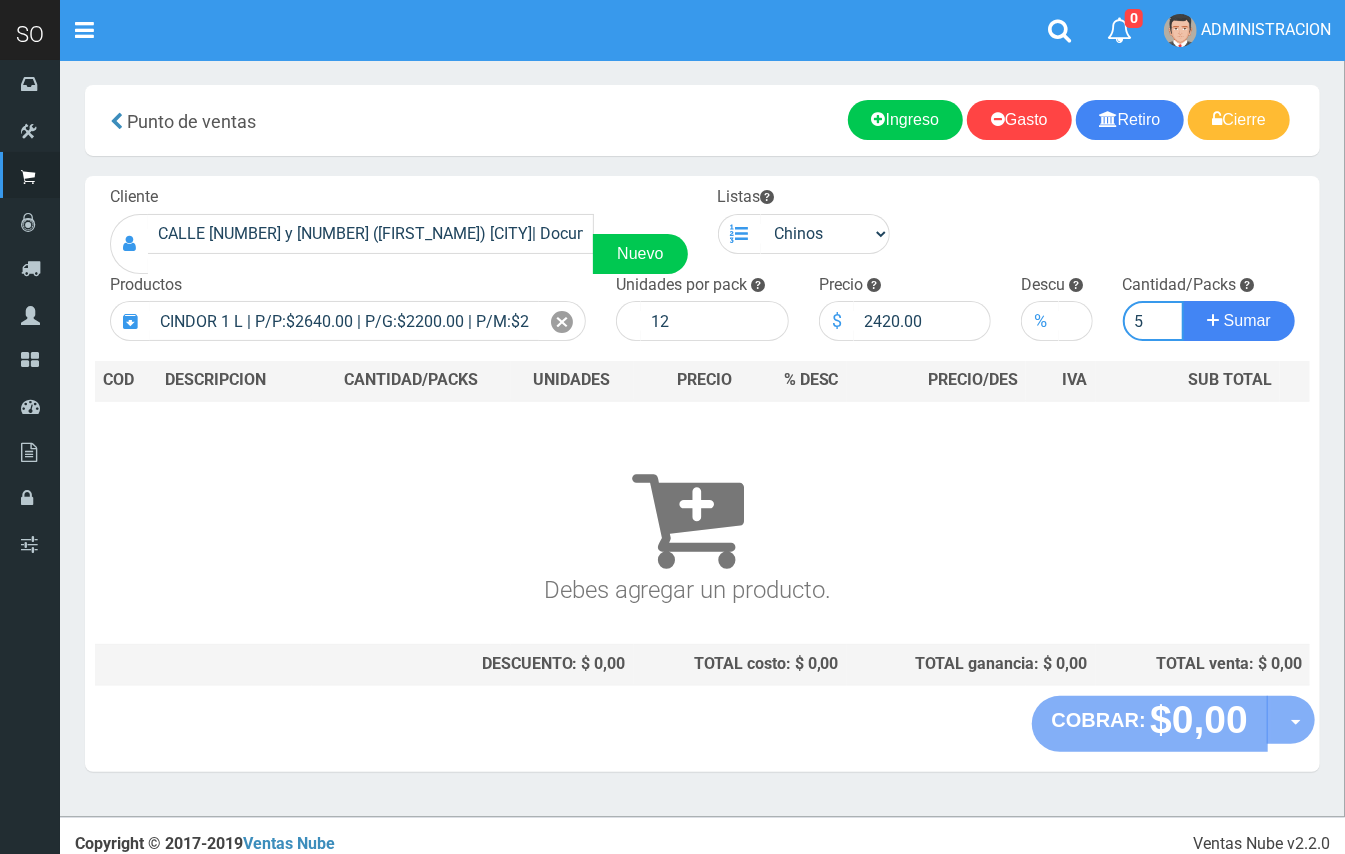 type on "5" 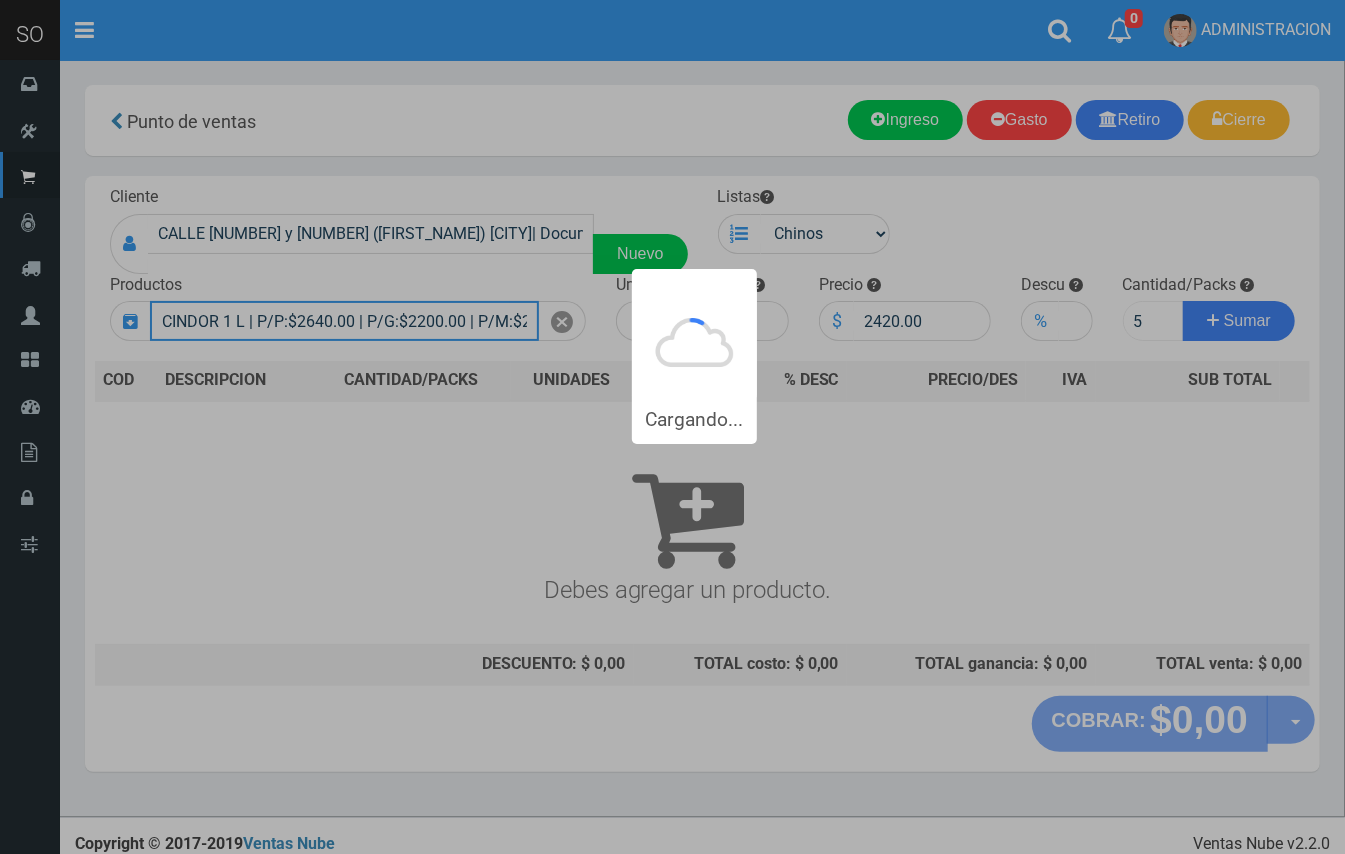 type 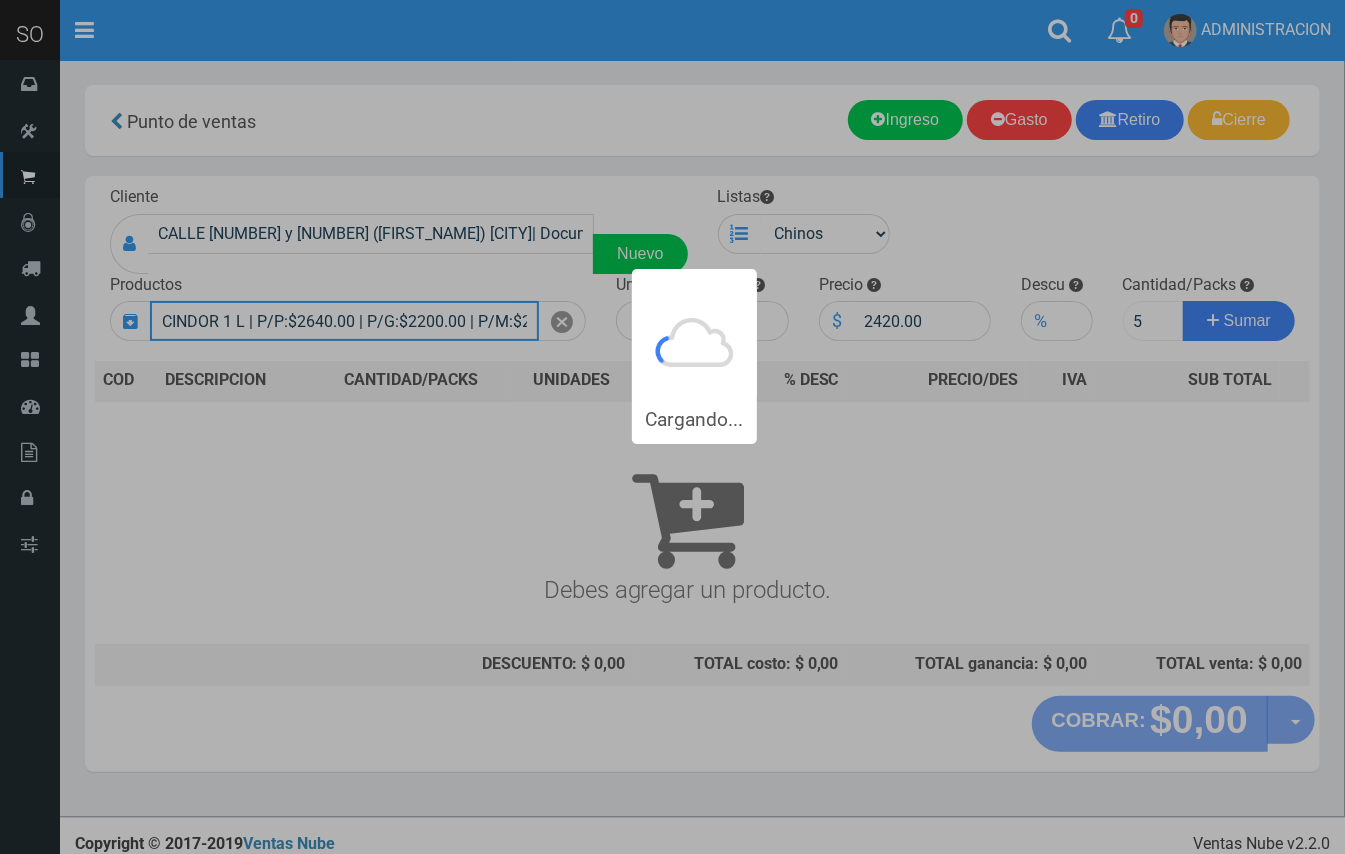 type 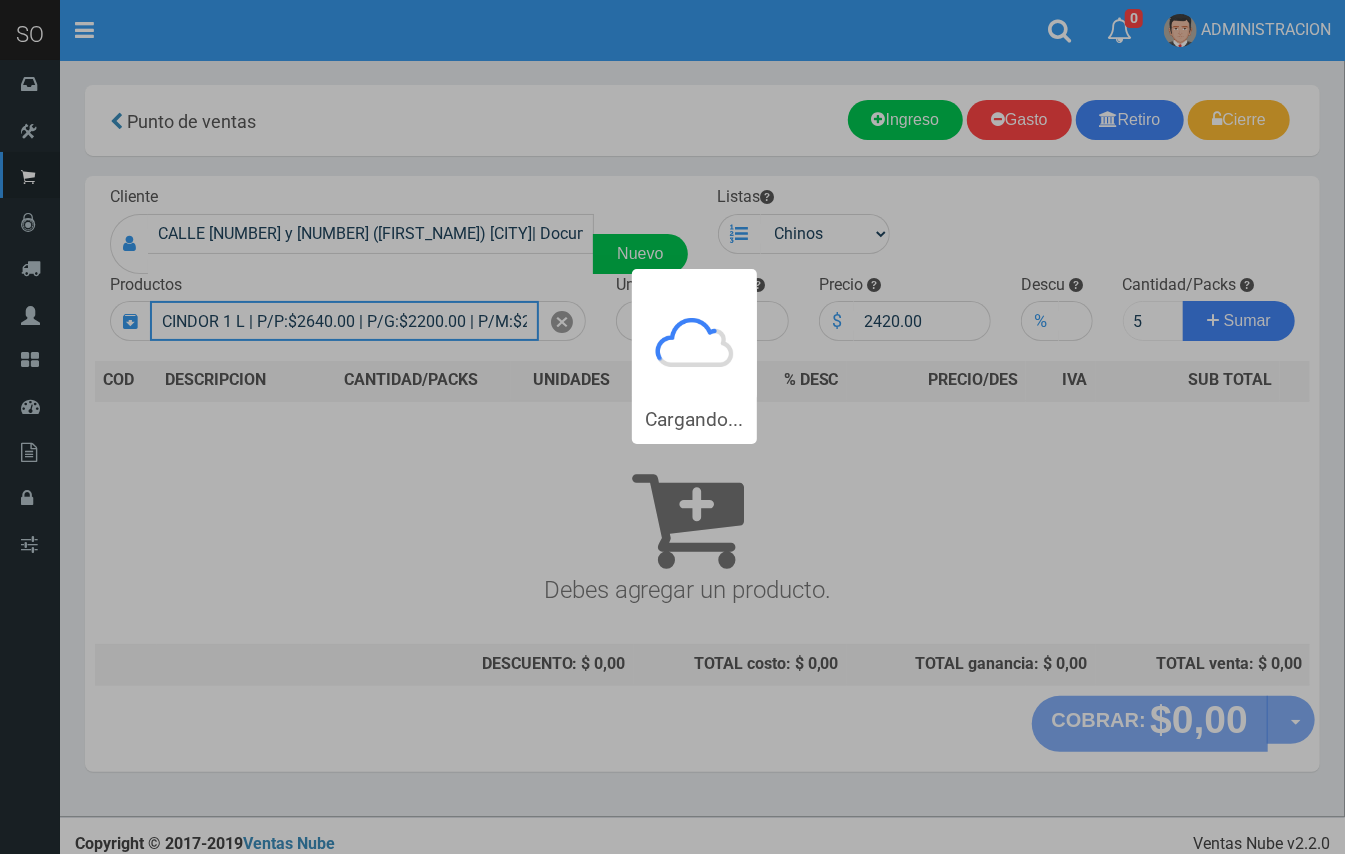 type 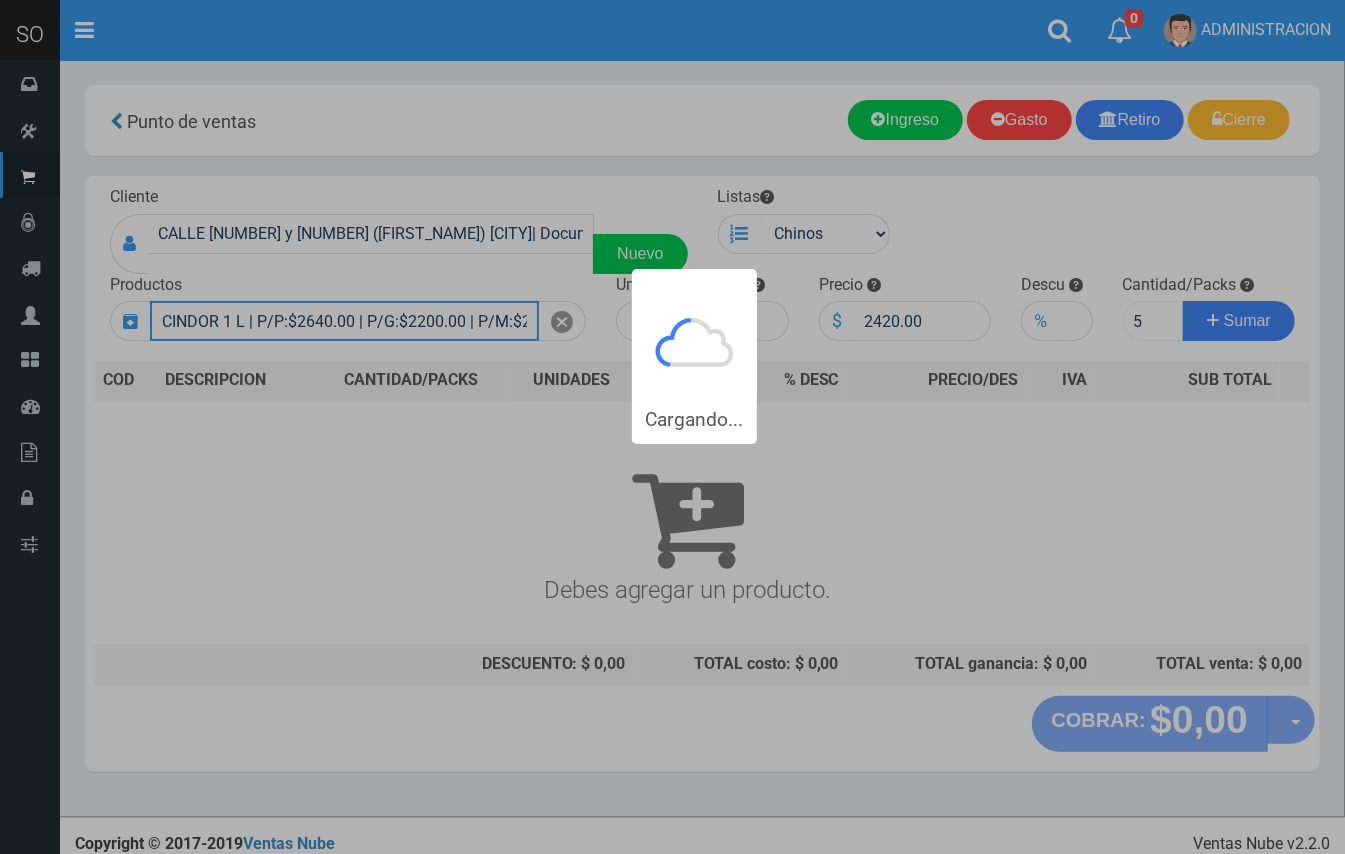 type 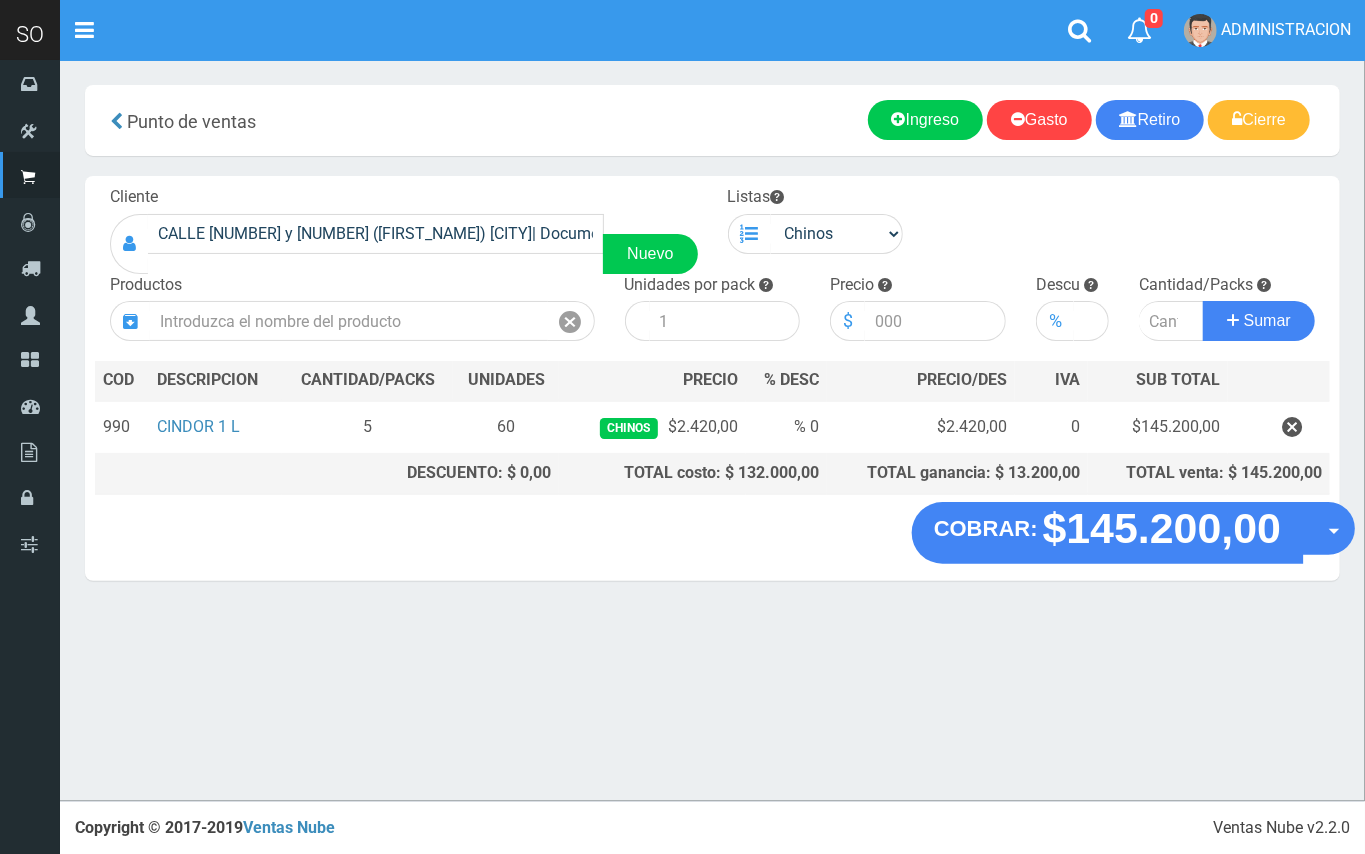 drag, startPoint x: 1325, startPoint y: 526, endPoint x: 1325, endPoint y: 588, distance: 62 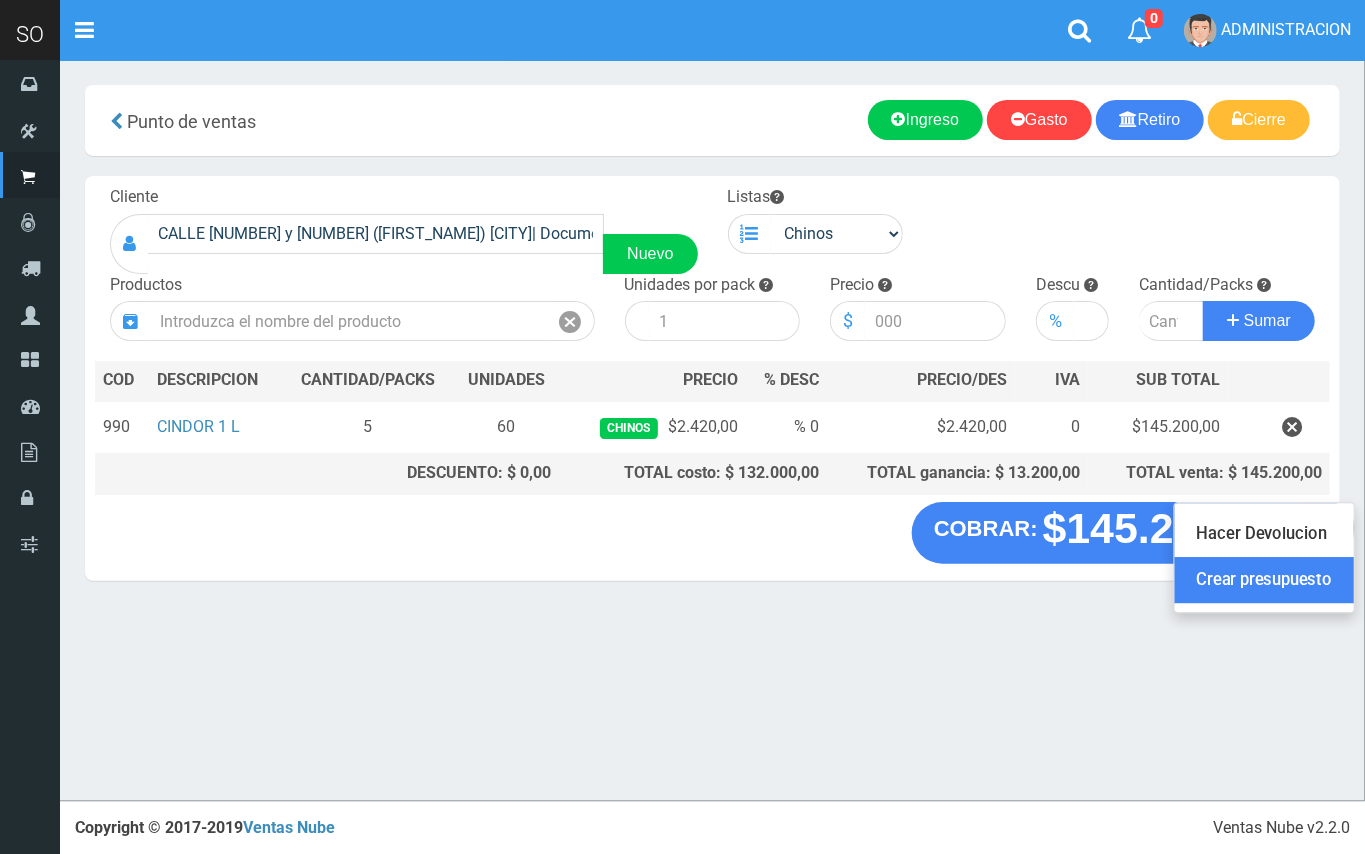 click on "Crear presupuesto" at bounding box center (1264, 581) 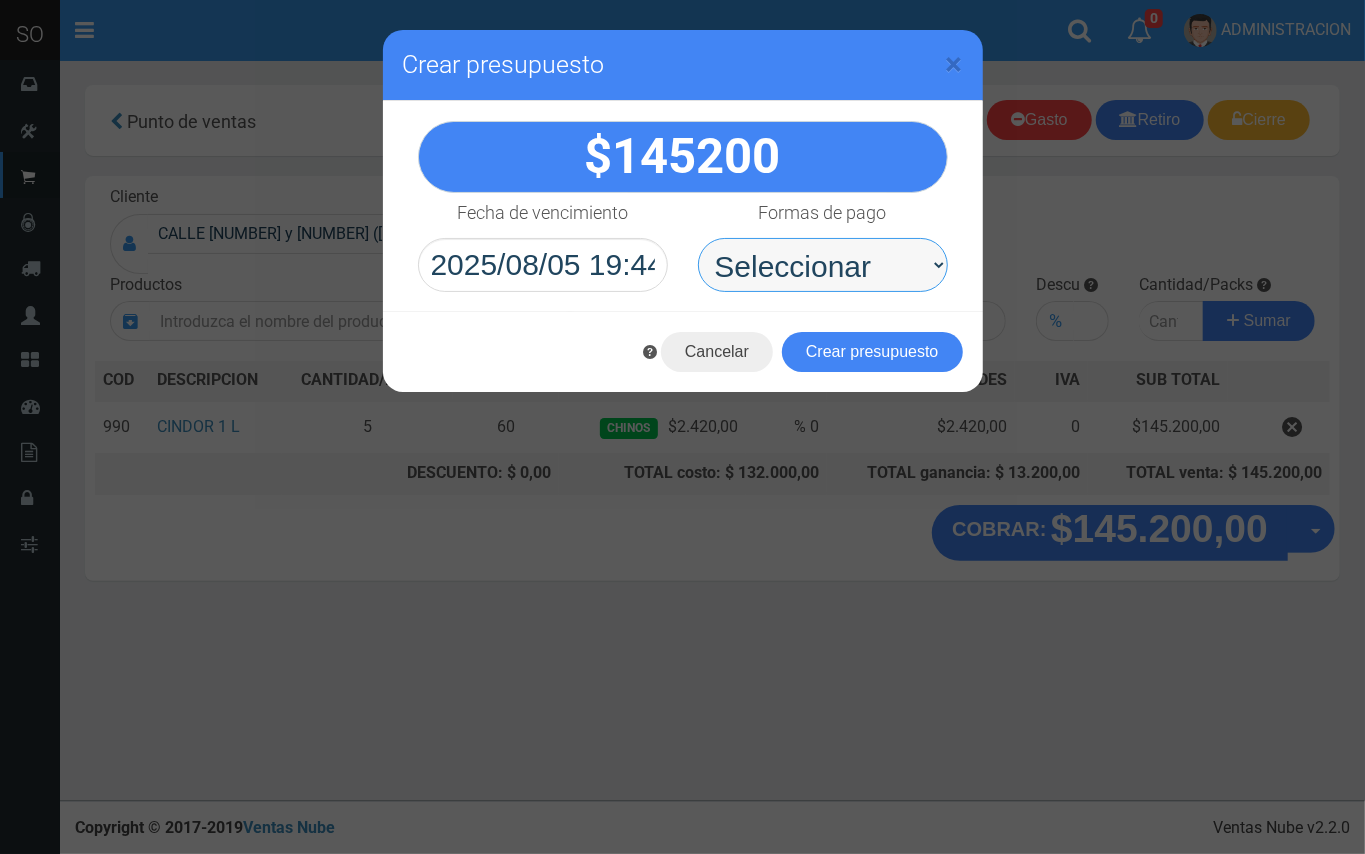 drag, startPoint x: 768, startPoint y: 293, endPoint x: 754, endPoint y: 282, distance: 17.804493 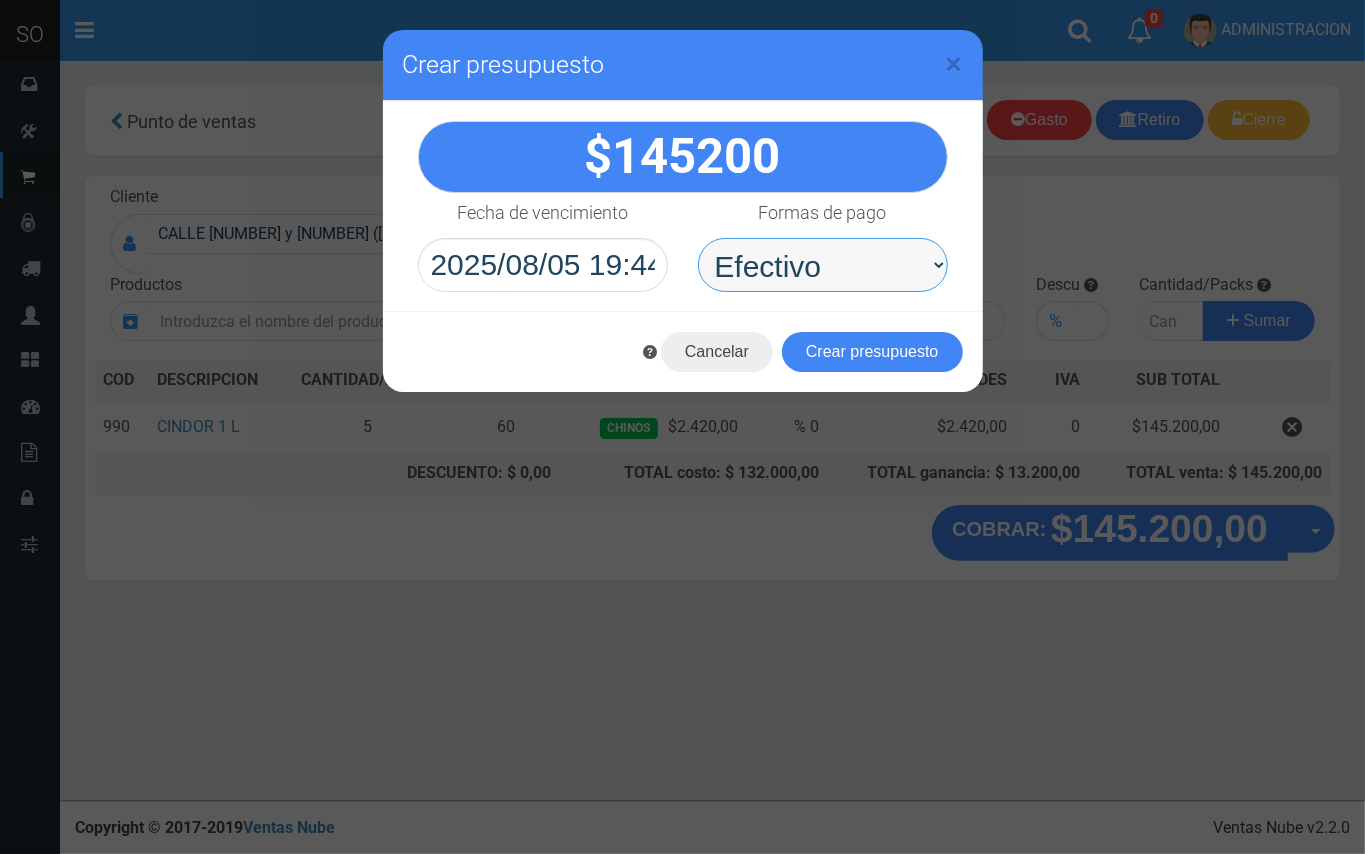 click on "Seleccionar
Efectivo
Tarjeta de Crédito
Depósito
Débito" at bounding box center [823, 265] 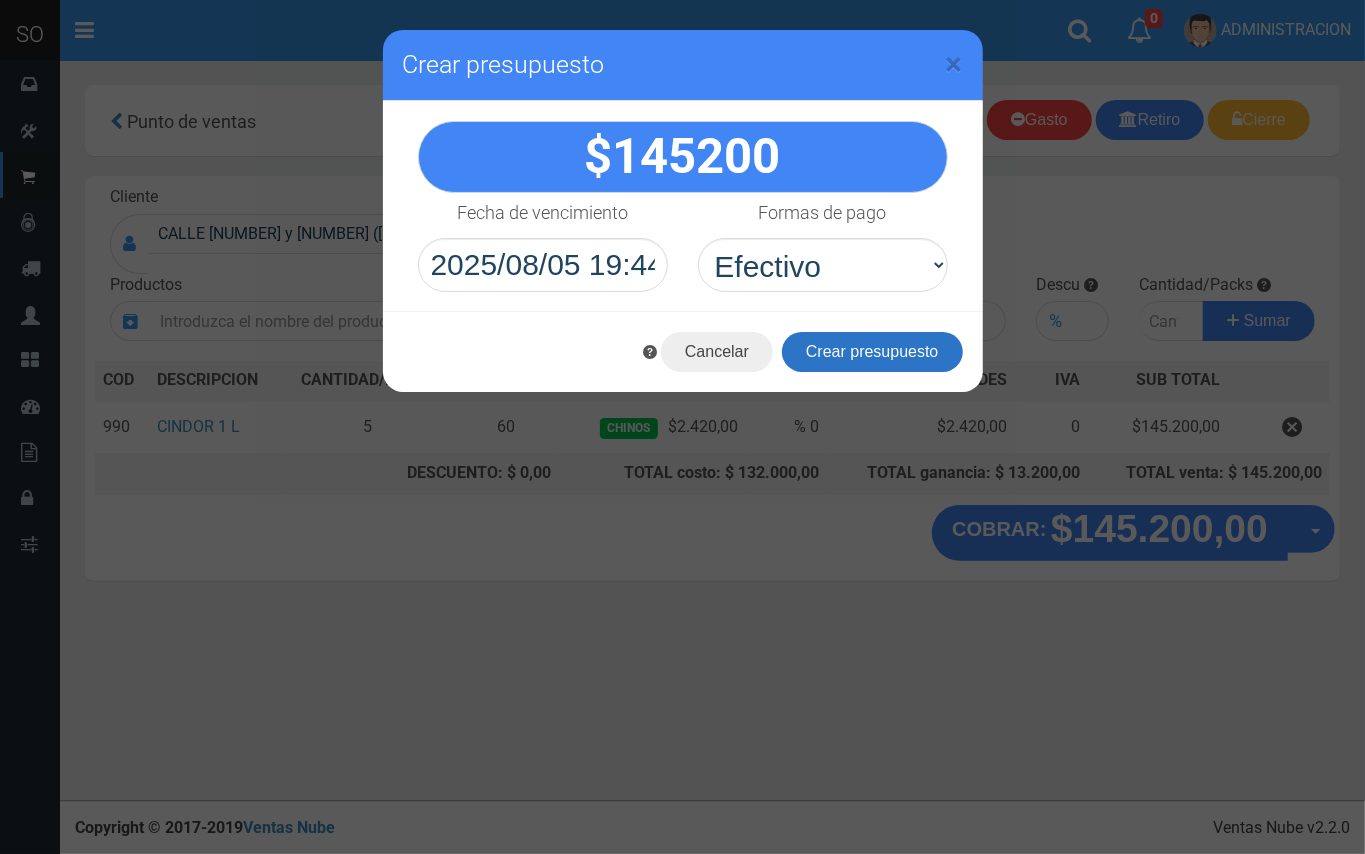 click on "Crear presupuesto" at bounding box center [872, 352] 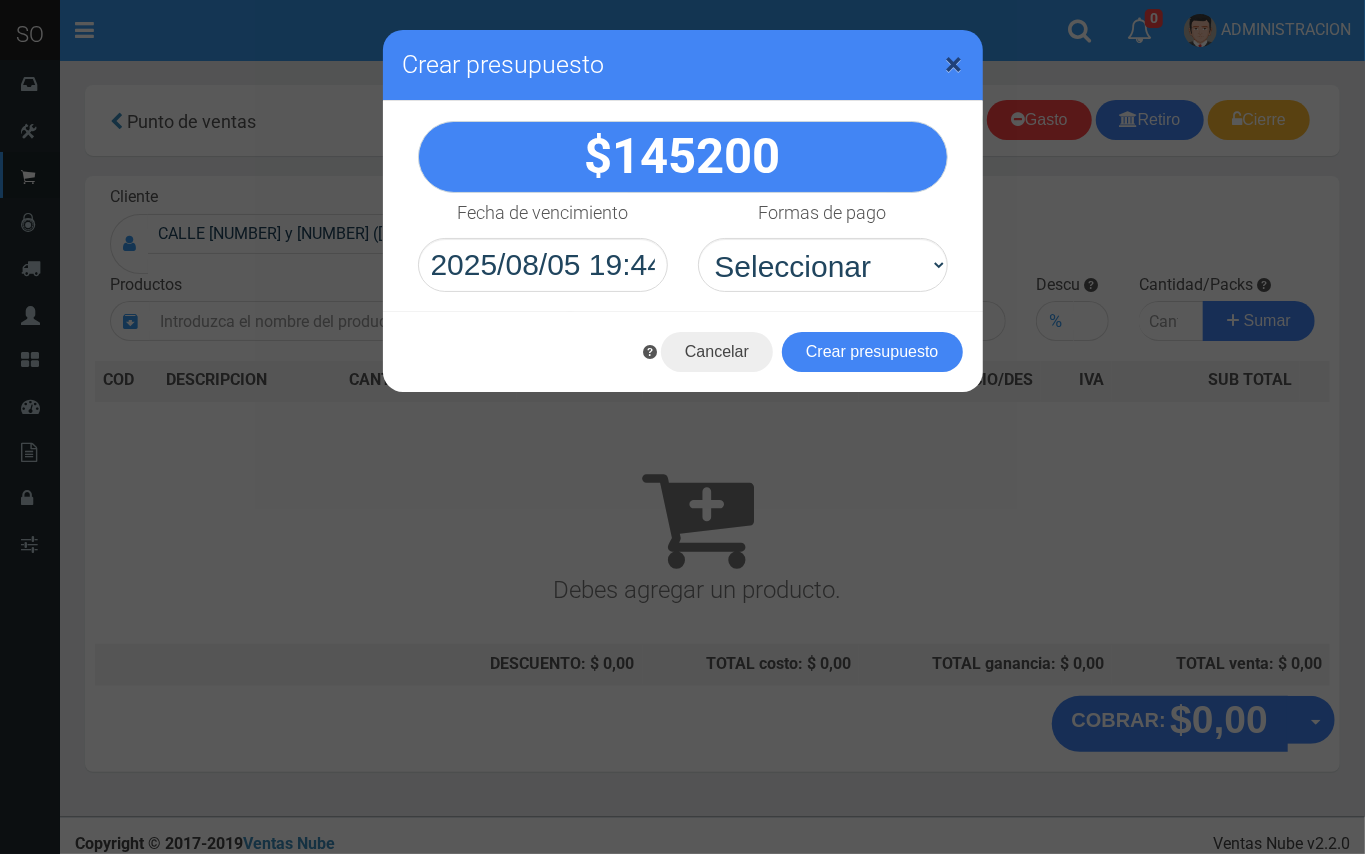 click on "×" at bounding box center (954, 64) 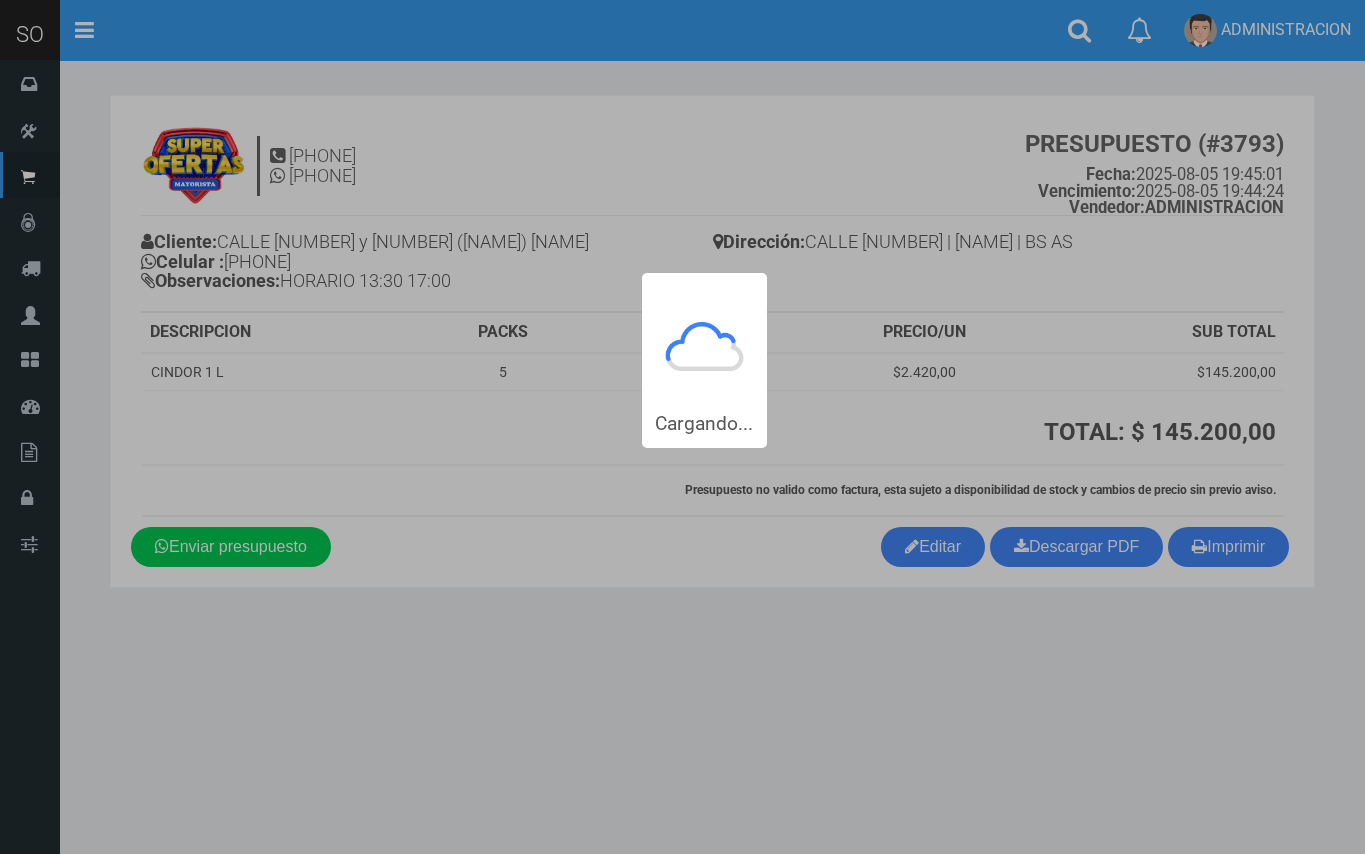 scroll, scrollTop: 0, scrollLeft: 0, axis: both 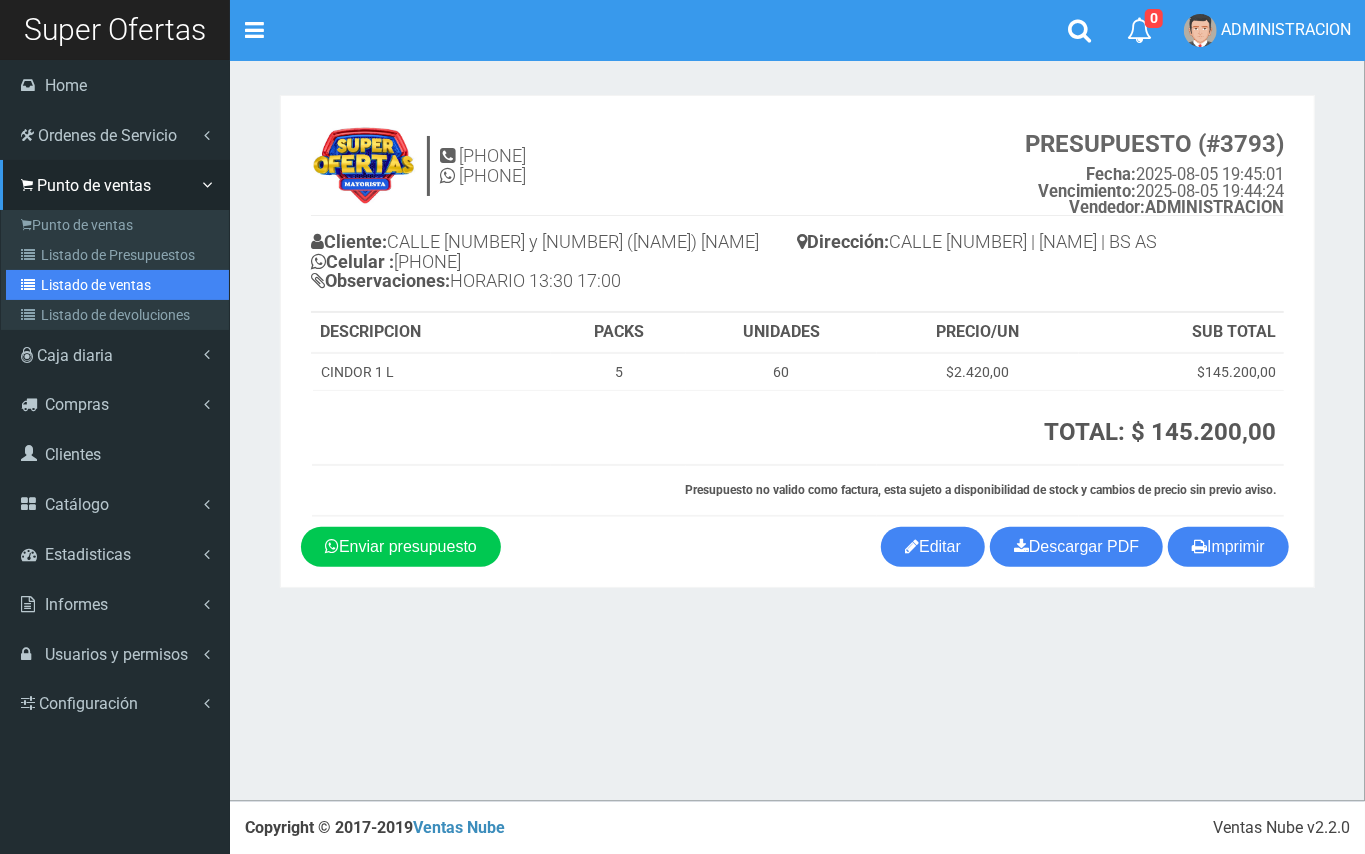 click on "Listado de ventas" at bounding box center (117, 285) 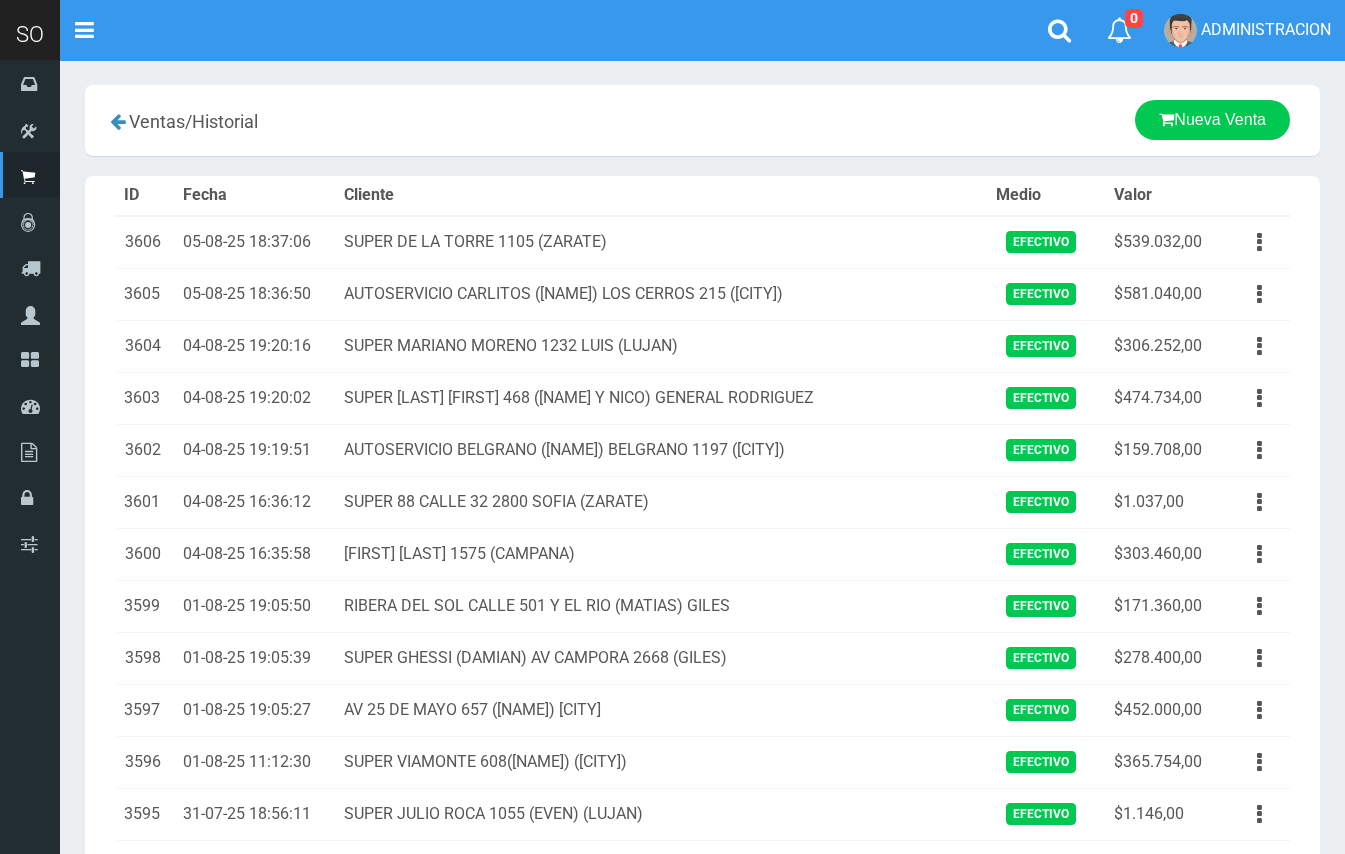scroll, scrollTop: 0, scrollLeft: 0, axis: both 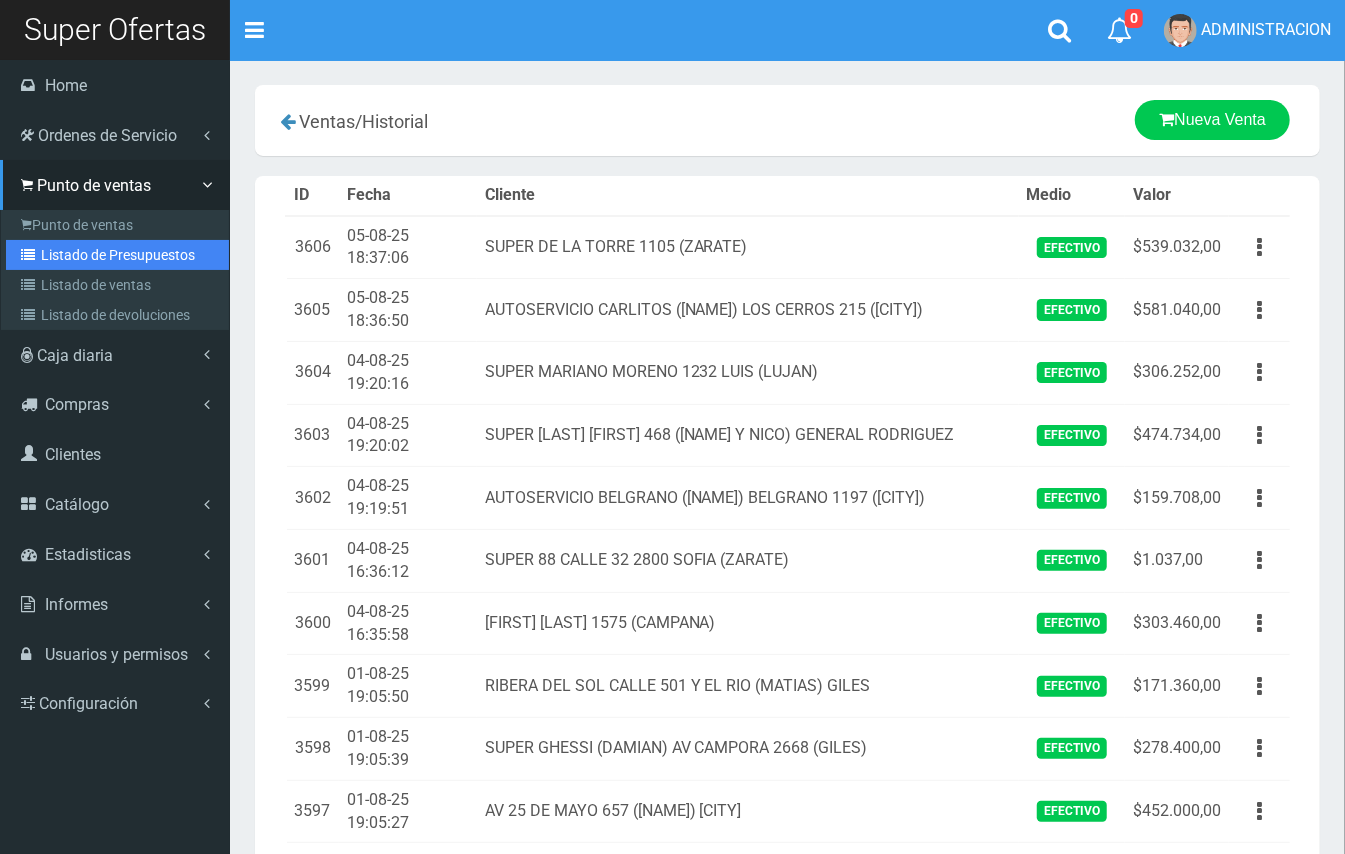click at bounding box center [31, 255] 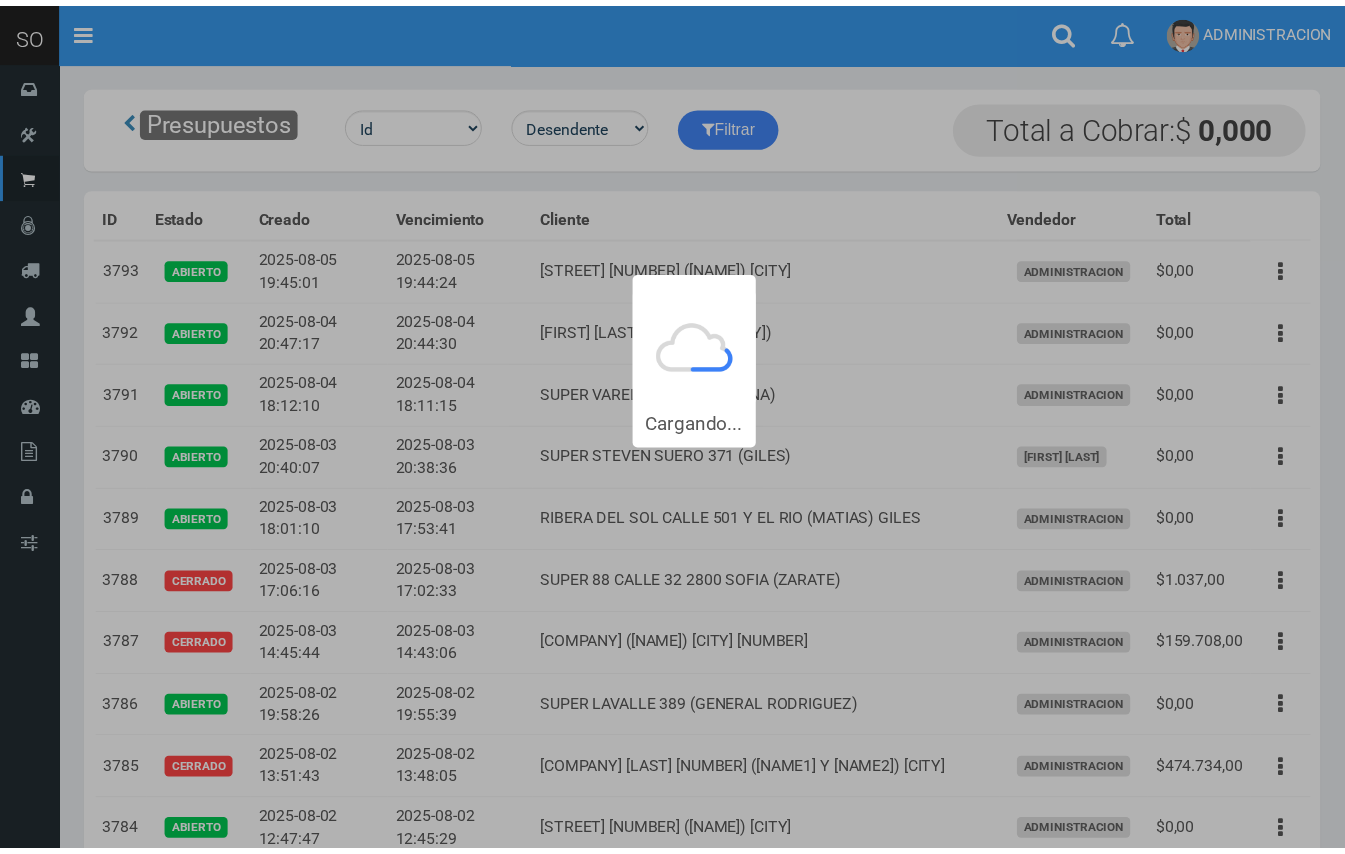 scroll, scrollTop: 0, scrollLeft: 0, axis: both 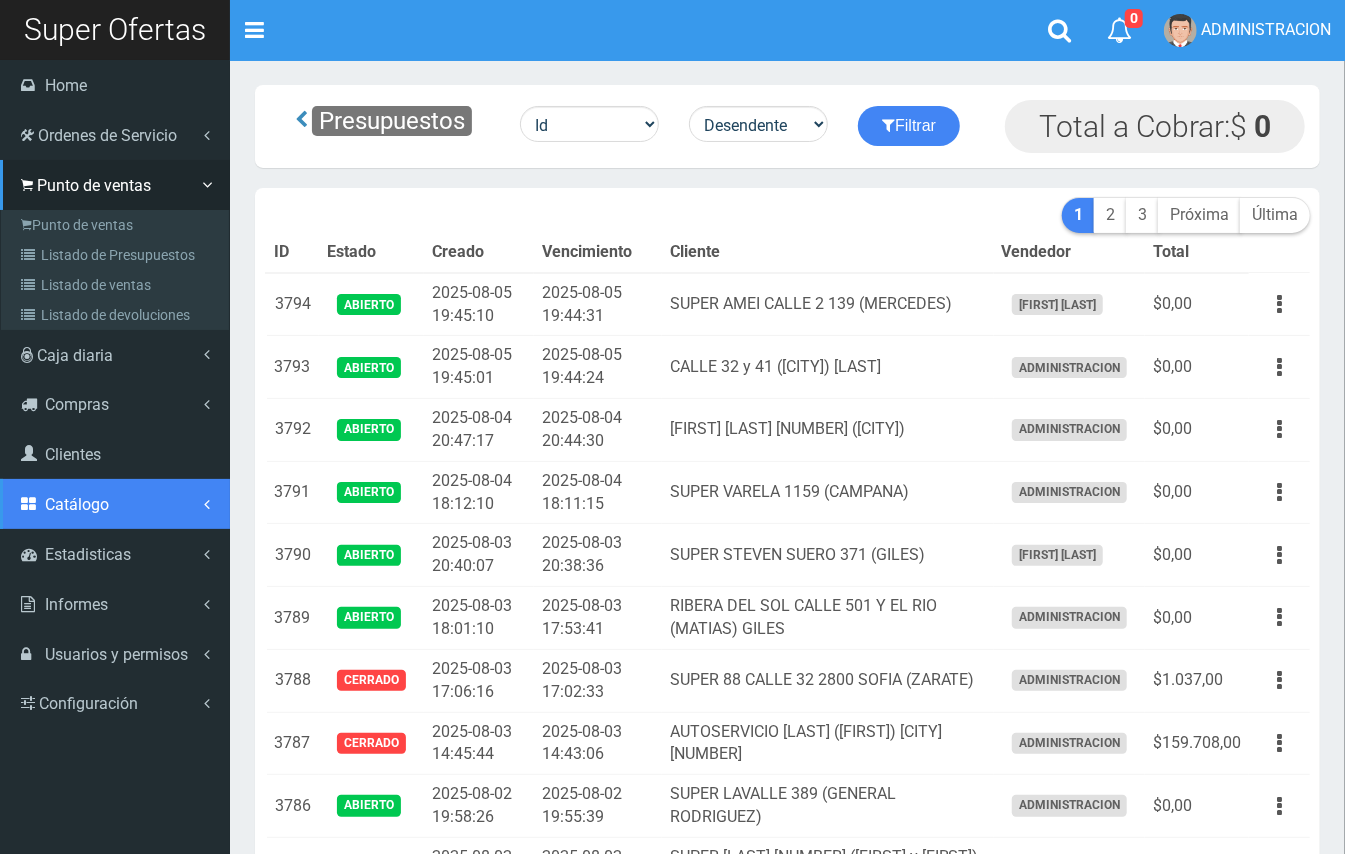 click on "Catálogo" at bounding box center [77, 504] 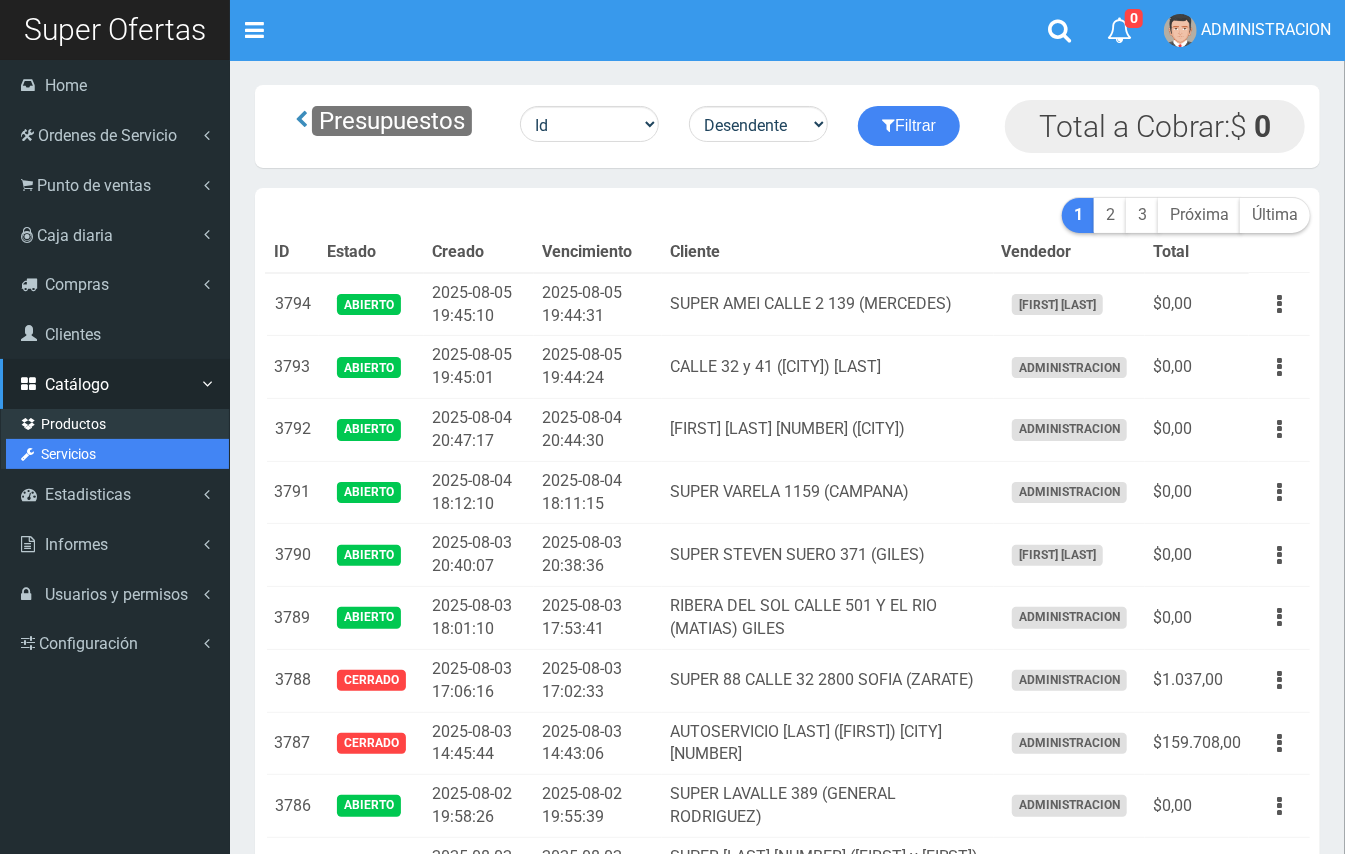 click on "Servicios" at bounding box center [117, 454] 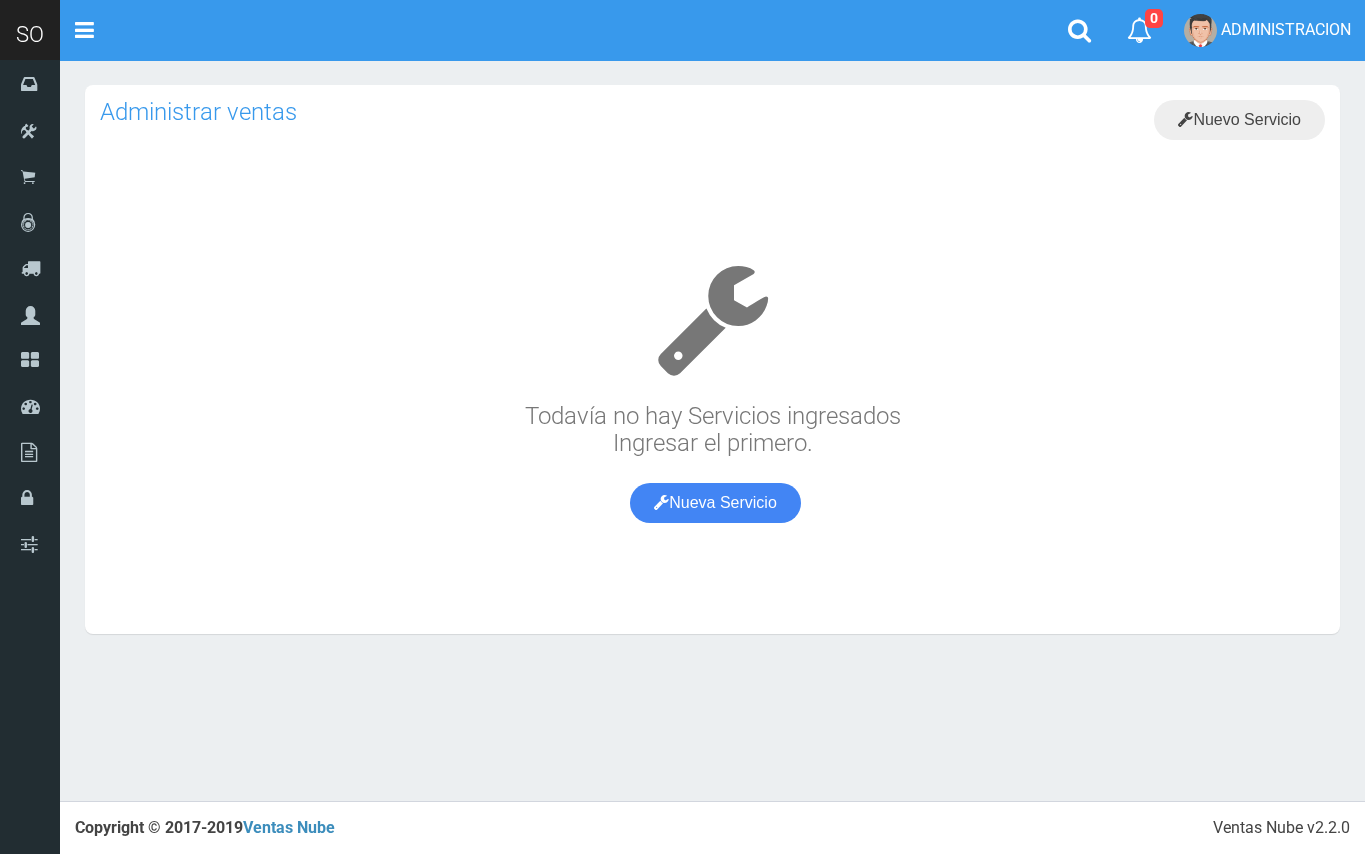 scroll, scrollTop: 0, scrollLeft: 0, axis: both 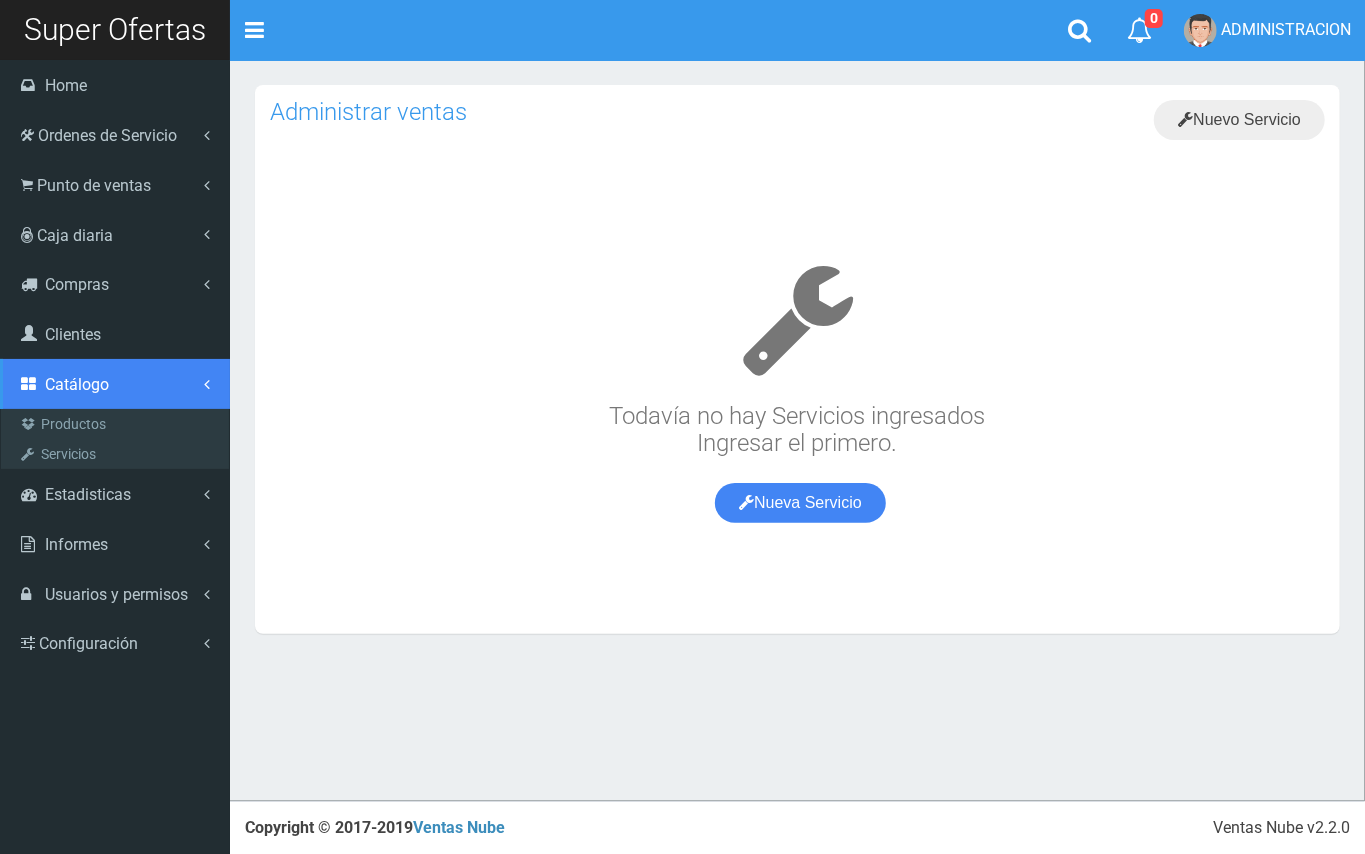 click on "Catálogo" at bounding box center (115, 384) 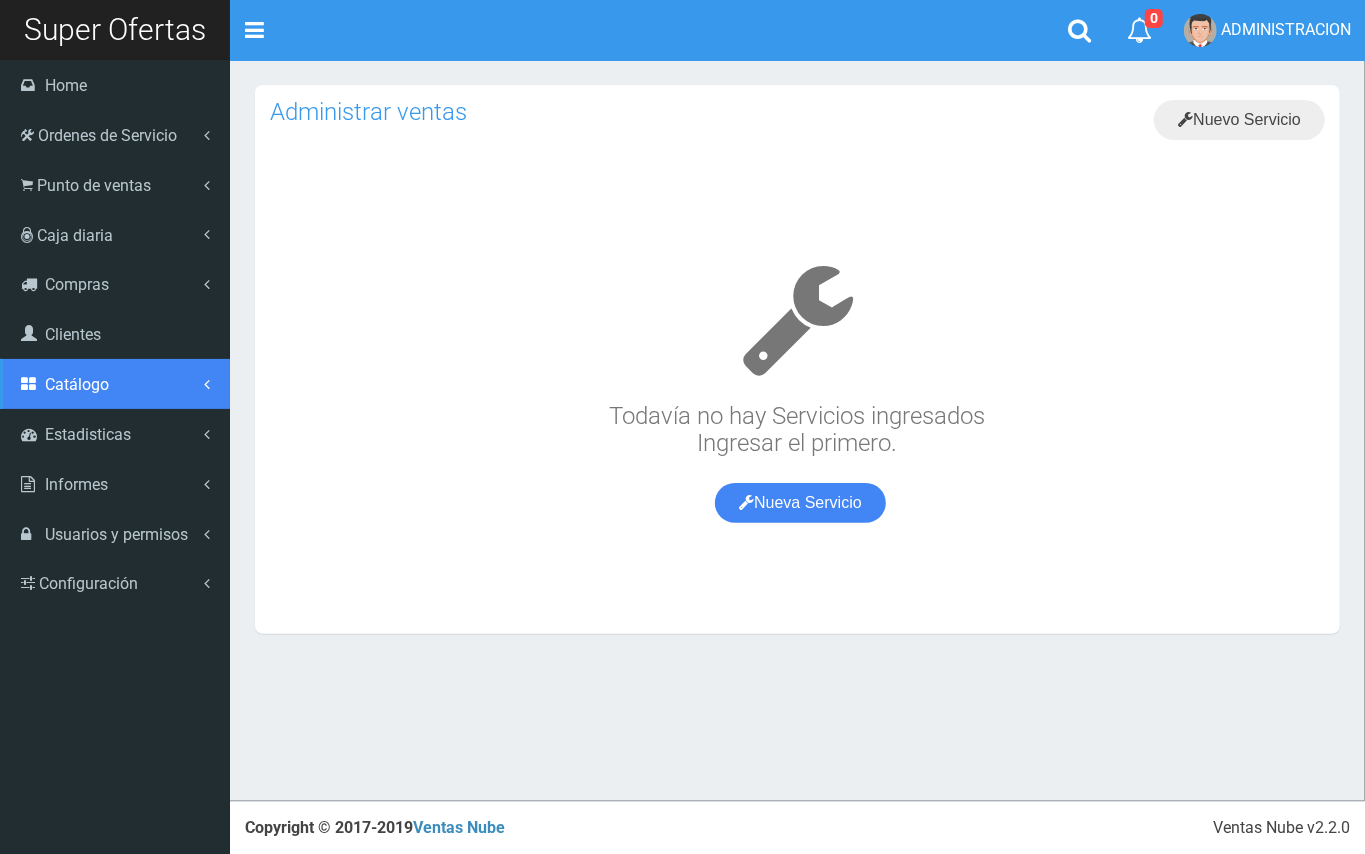 click on "Catálogo" at bounding box center (115, 384) 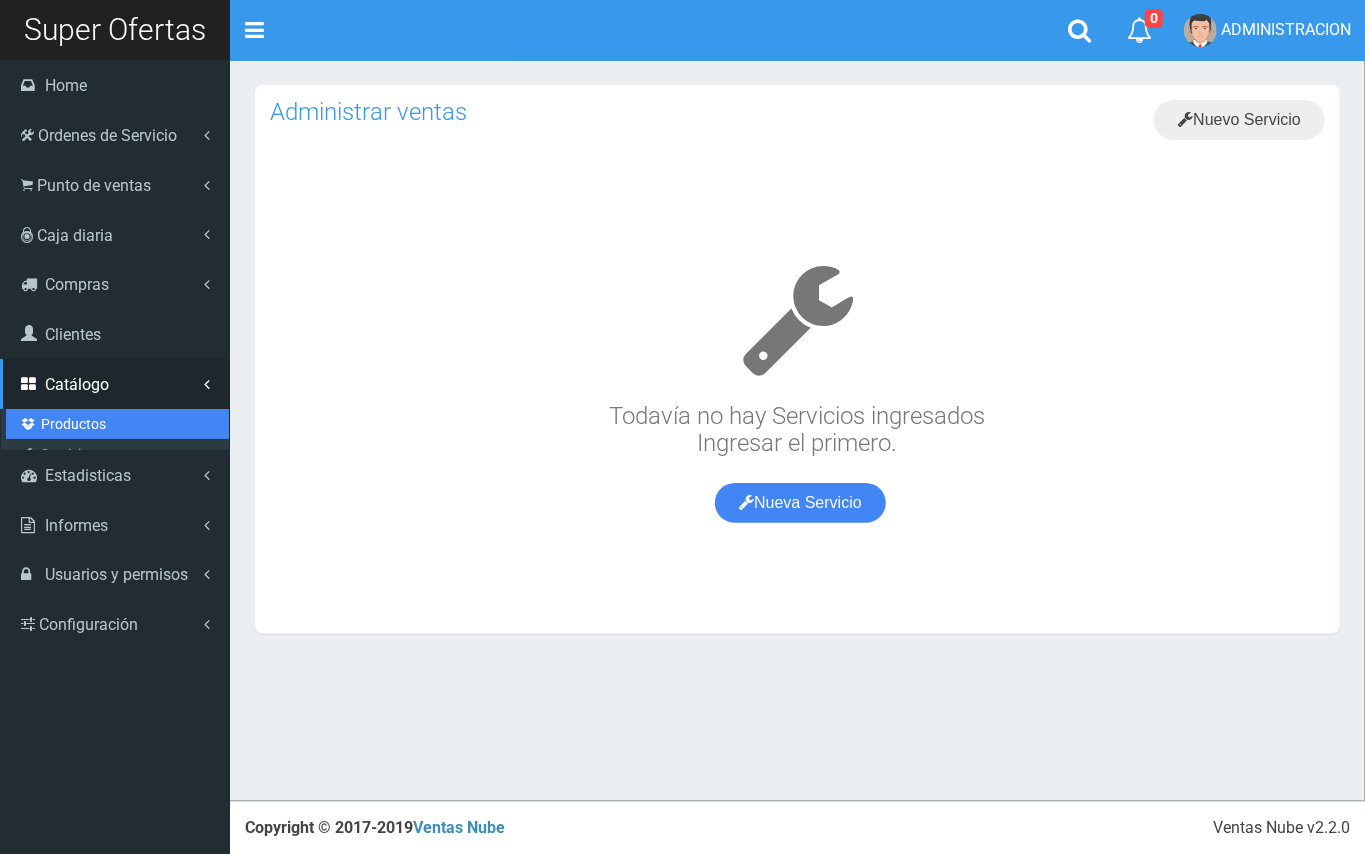 click on "Productos" at bounding box center (117, 424) 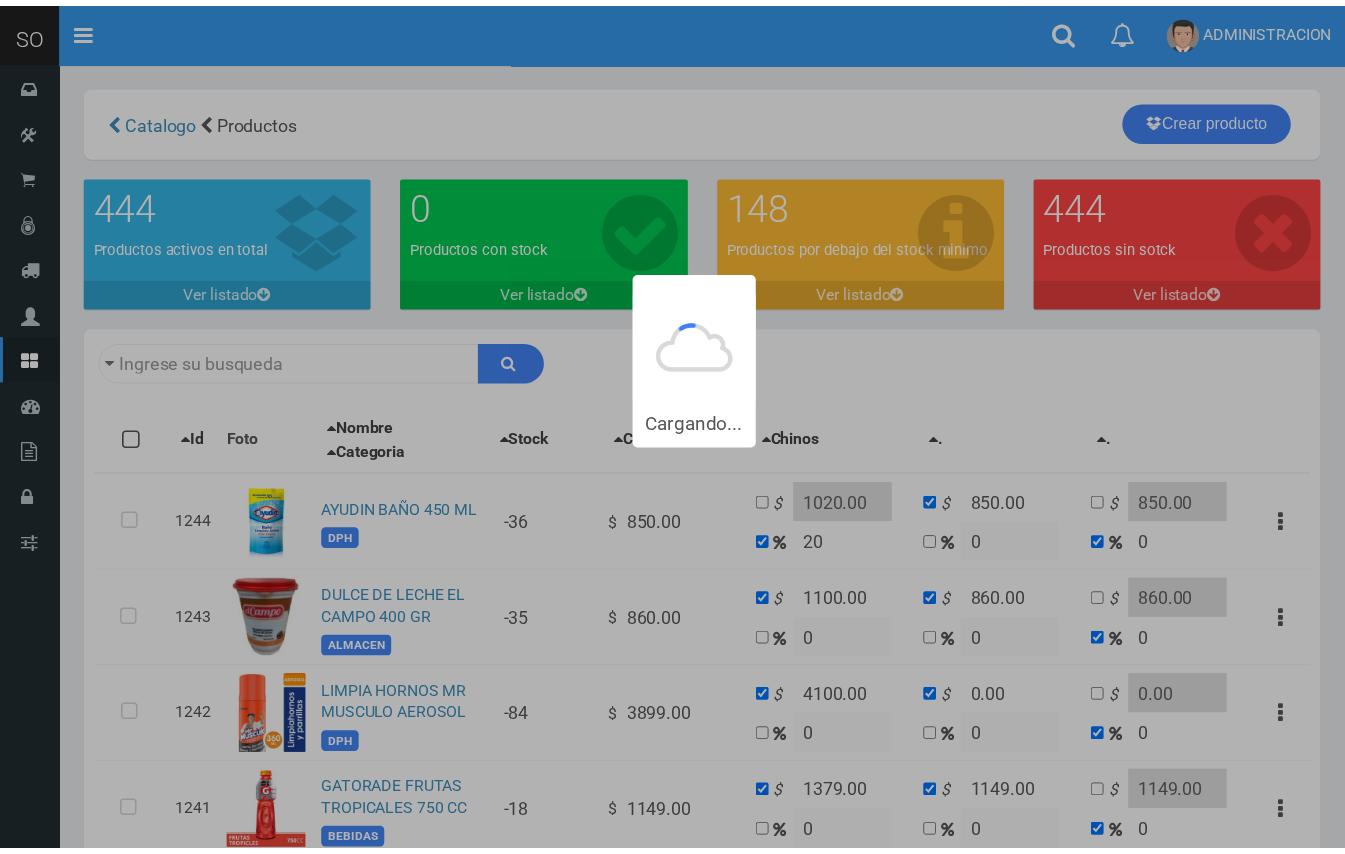 scroll, scrollTop: 0, scrollLeft: 0, axis: both 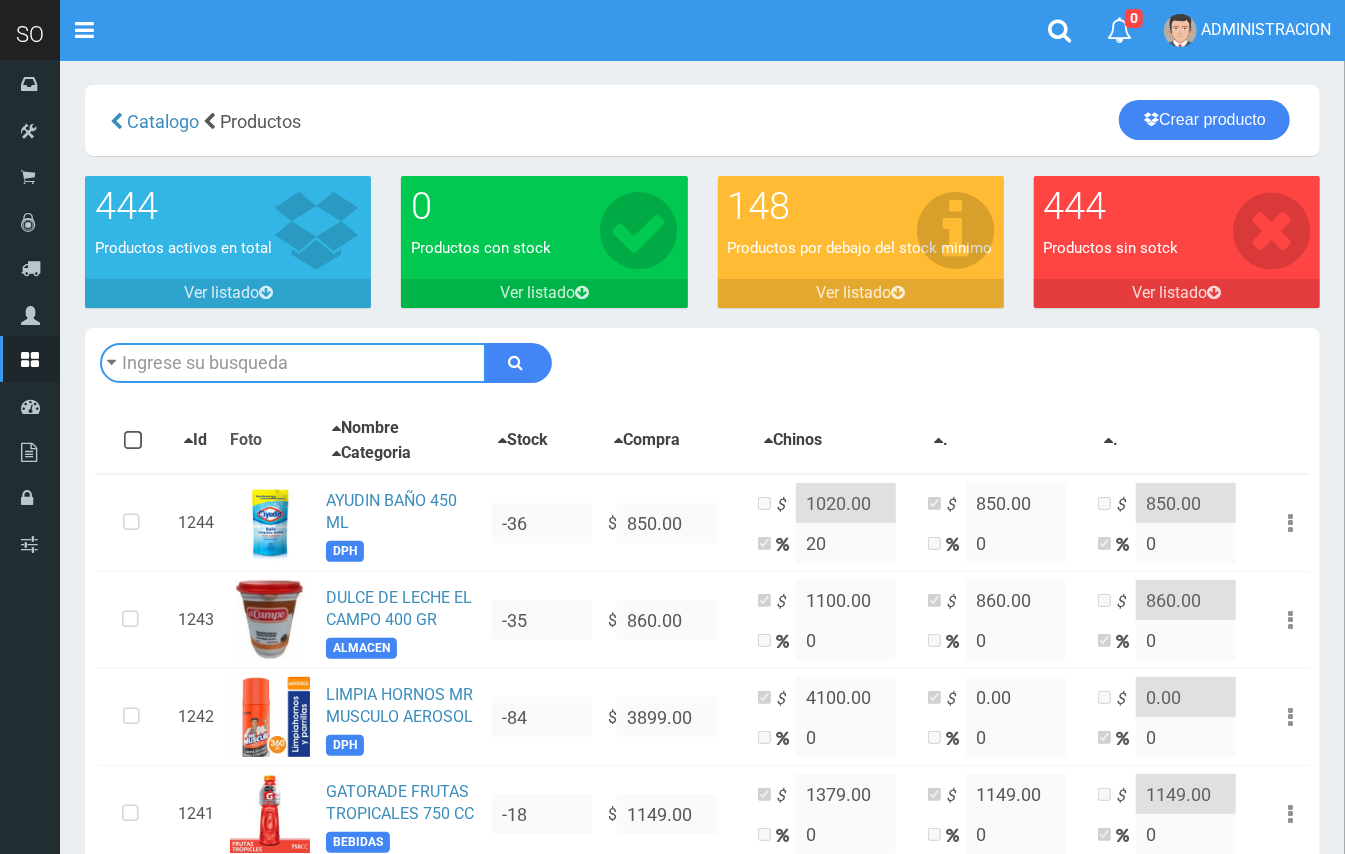 click at bounding box center (293, 363) 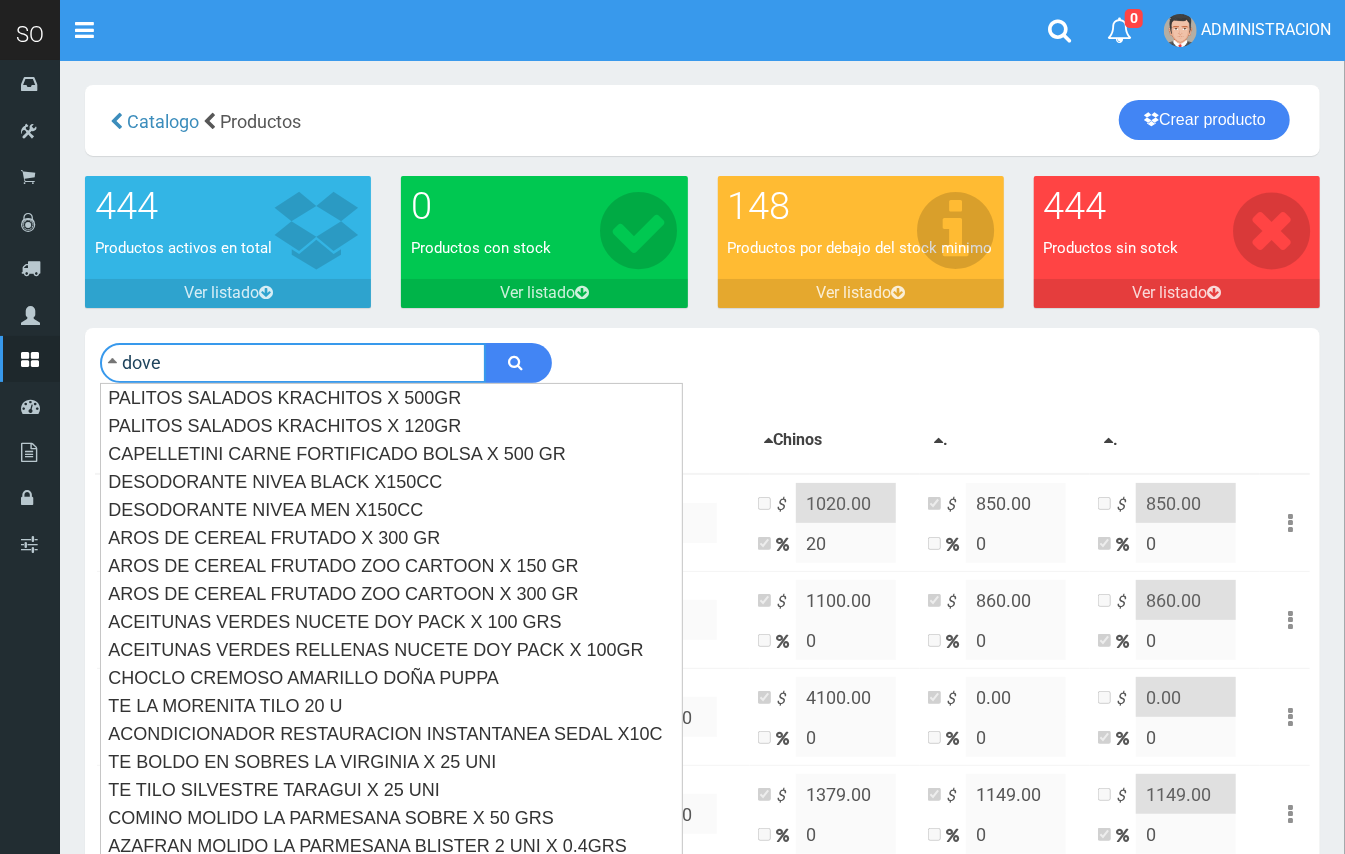 type on "dove" 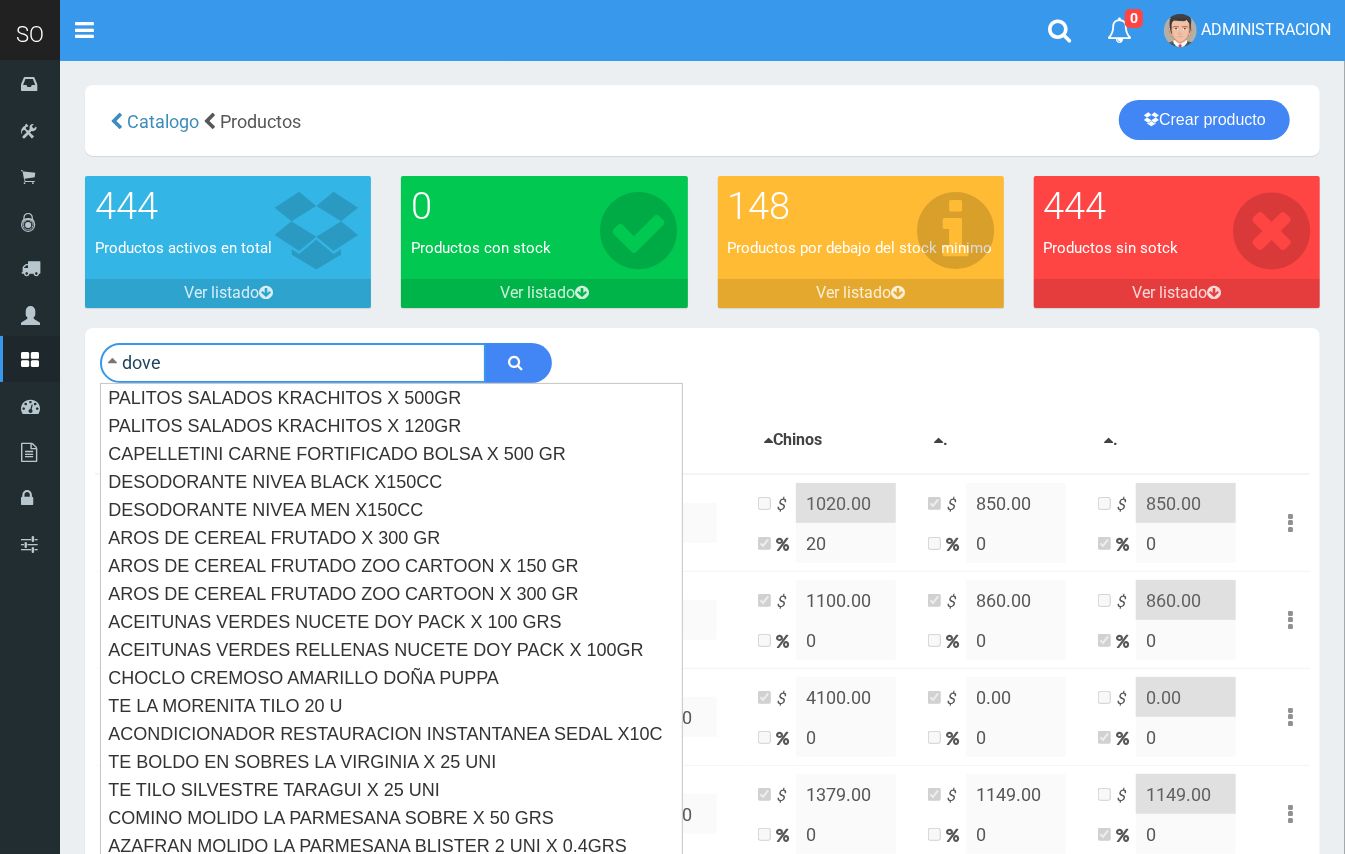 click at bounding box center [518, 363] 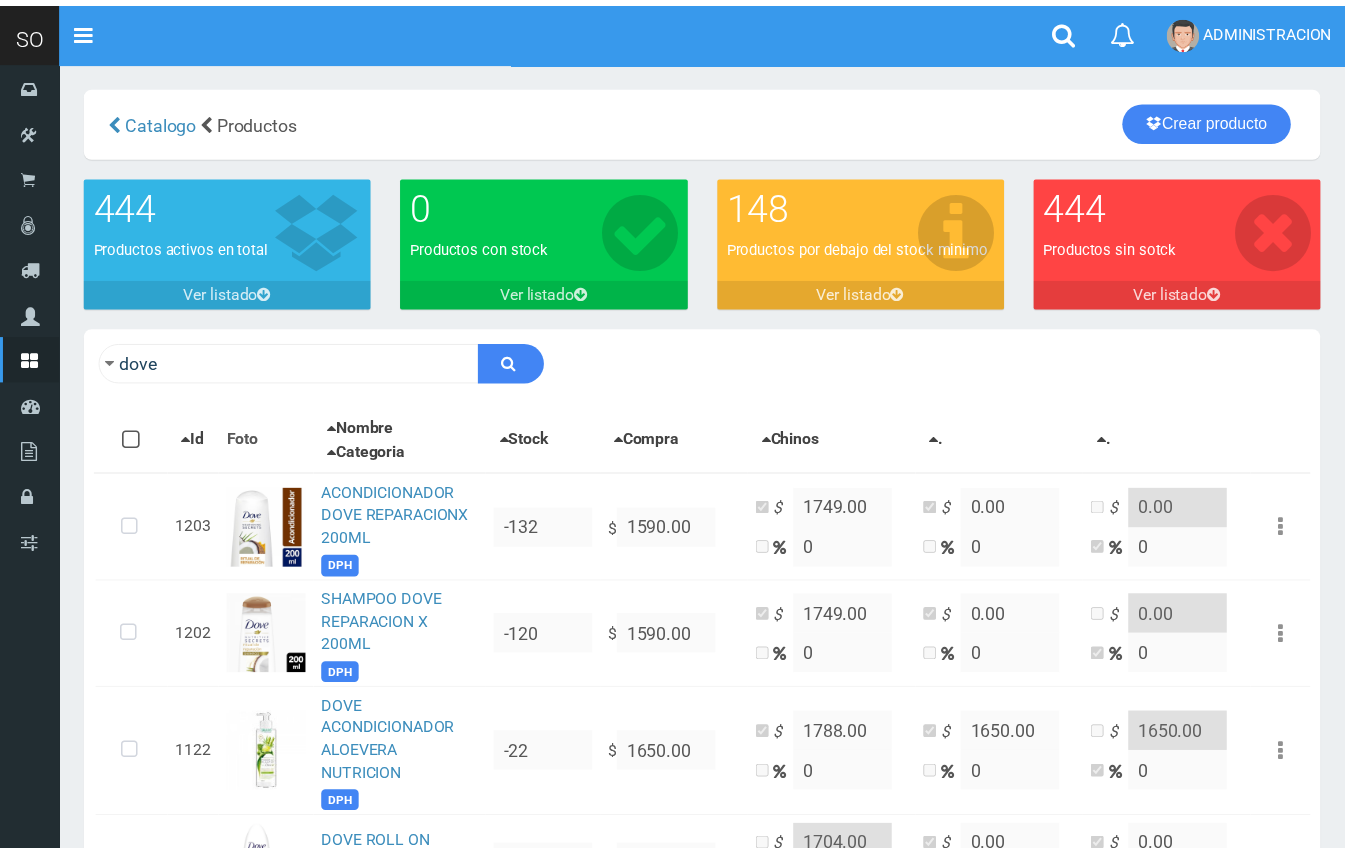 scroll, scrollTop: 0, scrollLeft: 0, axis: both 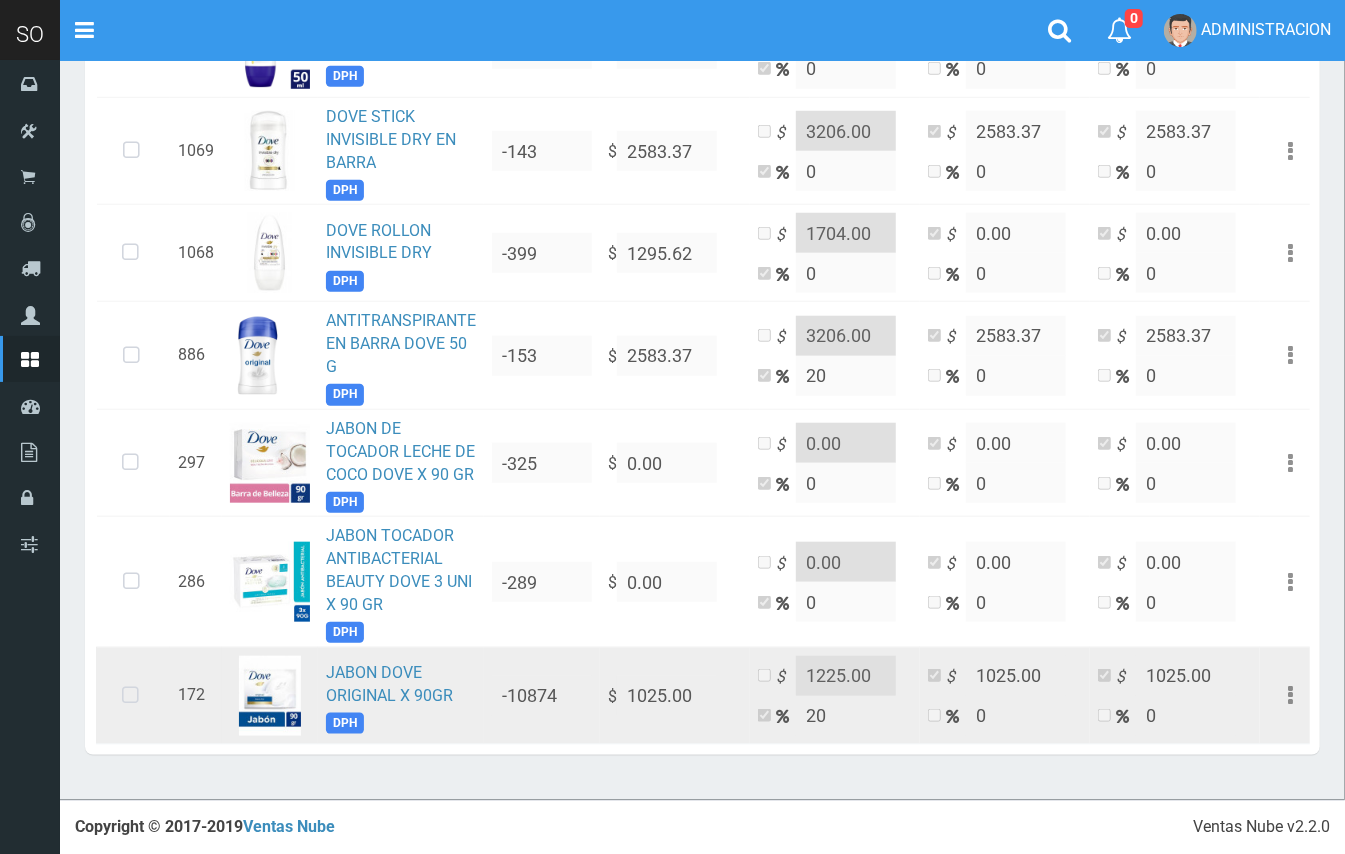 click at bounding box center (130, 696) 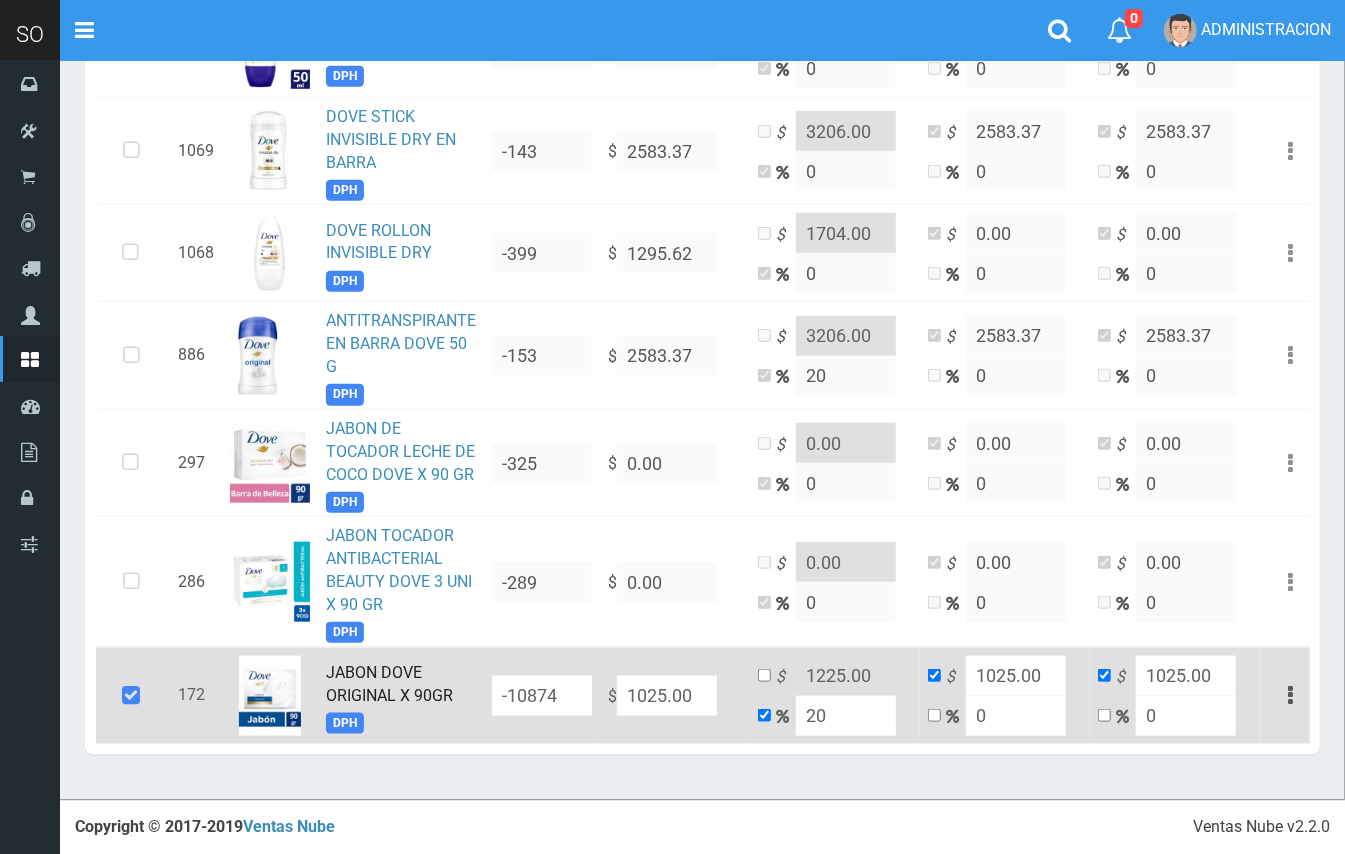 drag, startPoint x: 700, startPoint y: 698, endPoint x: 604, endPoint y: 692, distance: 96.18732 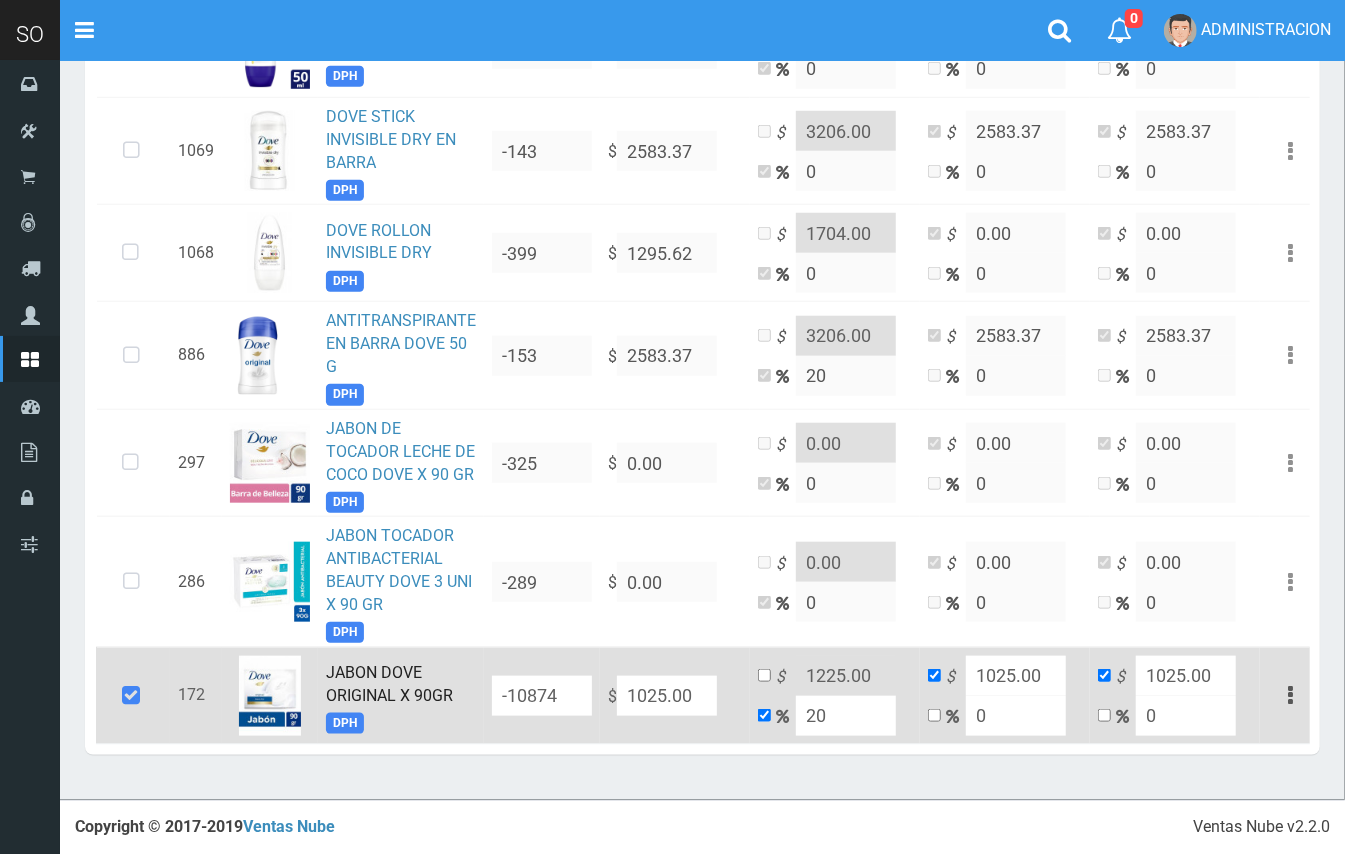 type on "1" 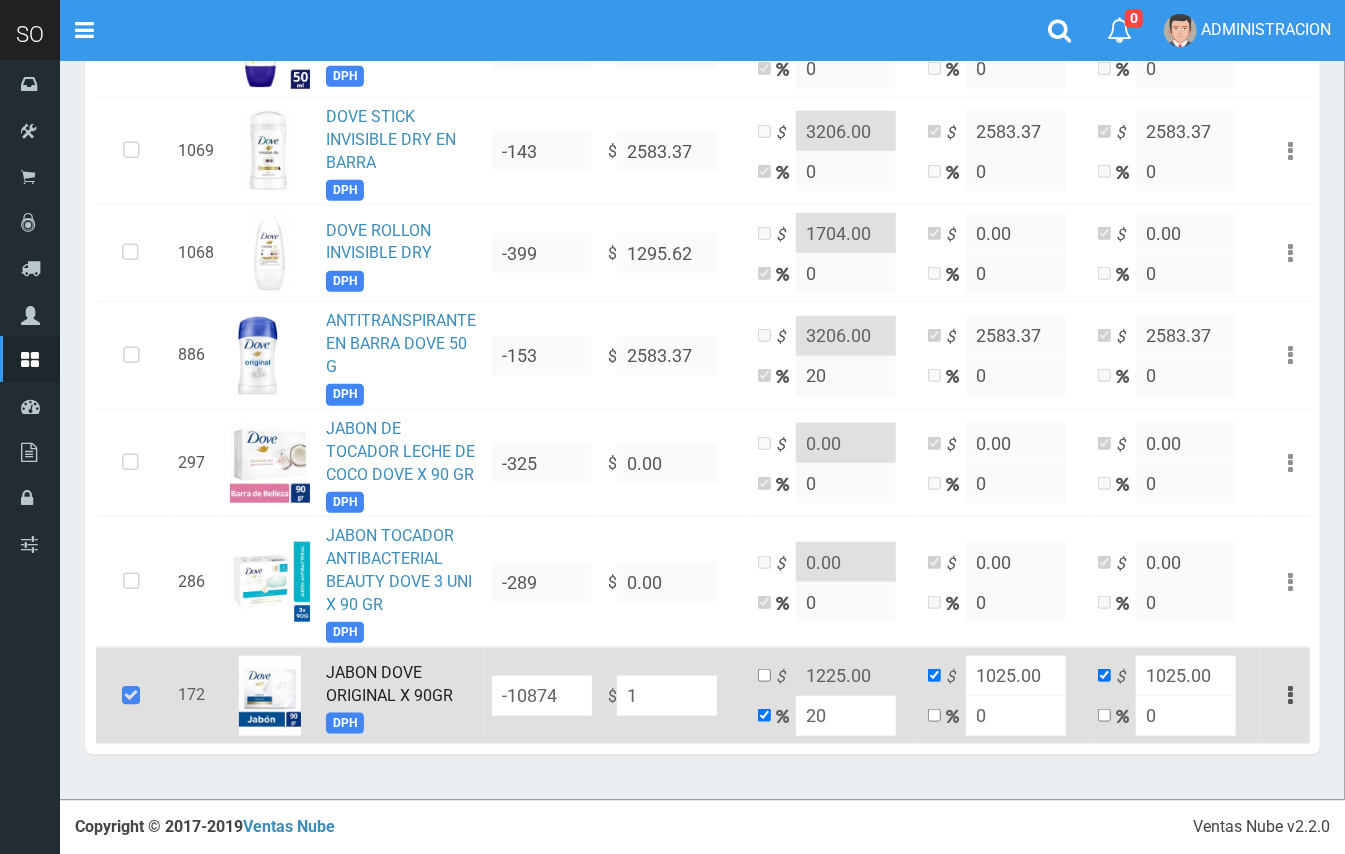 type on "1.2" 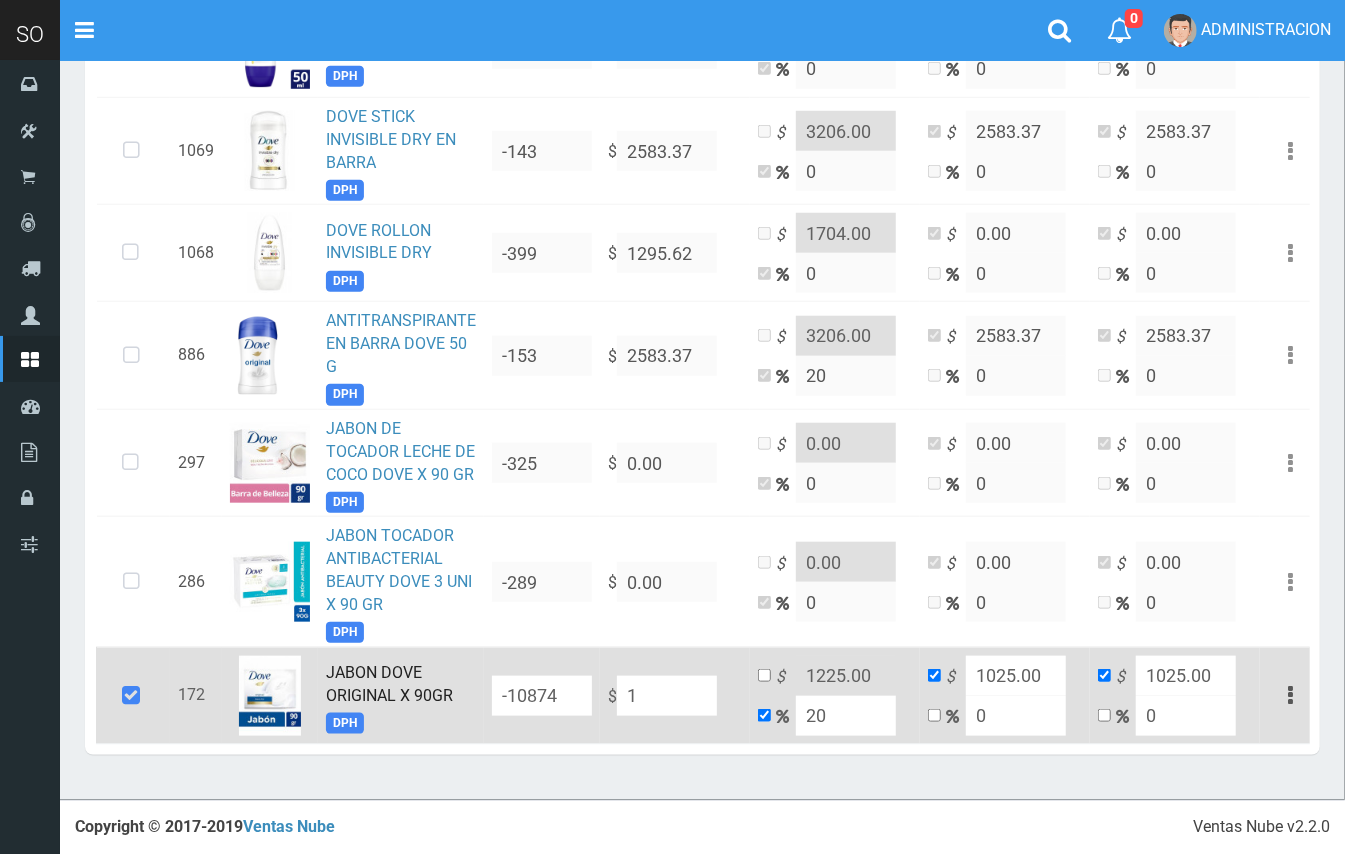 type on "1" 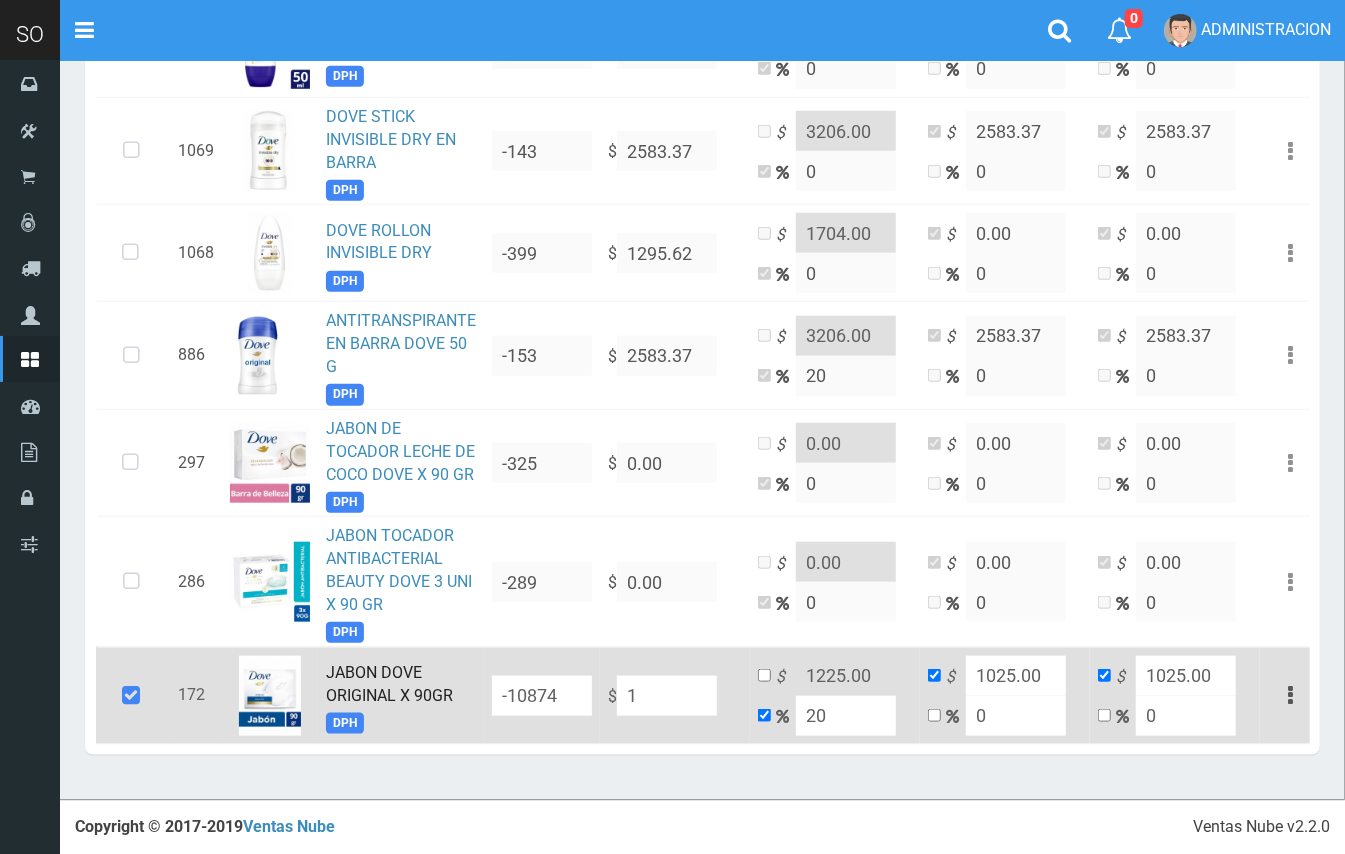 type on "1" 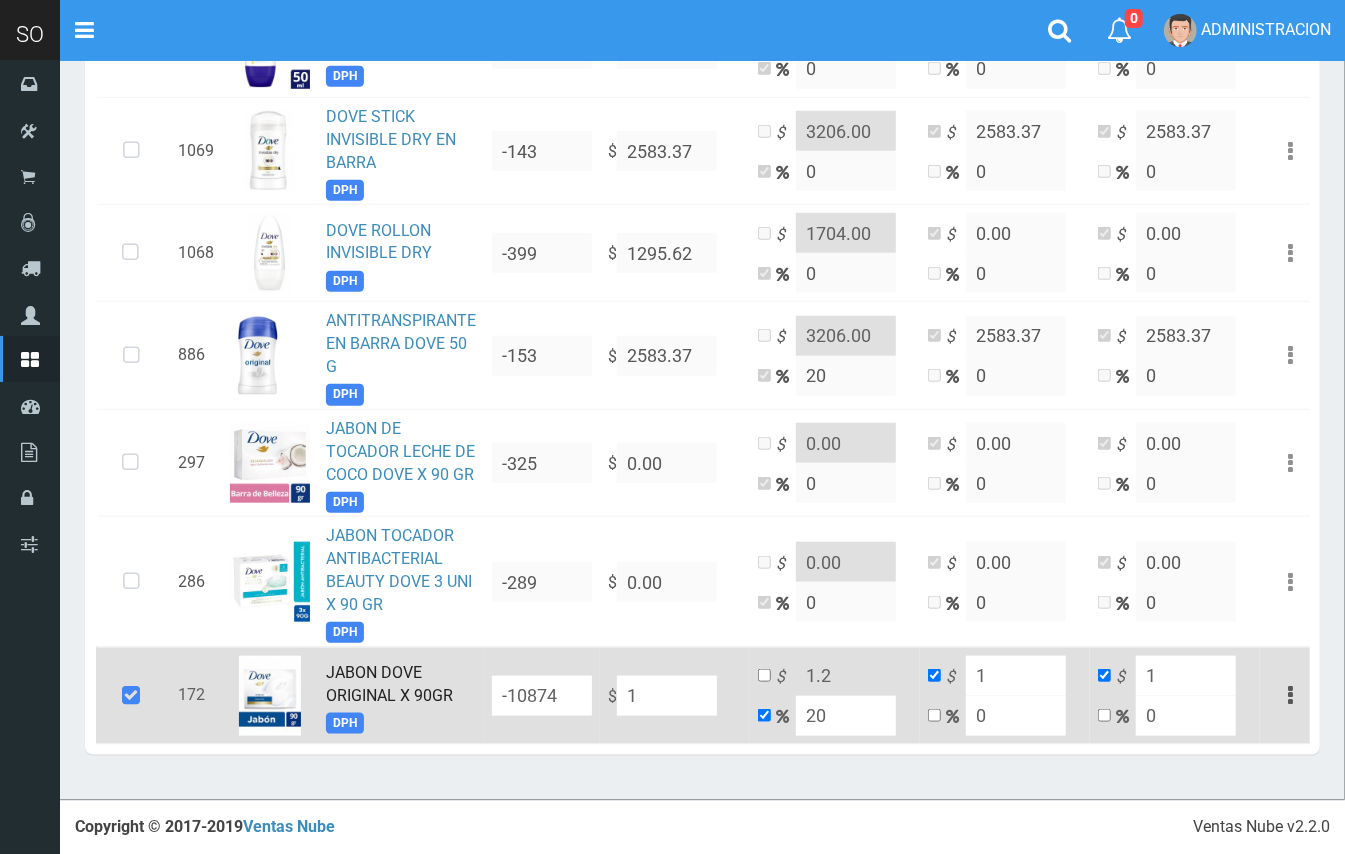type on "10" 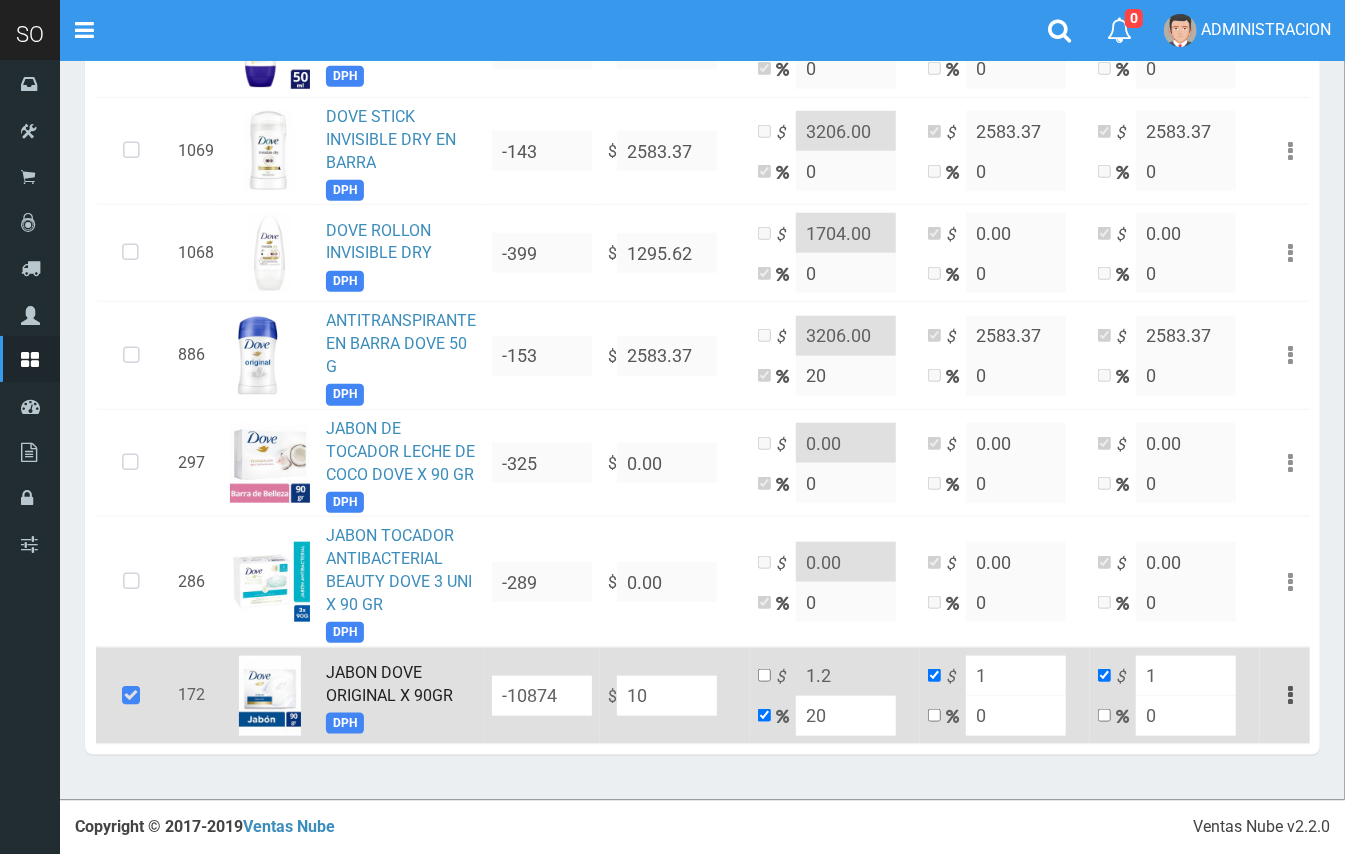 type on "12" 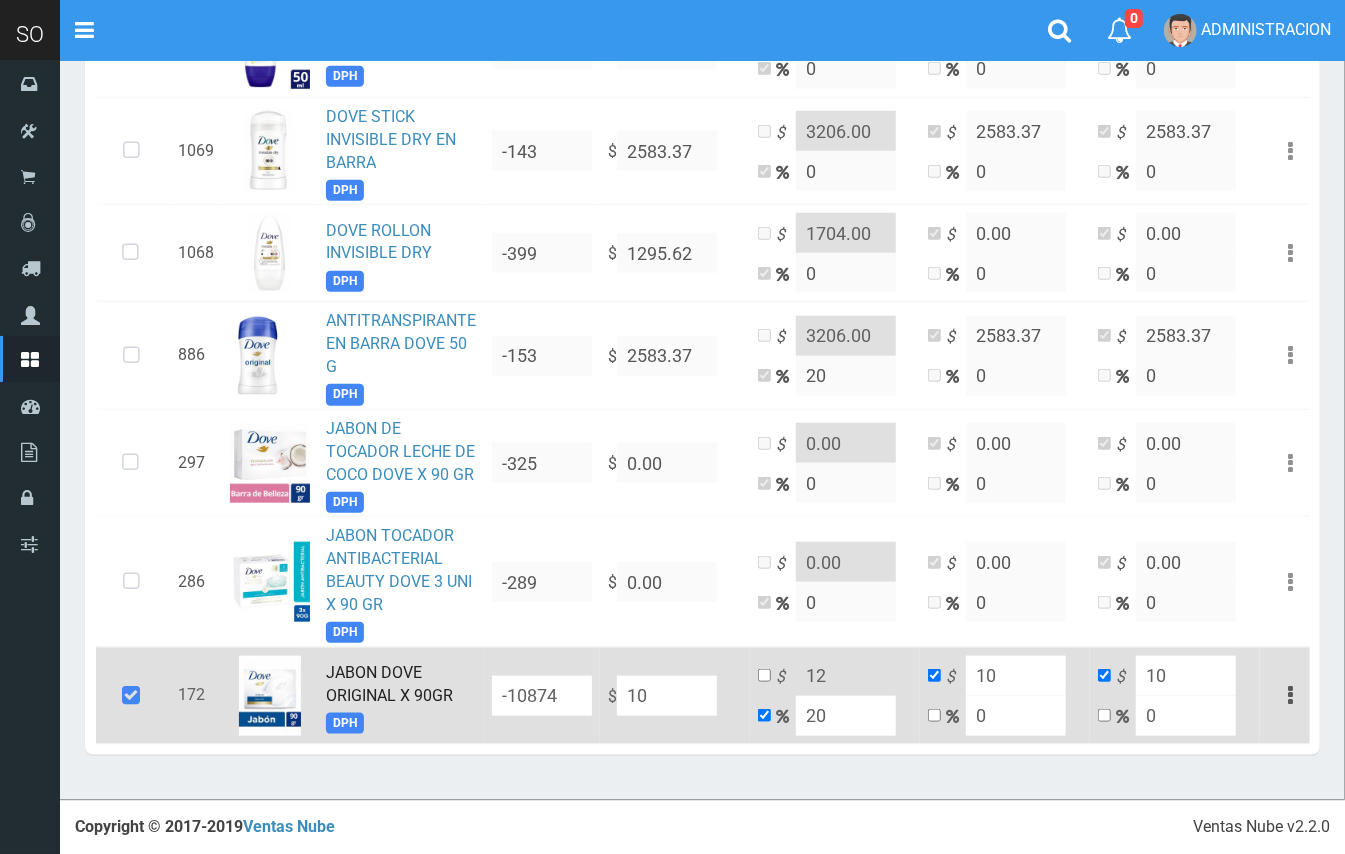 type on "109" 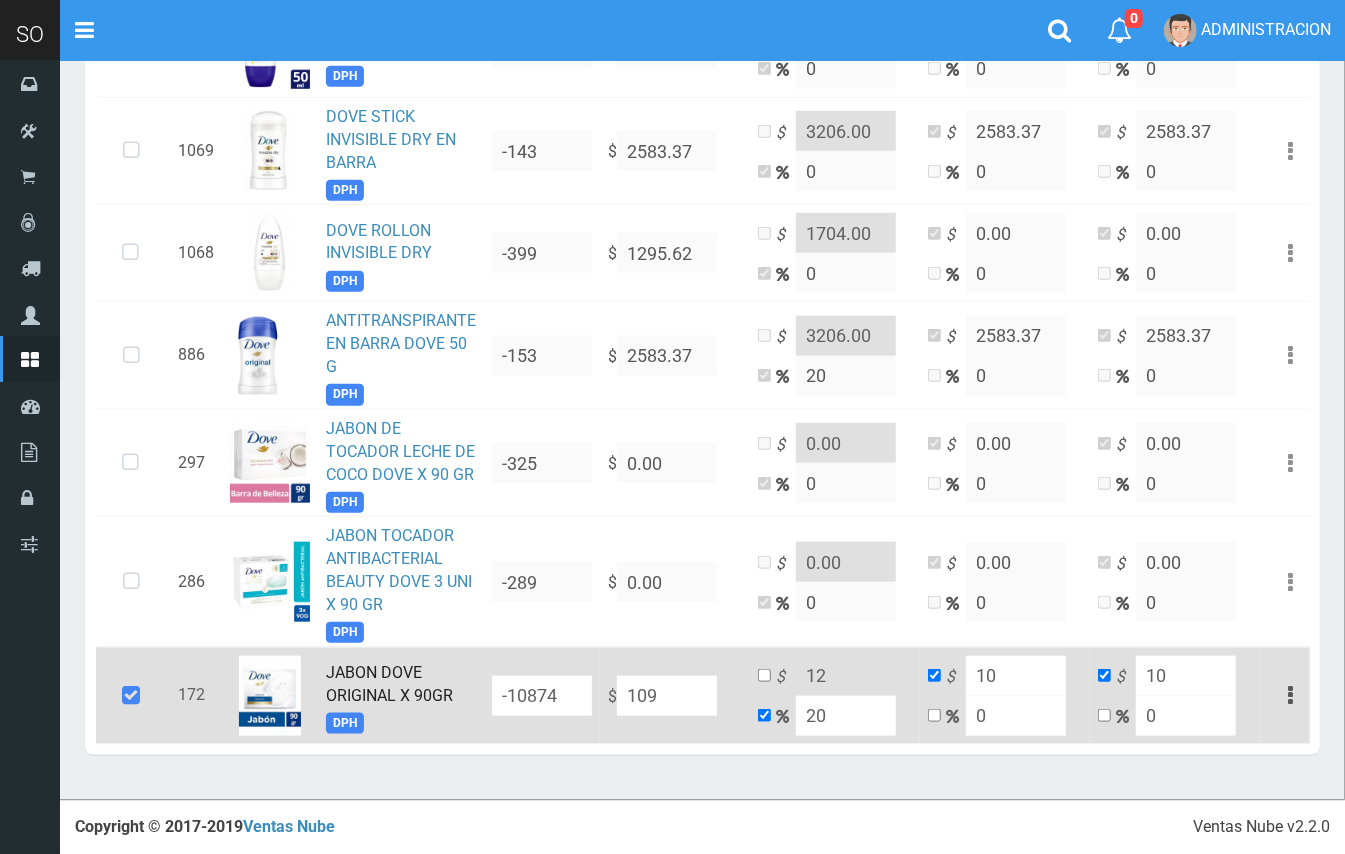 type on "130.8" 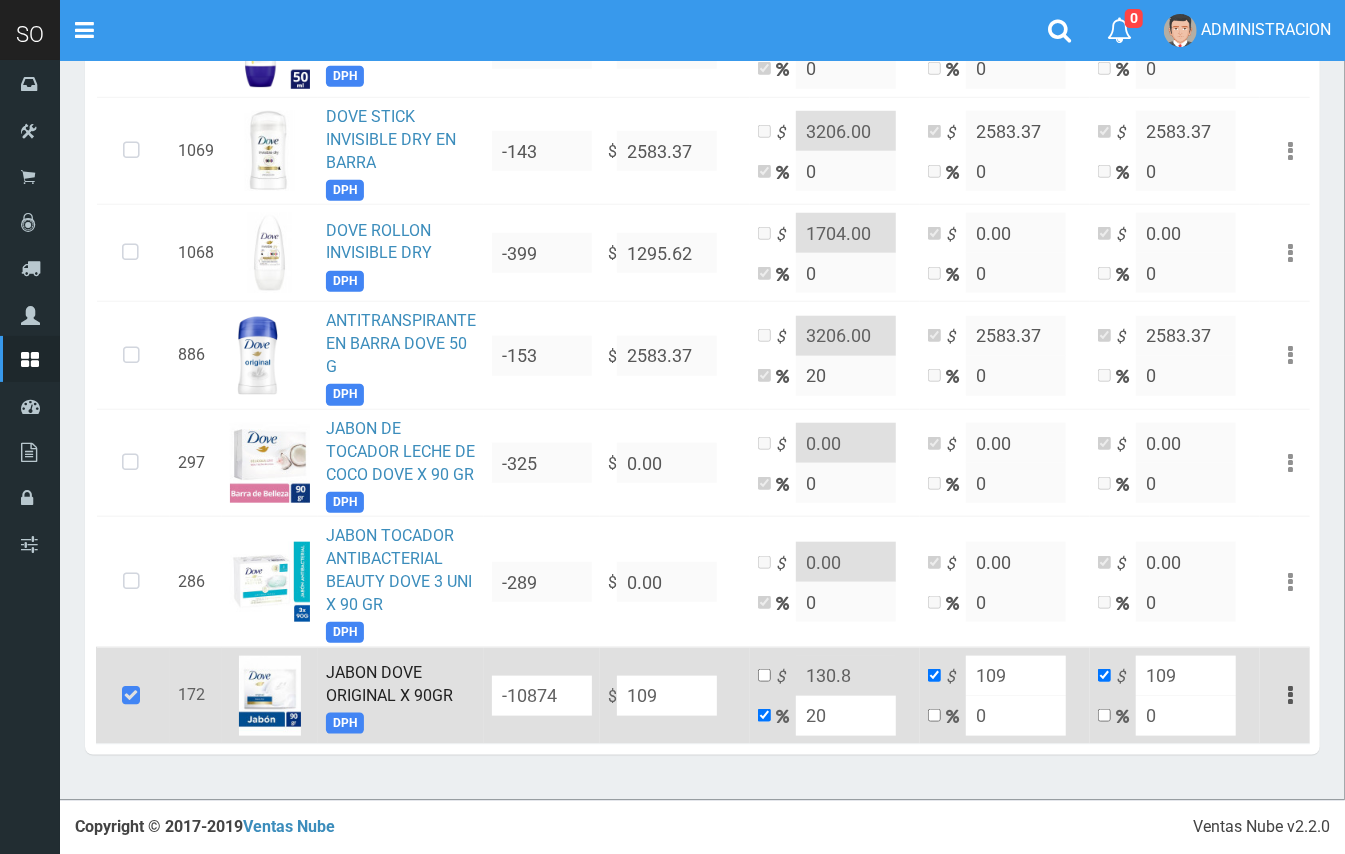 type on "1096" 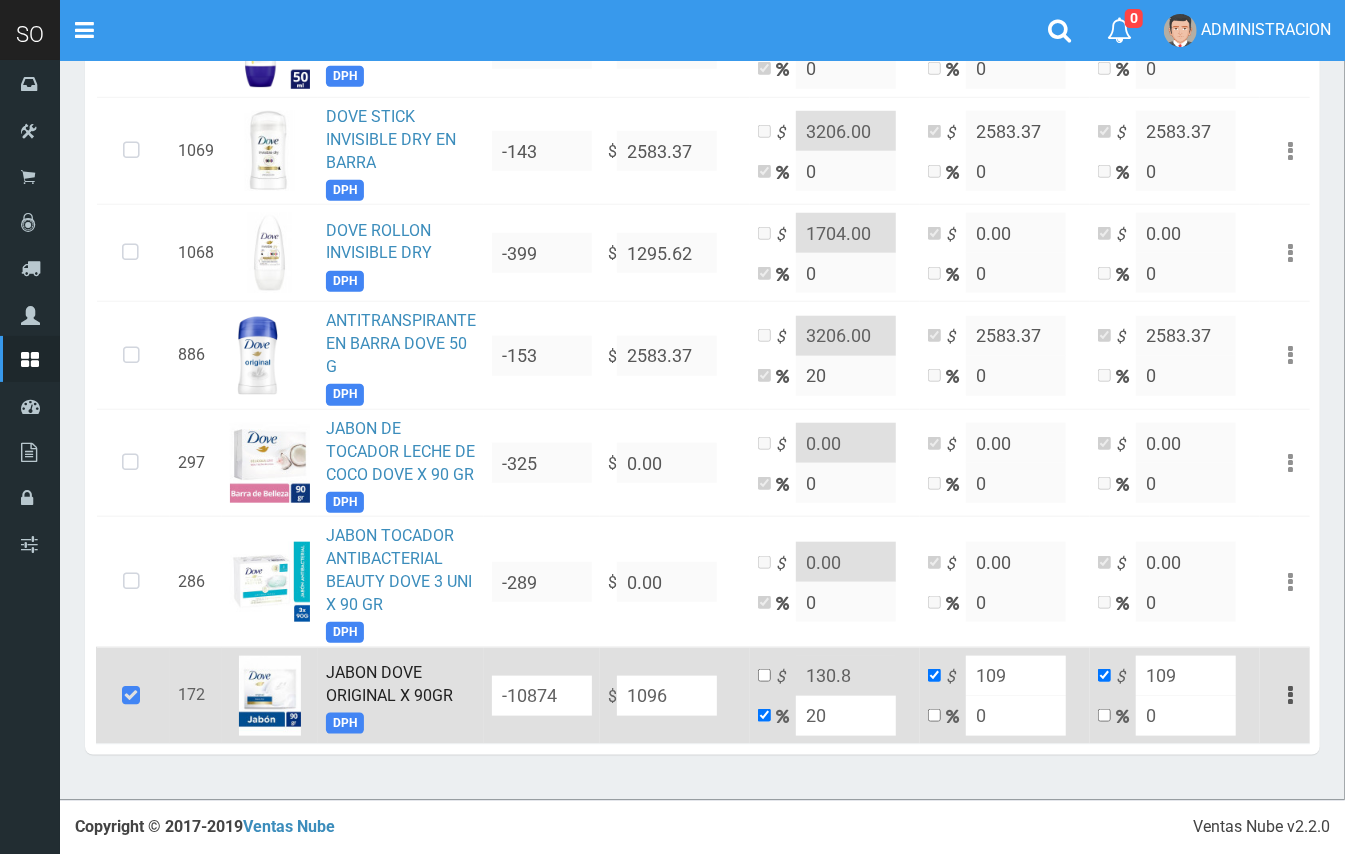 type on "1315.2" 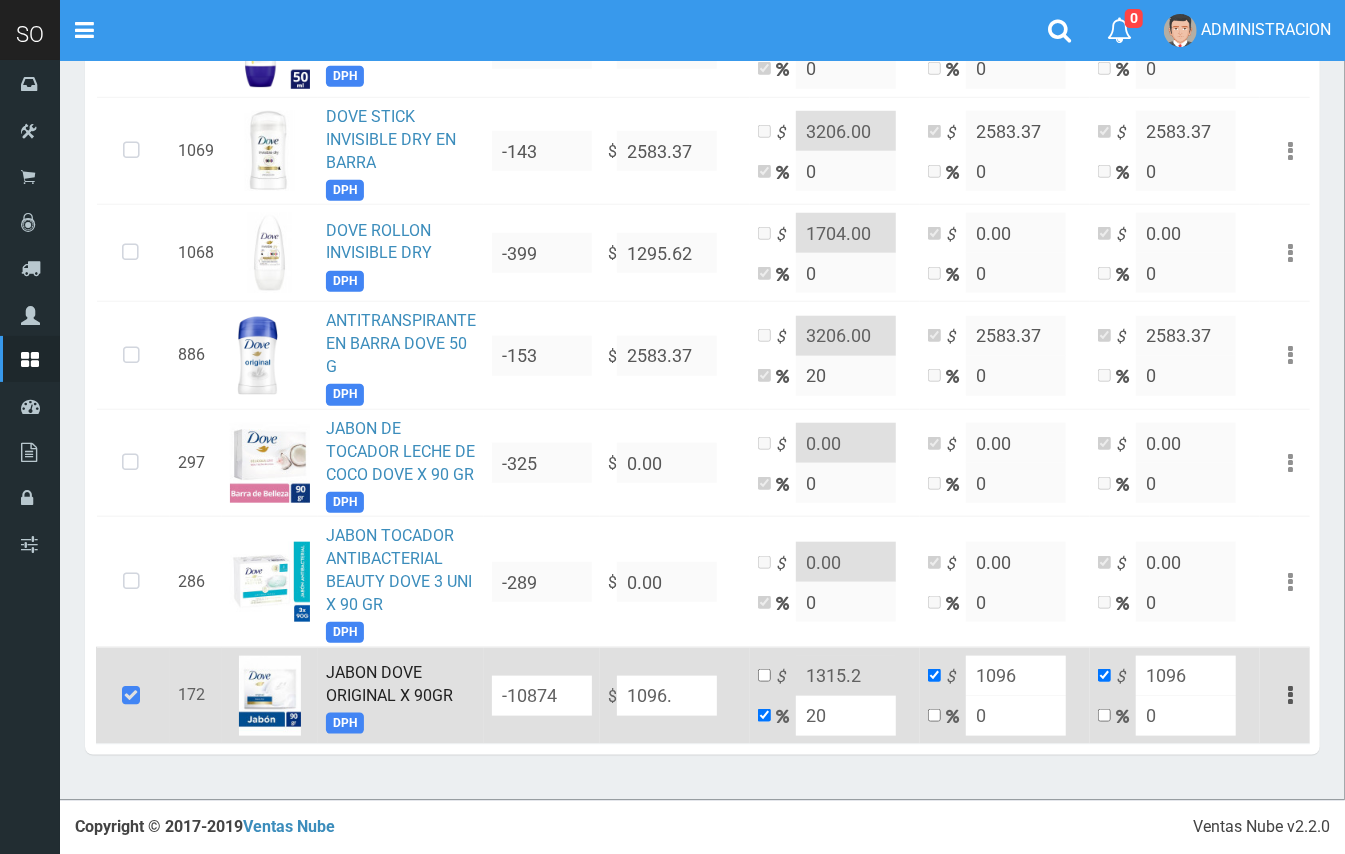 type on "1096.7" 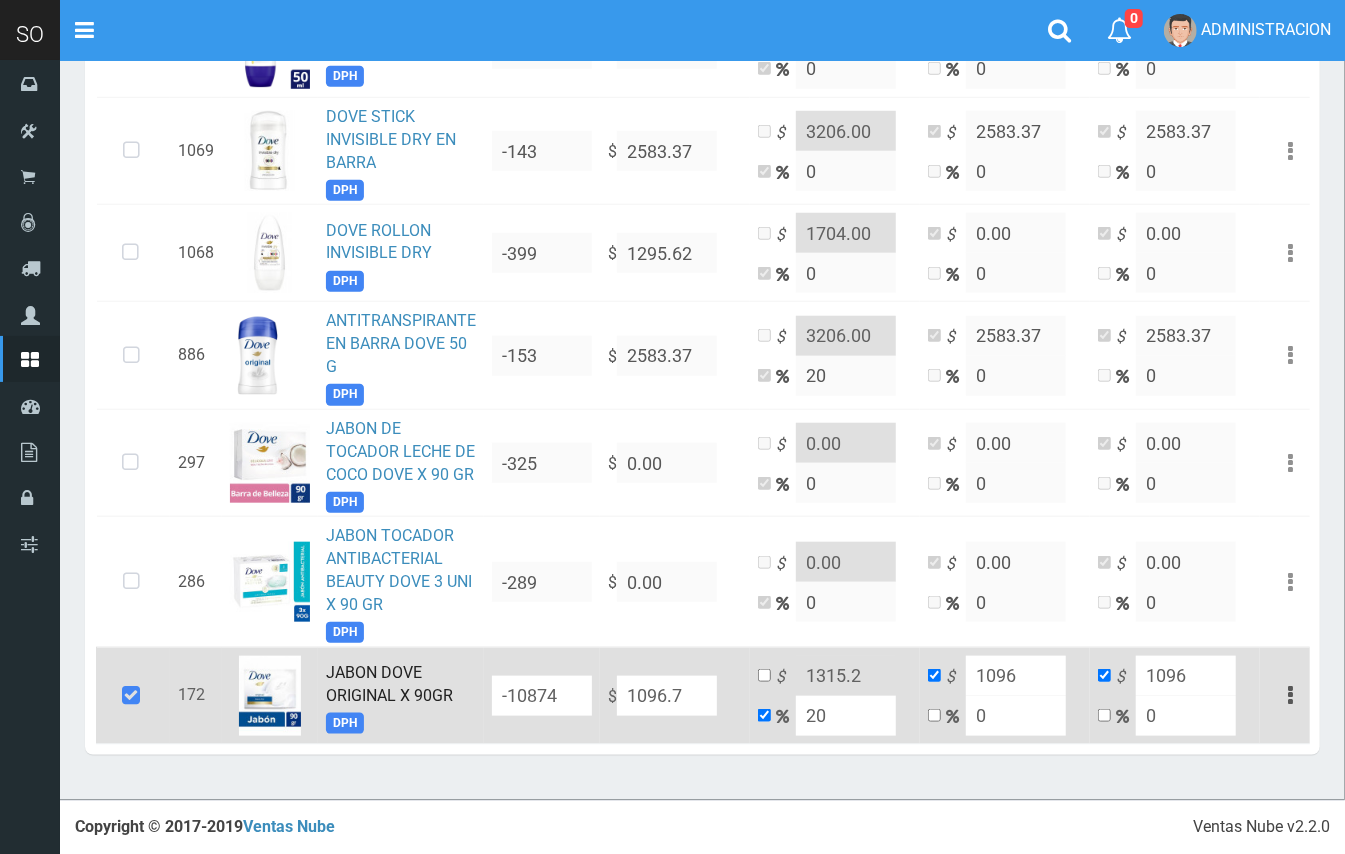 type on "1316.04" 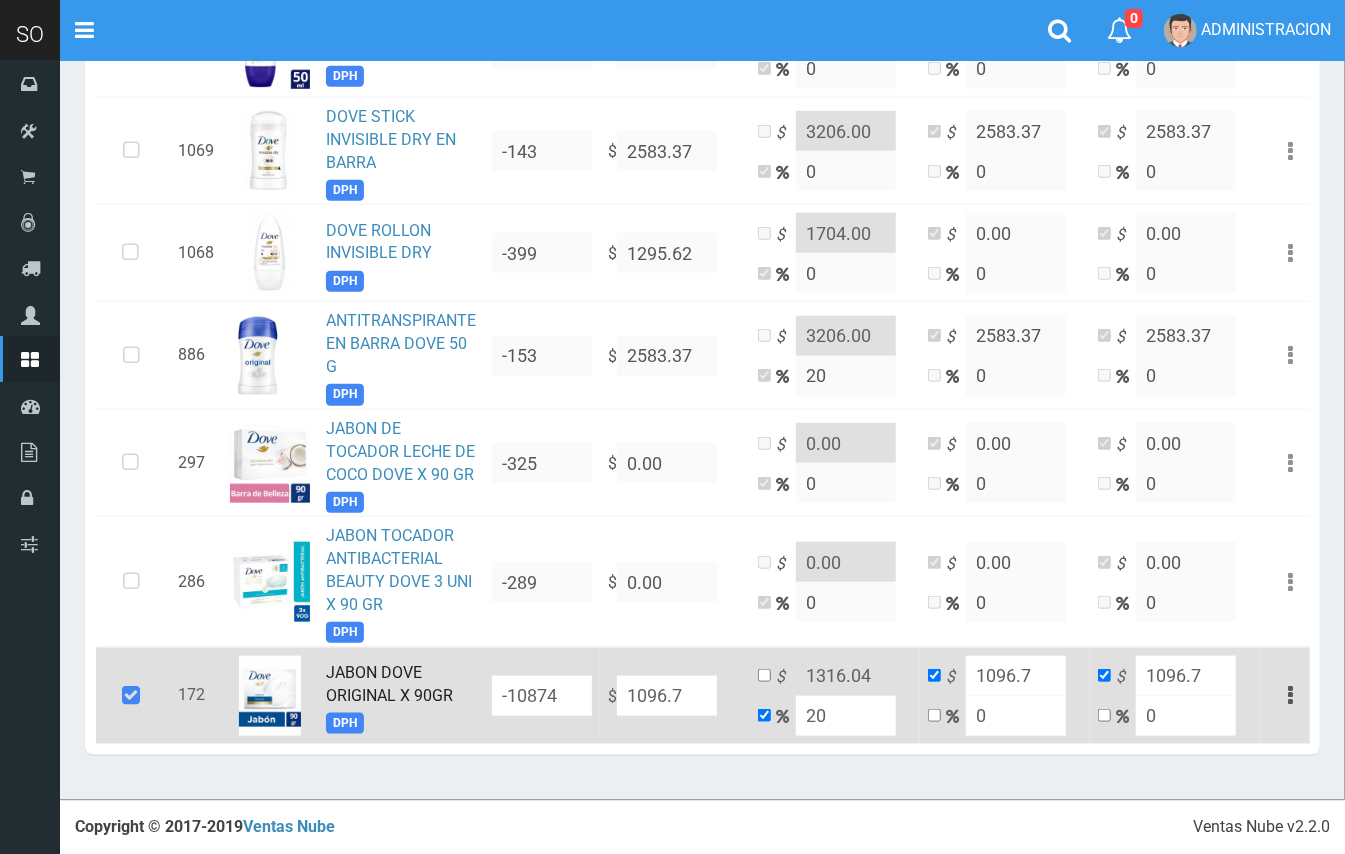 type on "1096.71" 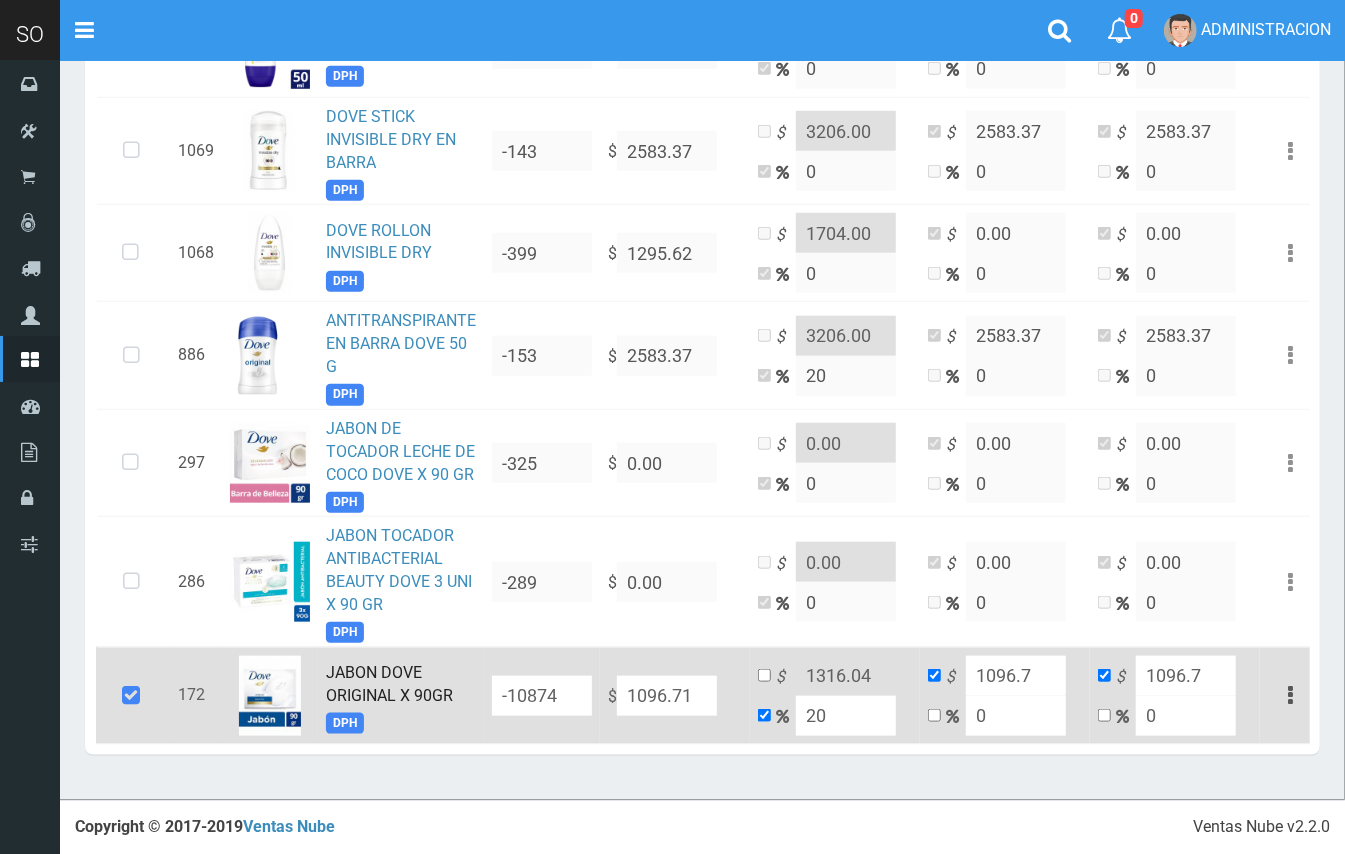 type on "1316.0520000000001" 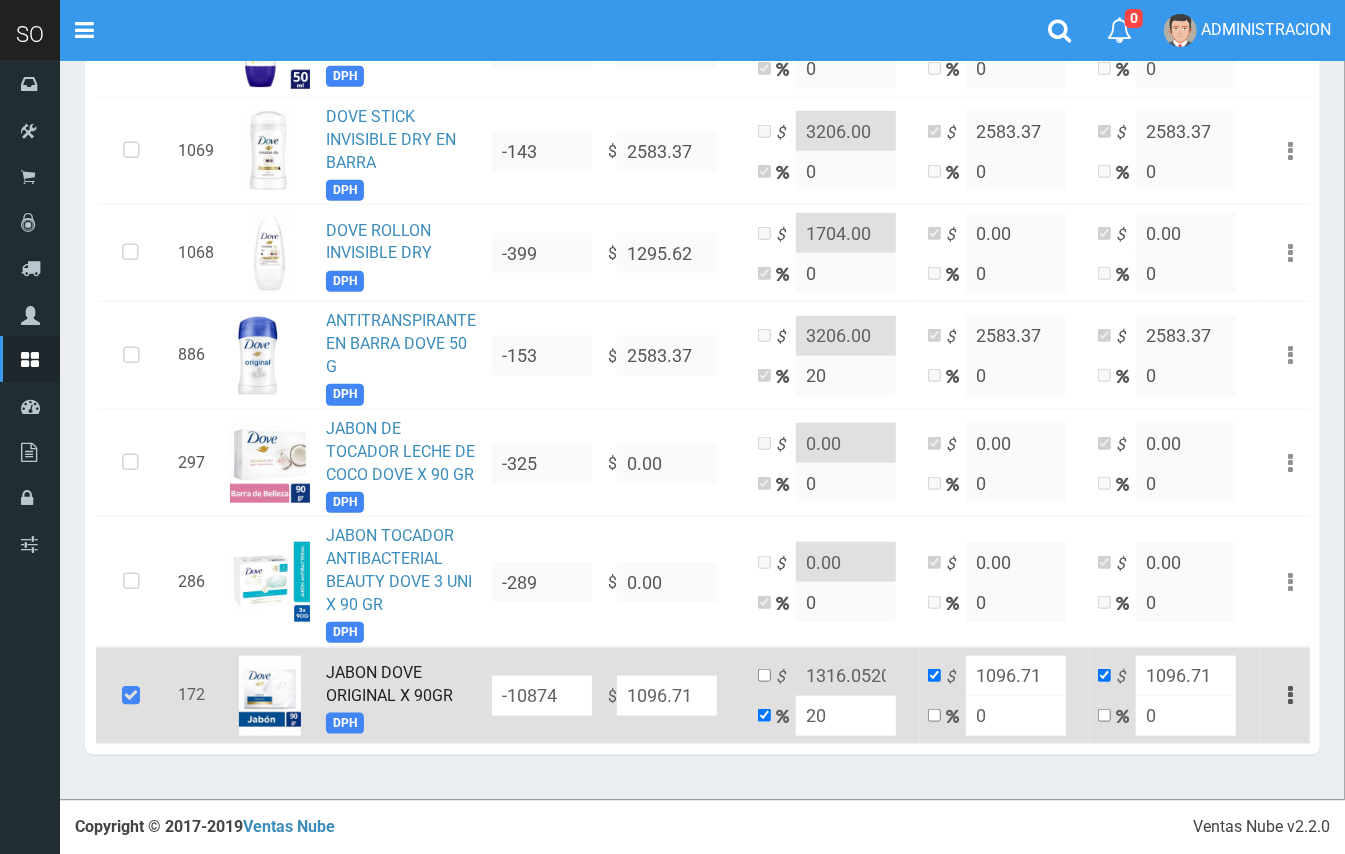 type on "1096.71" 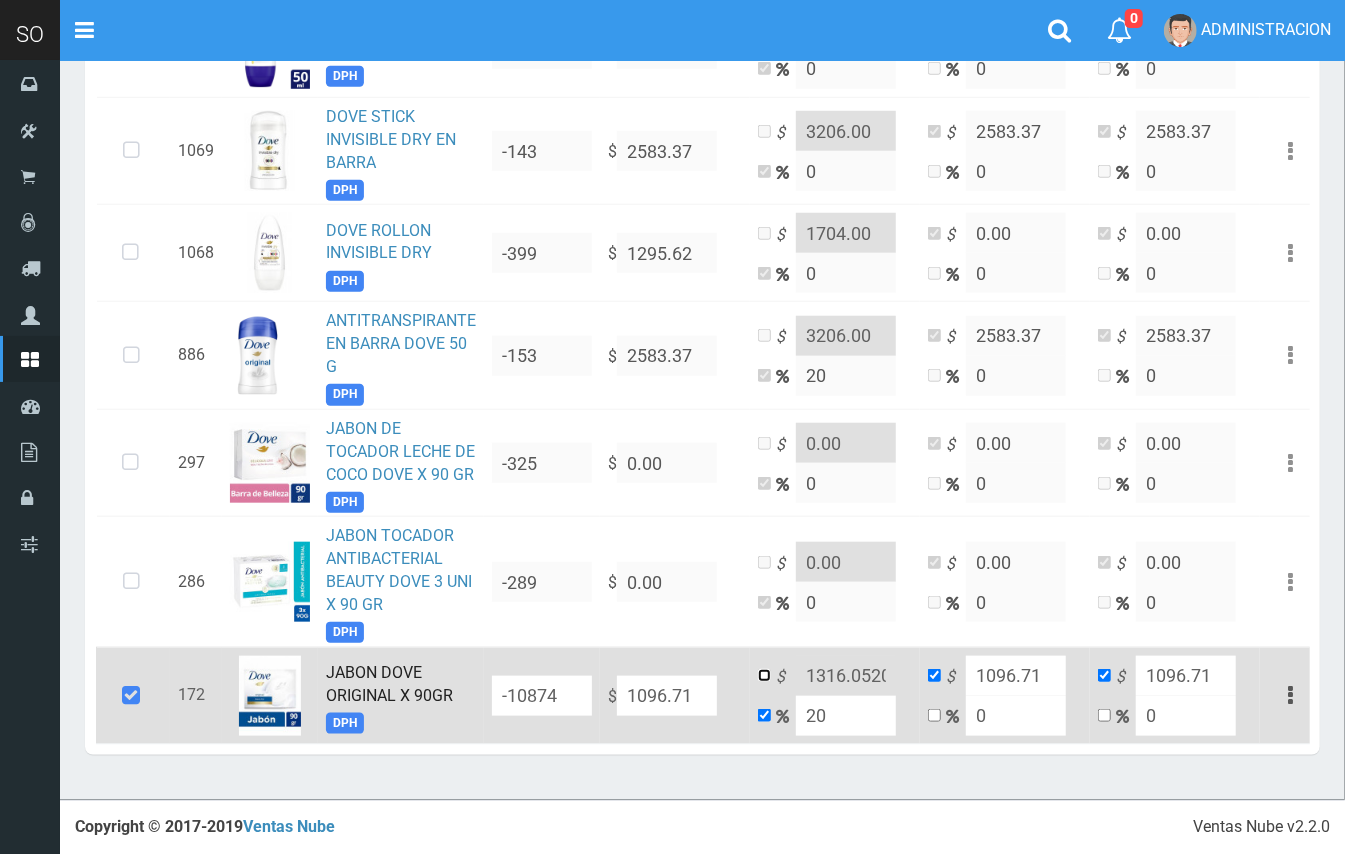 click at bounding box center (764, 675) 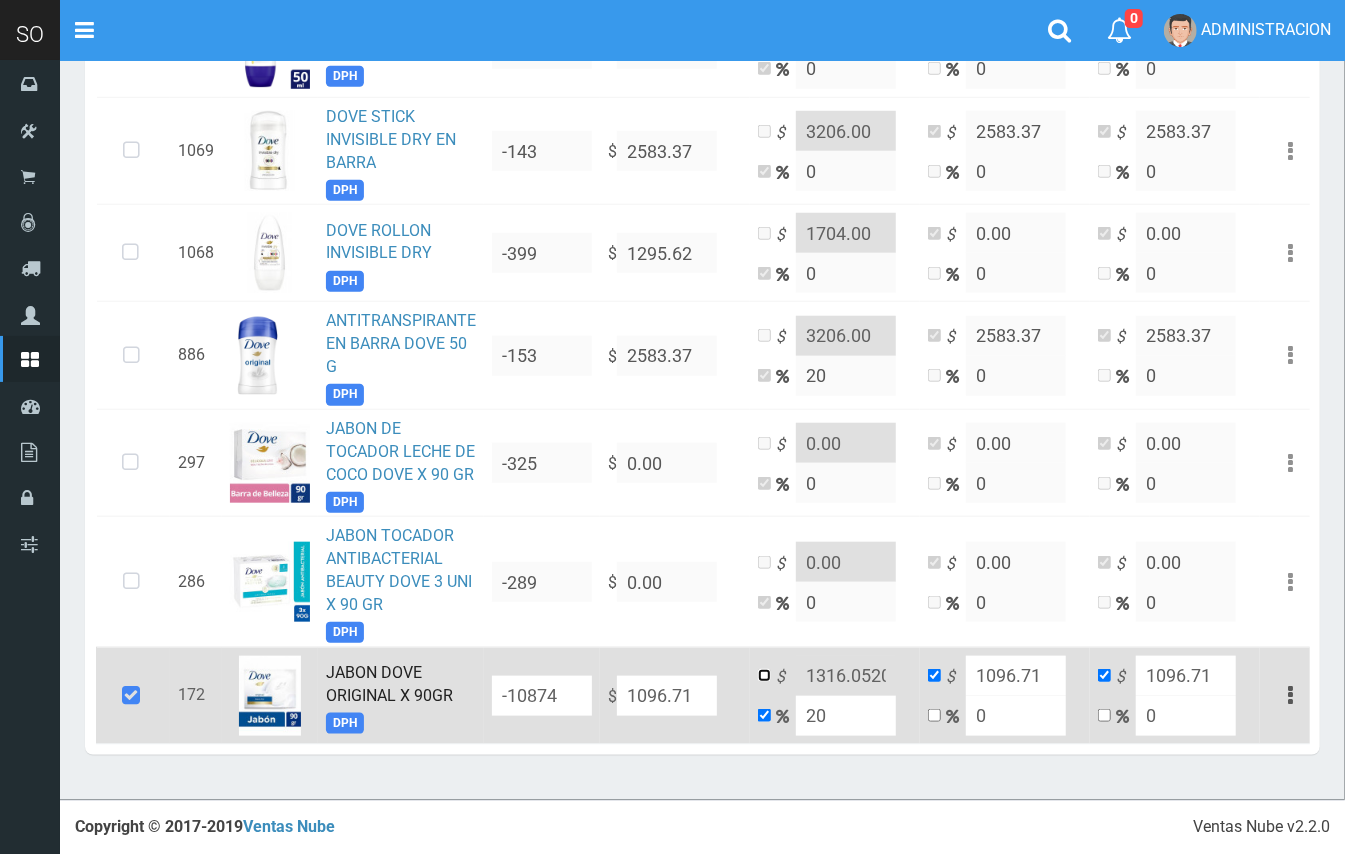 checkbox on "true" 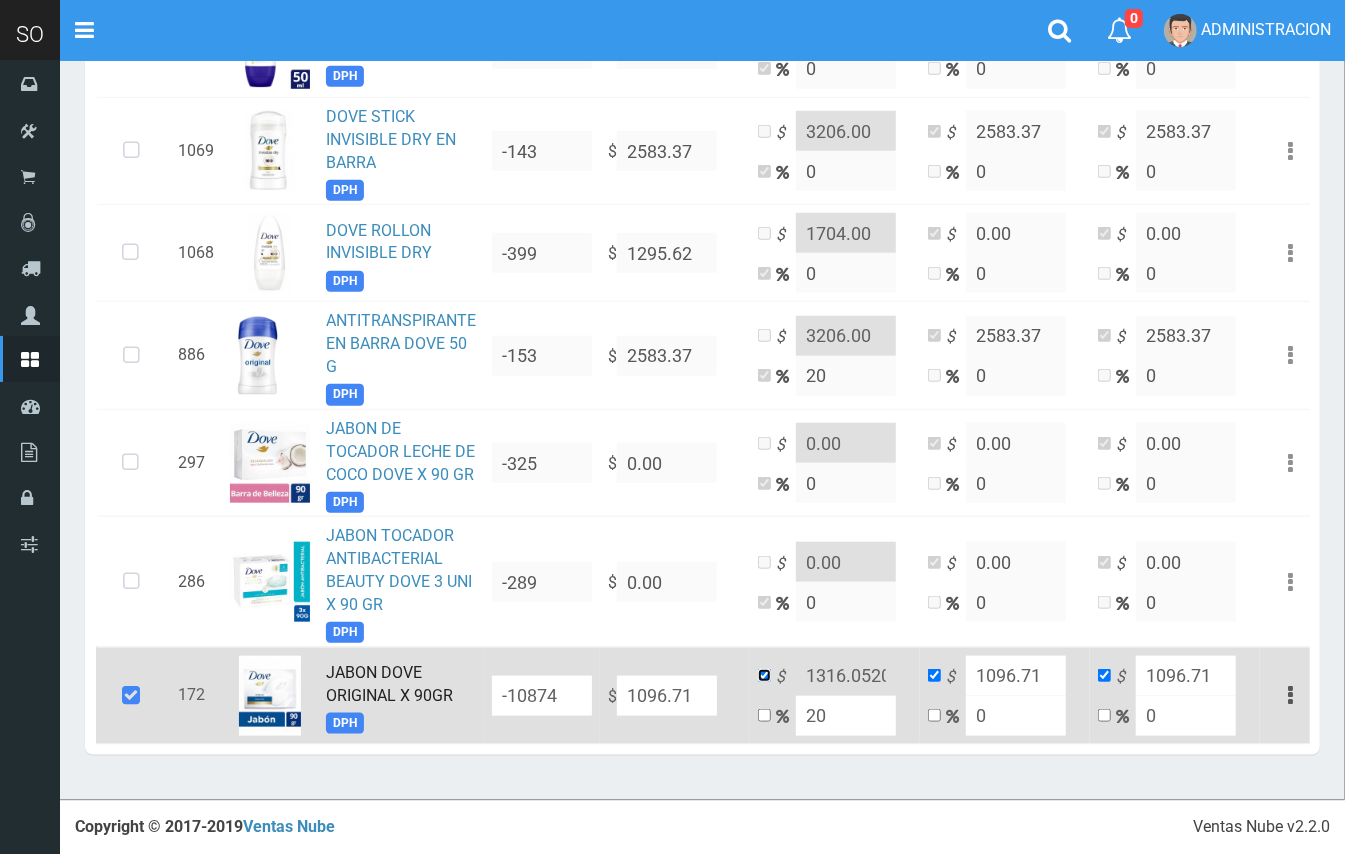 checkbox on "false" 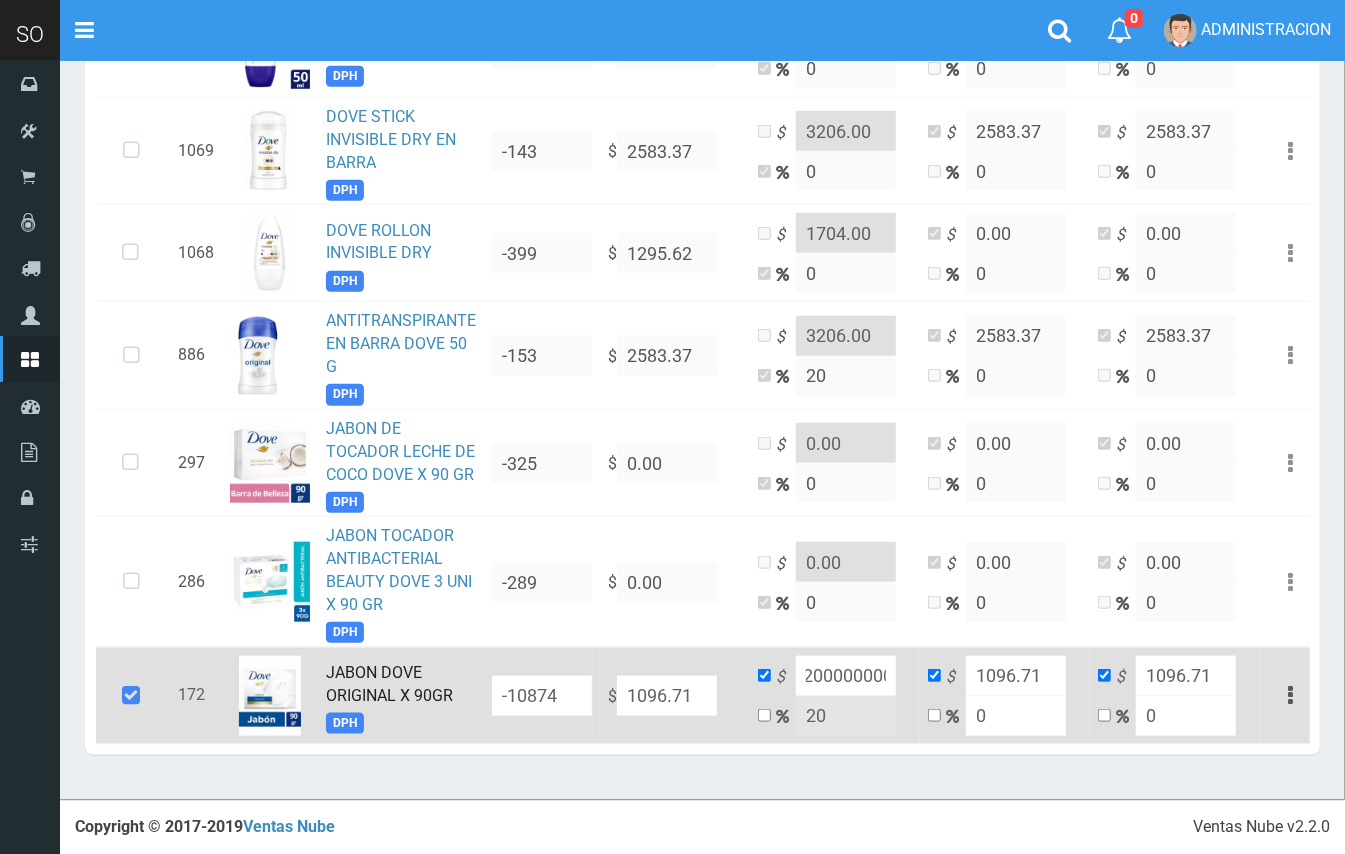 scroll, scrollTop: 0, scrollLeft: 97, axis: horizontal 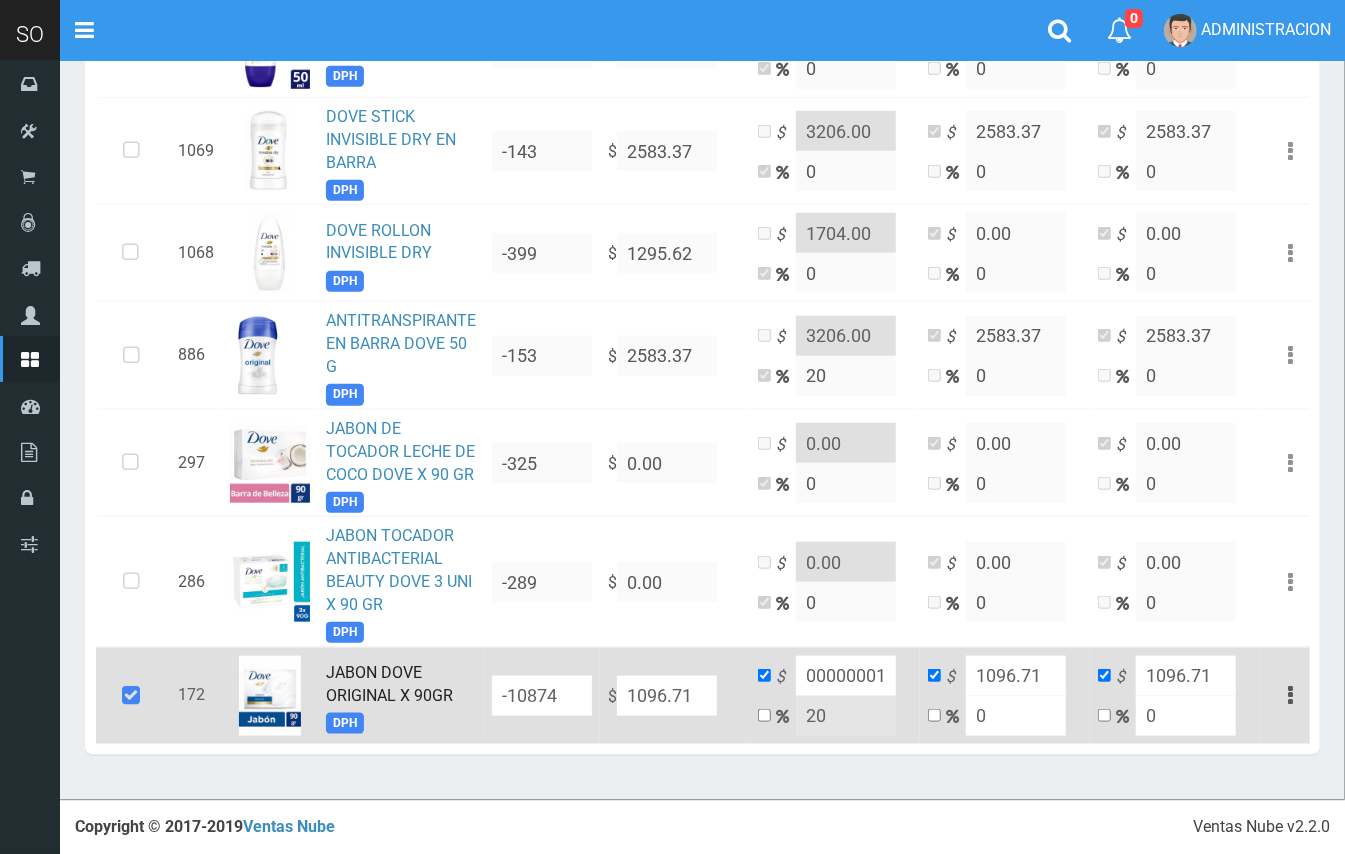 drag, startPoint x: 837, startPoint y: 674, endPoint x: 901, endPoint y: 674, distance: 64 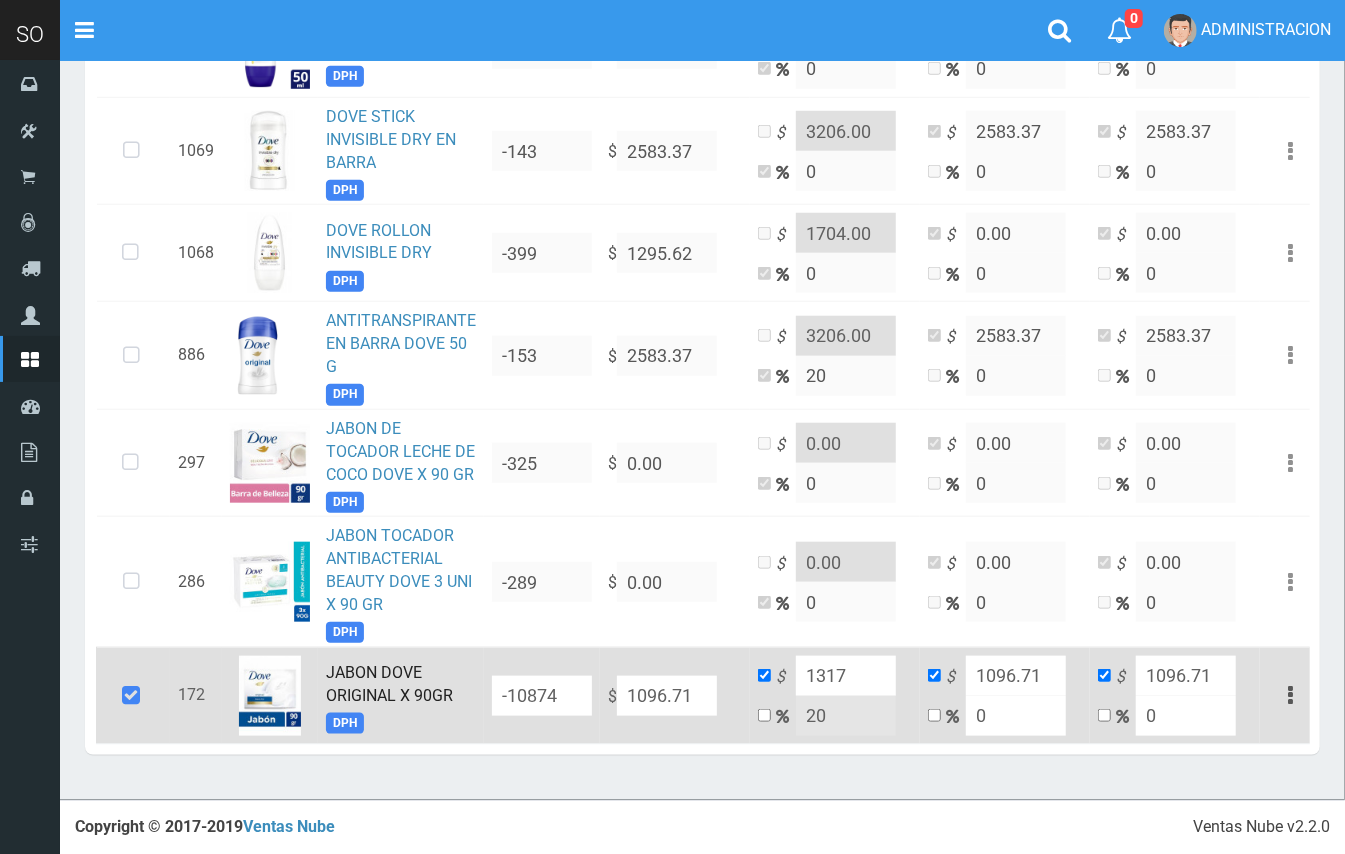 scroll, scrollTop: 0, scrollLeft: 0, axis: both 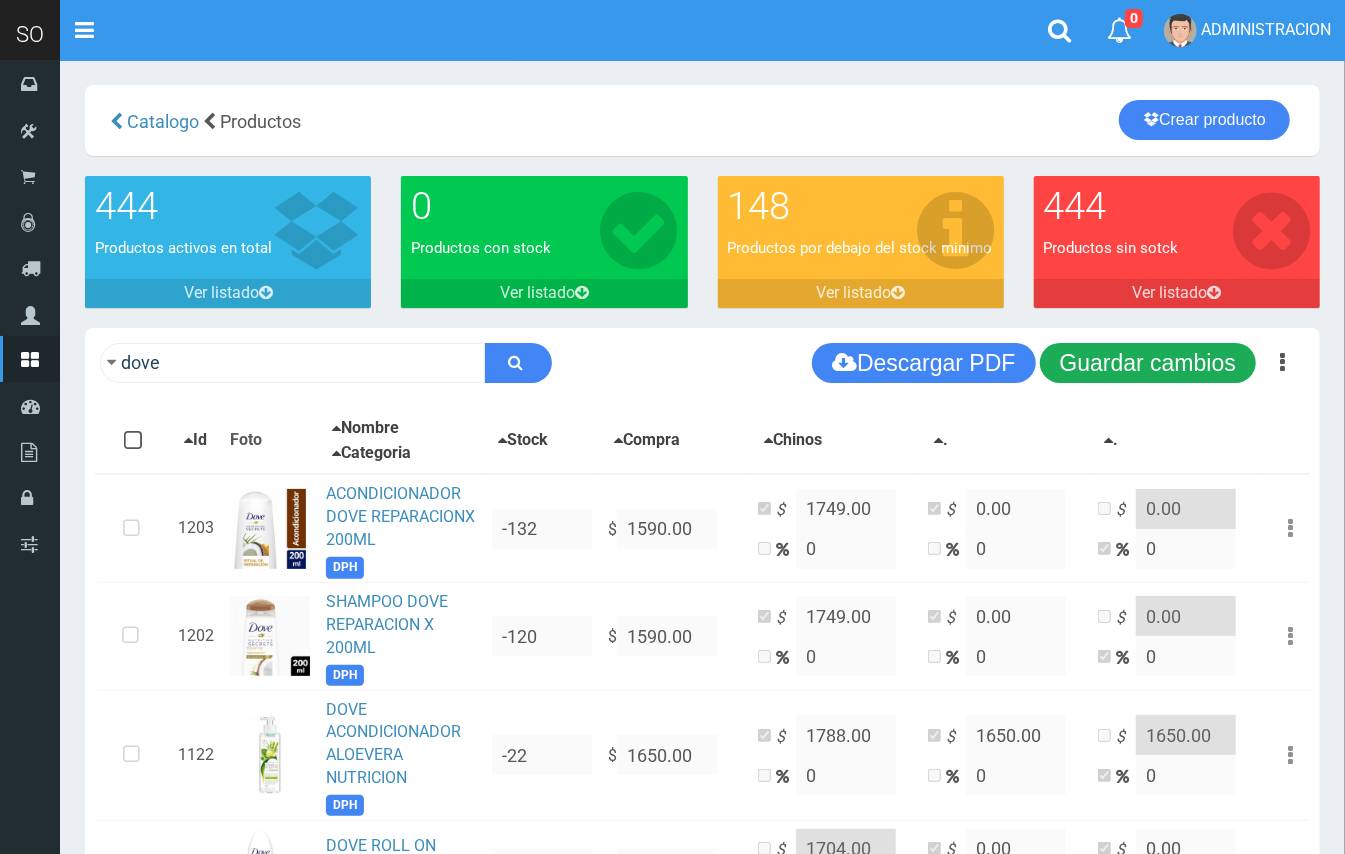 type on "1317.00" 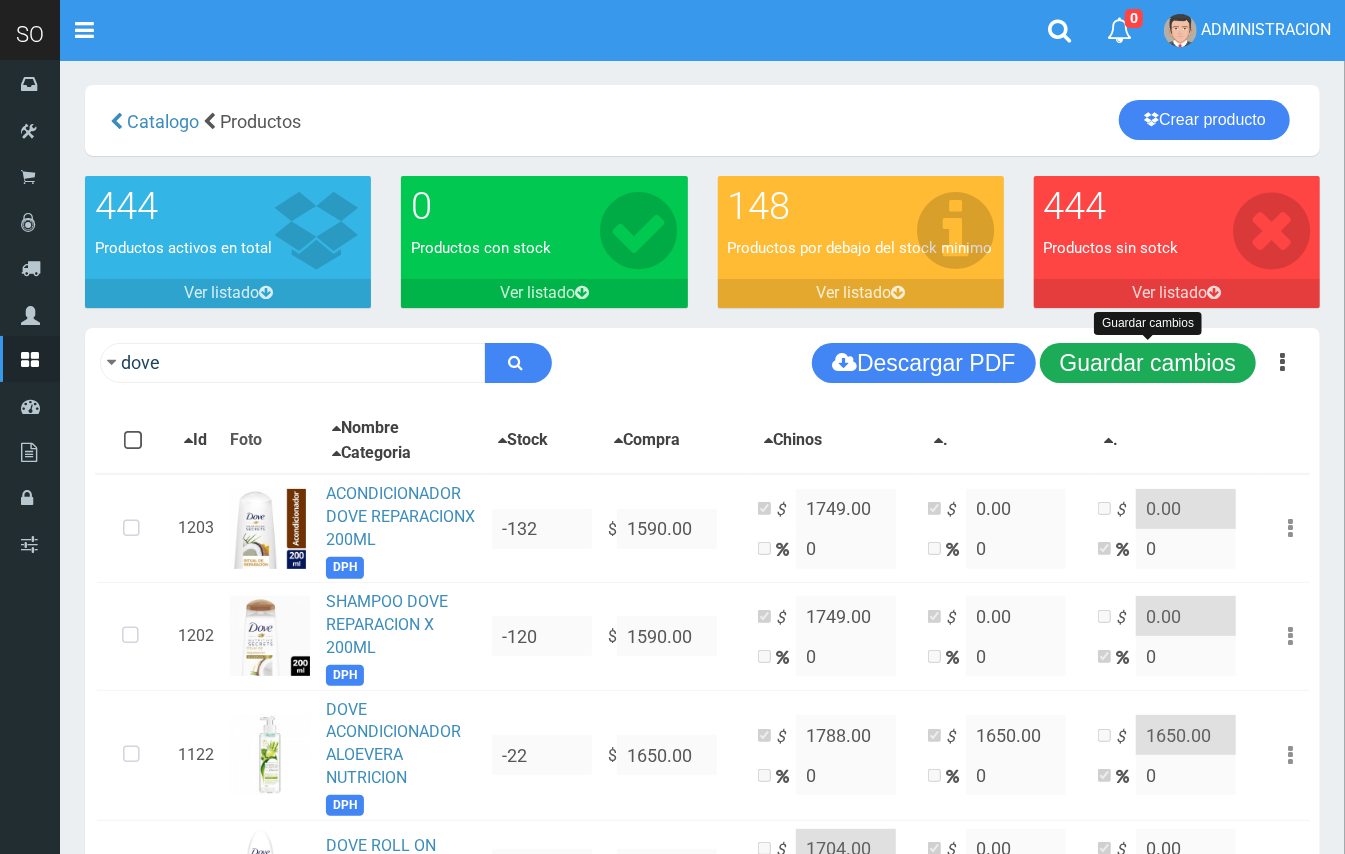 click on "Guardar cambios" at bounding box center [1148, 363] 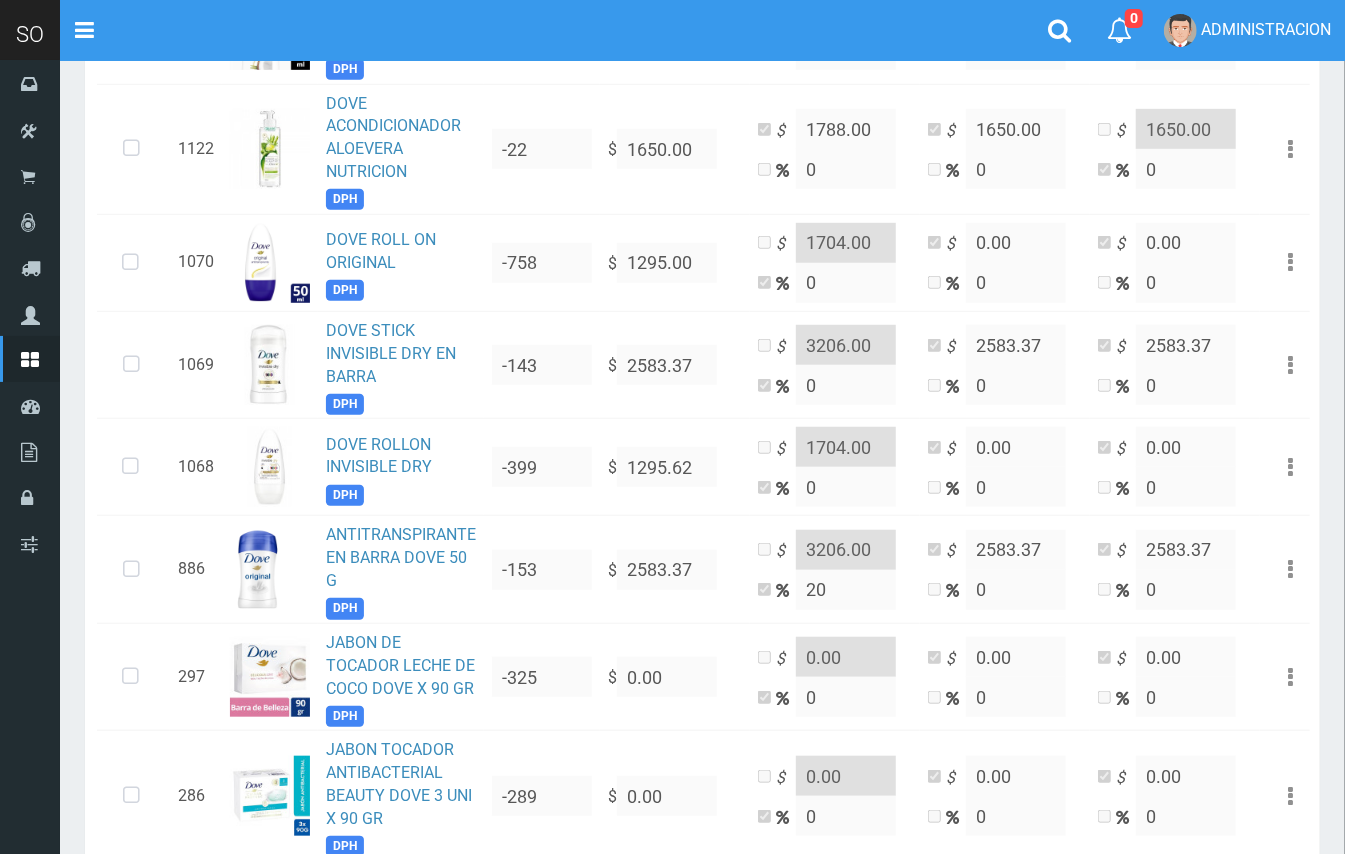 scroll, scrollTop: 842, scrollLeft: 0, axis: vertical 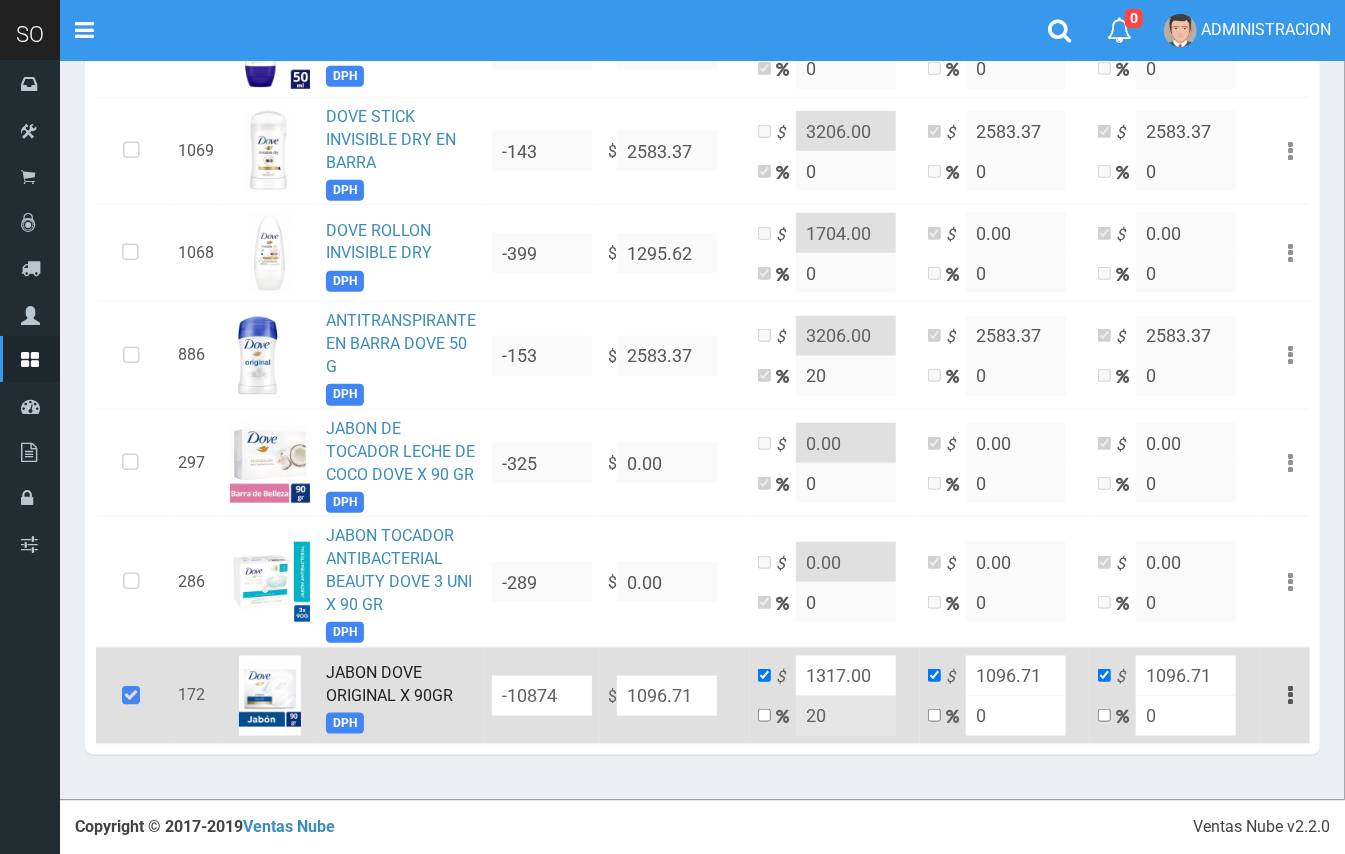 click on "$ 1317.00 20" at bounding box center (835, 695) 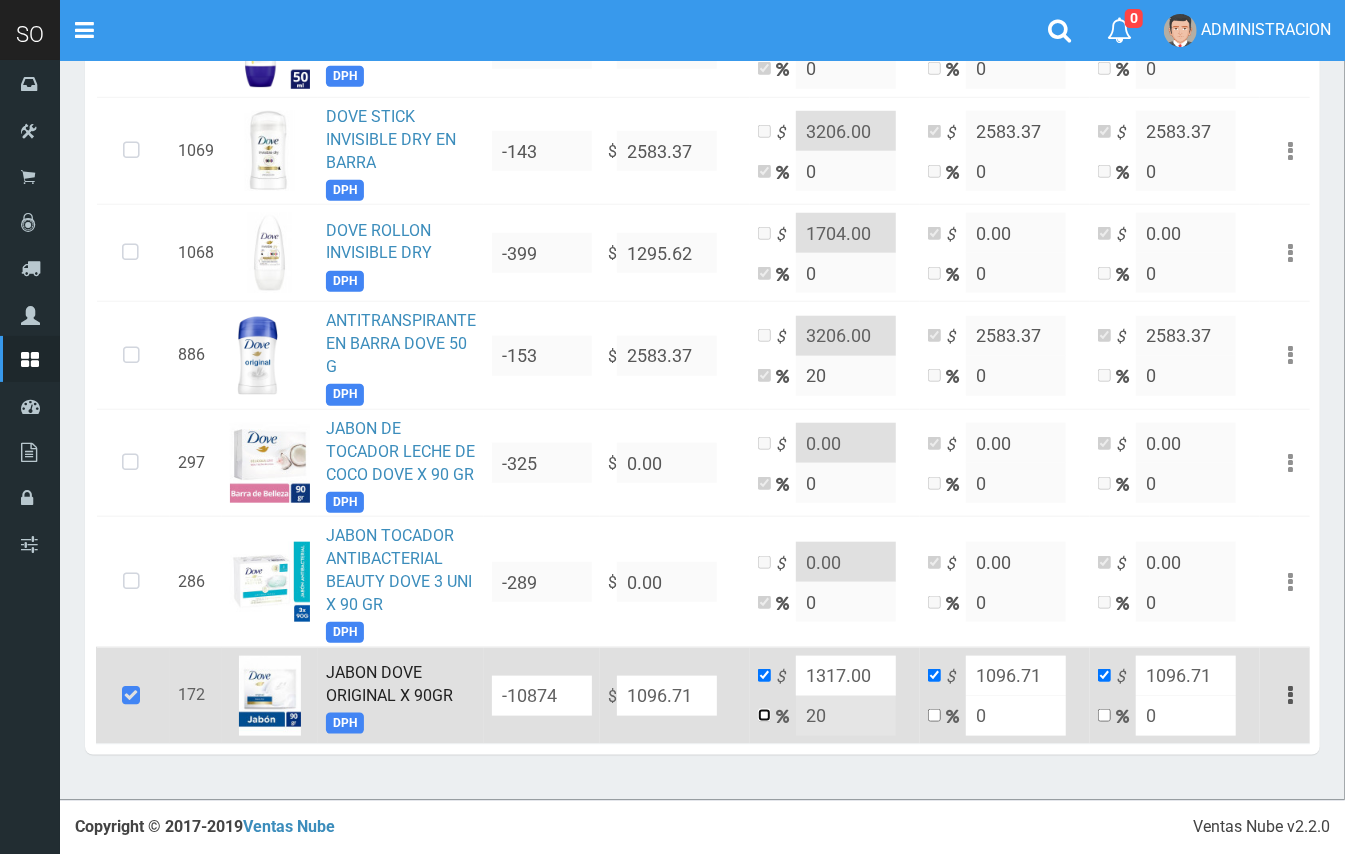 click at bounding box center (764, 715) 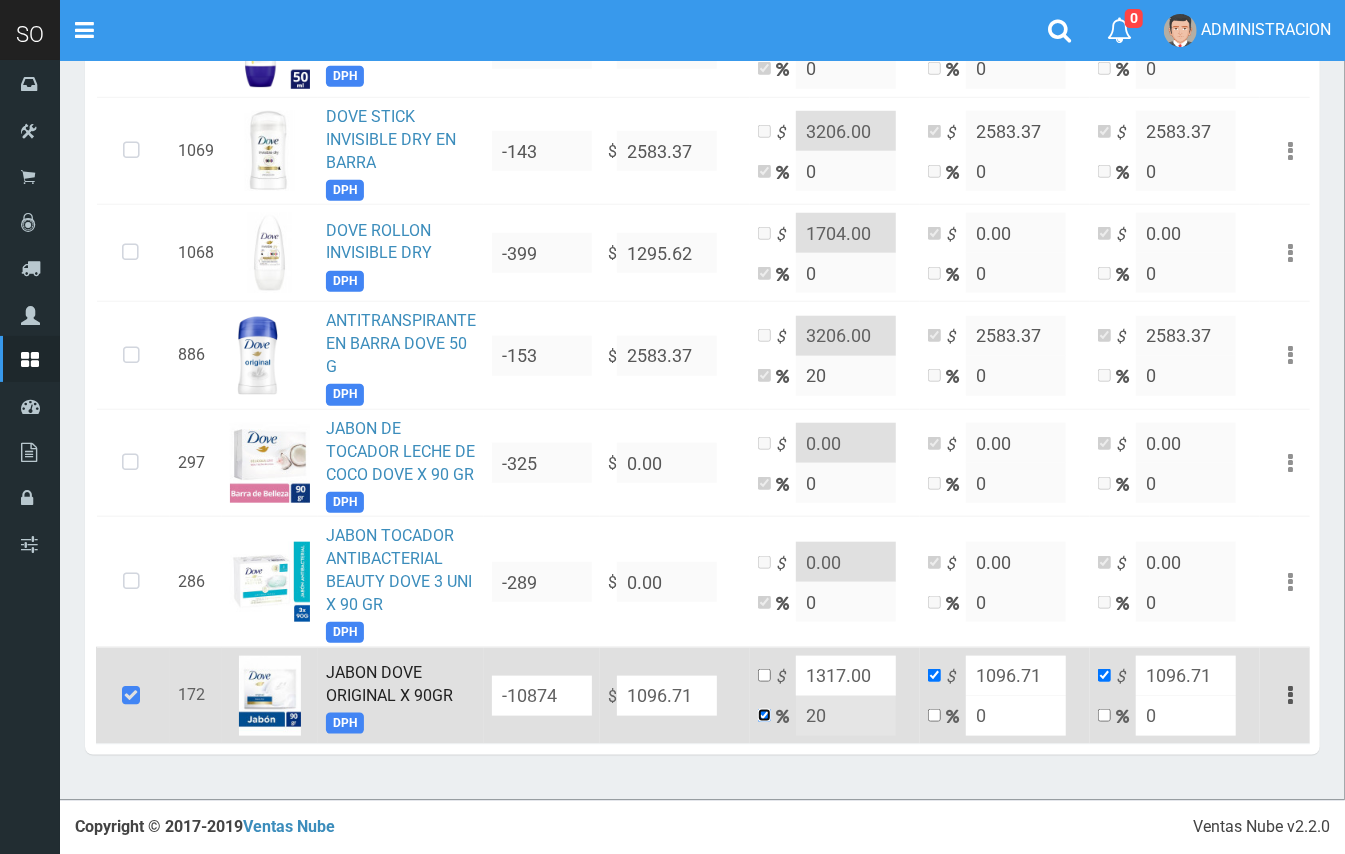 checkbox on "false" 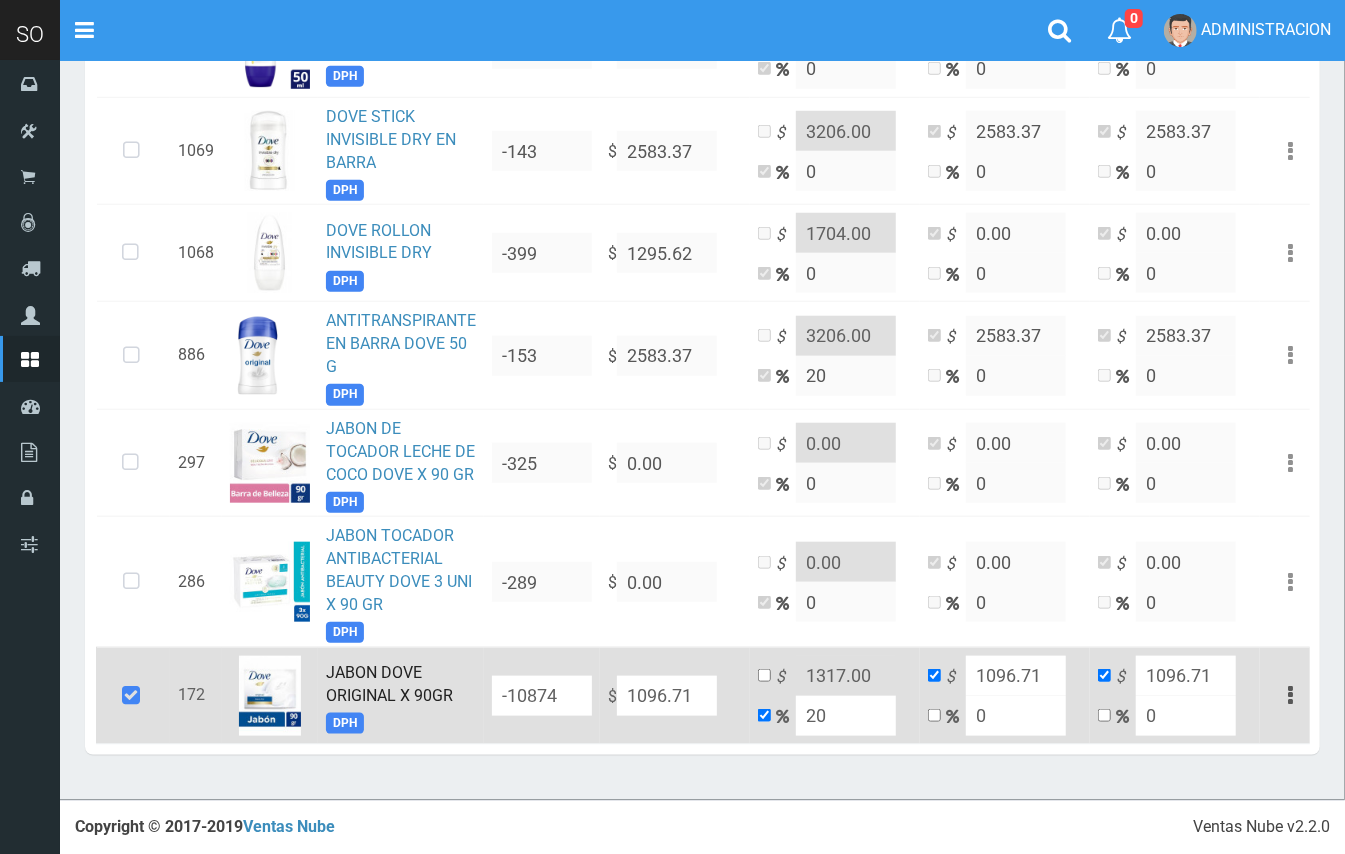 click on "20" at bounding box center (846, 716) 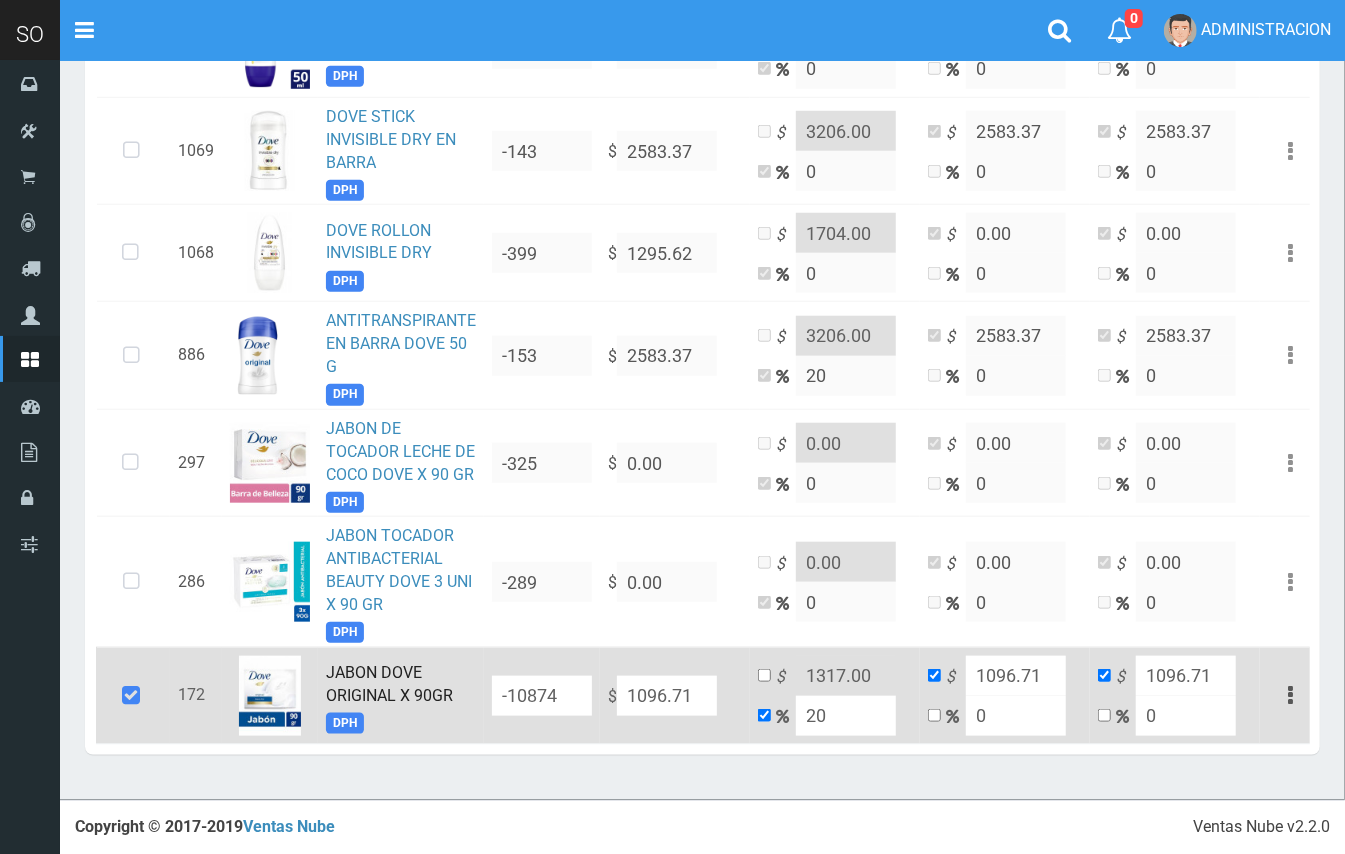 click on "$ 1317.00 20" at bounding box center (835, 695) 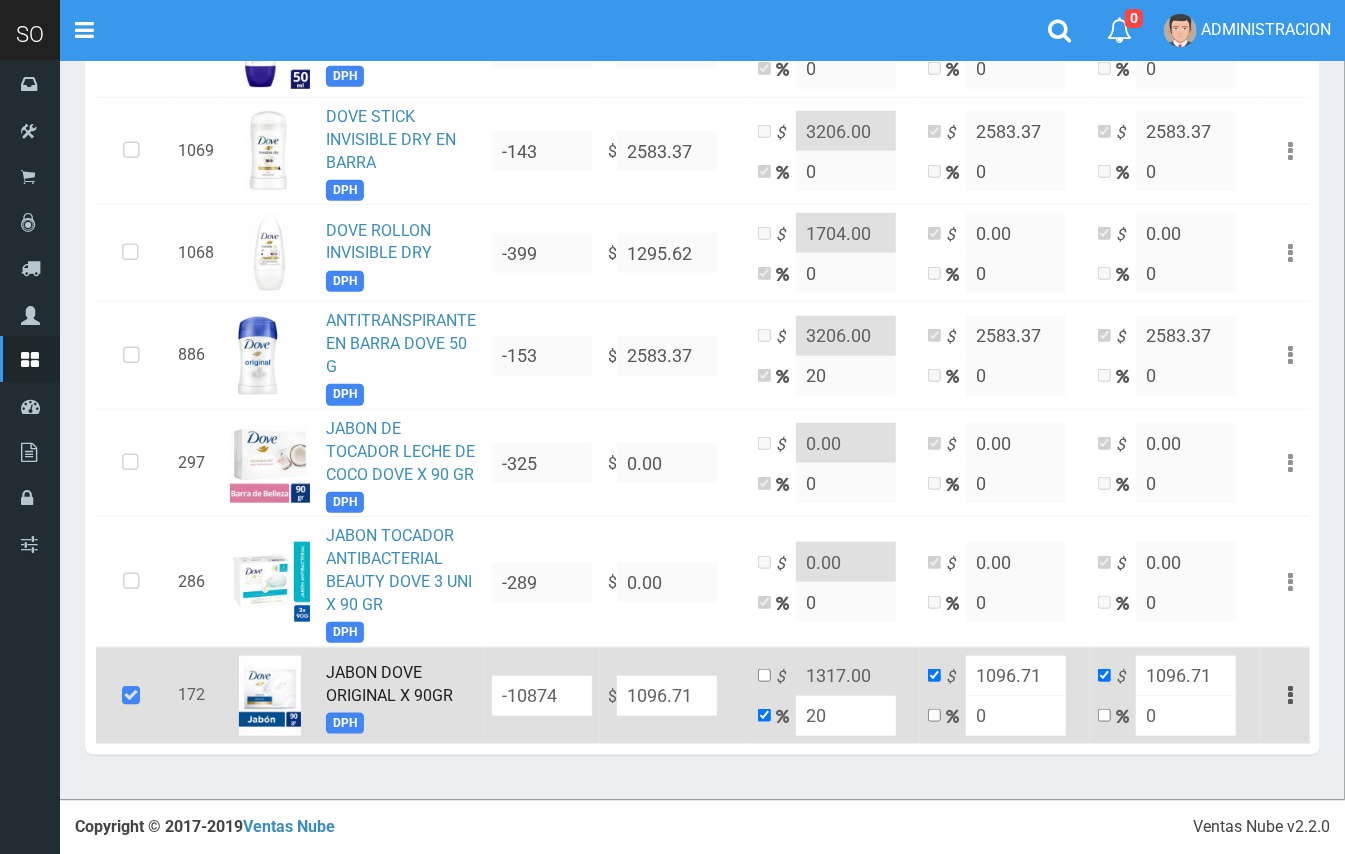 click on "20" at bounding box center [846, 716] 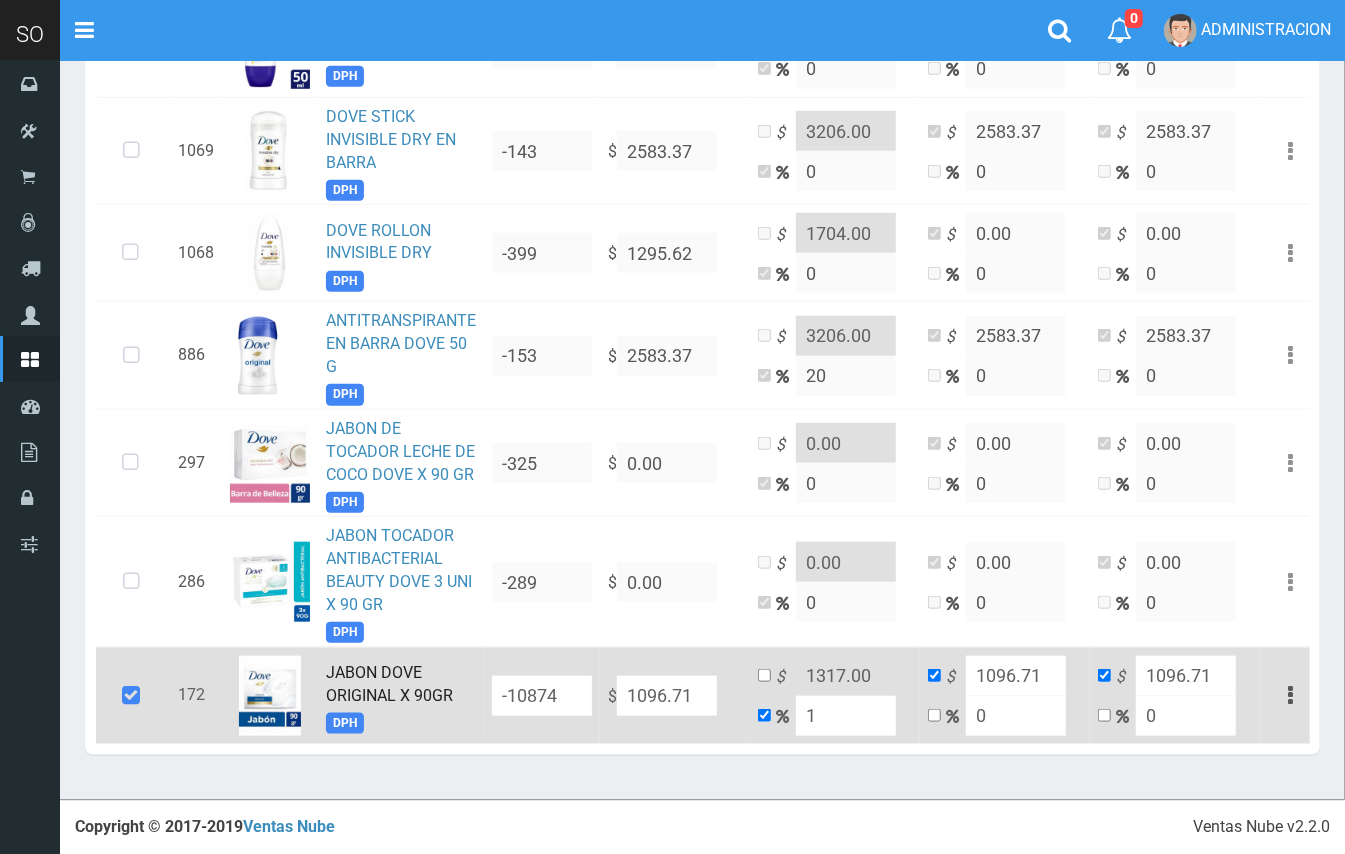 type on "15" 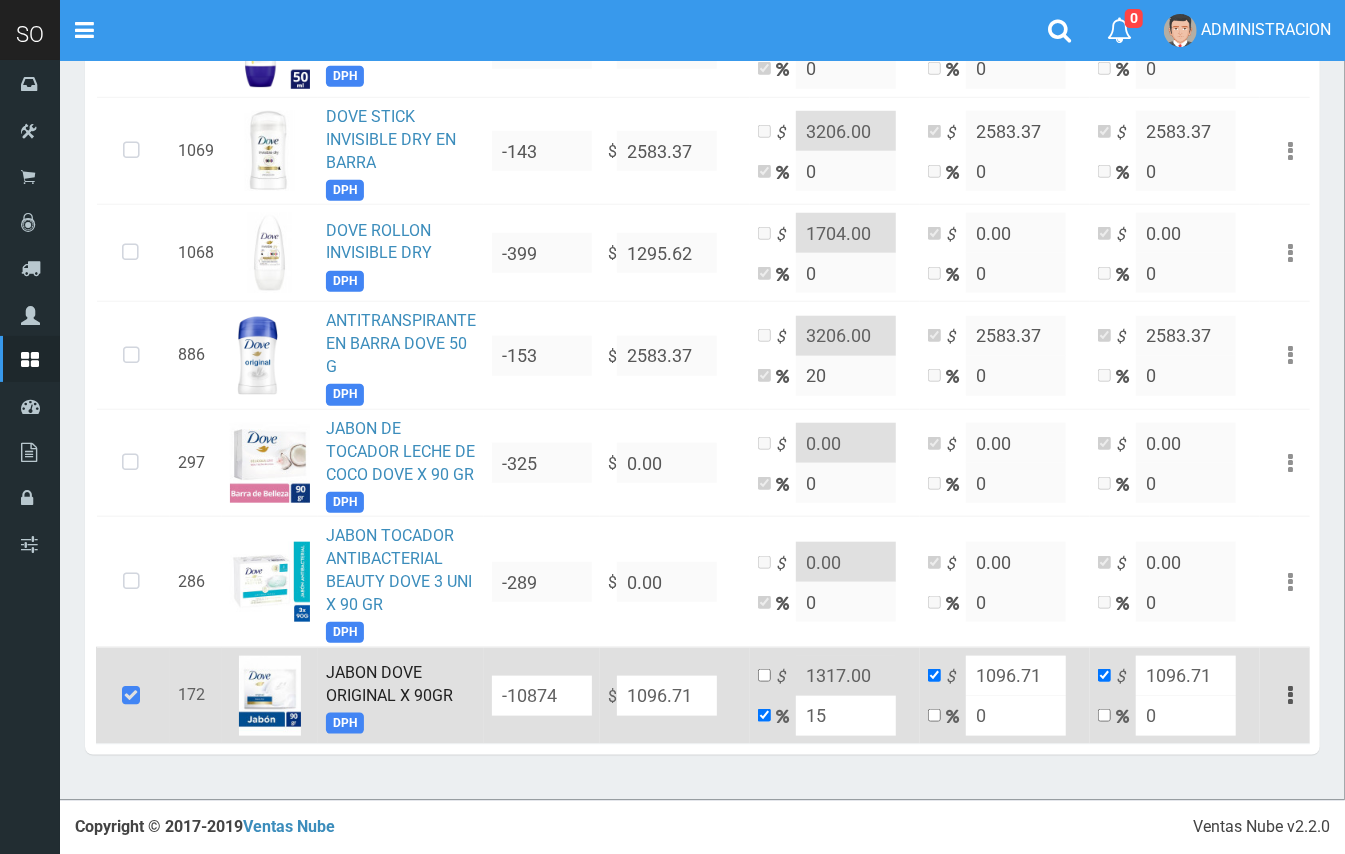 type on "1261.2165" 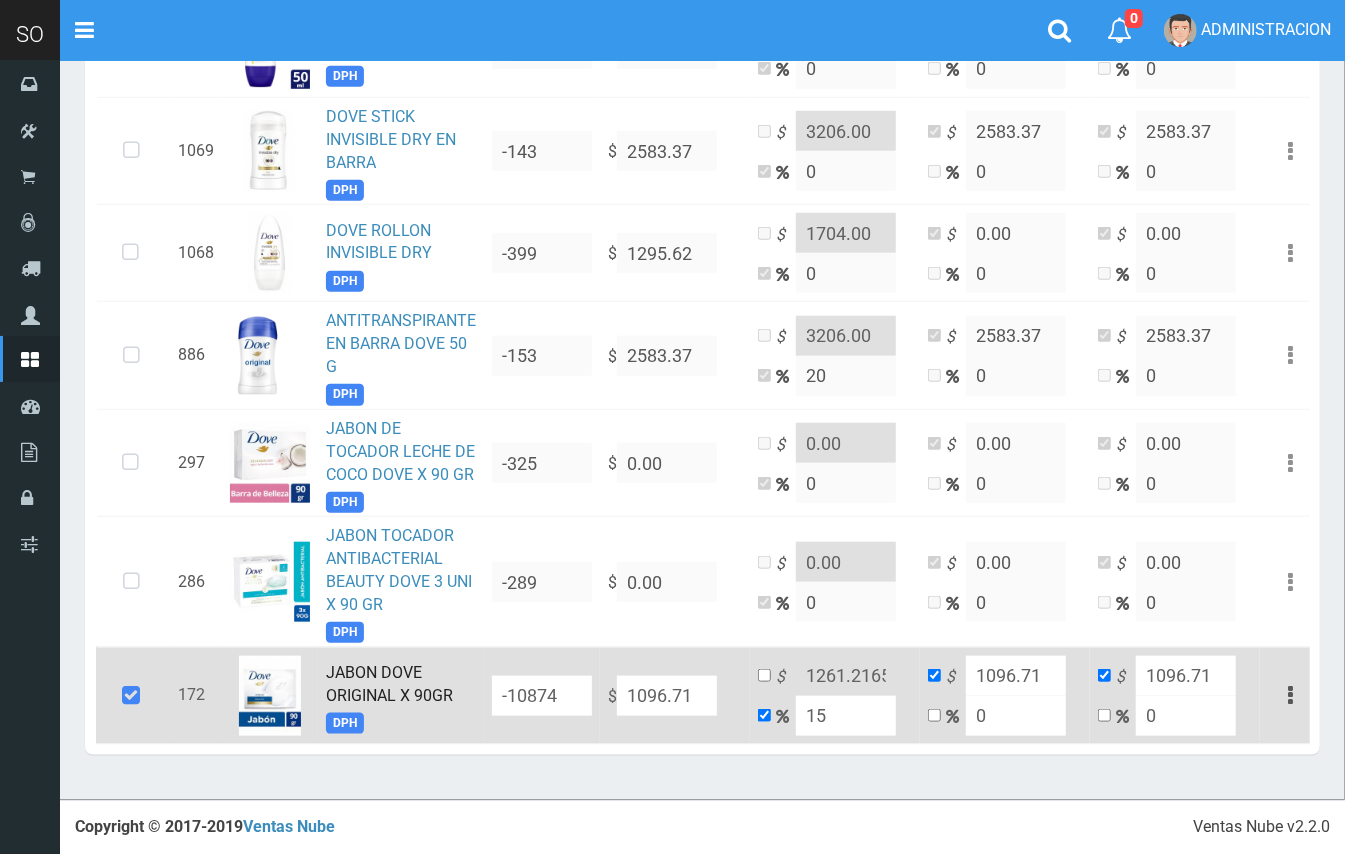 drag, startPoint x: 854, startPoint y: 698, endPoint x: 816, endPoint y: 693, distance: 38.327538 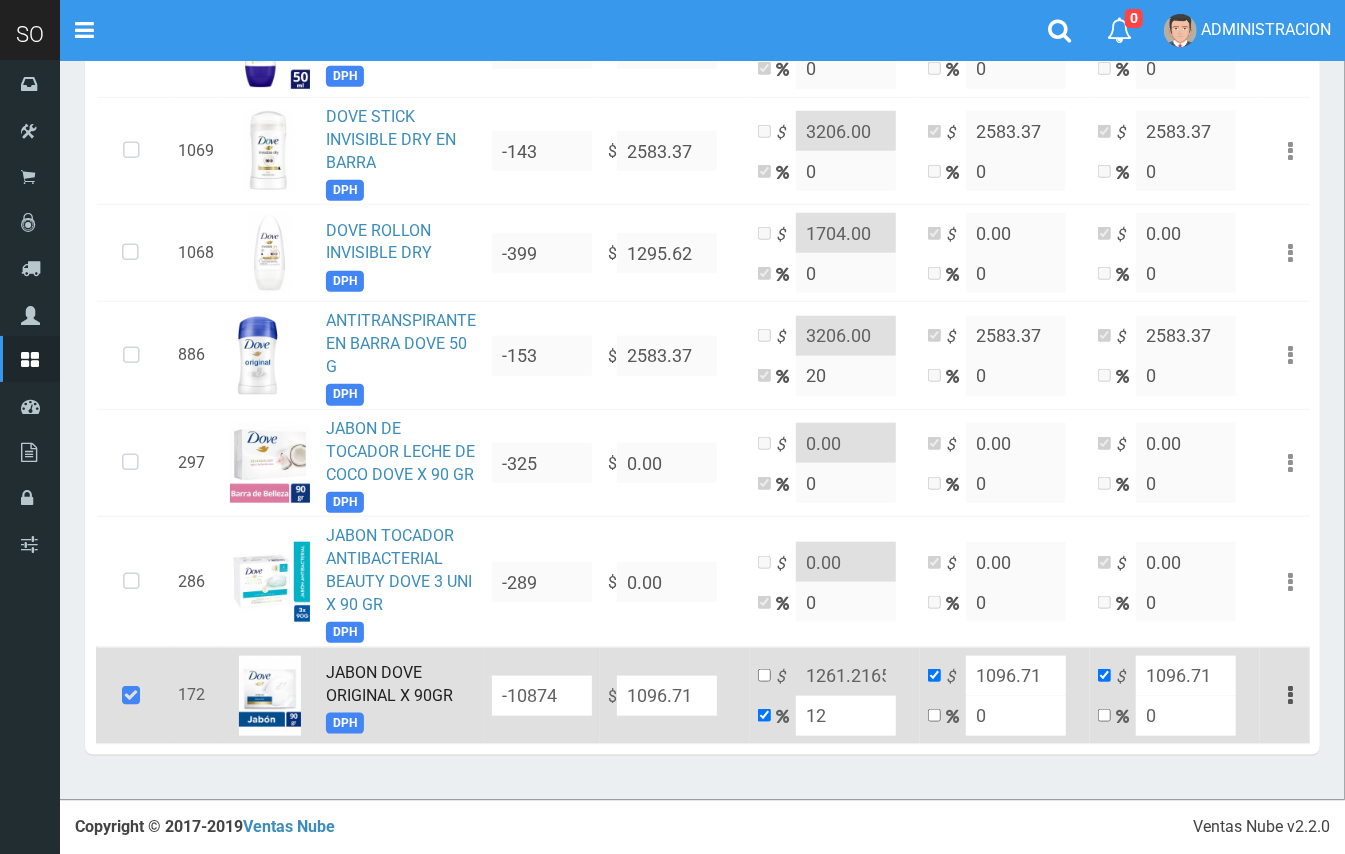 type on "1228.3152" 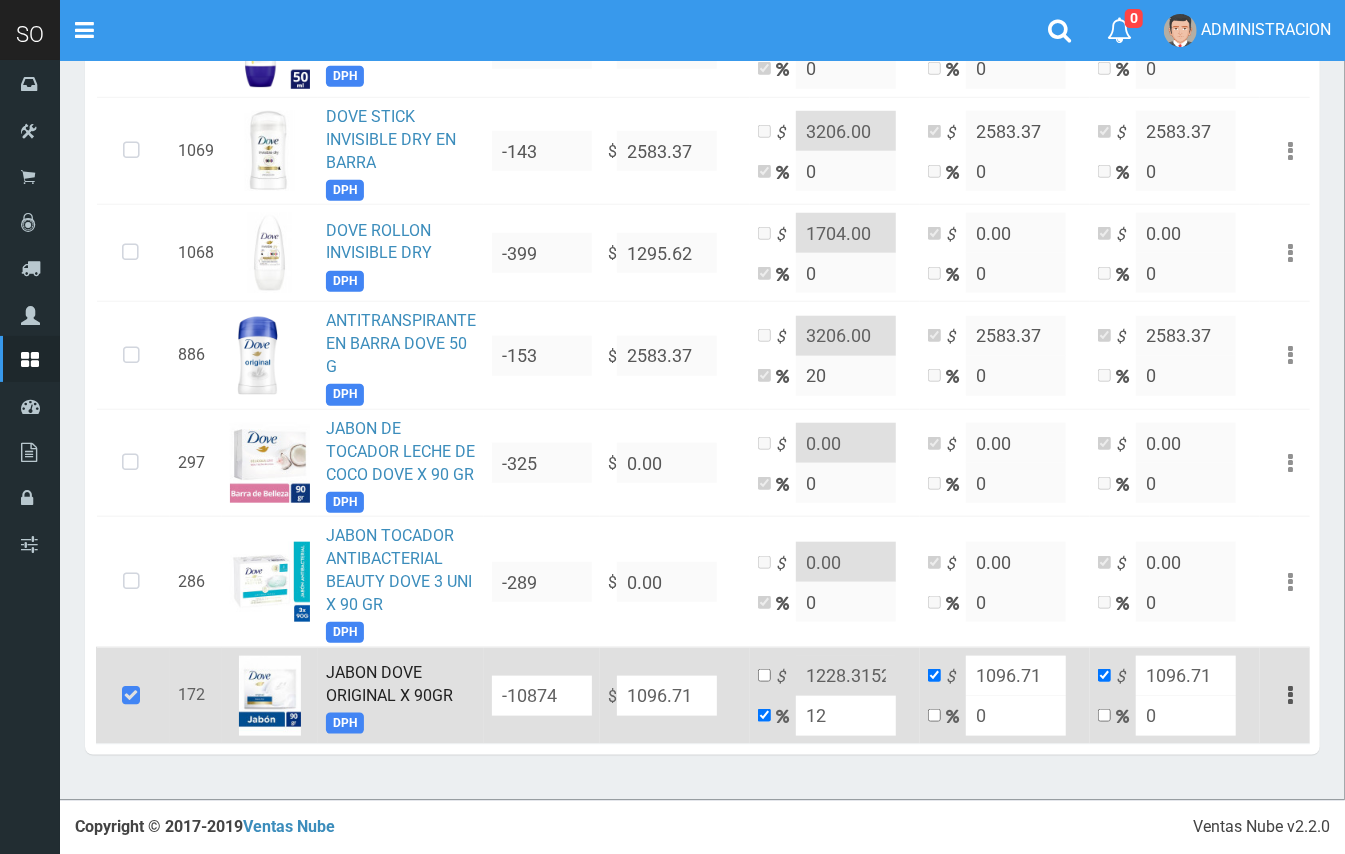 type on "120" 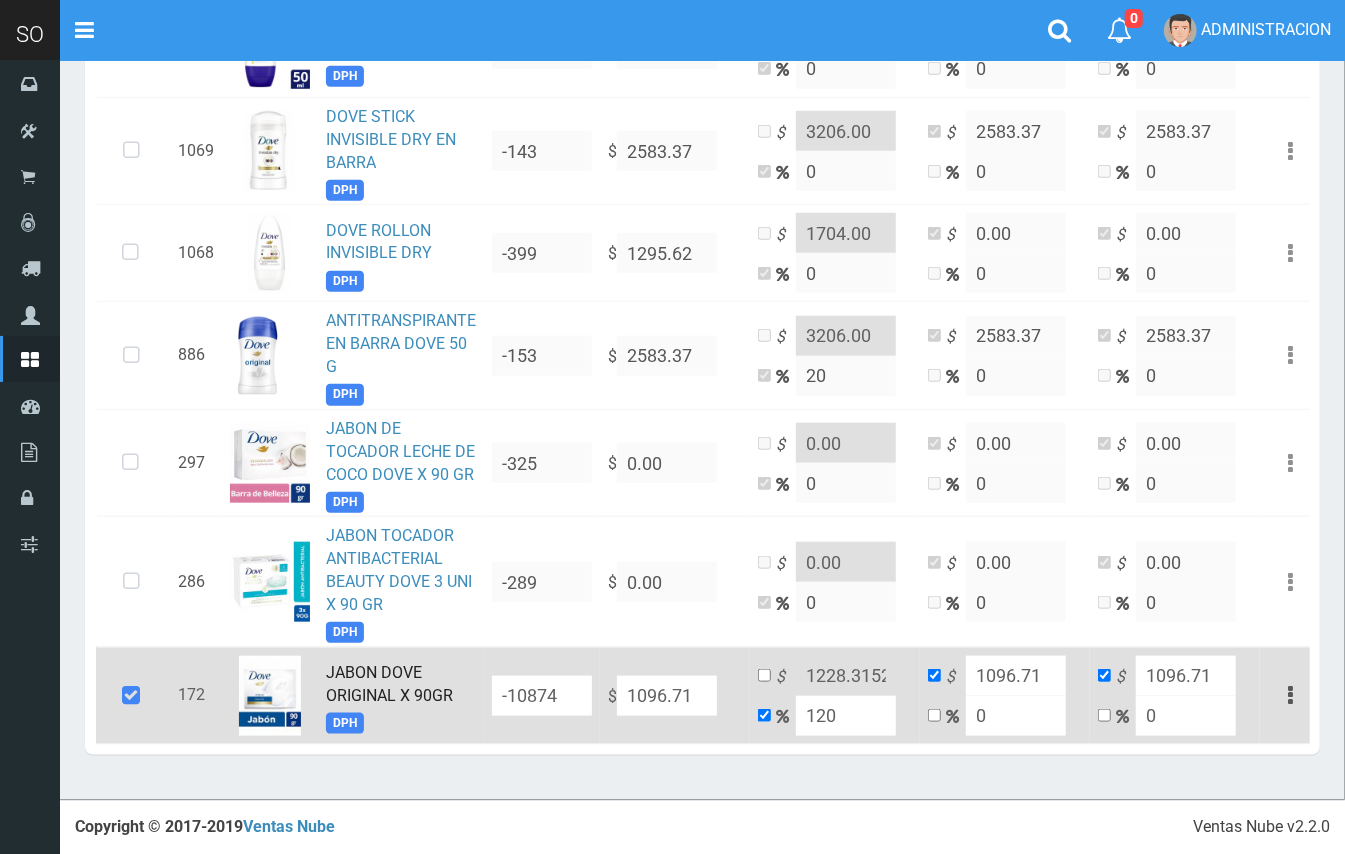 type on "2412.762" 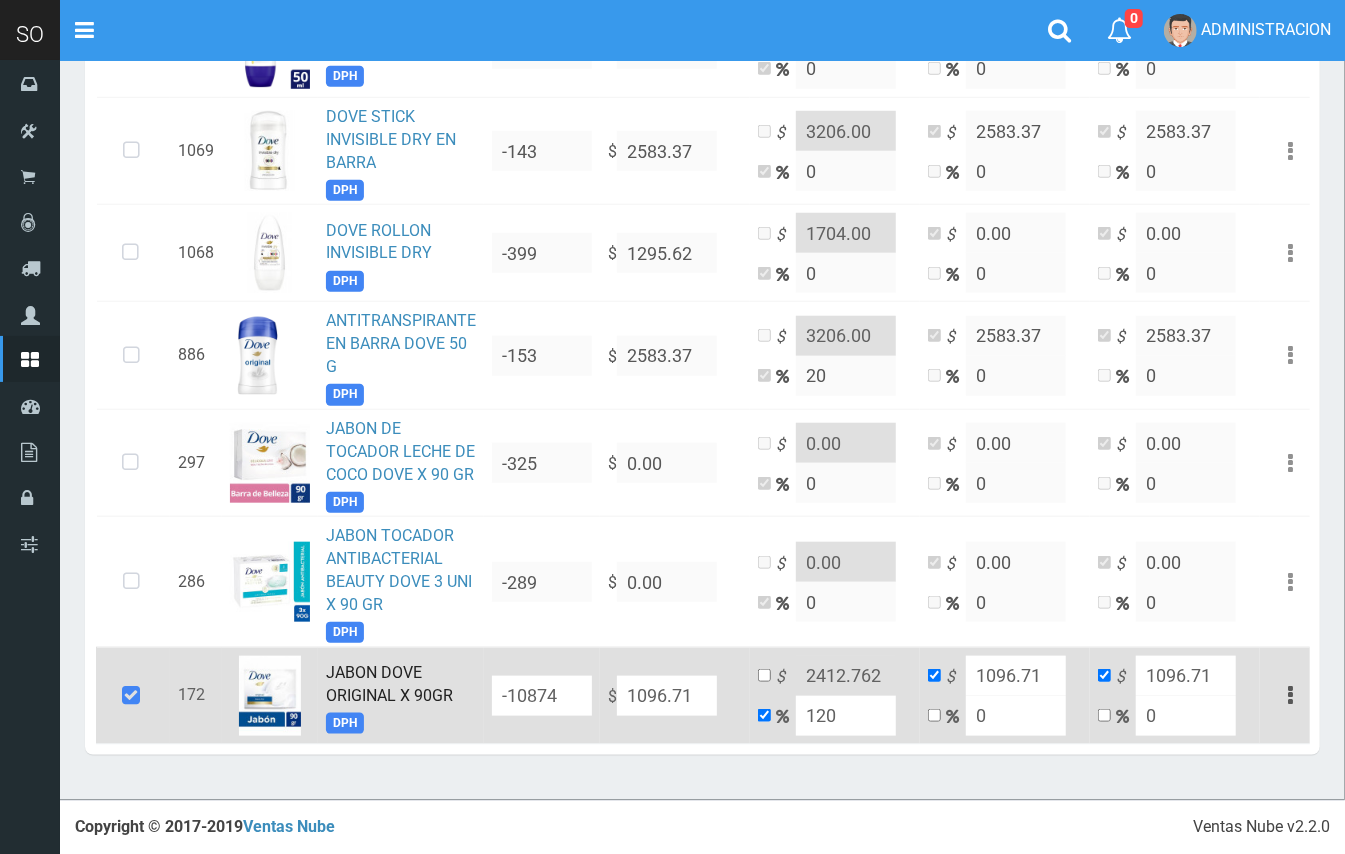drag, startPoint x: 852, startPoint y: 694, endPoint x: 802, endPoint y: 684, distance: 50.990196 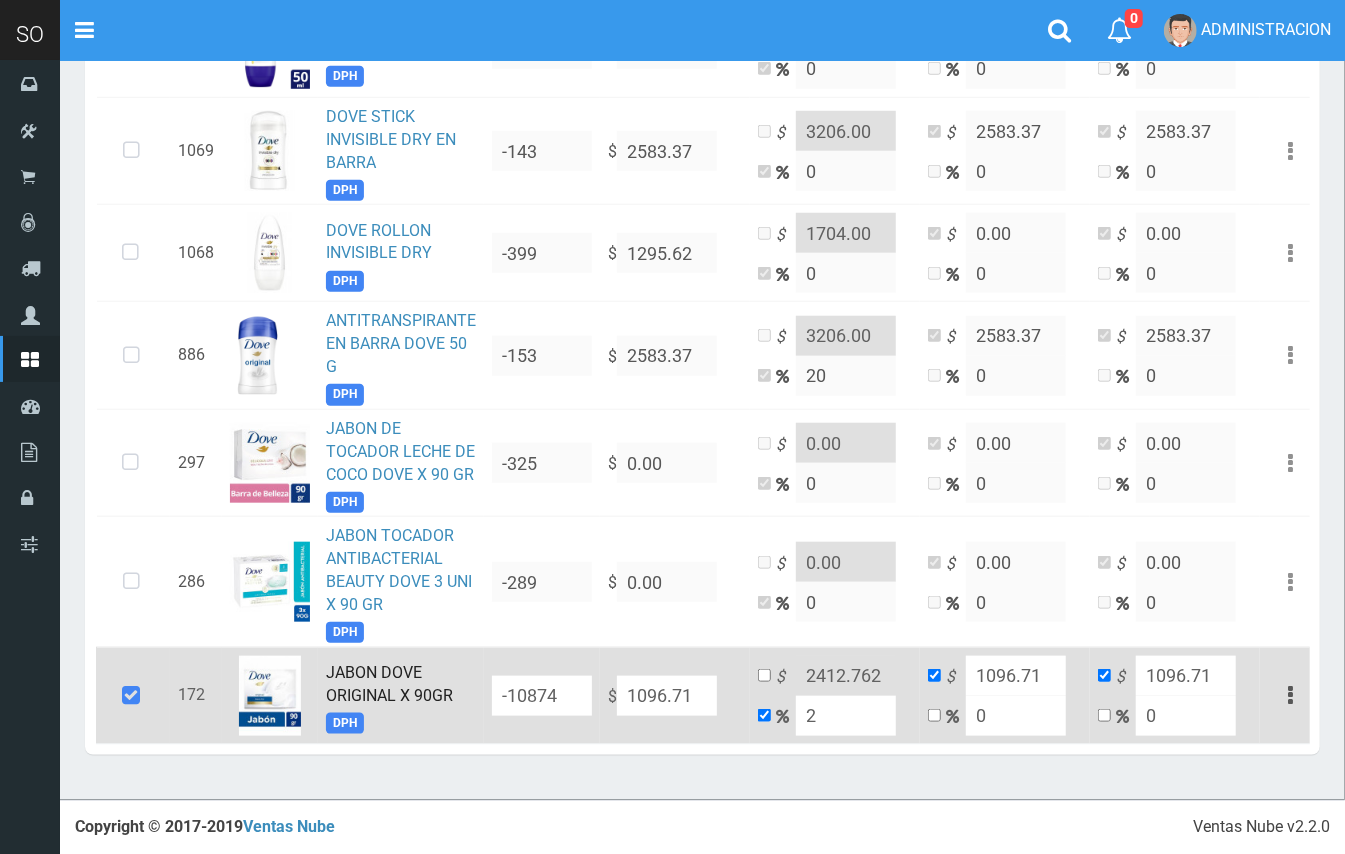 type on "1118.6442" 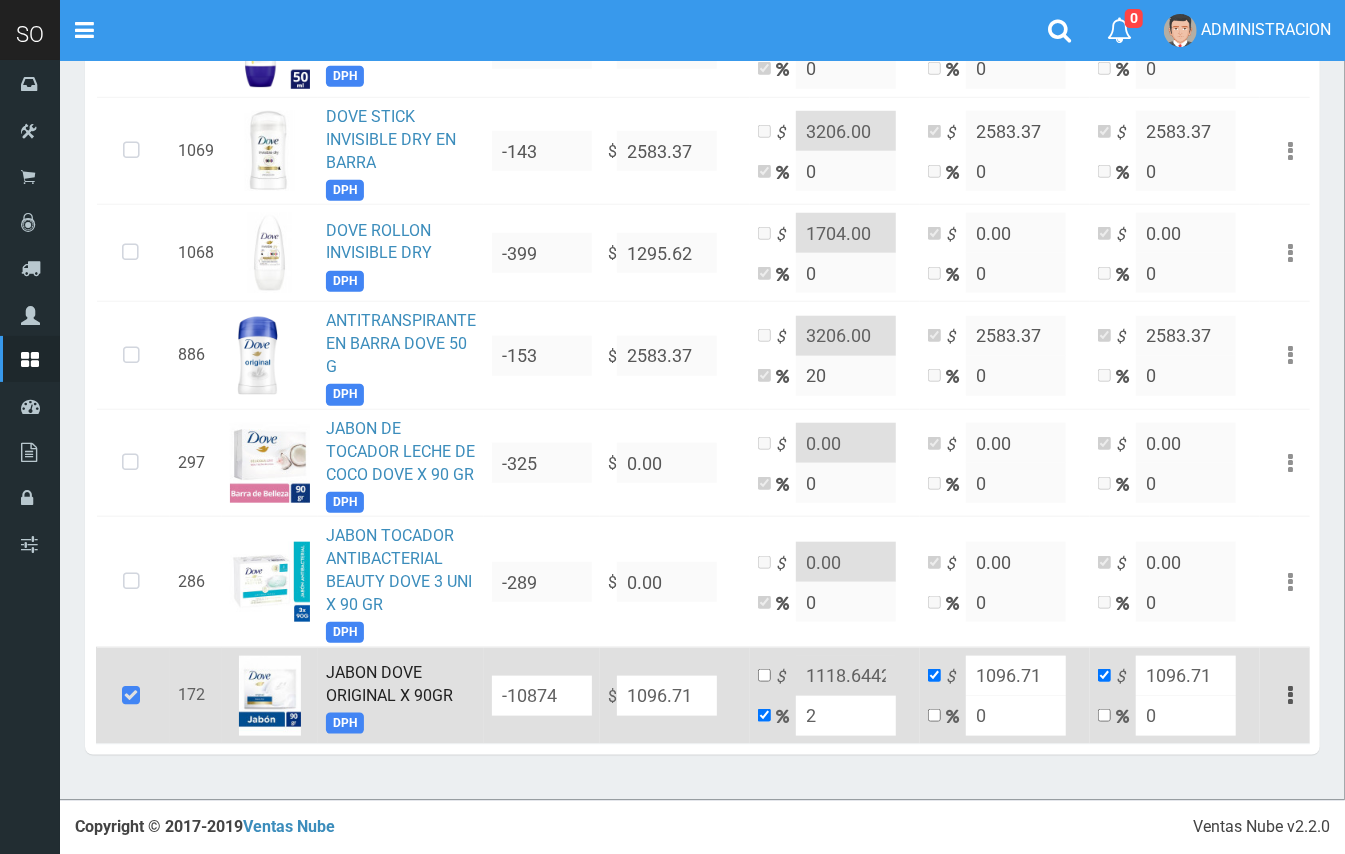 type on "20" 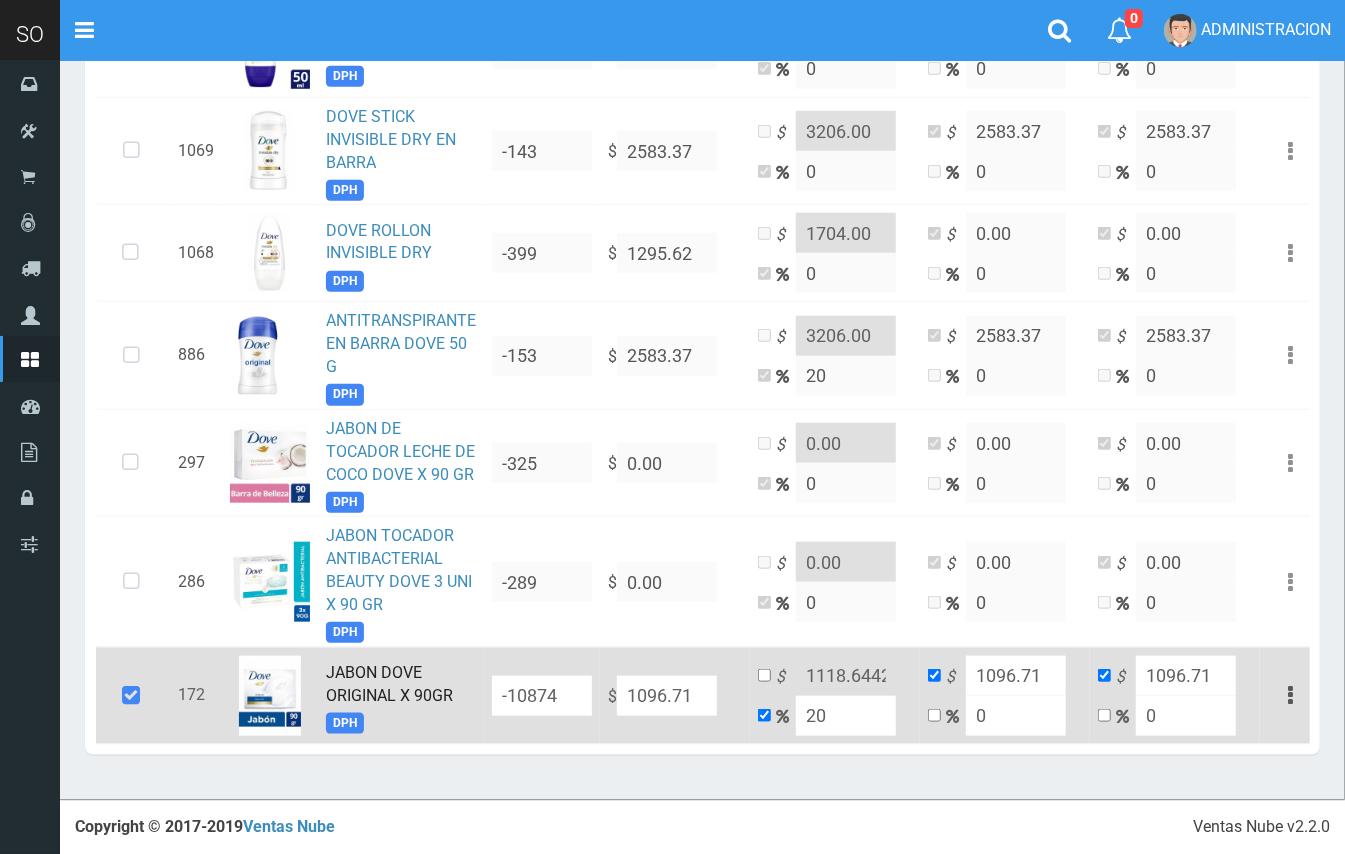 type on "1316.0520000000001" 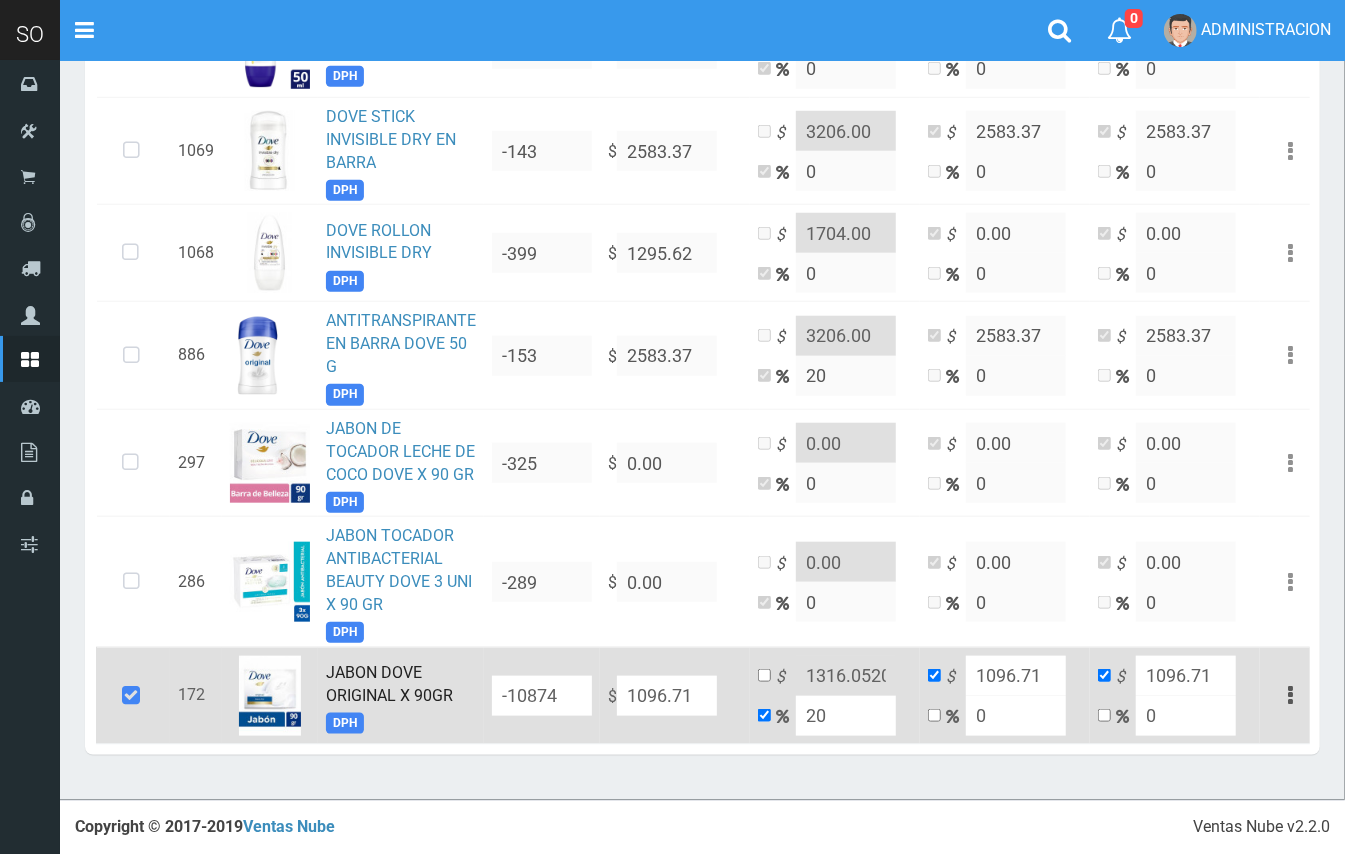 drag, startPoint x: 812, startPoint y: 700, endPoint x: 786, endPoint y: 693, distance: 26.925823 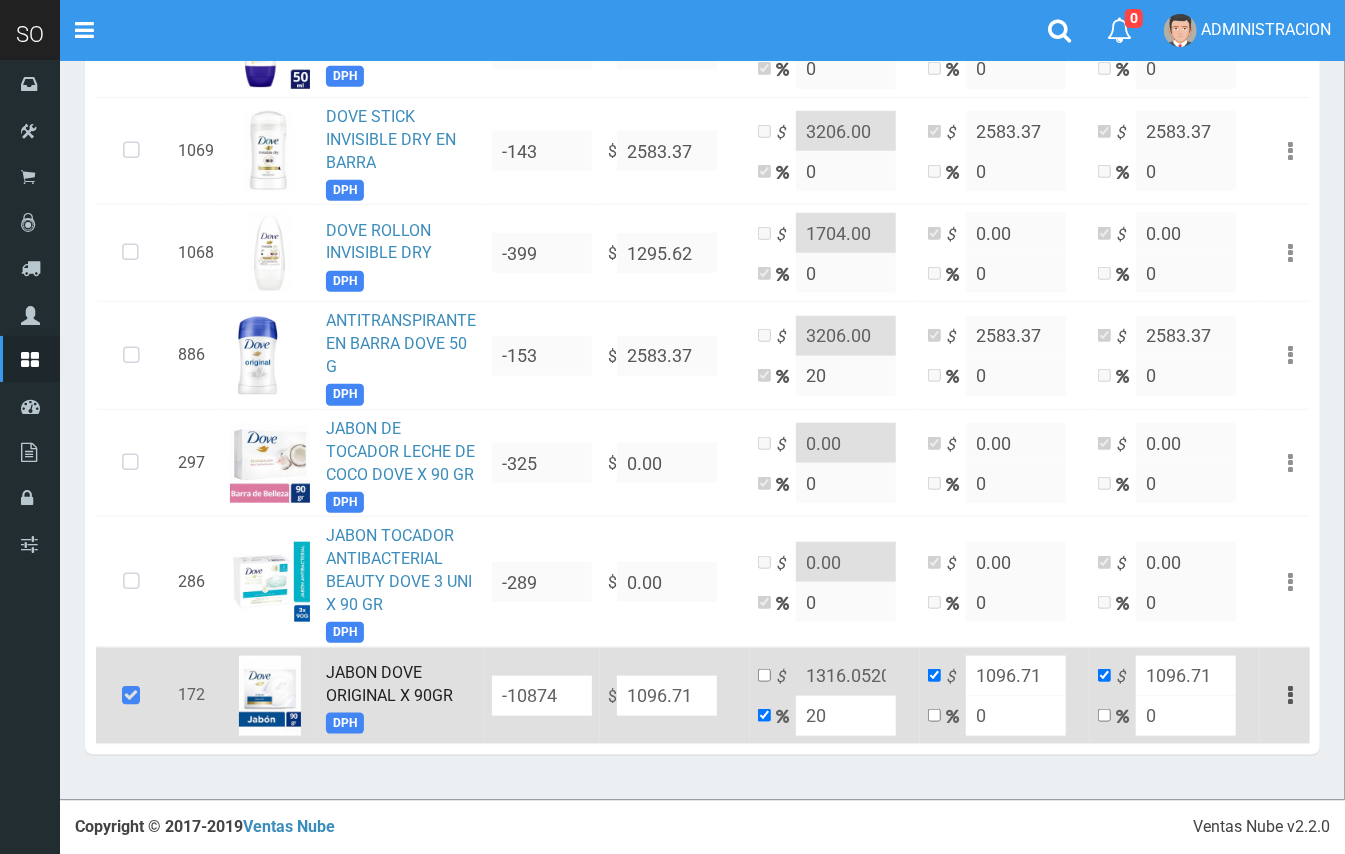 click on "$ 1316.0520000000001 20" at bounding box center [835, 695] 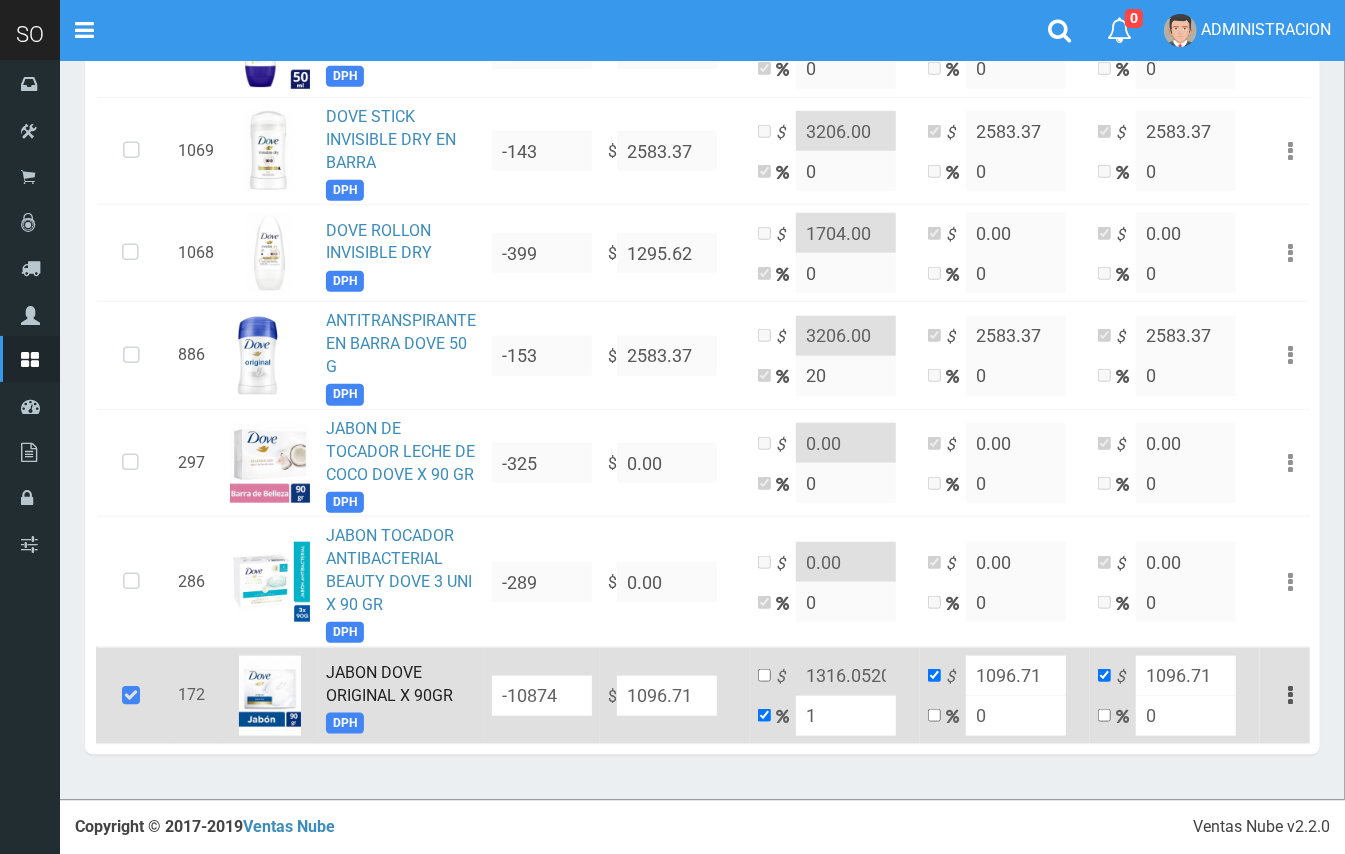 type on "15" 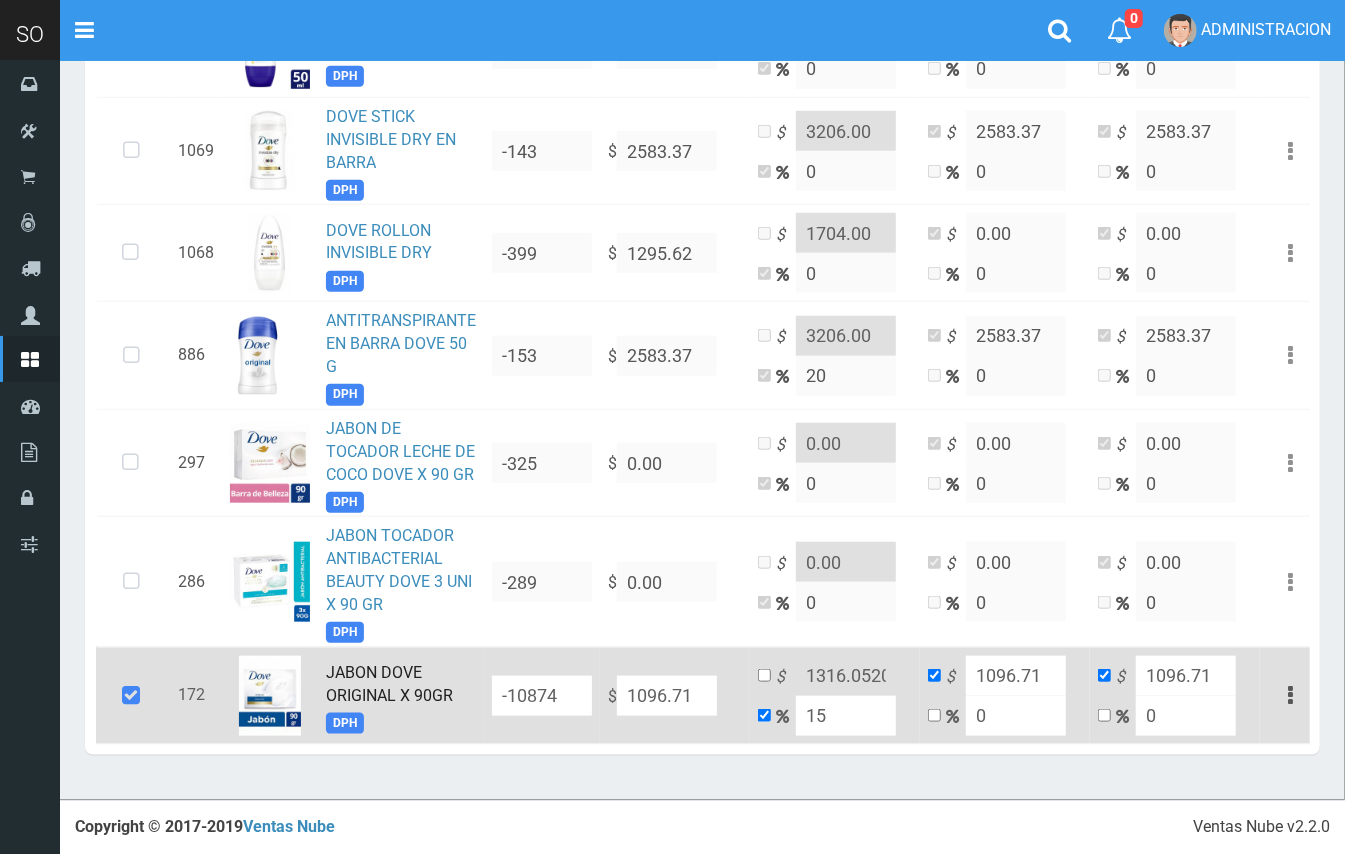 type on "1261.2165" 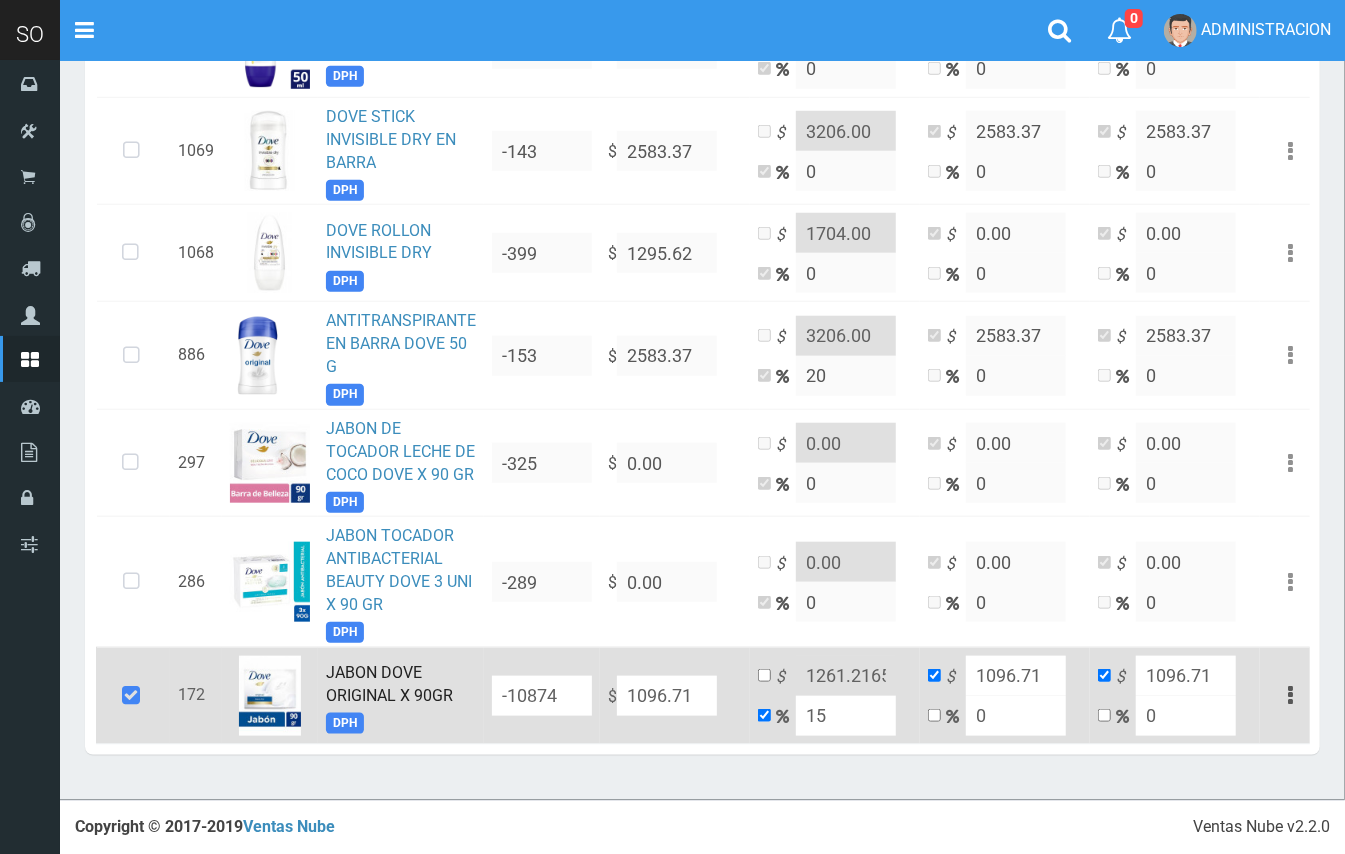 drag, startPoint x: 856, startPoint y: 694, endPoint x: 829, endPoint y: 694, distance: 27 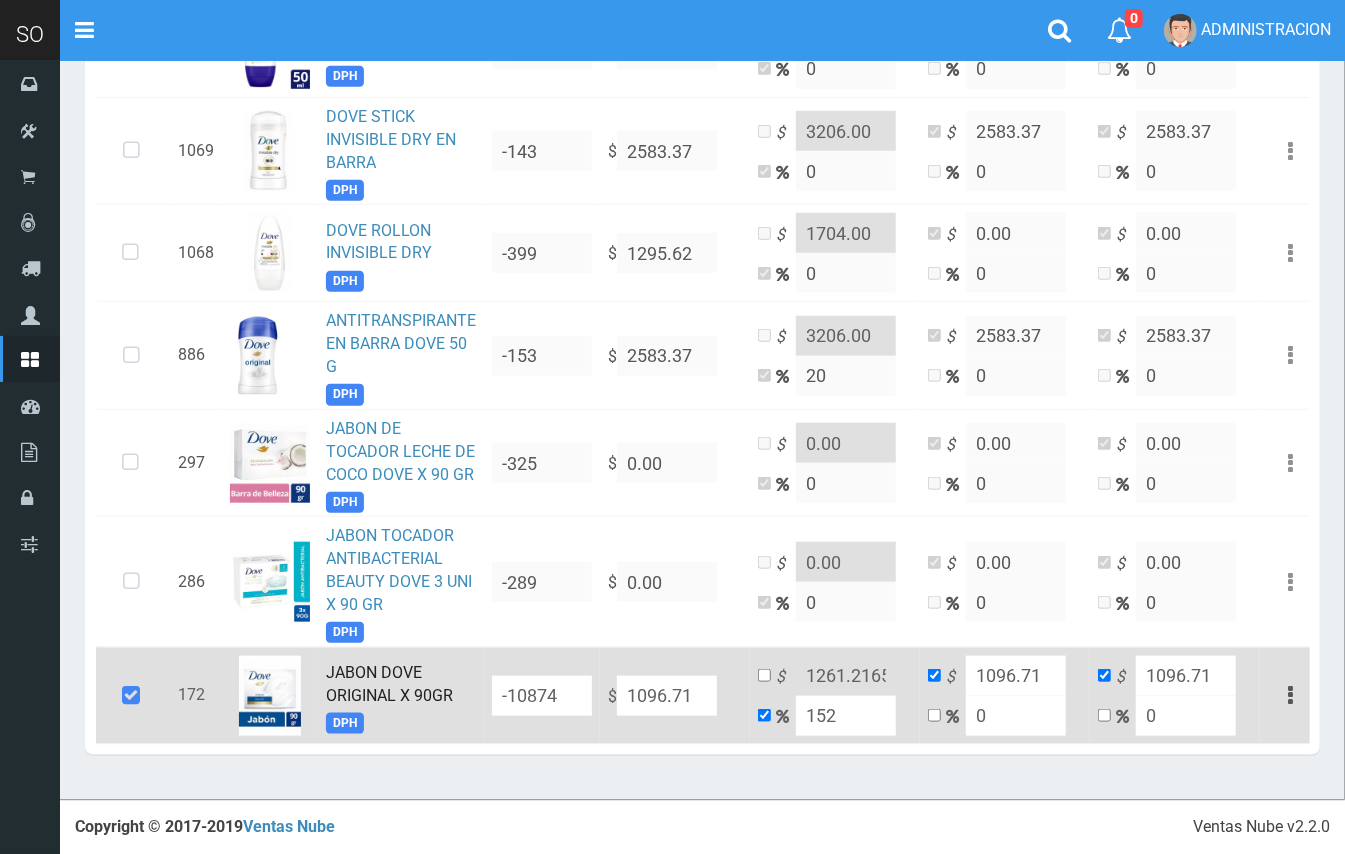 type on "2763.7092000000002" 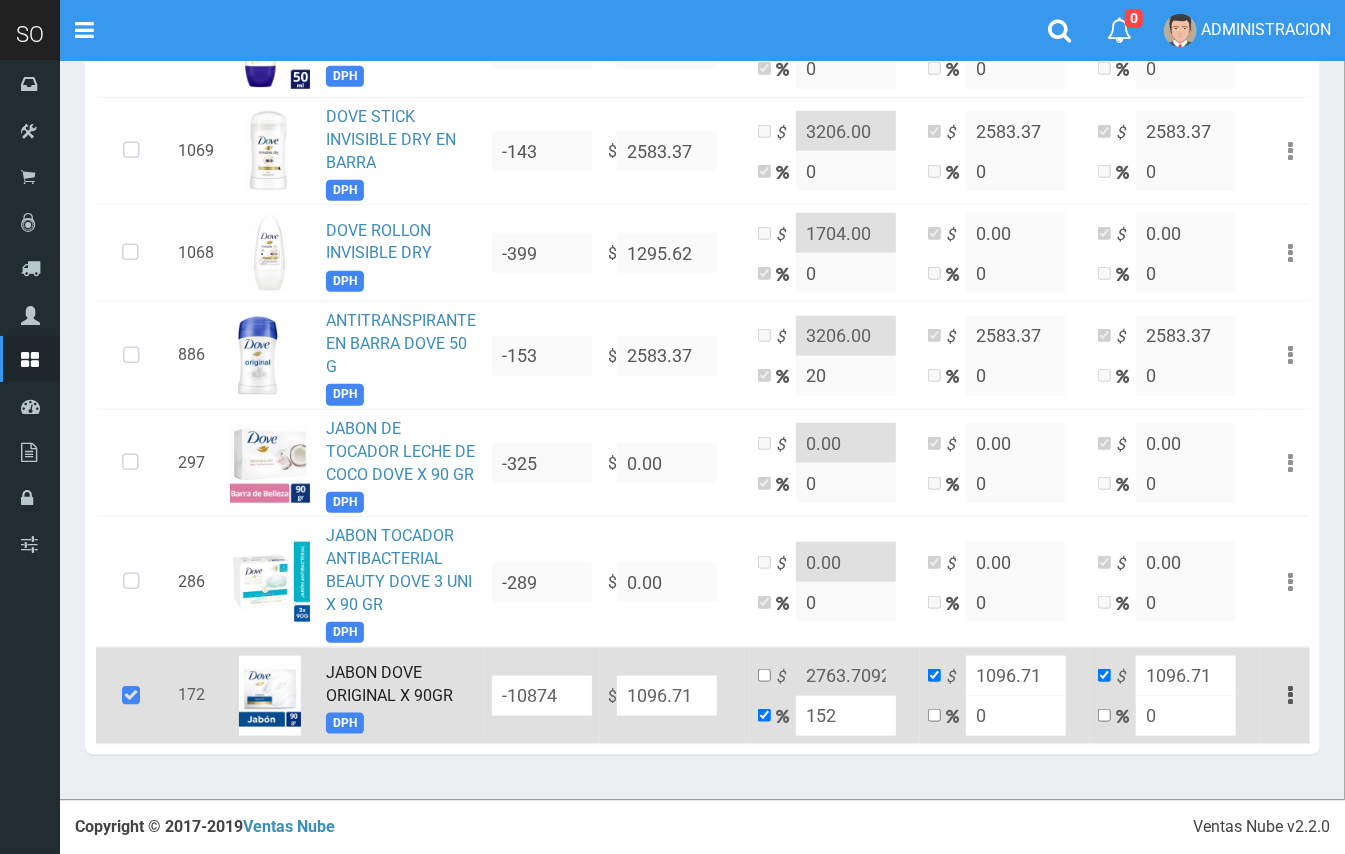 type on "1520" 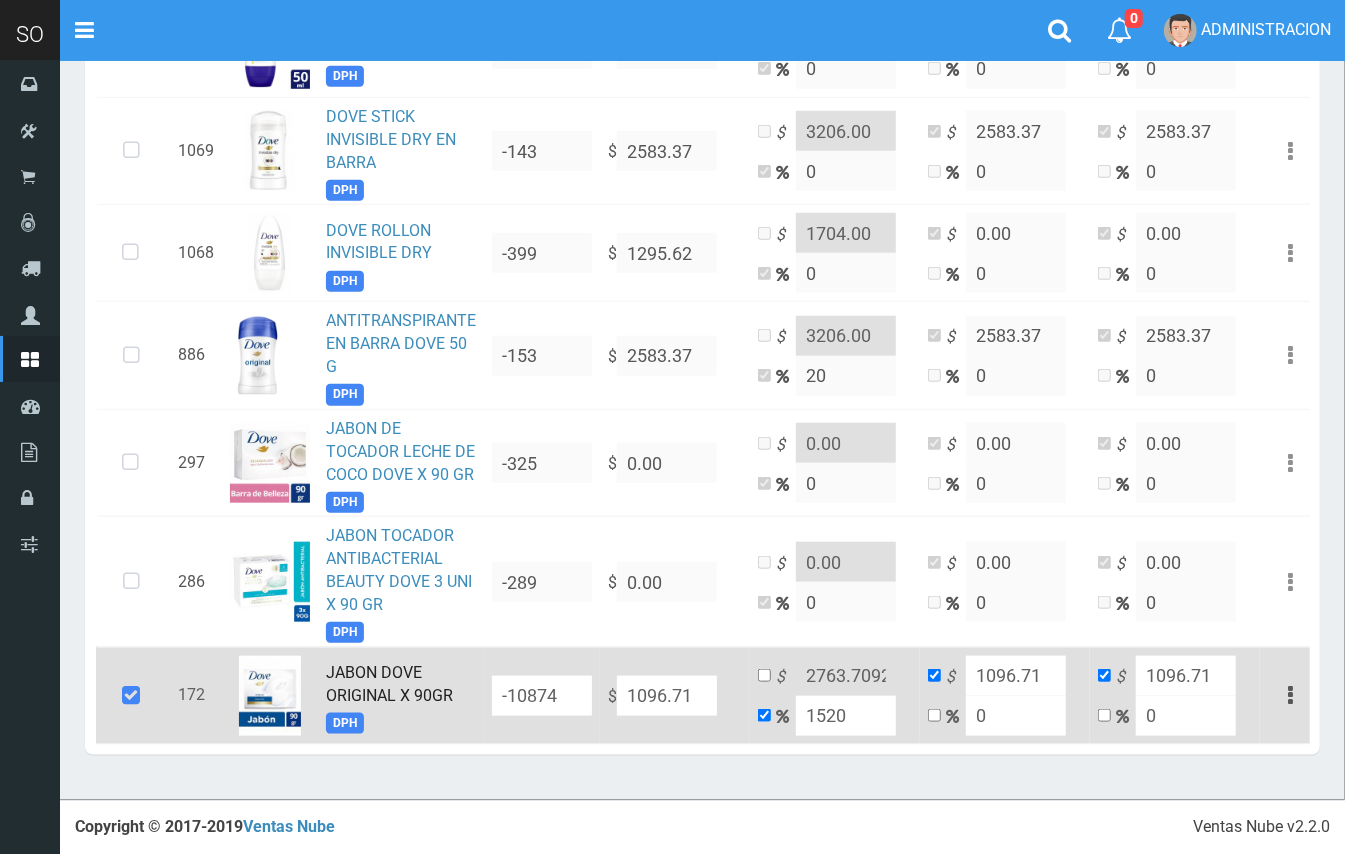 type on "17766.701999999997" 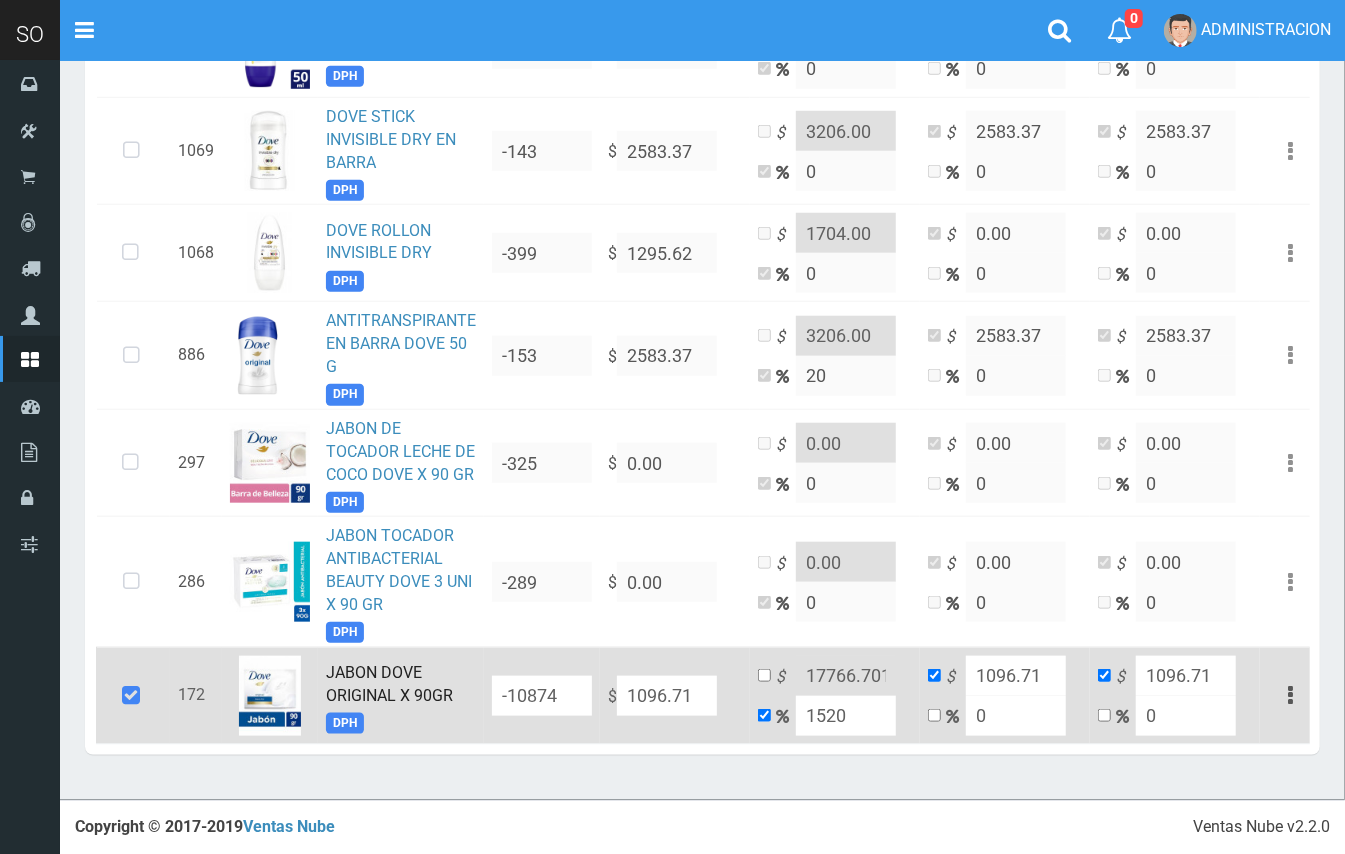 type on "152" 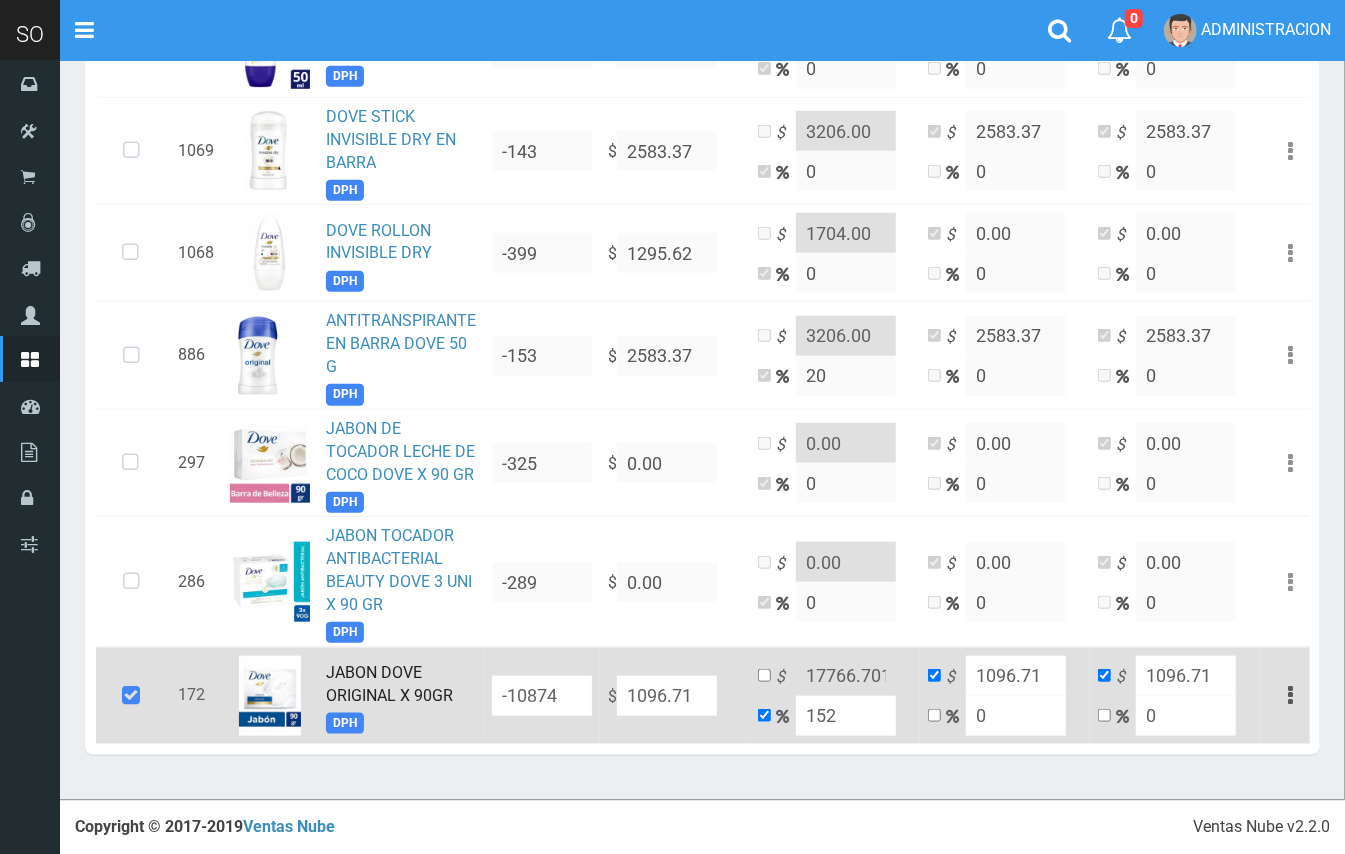 type on "2763.7092000000002" 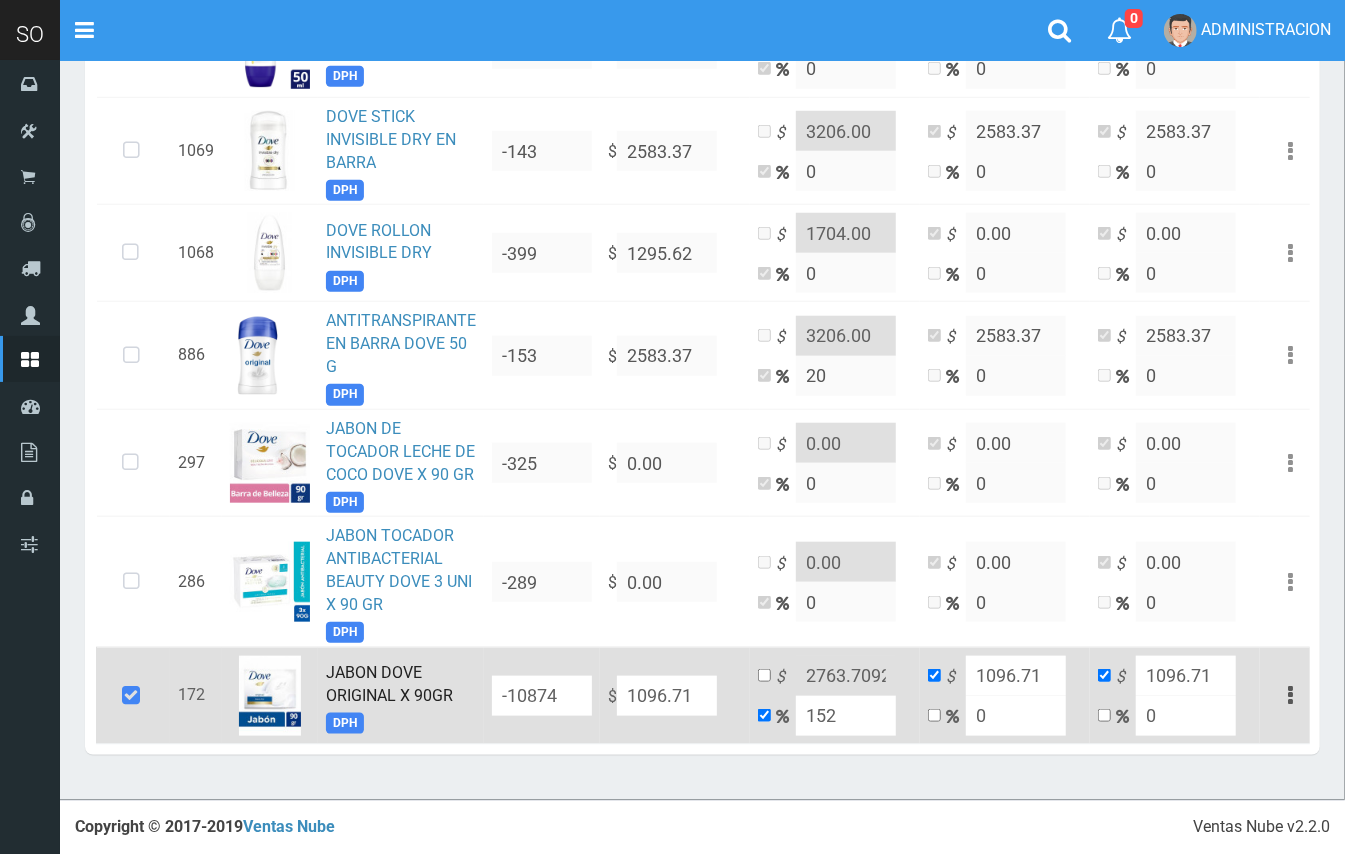 type on "15" 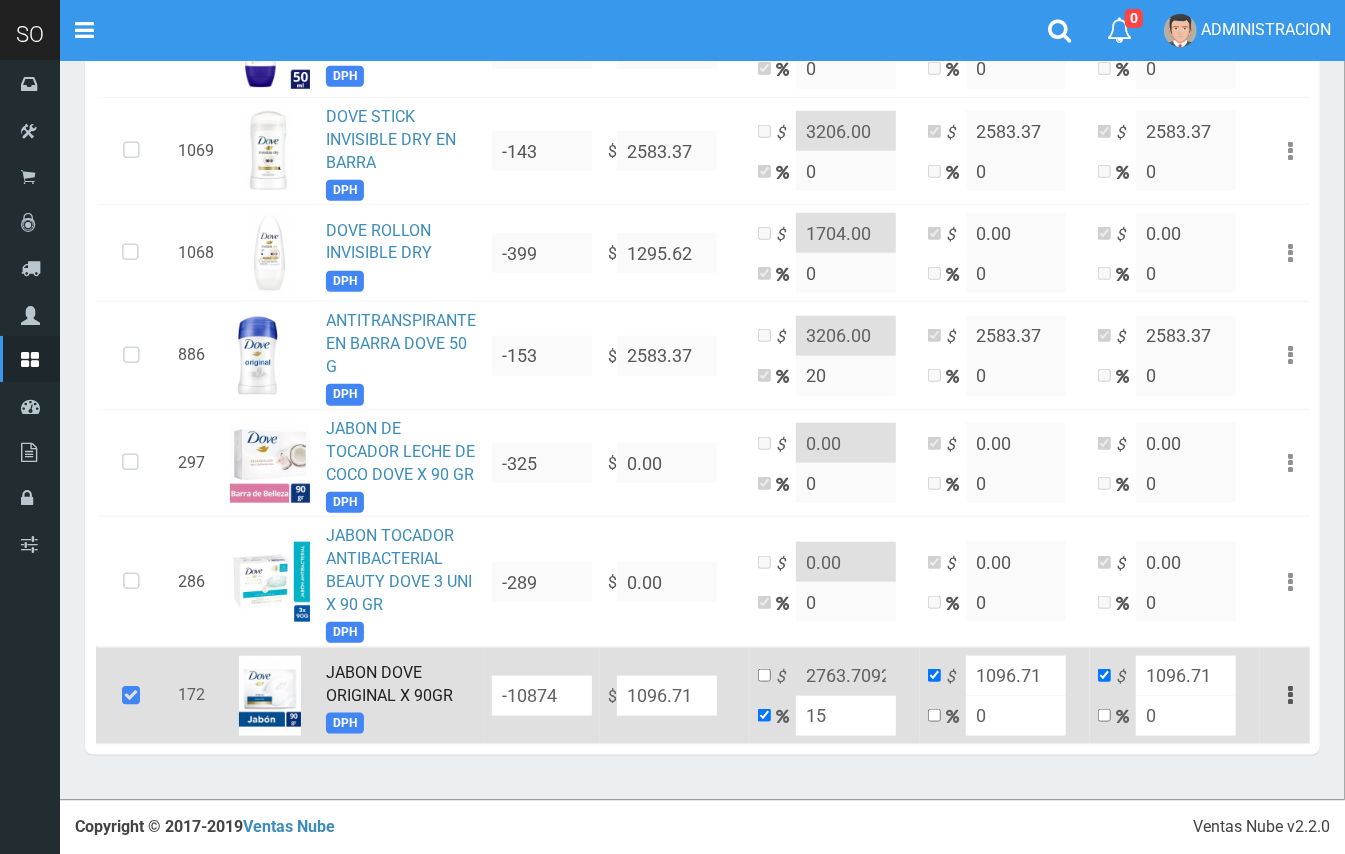 type on "1261.2165" 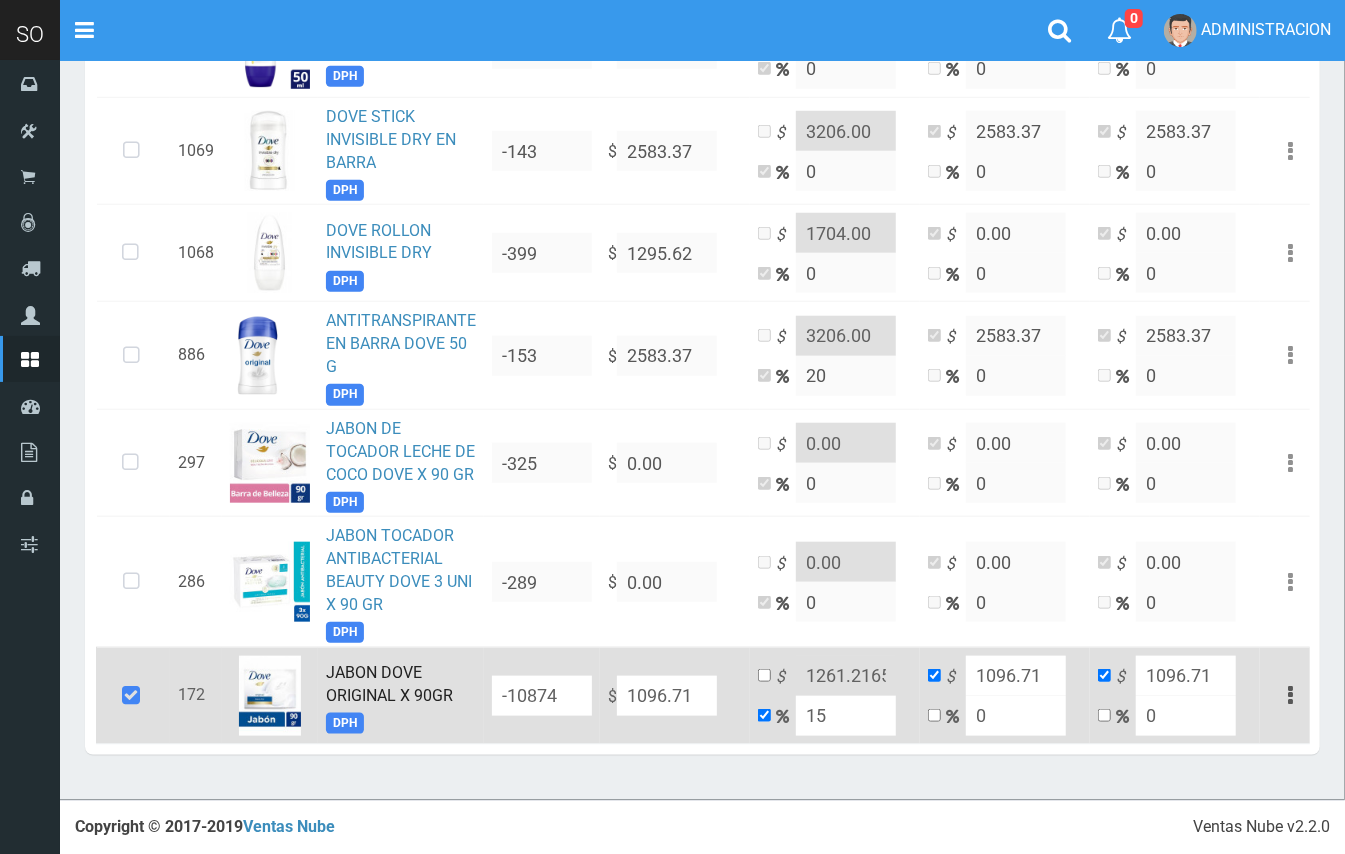 type on "1" 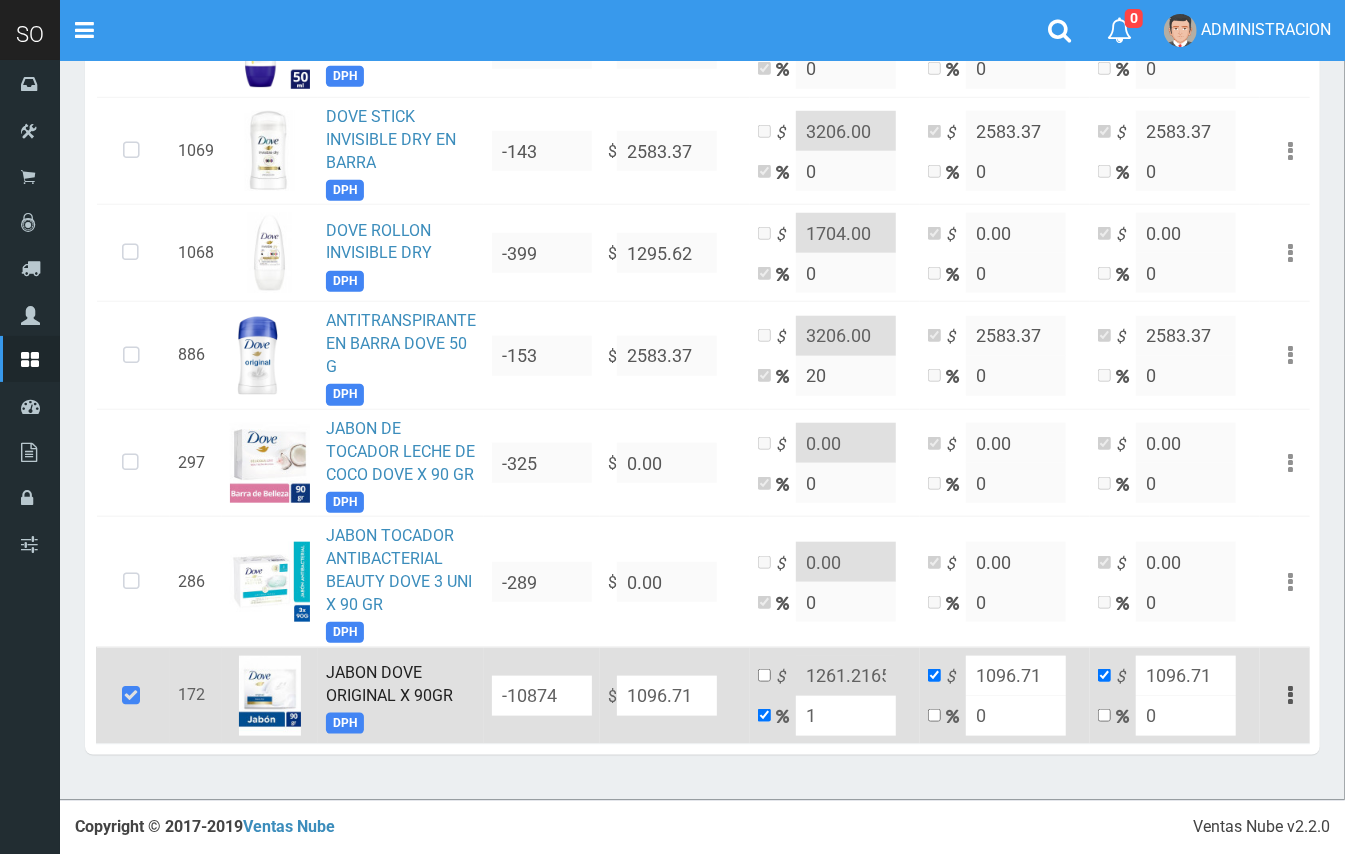 type on "1107.6771" 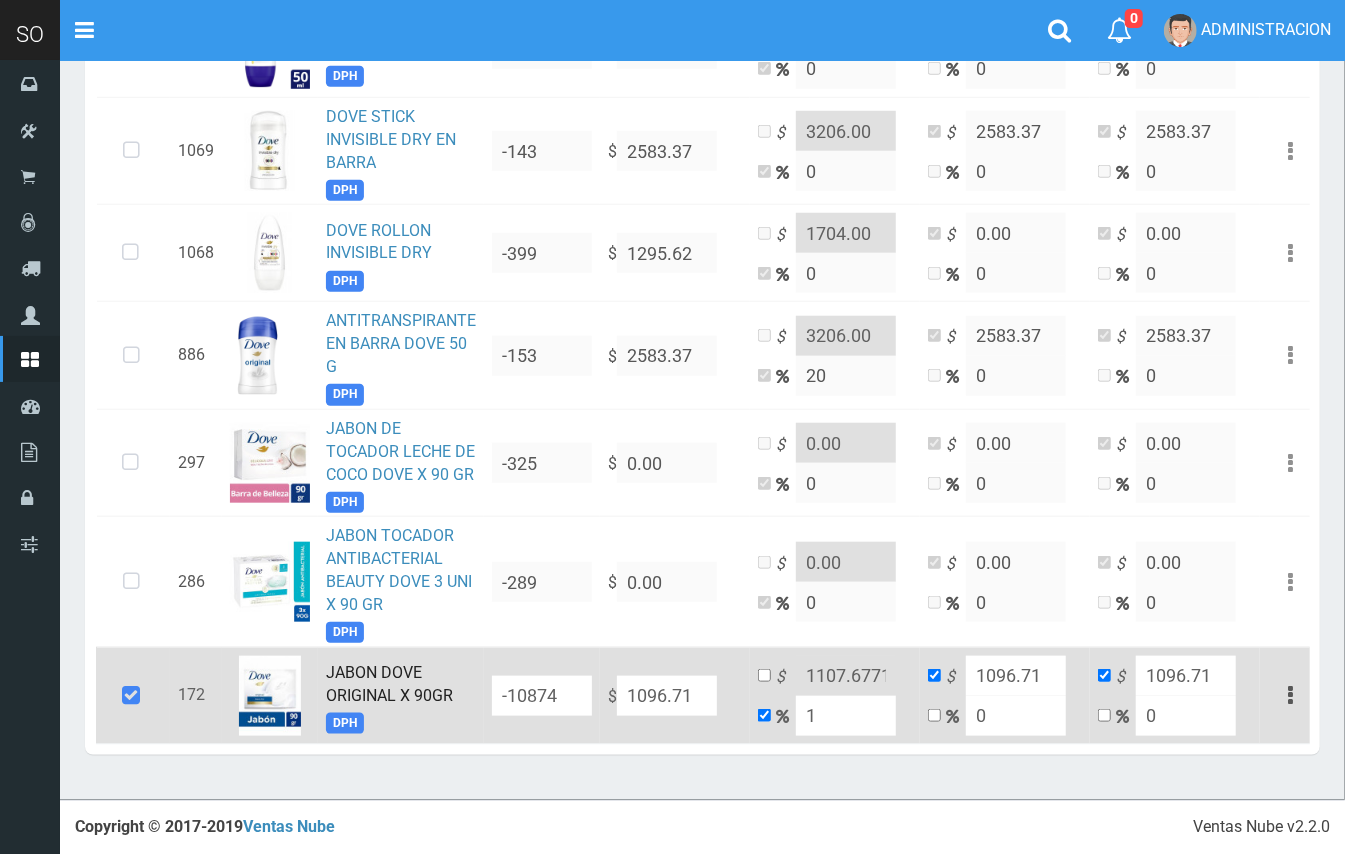 type 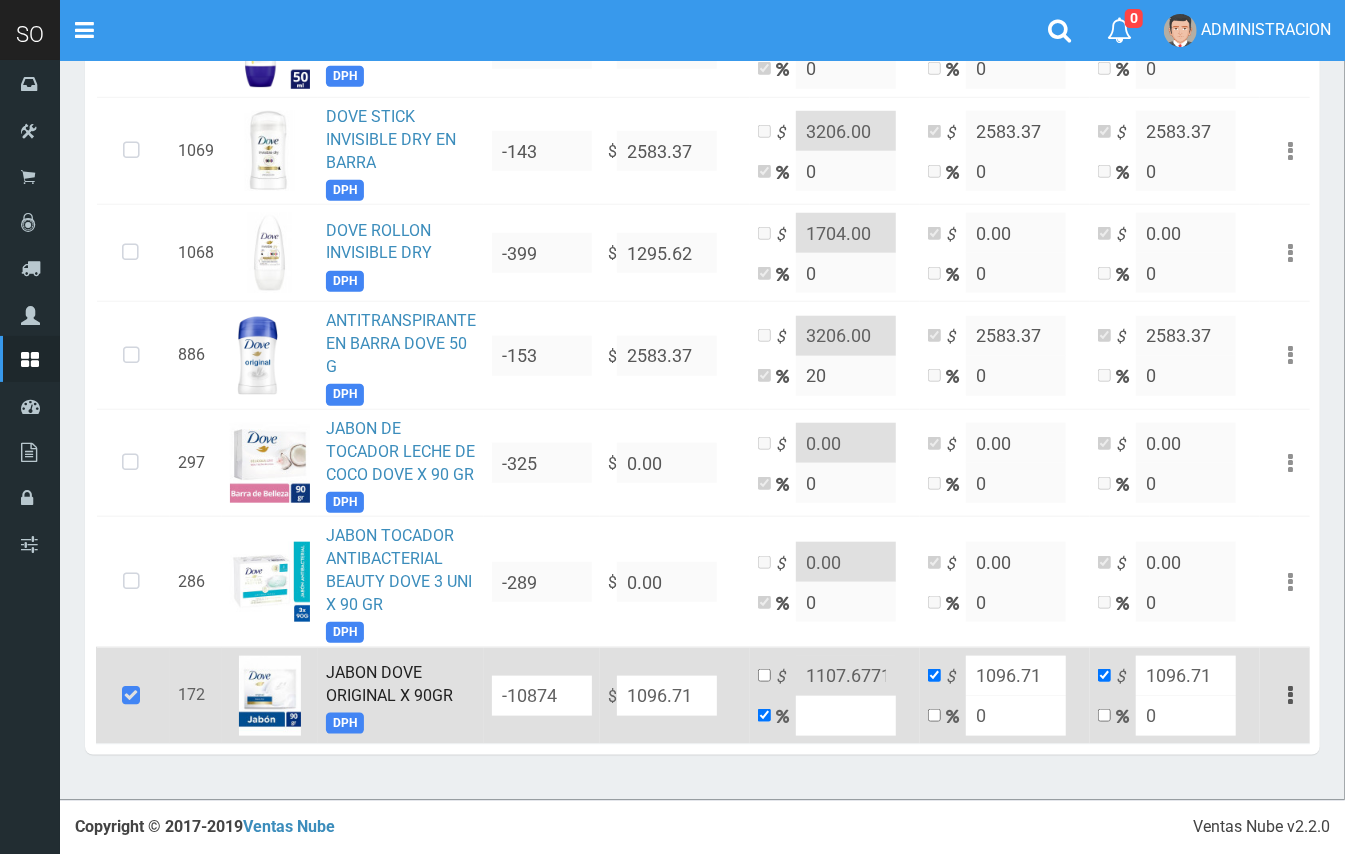 type on "1096.71" 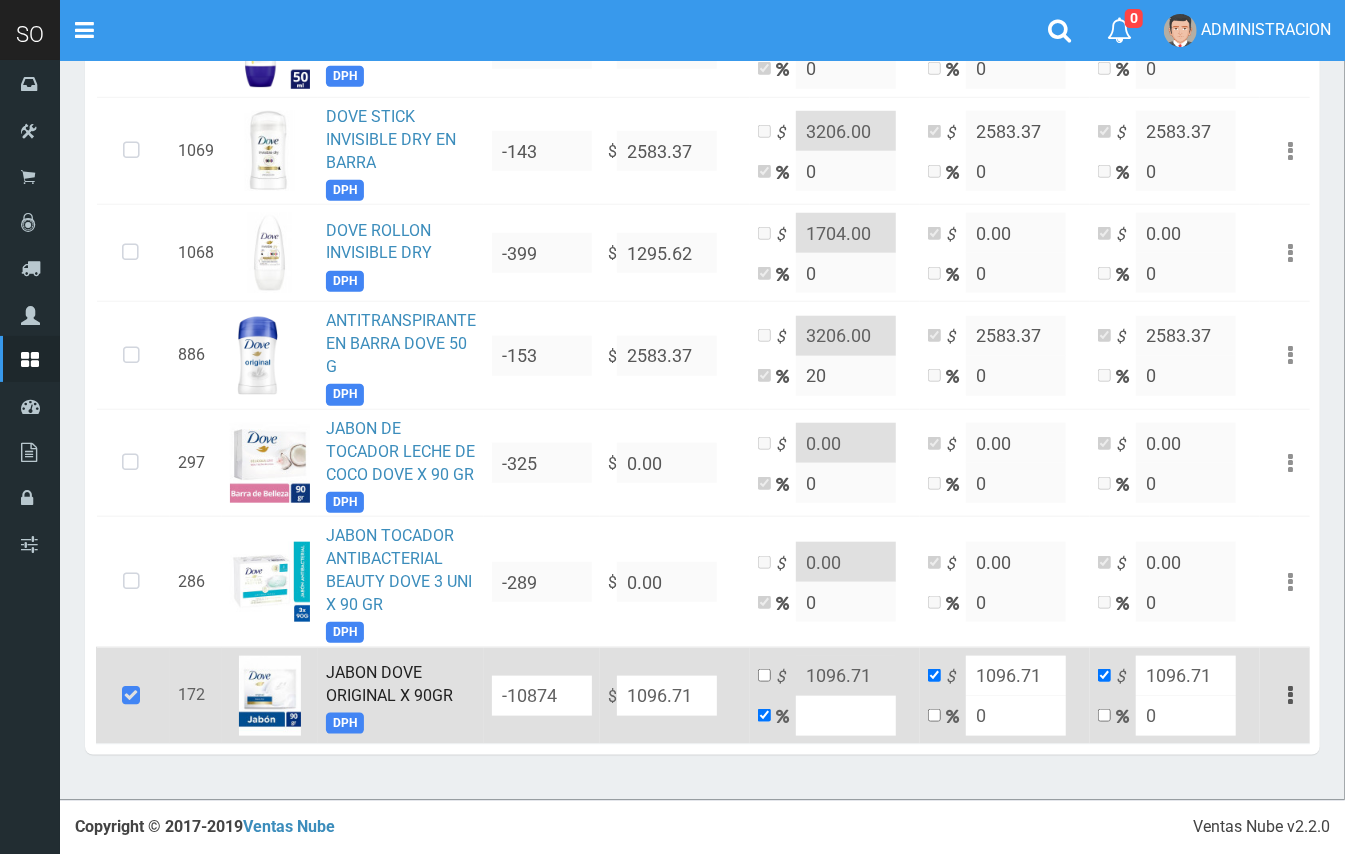 type on "2" 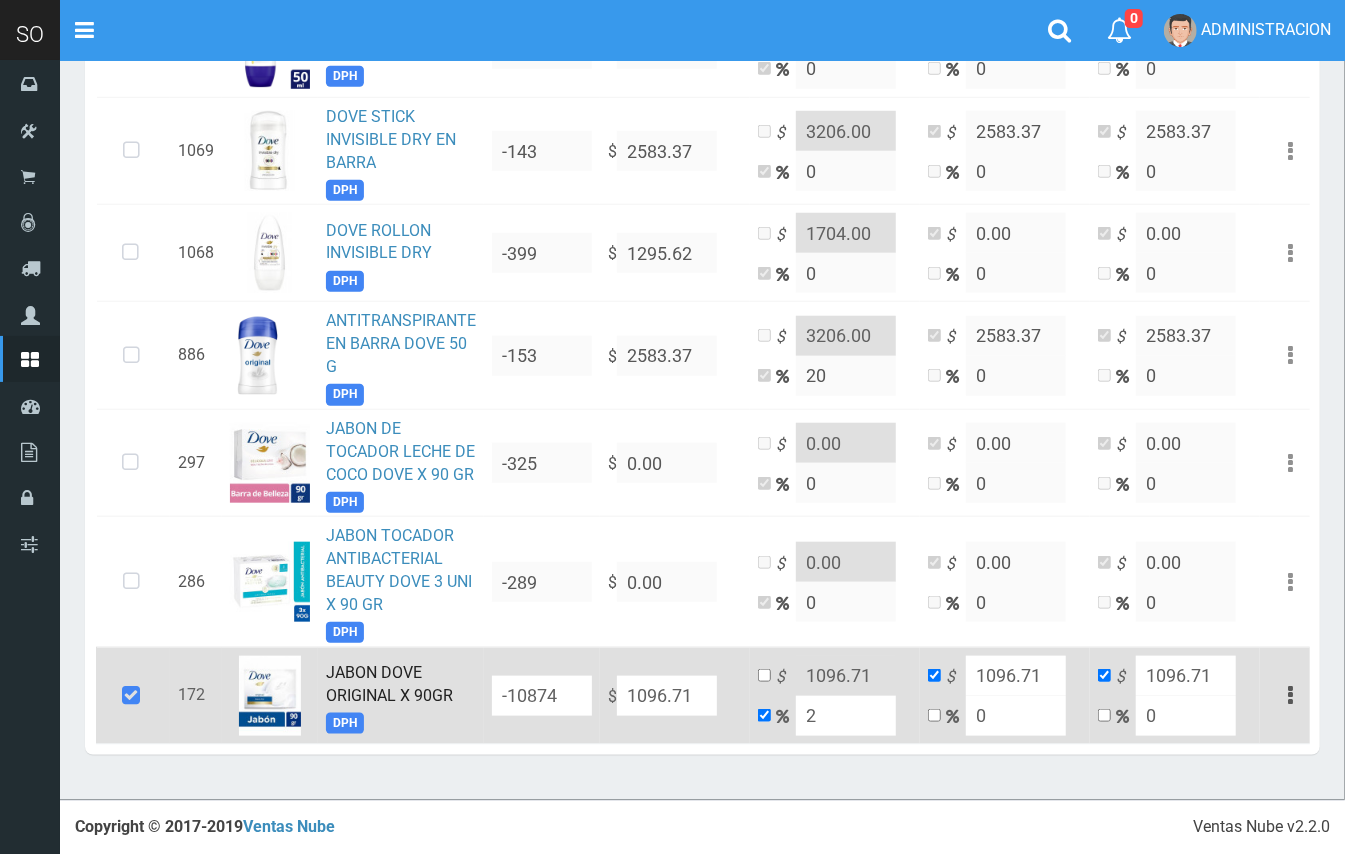 type on "1118.6442" 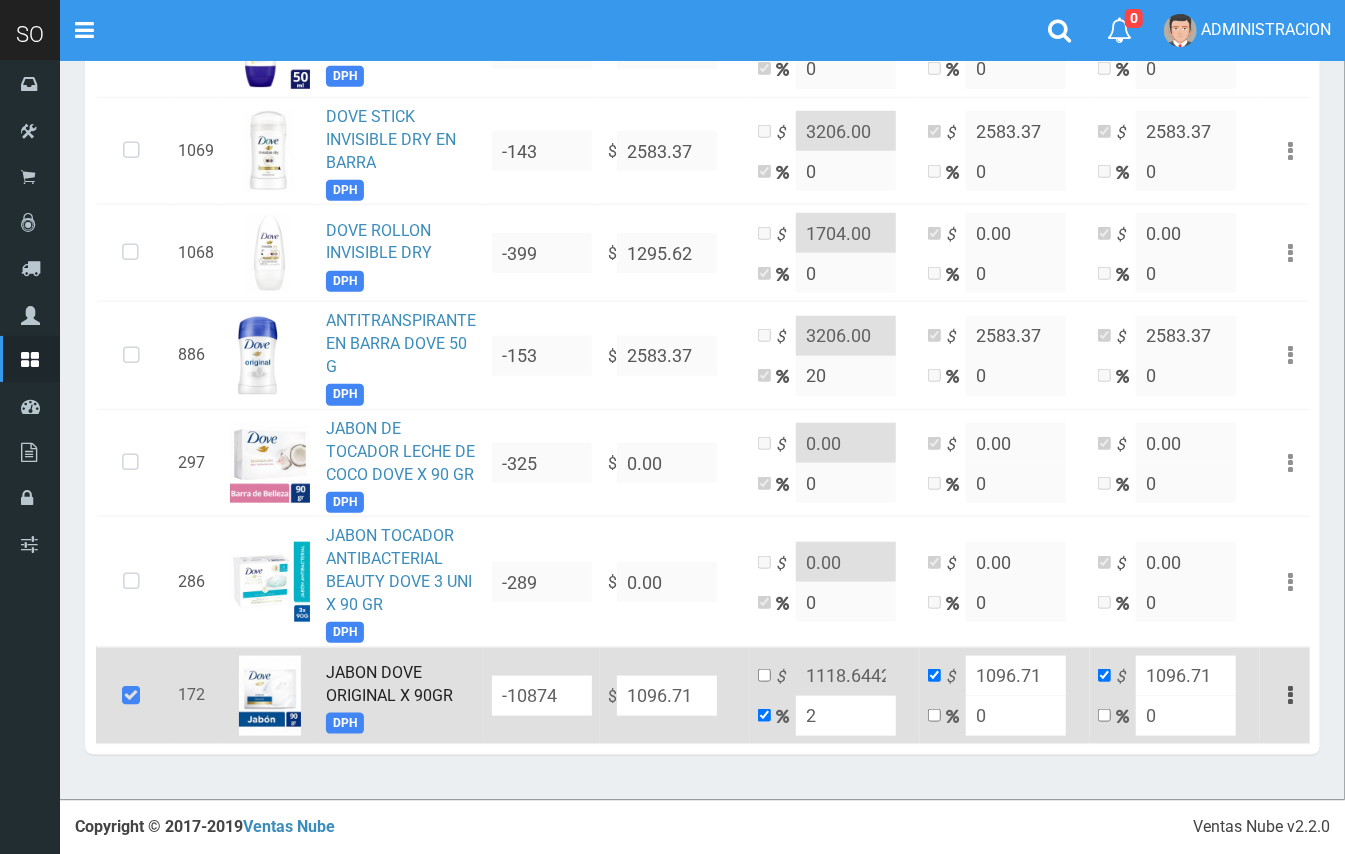 type on "20" 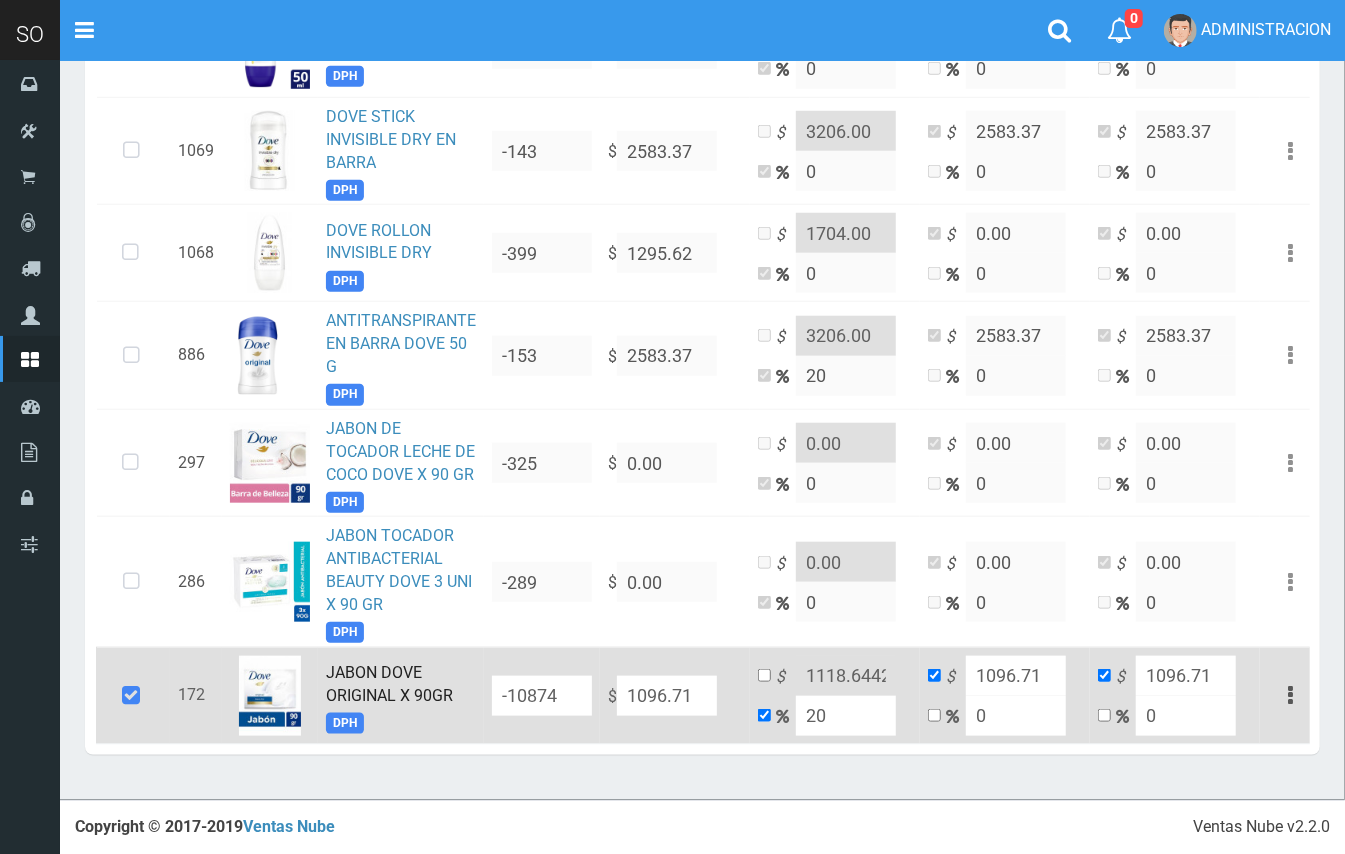 type on "1316.0520000000001" 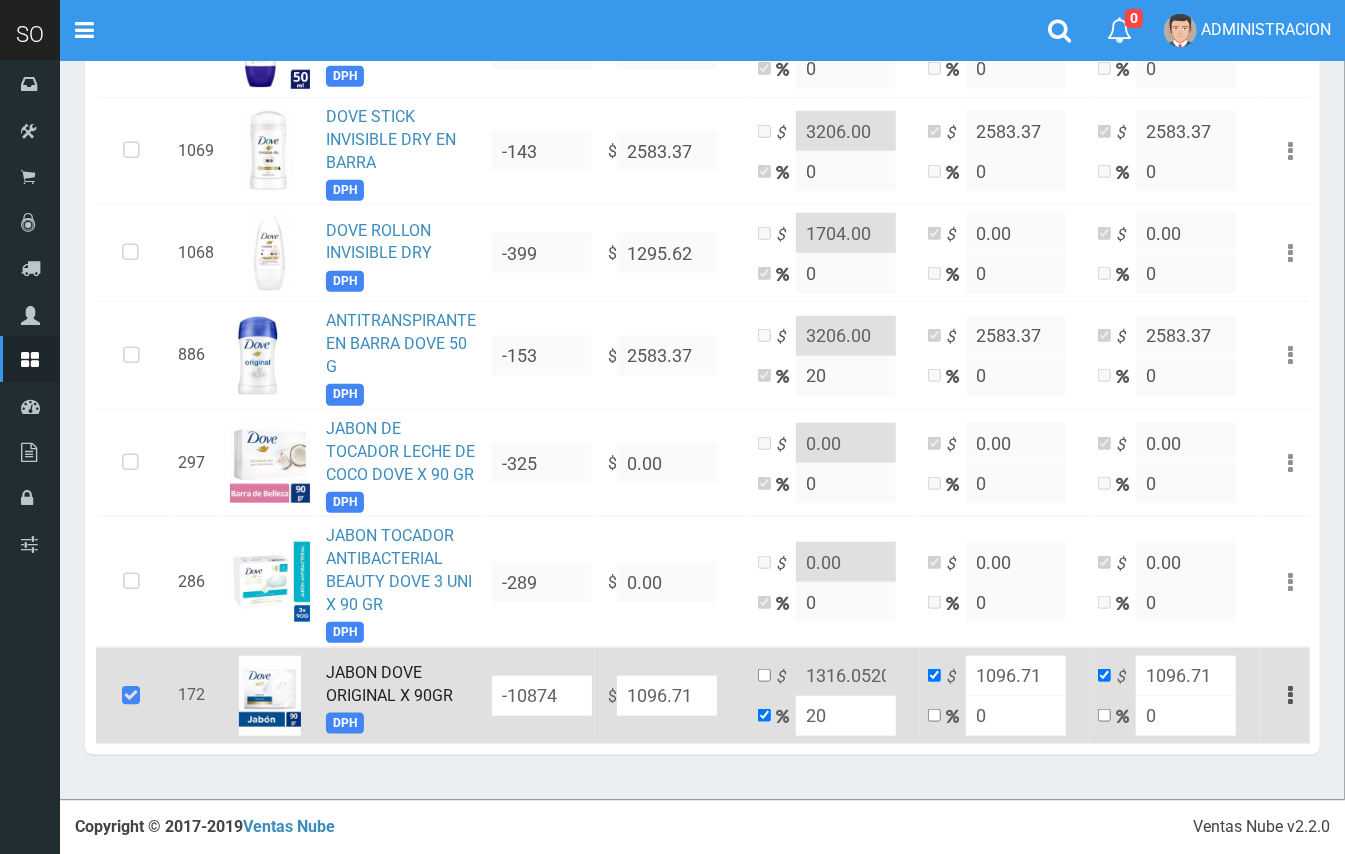 type on "20" 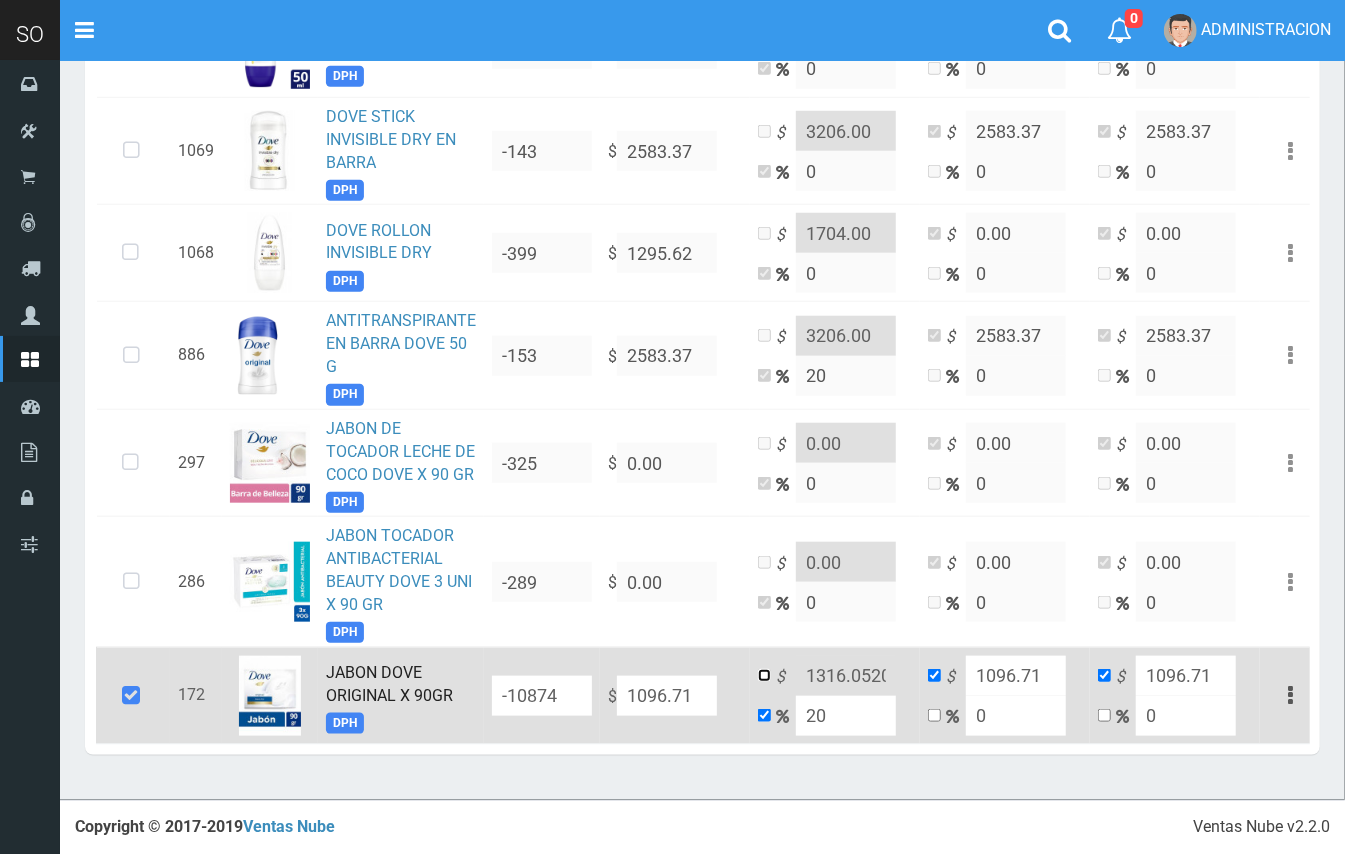 click at bounding box center (764, 675) 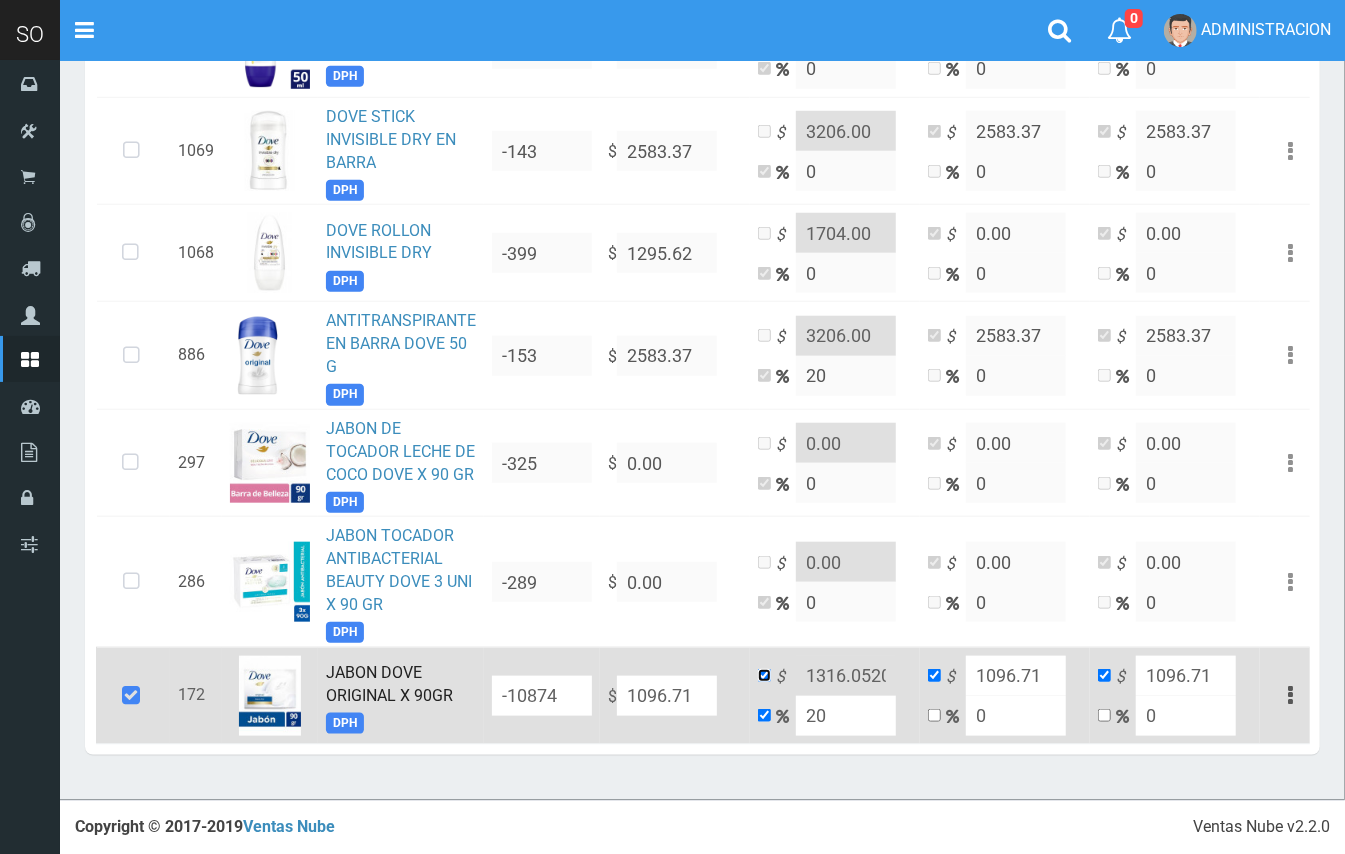 checkbox on "false" 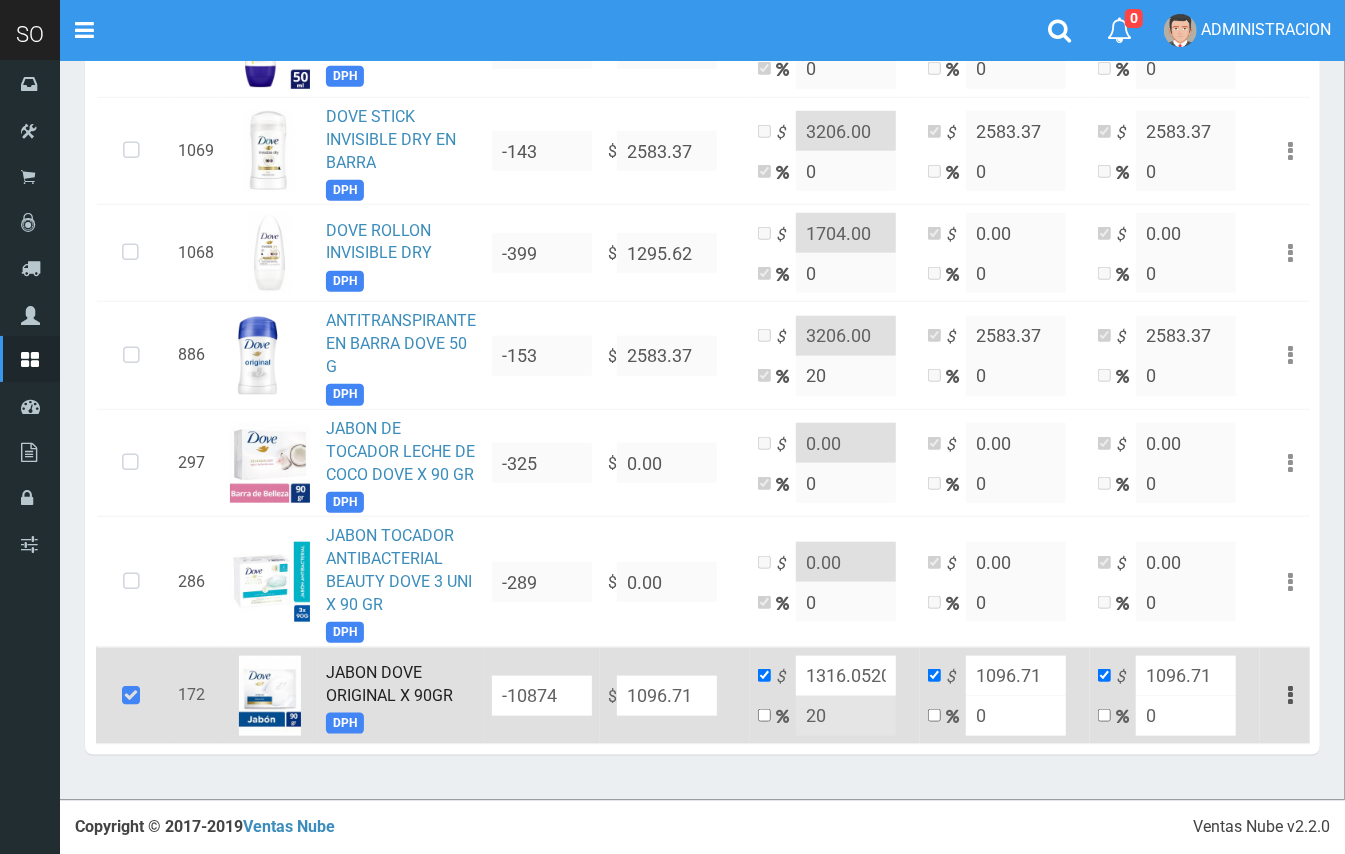 scroll, scrollTop: 0, scrollLeft: 97, axis: horizontal 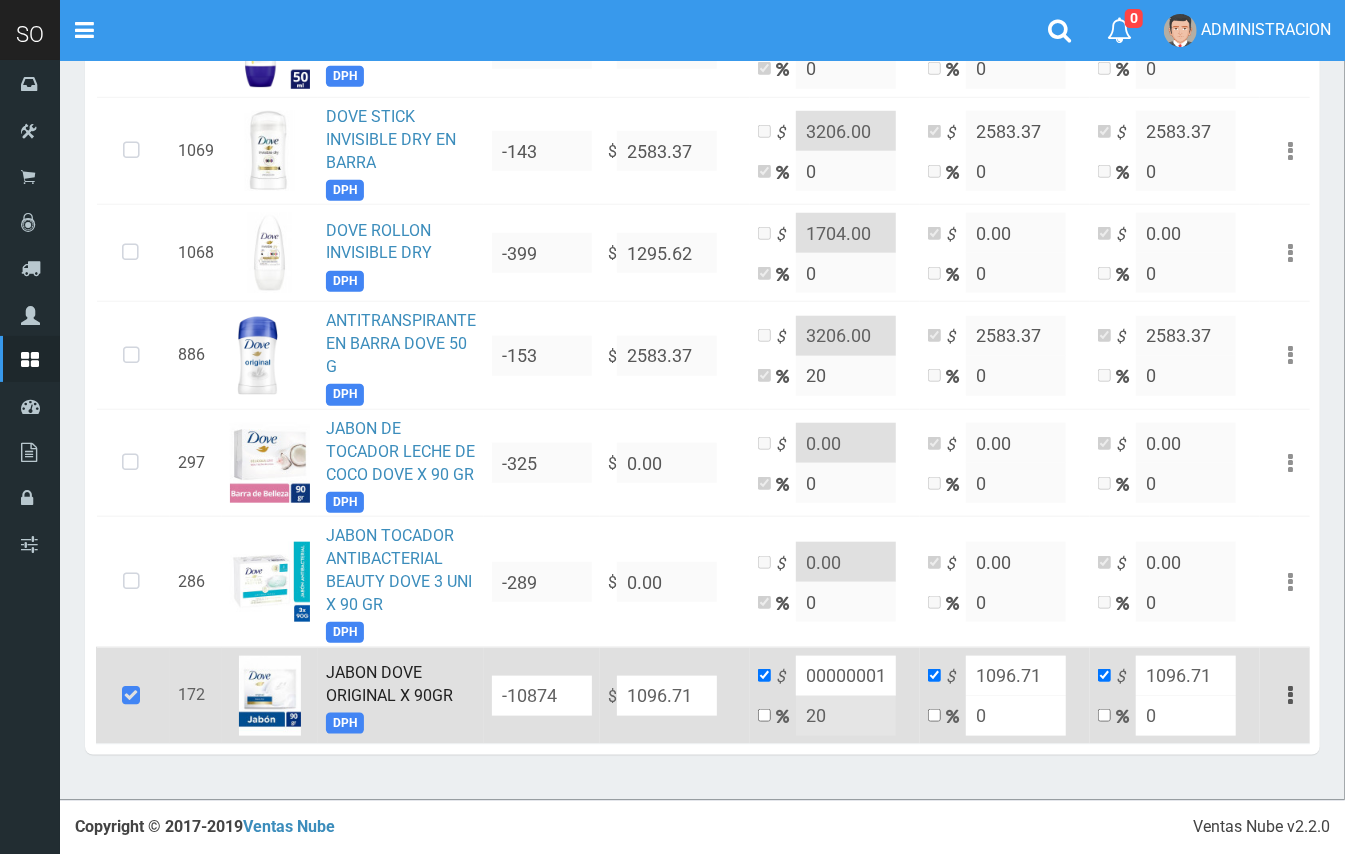 drag, startPoint x: 852, startPoint y: 650, endPoint x: 965, endPoint y: 654, distance: 113.07078 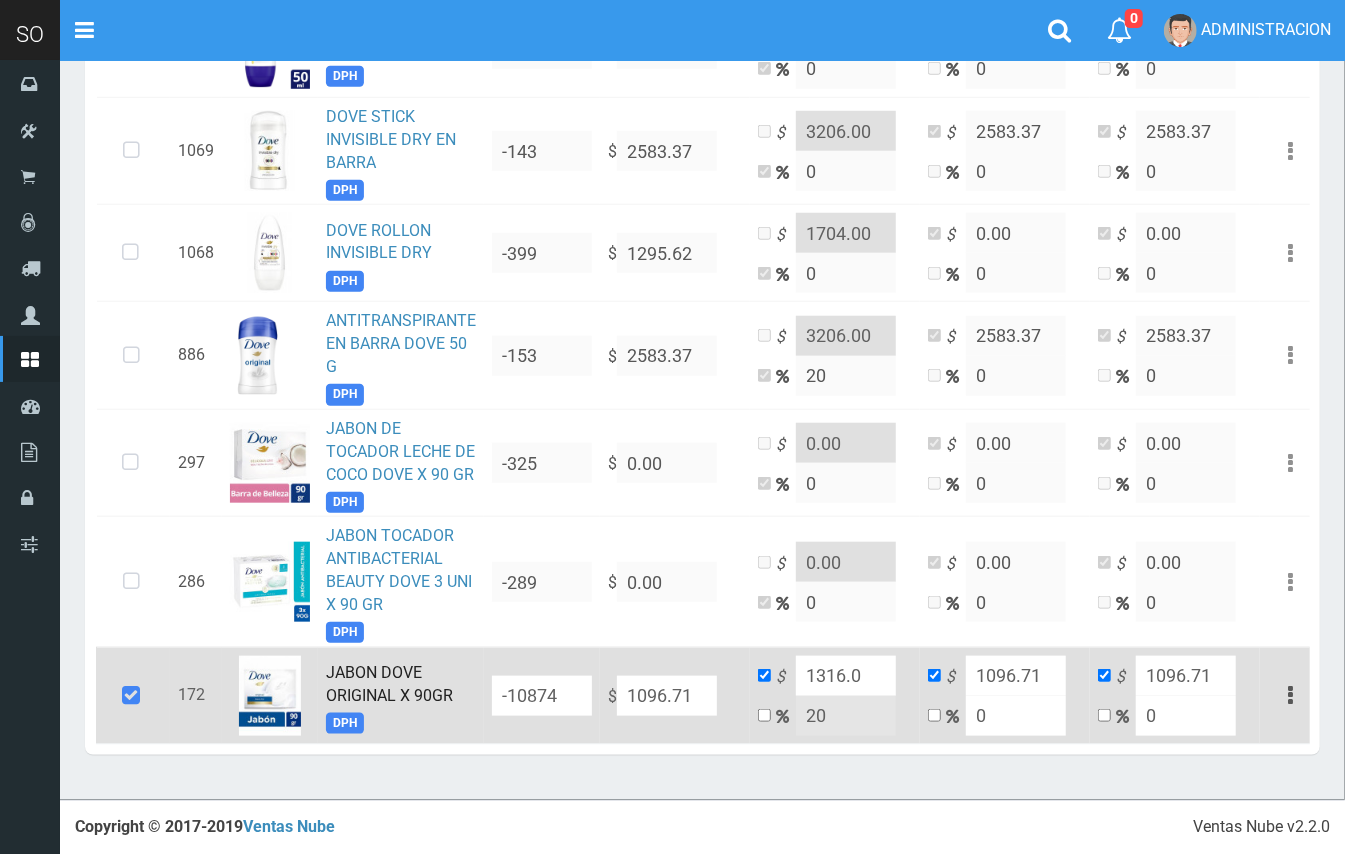 scroll, scrollTop: 0, scrollLeft: 0, axis: both 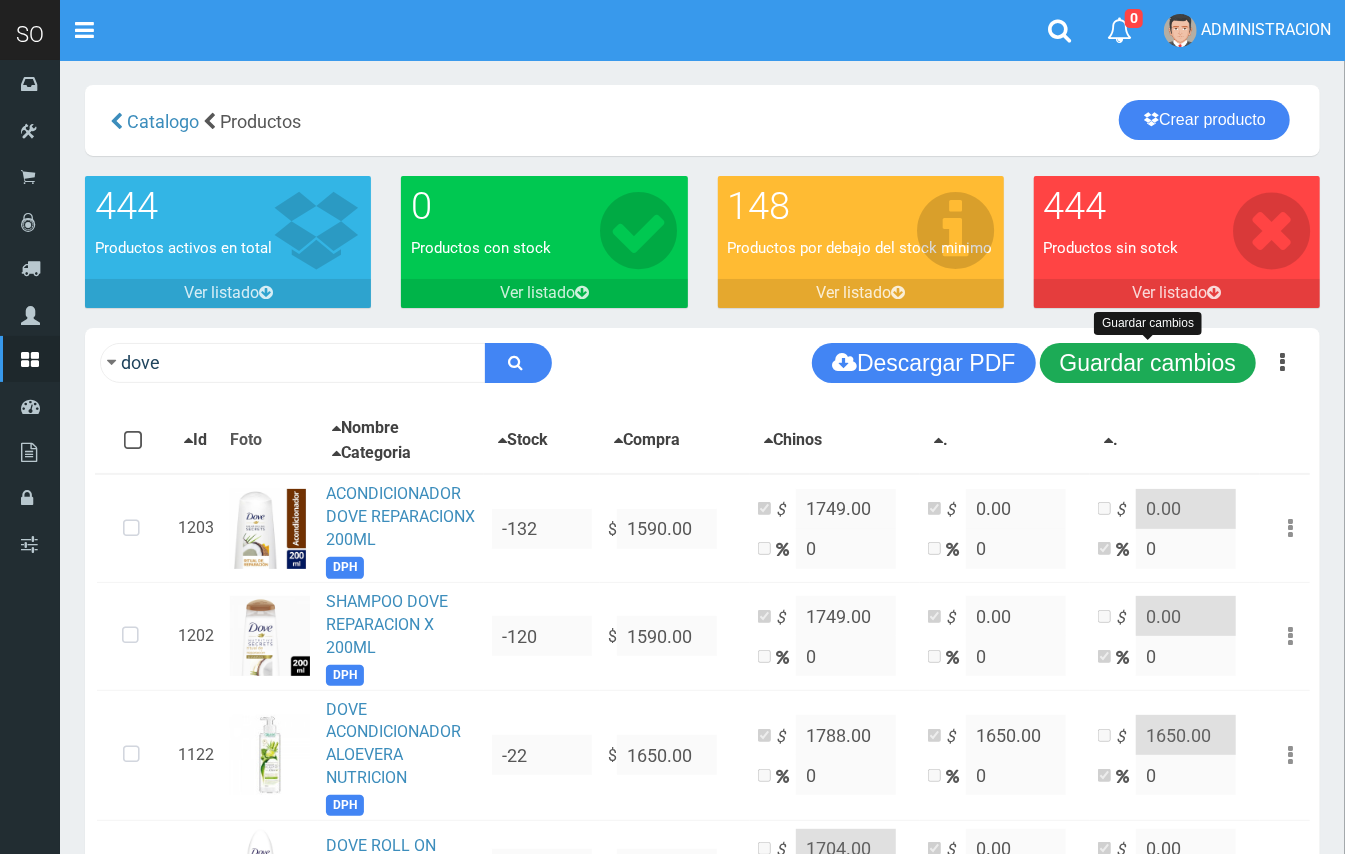 type on "1316.00" 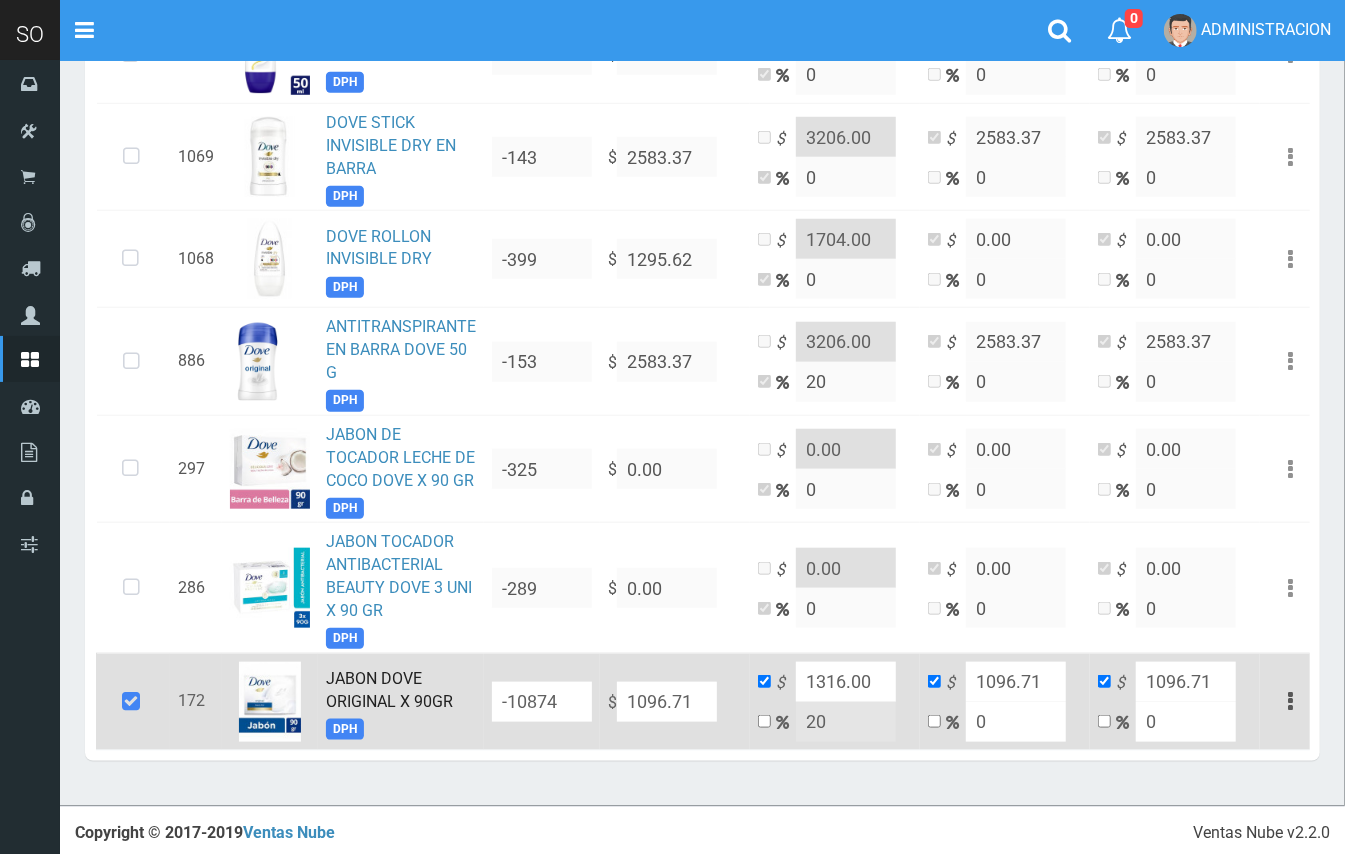 scroll, scrollTop: 842, scrollLeft: 0, axis: vertical 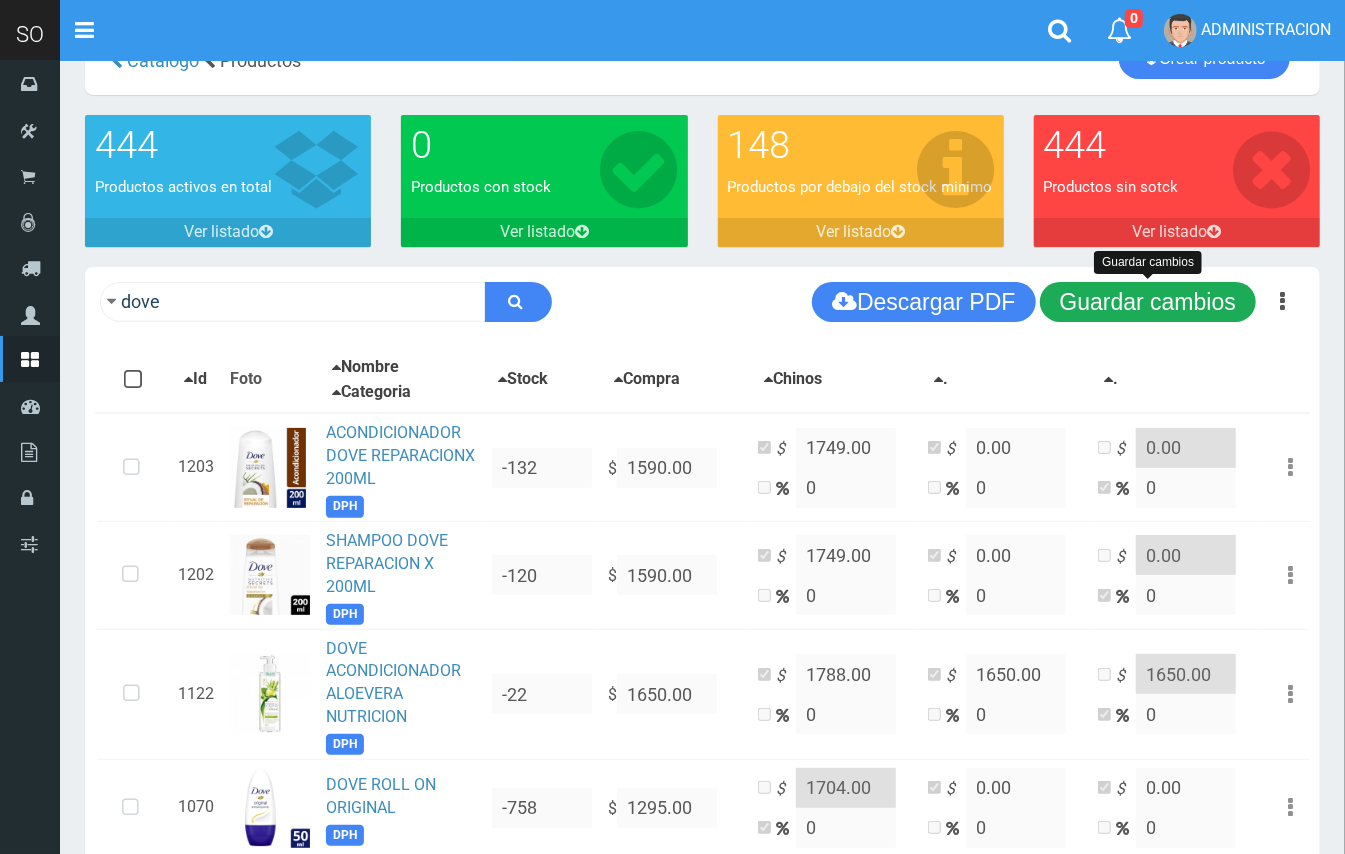 click on "Guardar cambios" at bounding box center (1148, 302) 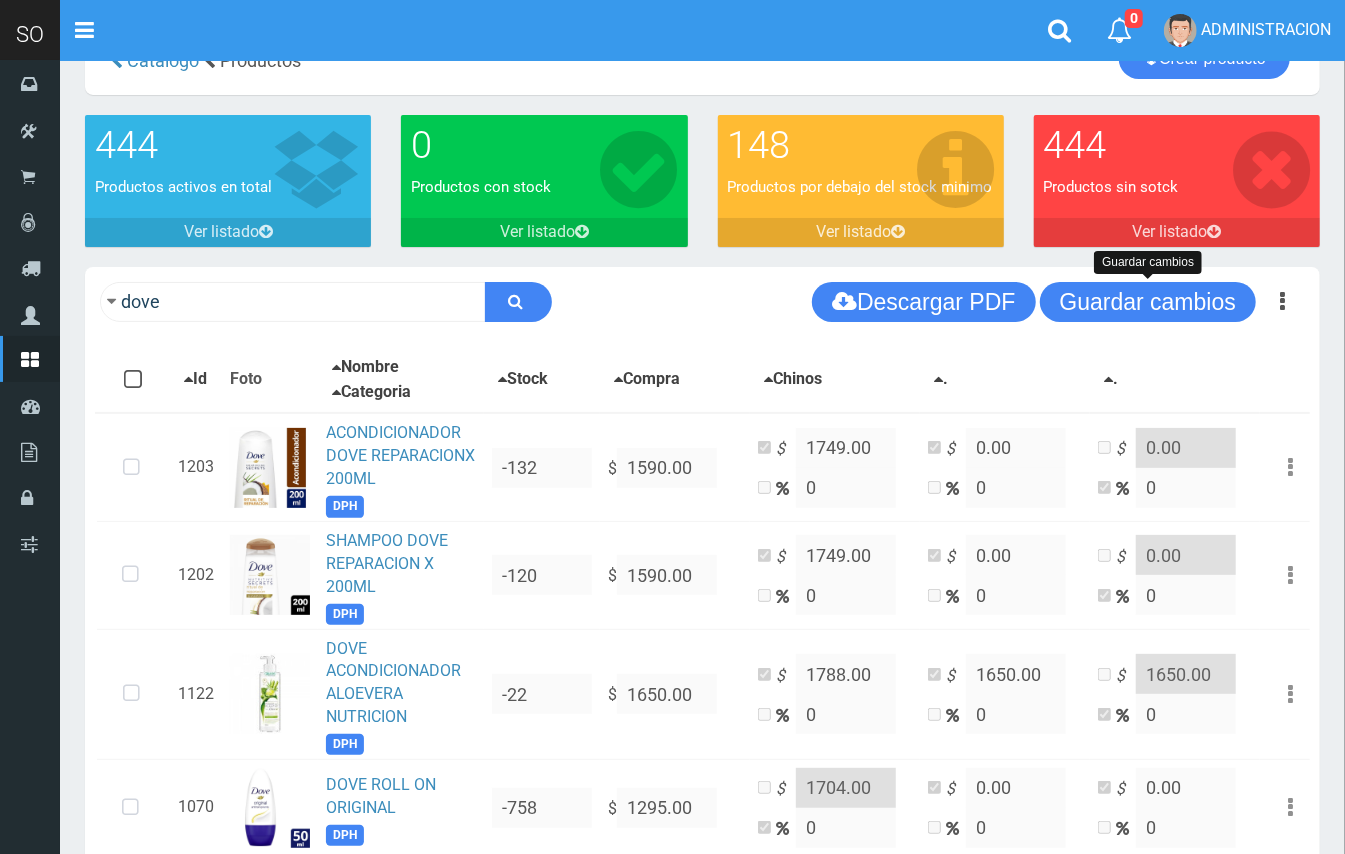 type 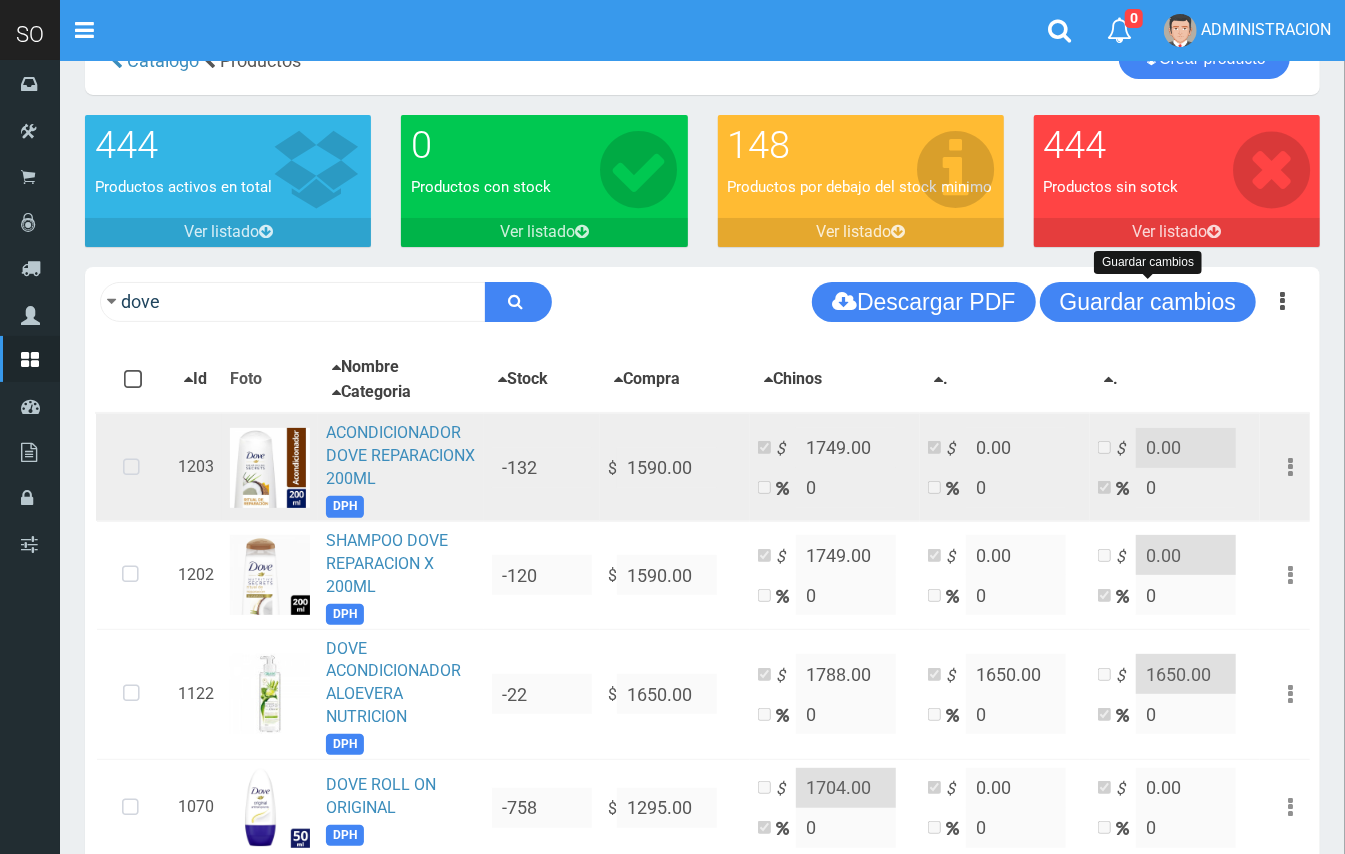 click at bounding box center (131, 468) 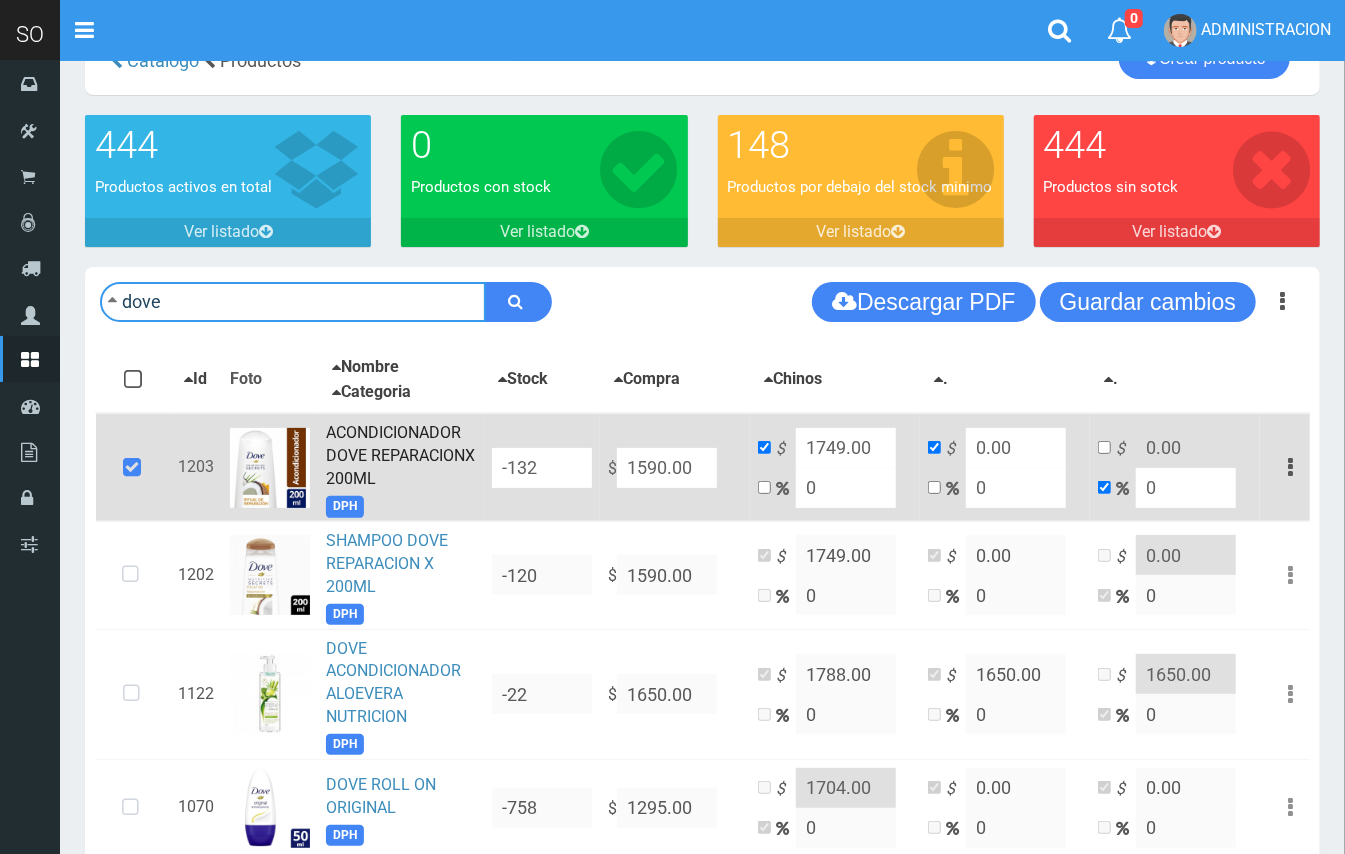 click on "dove" at bounding box center (293, 302) 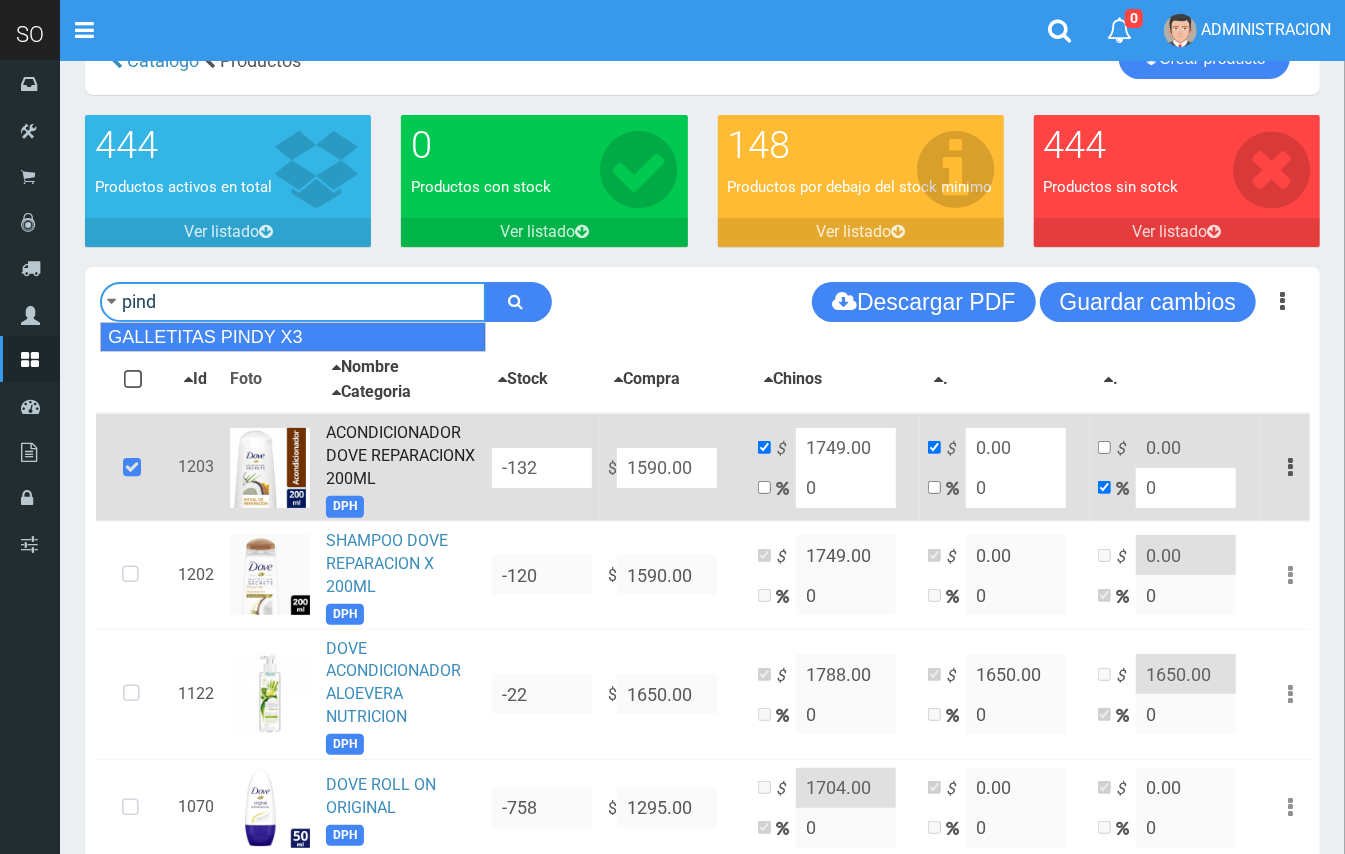drag, startPoint x: 281, startPoint y: 340, endPoint x: 306, endPoint y: 320, distance: 32.01562 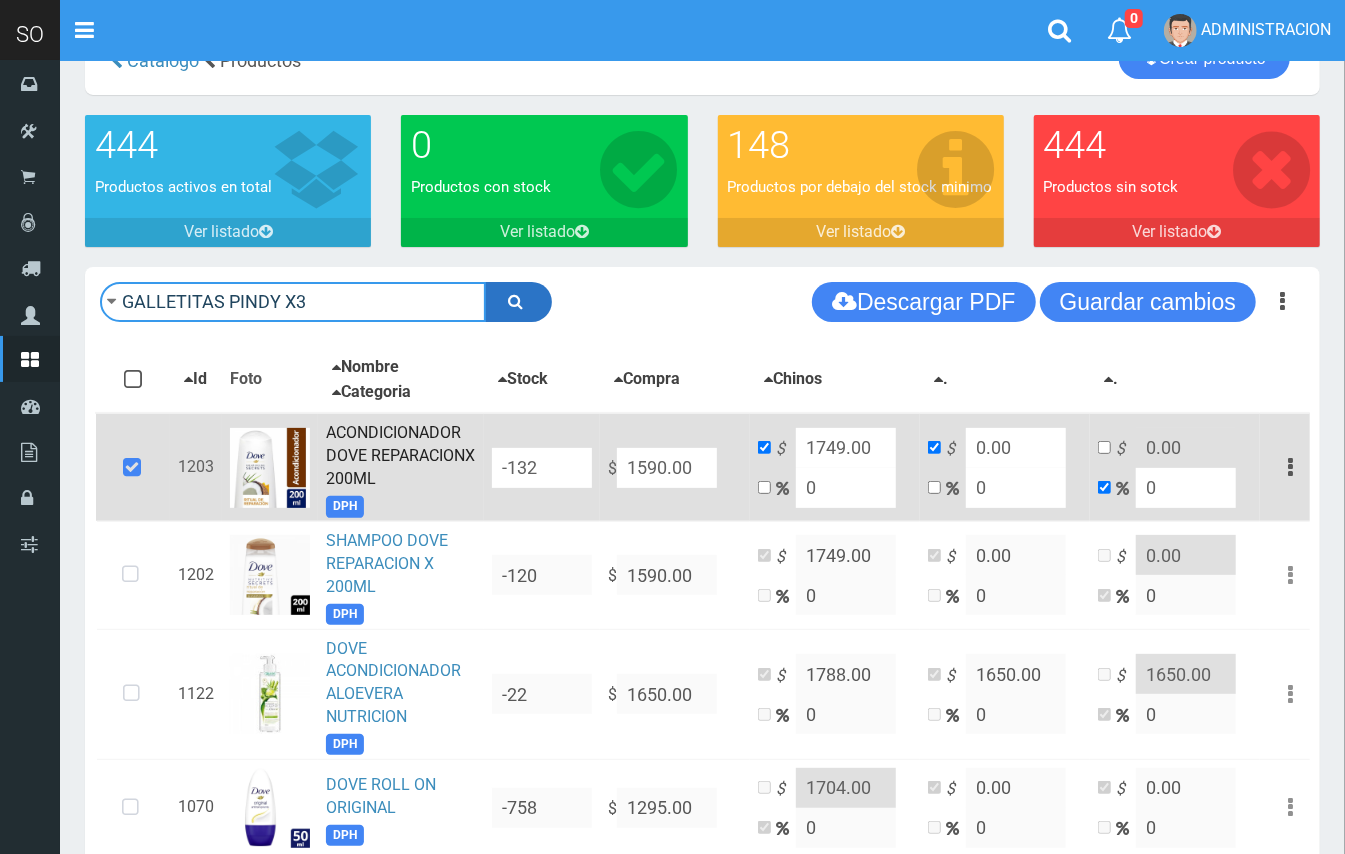 type on "GALLETITAS PINDY X3" 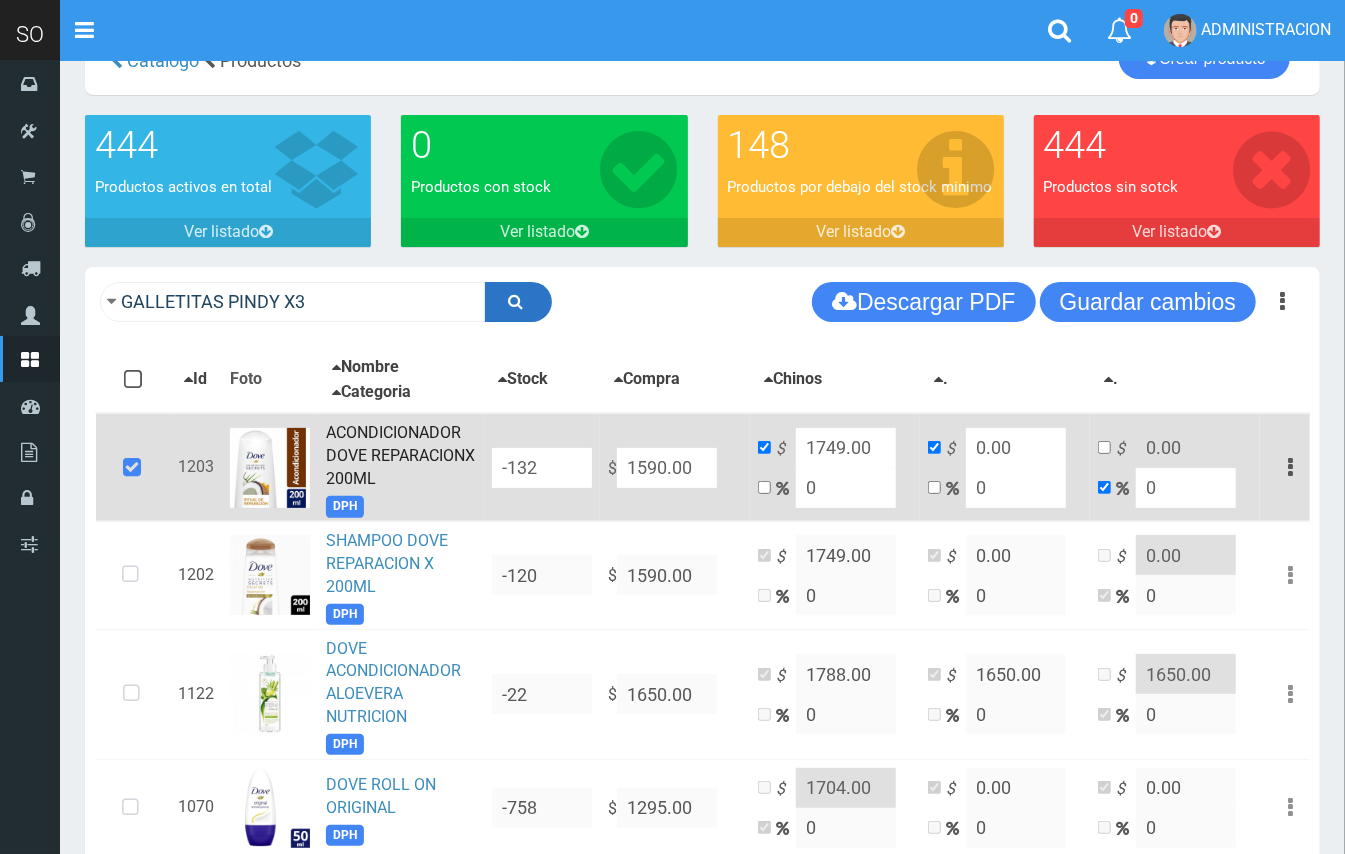 click at bounding box center [516, 301] 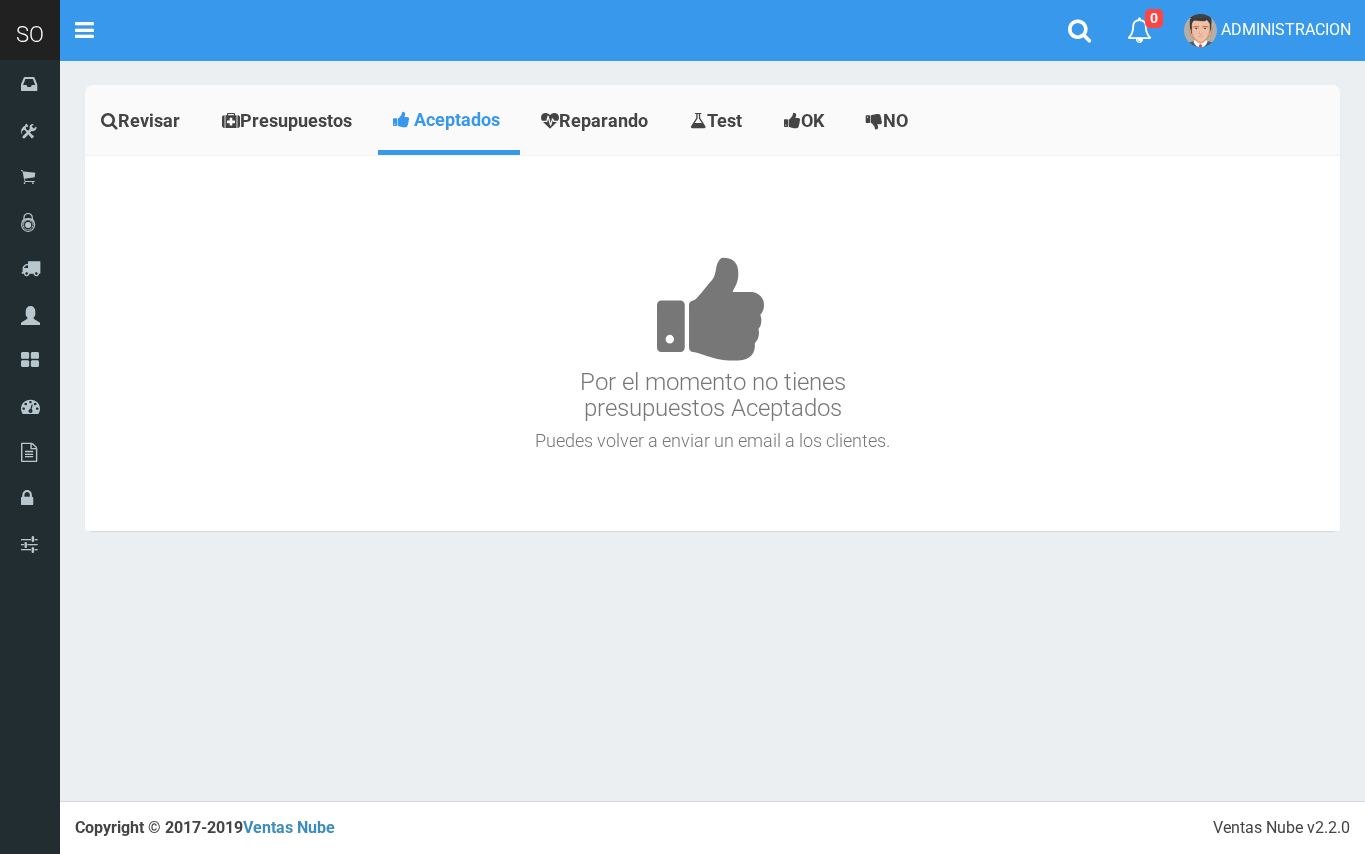 scroll, scrollTop: 0, scrollLeft: 0, axis: both 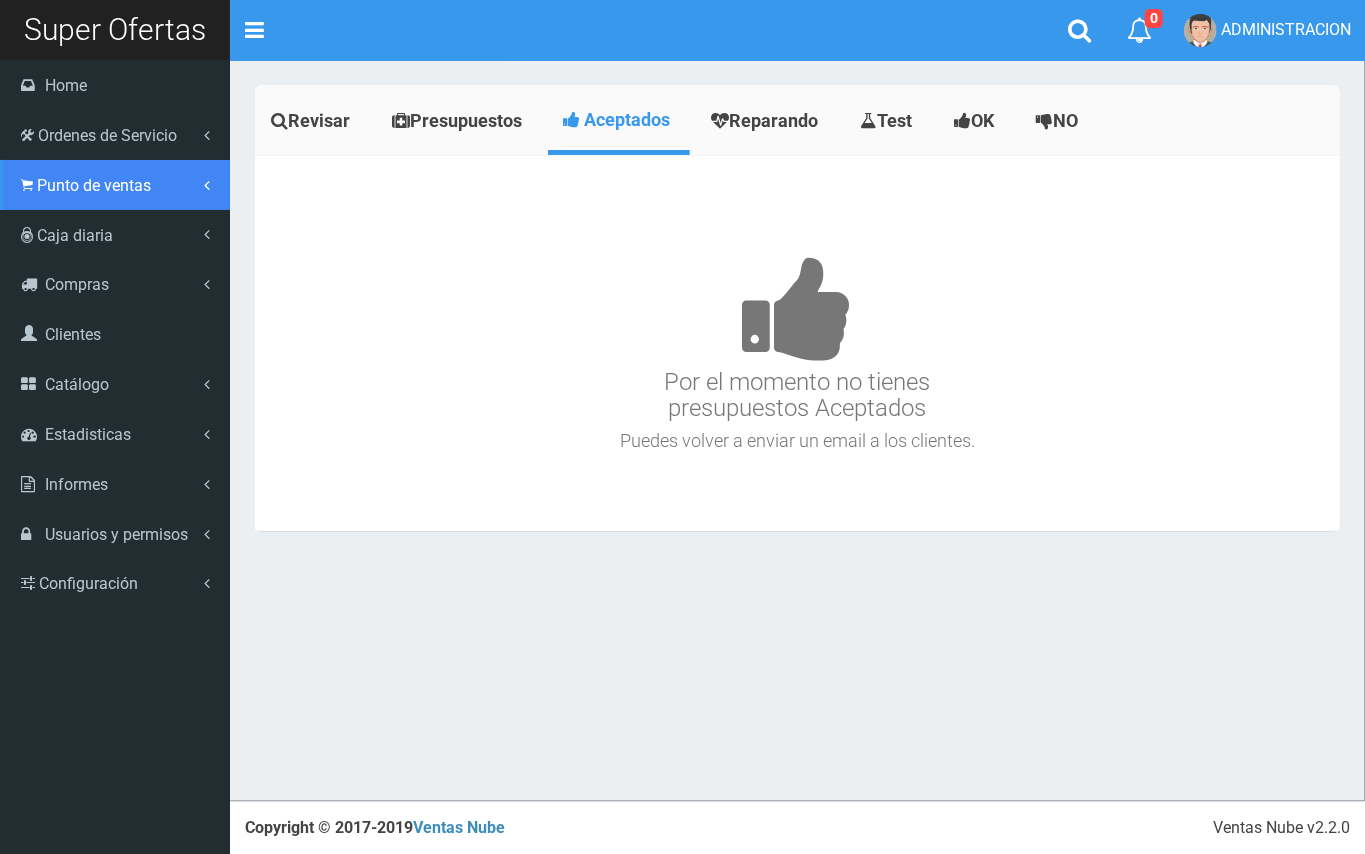 click on "Punto de ventas" at bounding box center (115, 185) 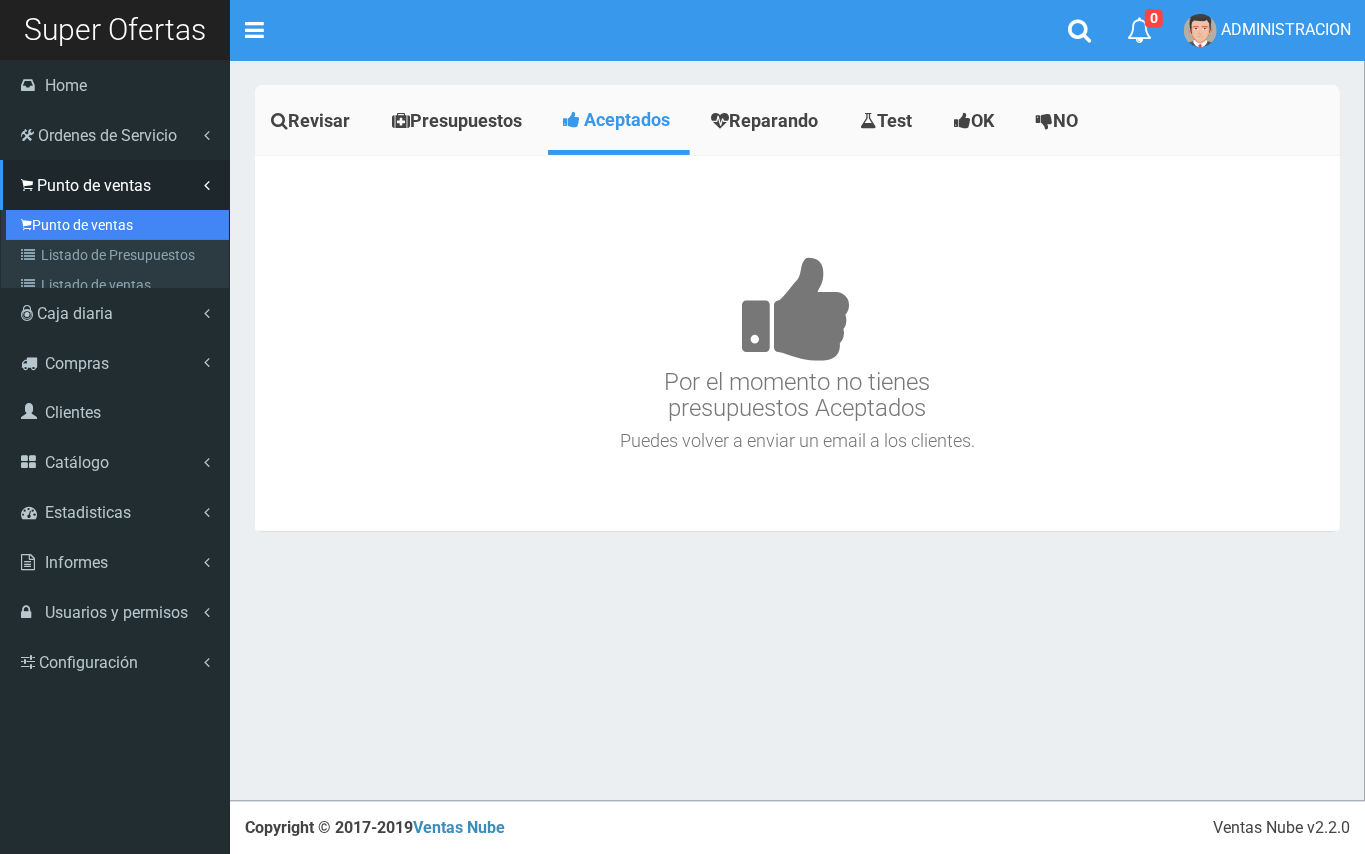 click on "Punto de ventas" at bounding box center [117, 225] 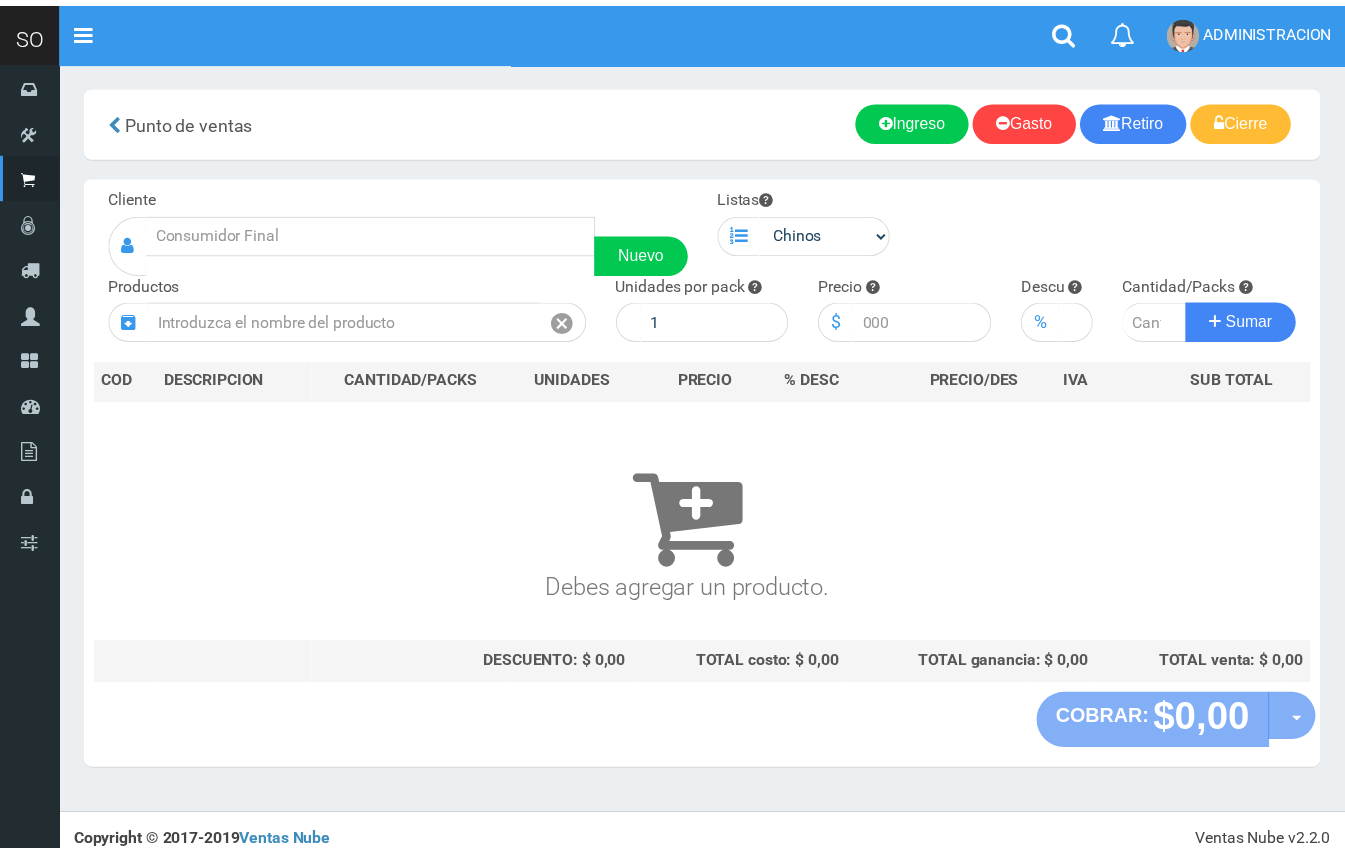 scroll, scrollTop: 0, scrollLeft: 0, axis: both 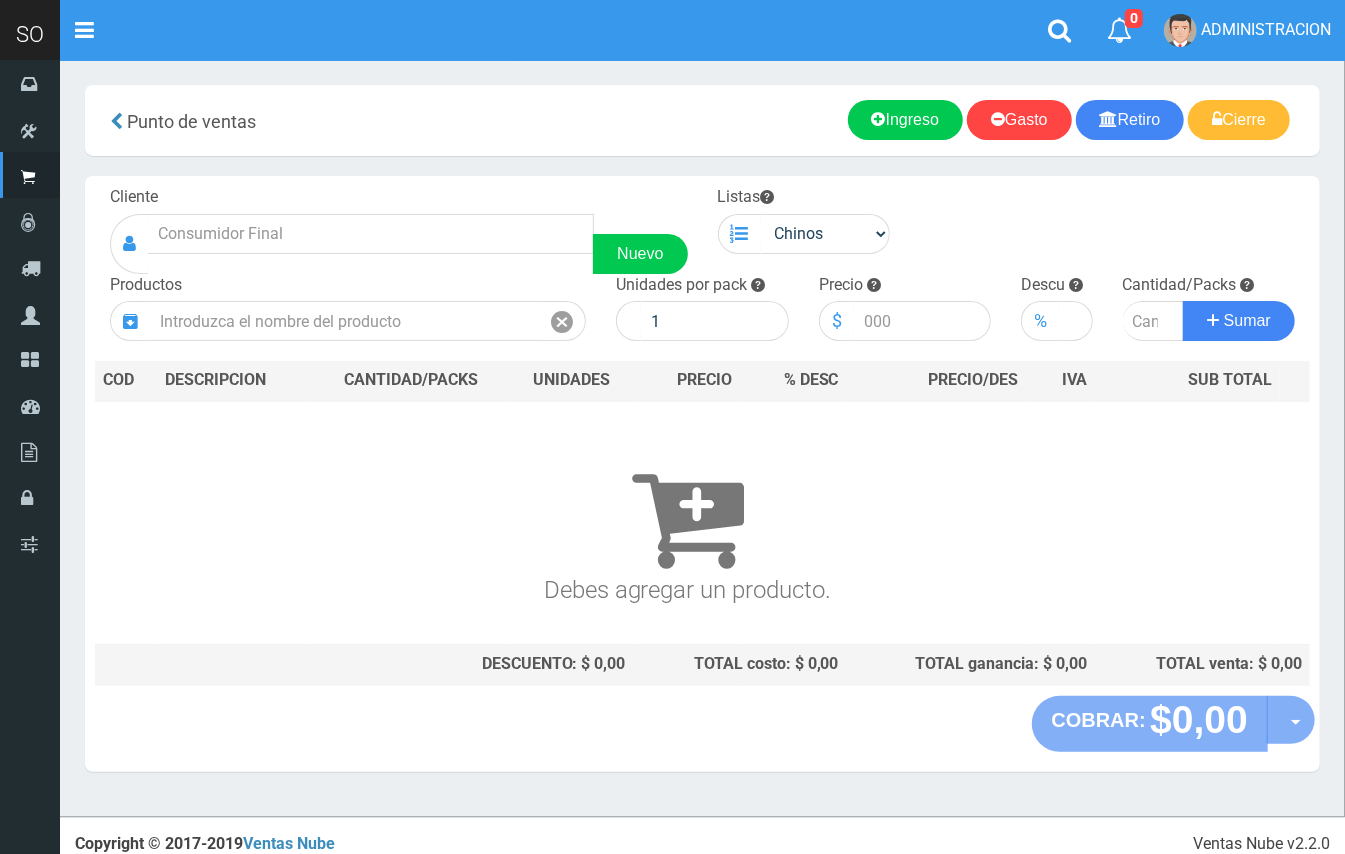 click on "Cliente
Nuevo" at bounding box center [399, 230] 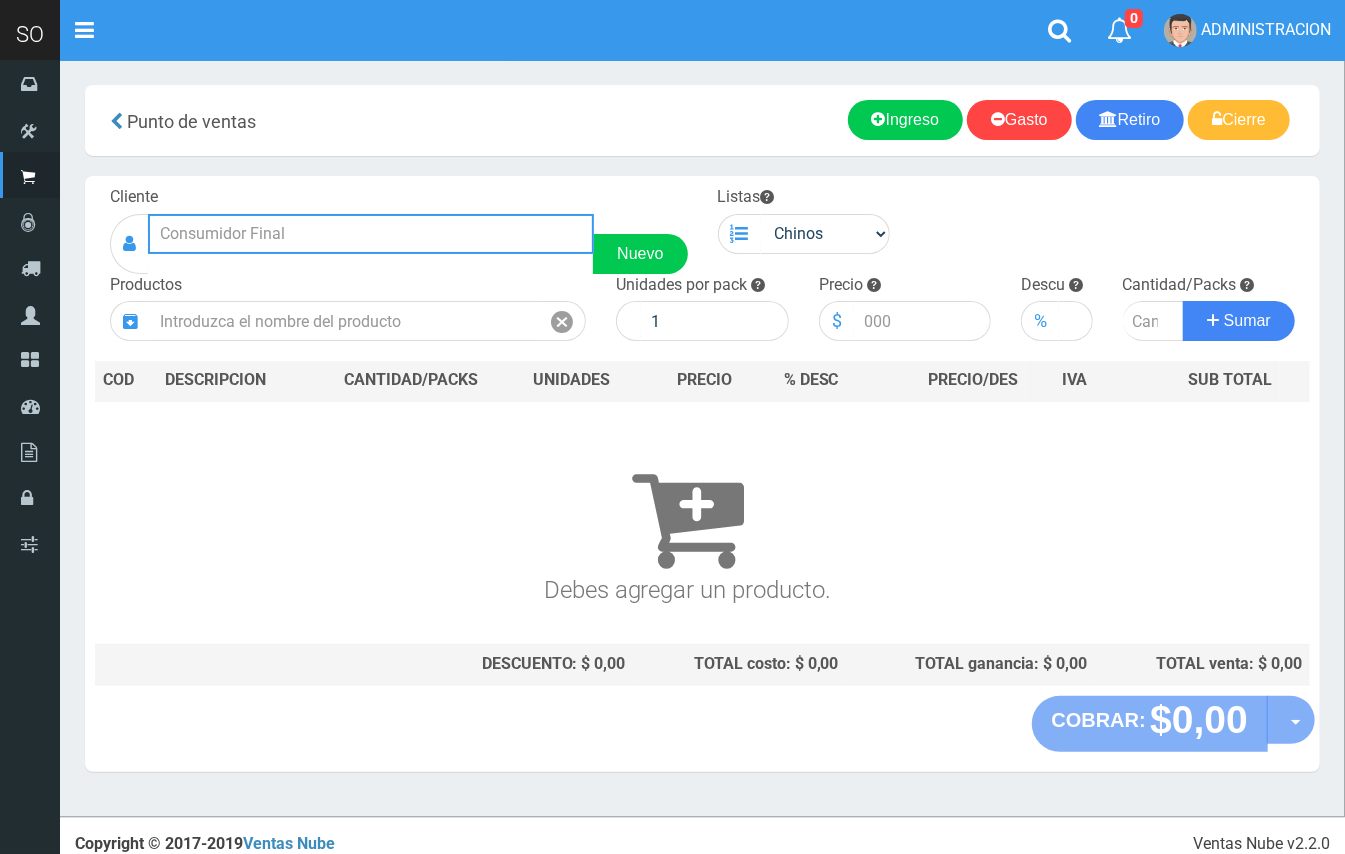 click at bounding box center [371, 234] 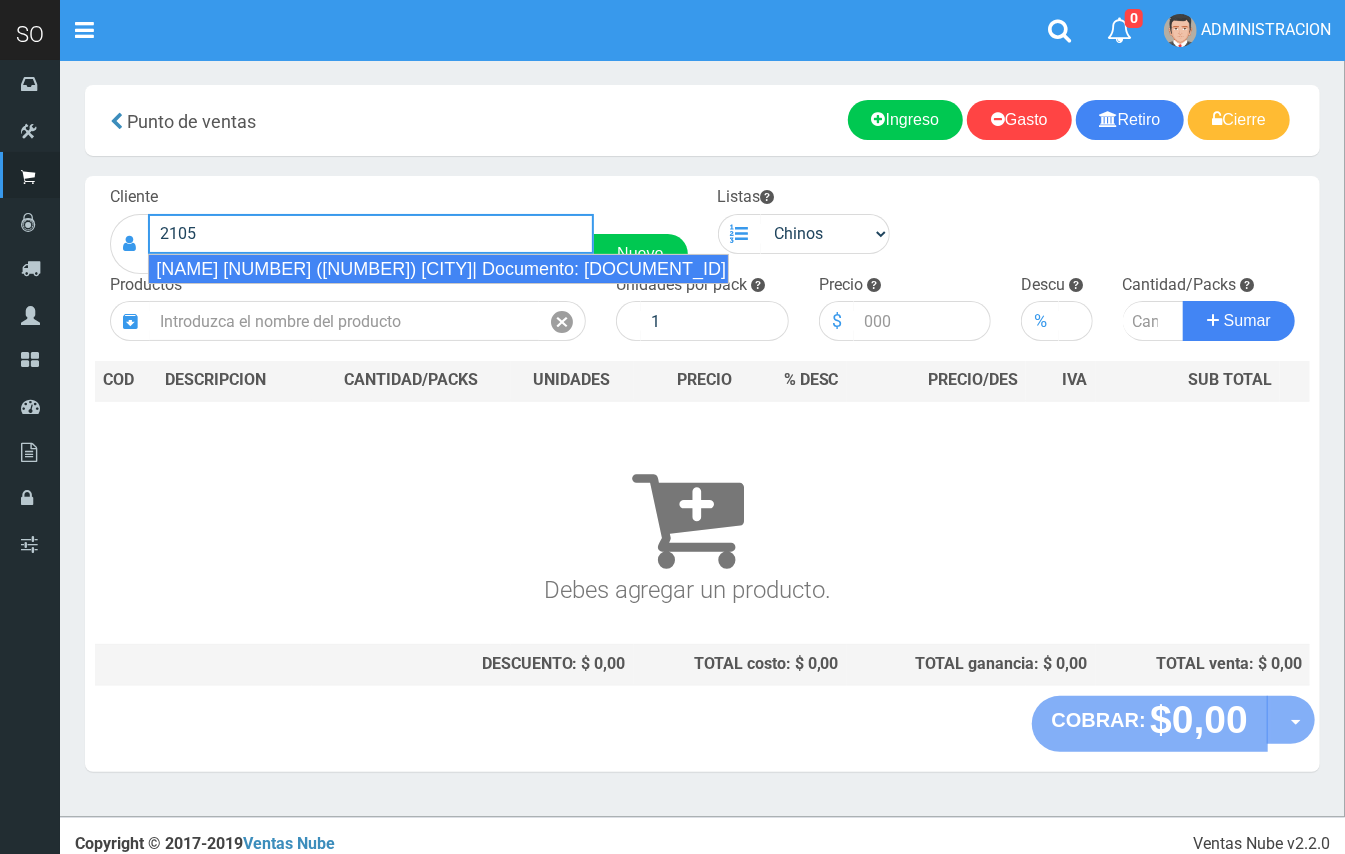 click on "BESCHTDET 2105 (6700) LUJAN| Documento: 01254874 | Teléfono:" at bounding box center [438, 269] 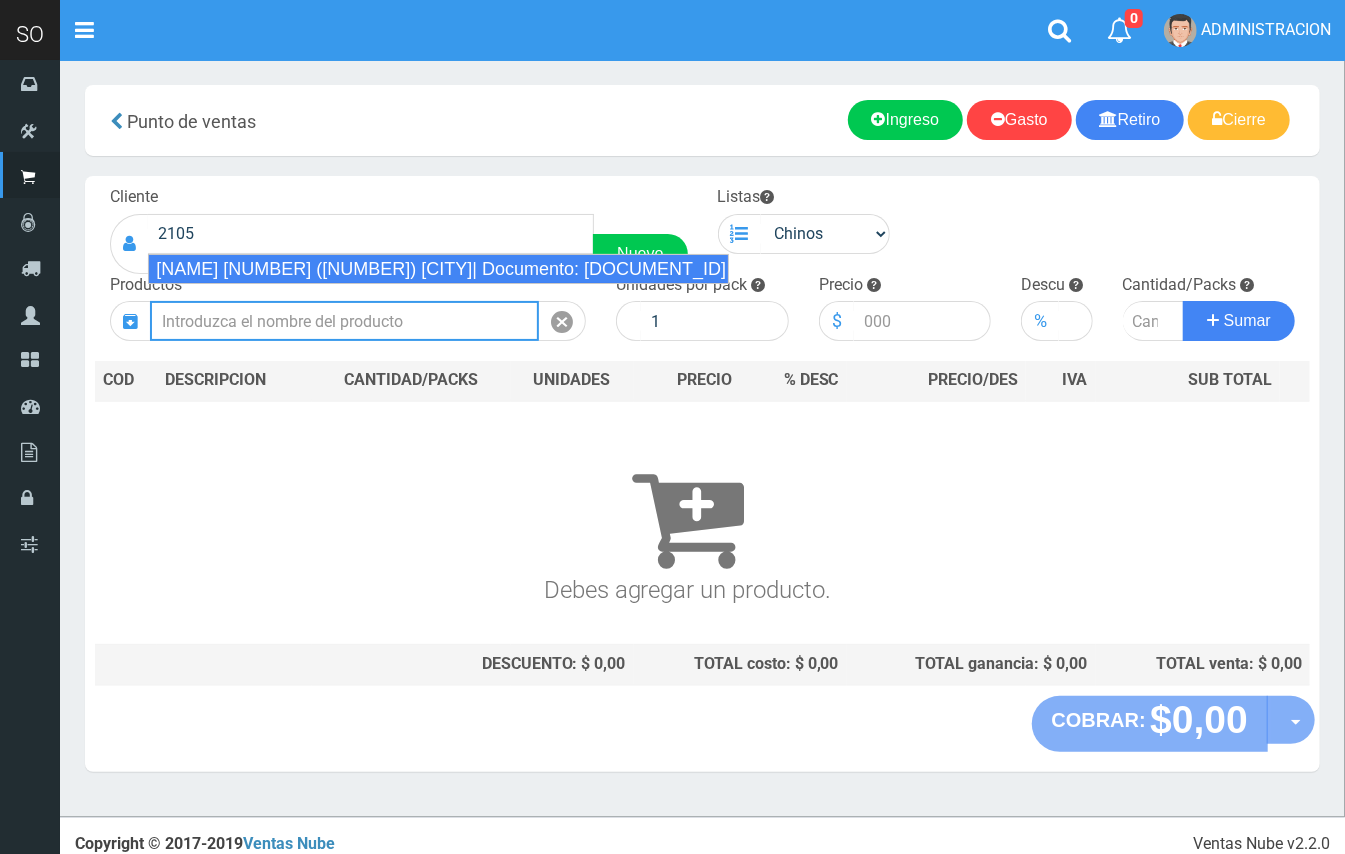 type on "BESCHTDET 2105 (6700) LUJAN| Documento: 01254874 | Teléfono:" 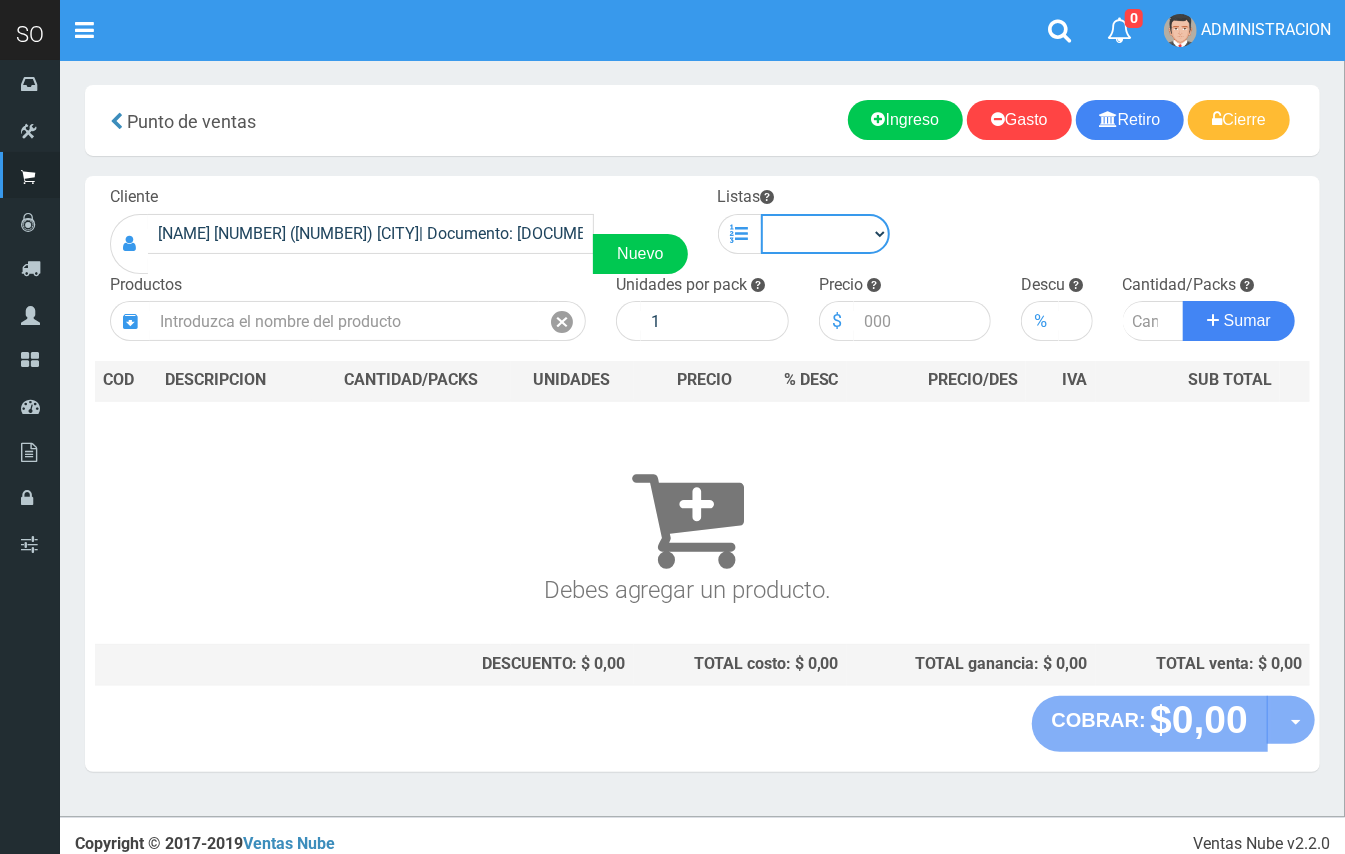 click on "Chinos
.
." at bounding box center [826, 234] 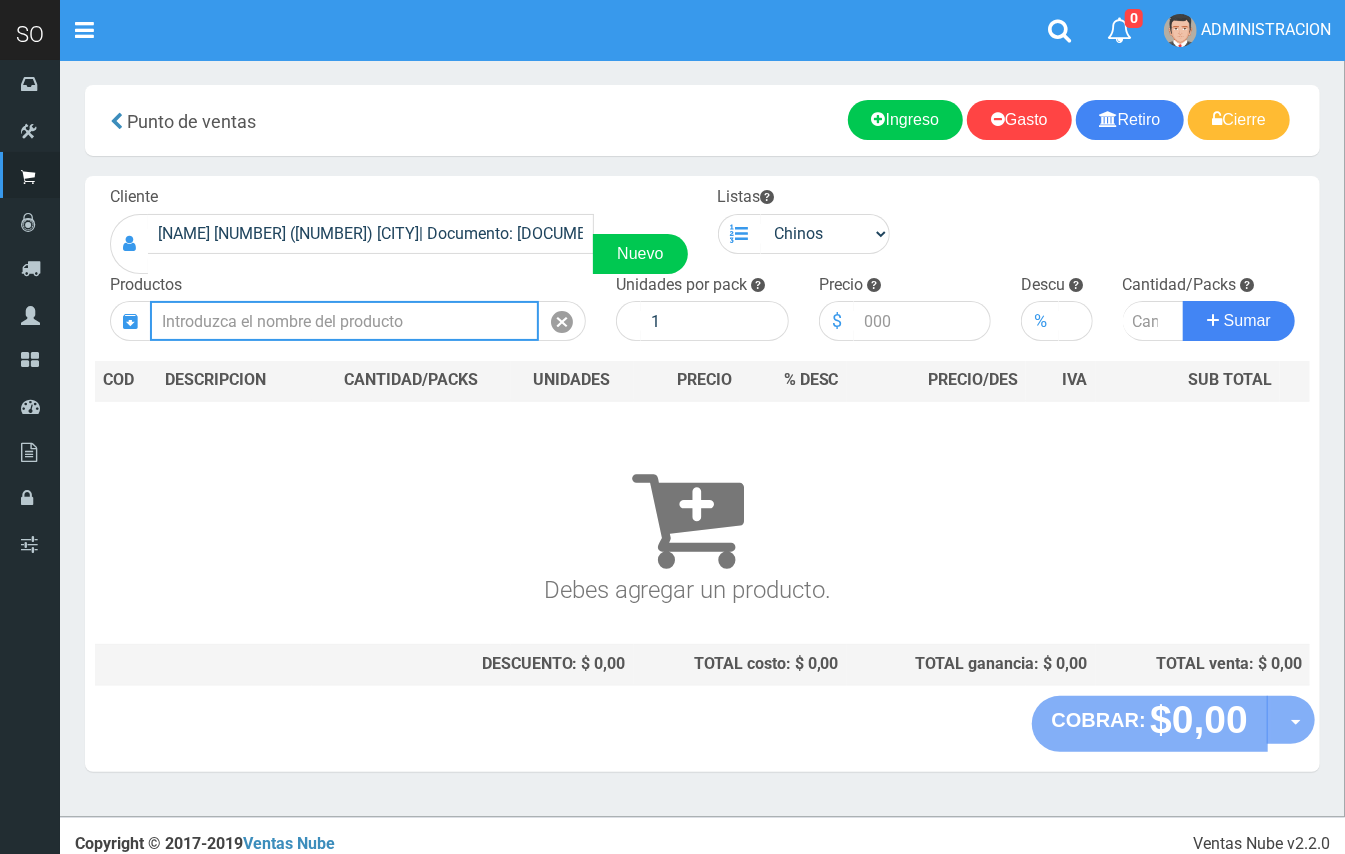 click at bounding box center (344, 321) 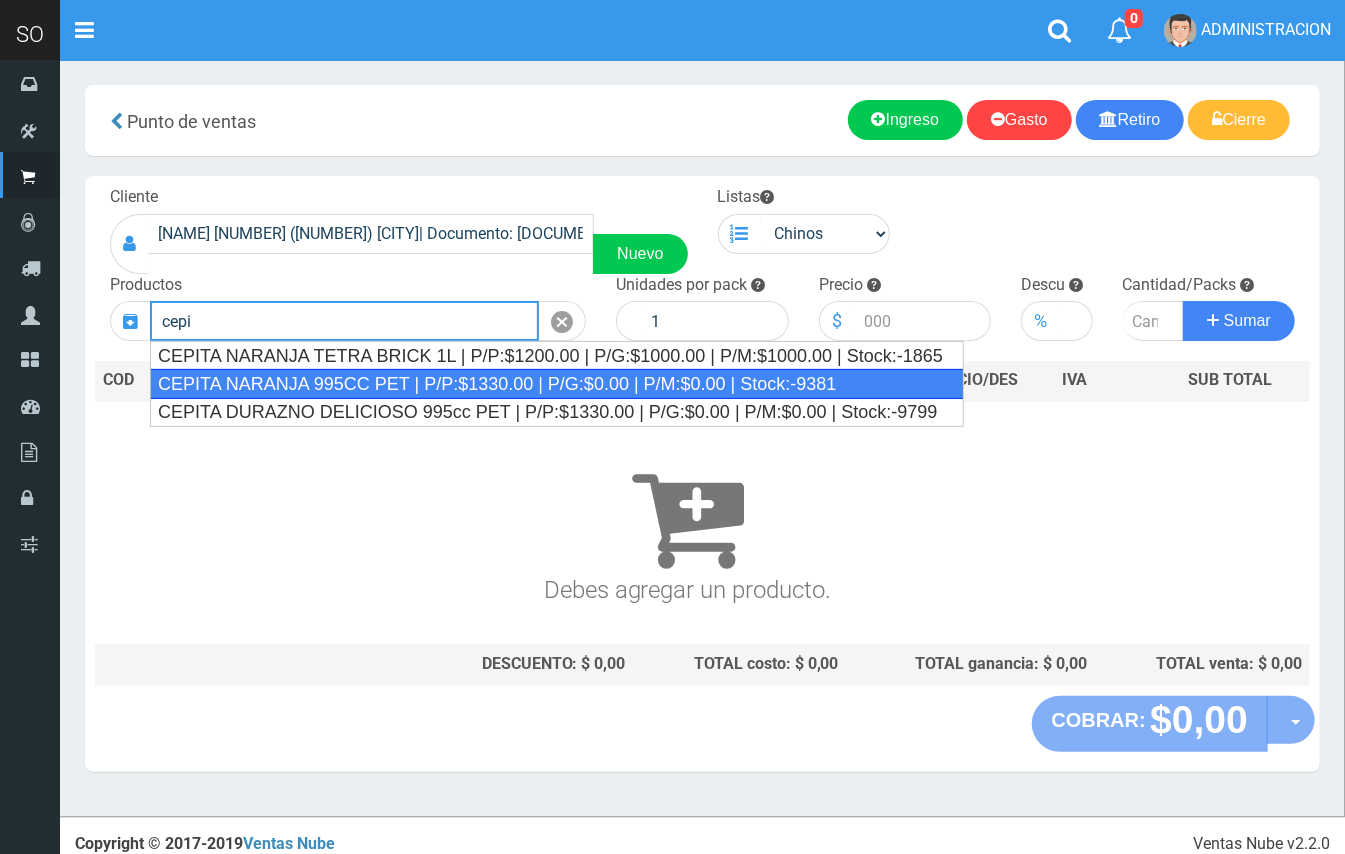 click on "CEPITA NARANJA 995CC PET | P/P:$1330.00 | P/G:$0.00 | P/M:$0.00 | Stock:-9381" at bounding box center (557, 384) 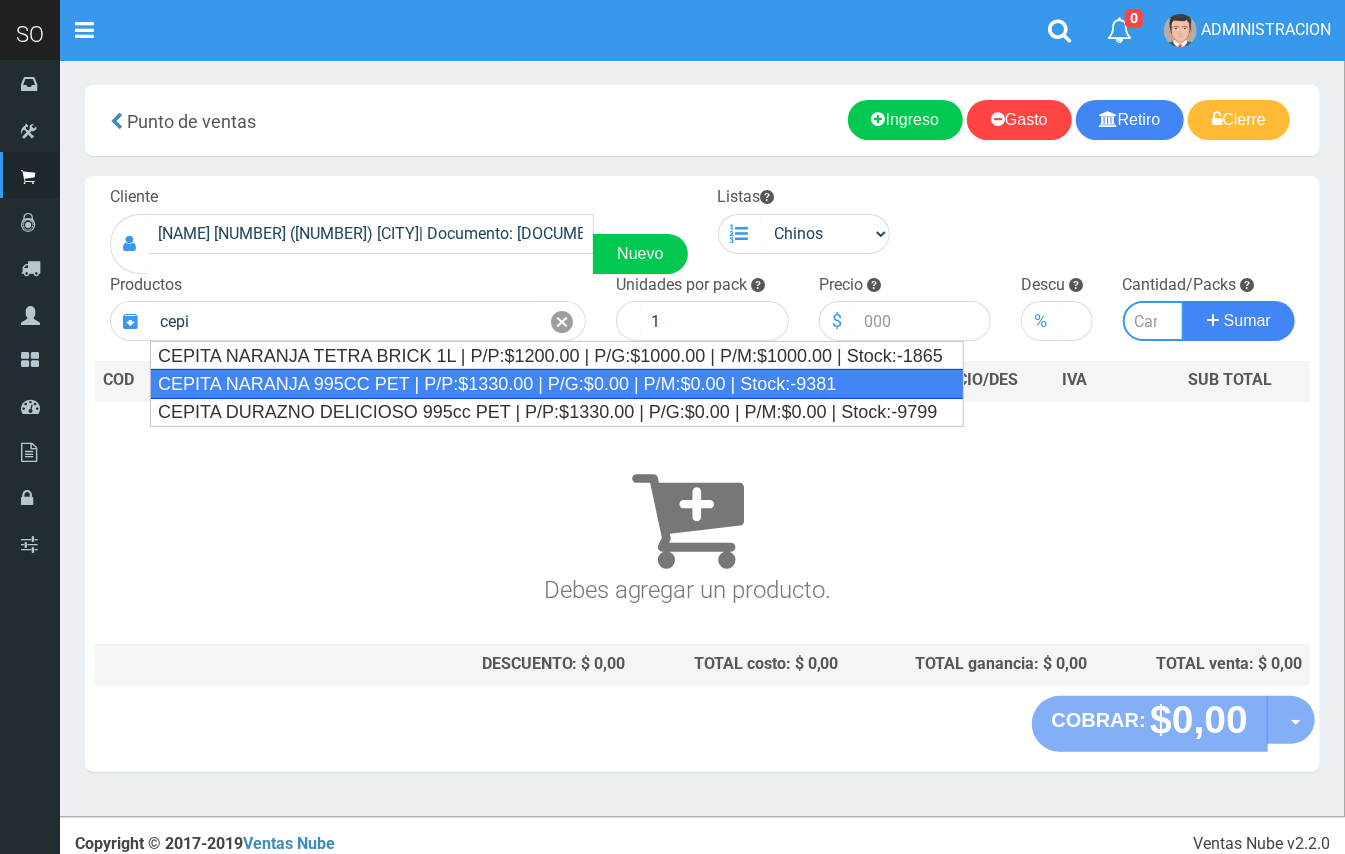 type on "CEPITA NARANJA 995CC PET | P/P:$1330.00 | P/G:$0.00 | P/M:$0.00 | Stock:-9381" 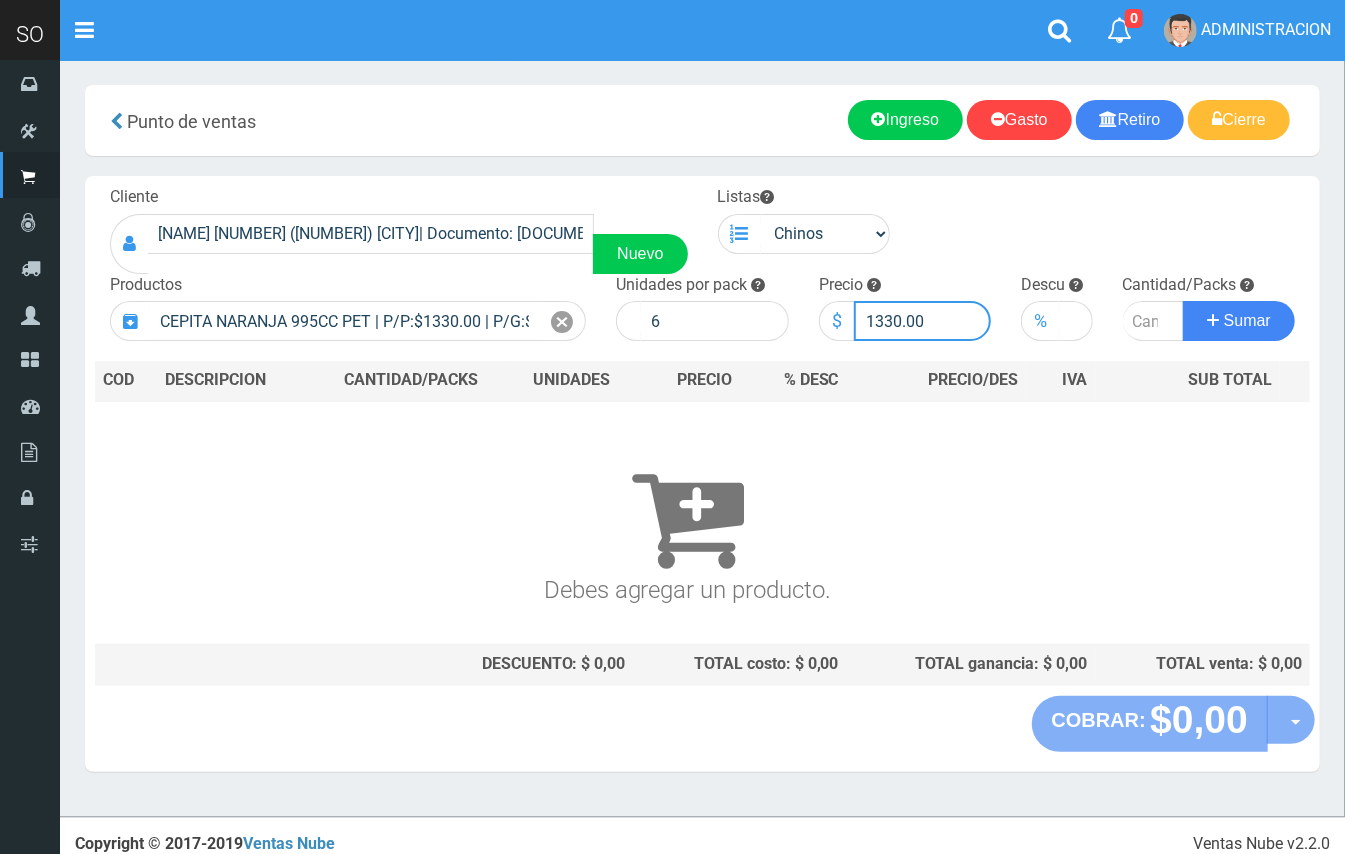 drag, startPoint x: 888, startPoint y: 317, endPoint x: 877, endPoint y: 314, distance: 11.401754 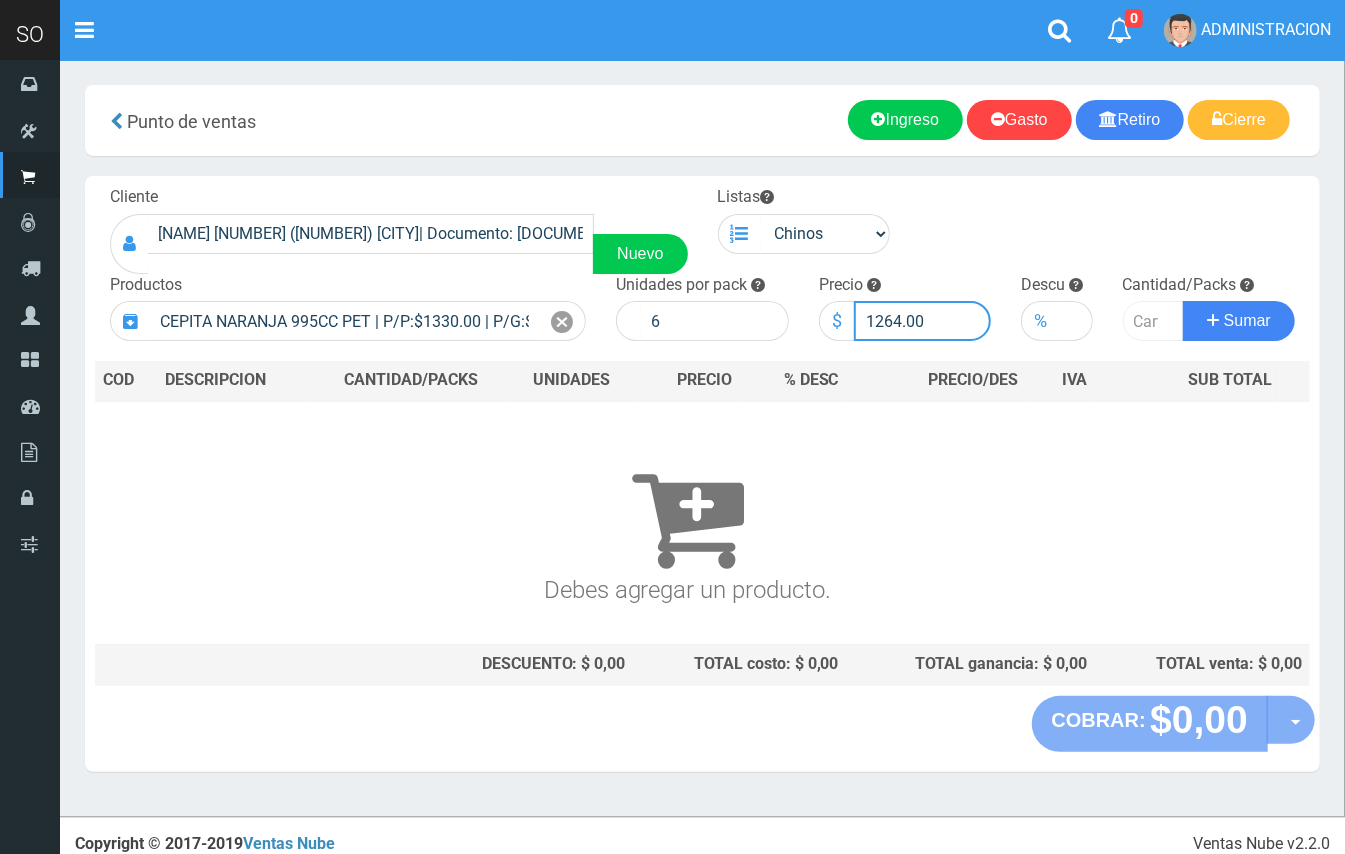 type on "1264.00" 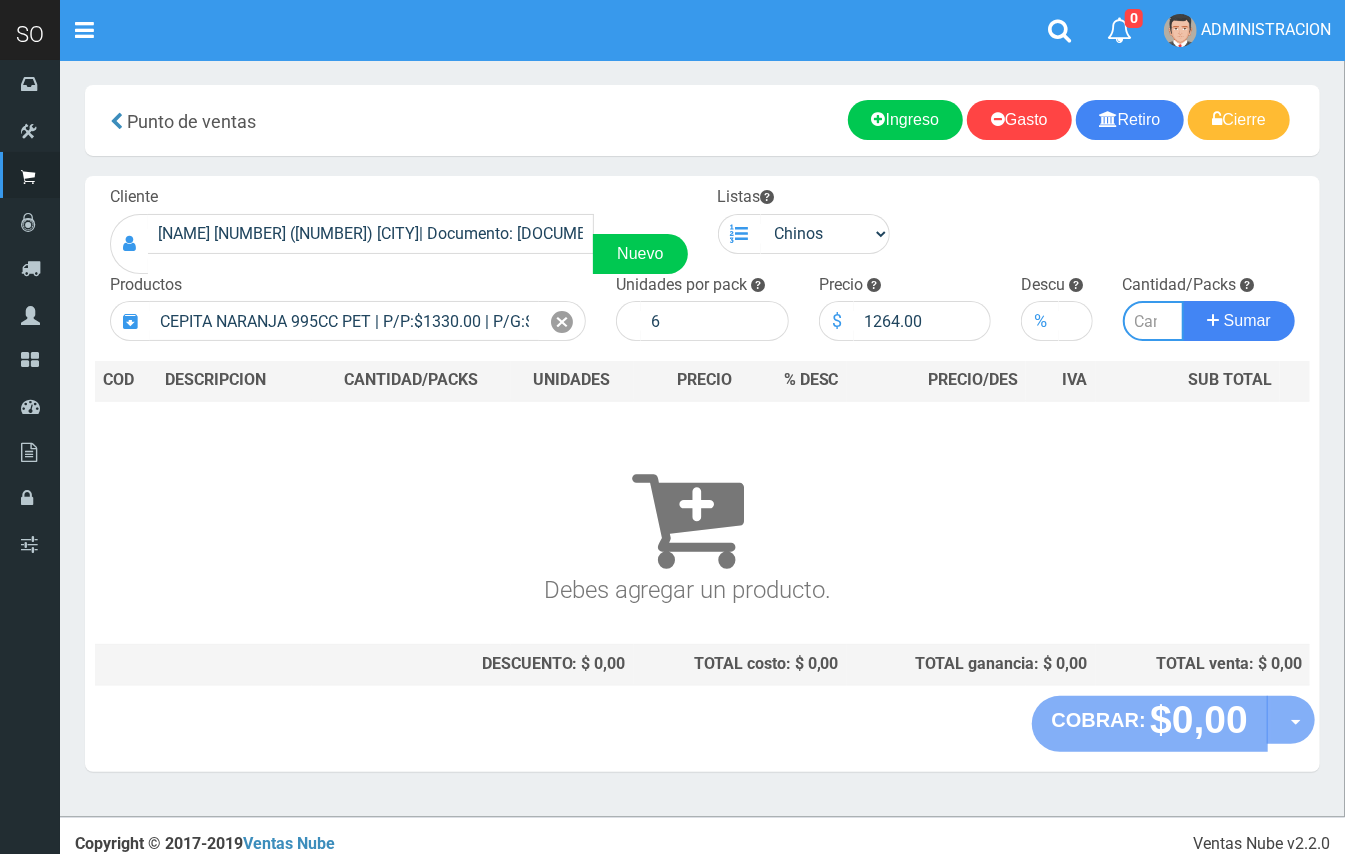 click at bounding box center (1154, 321) 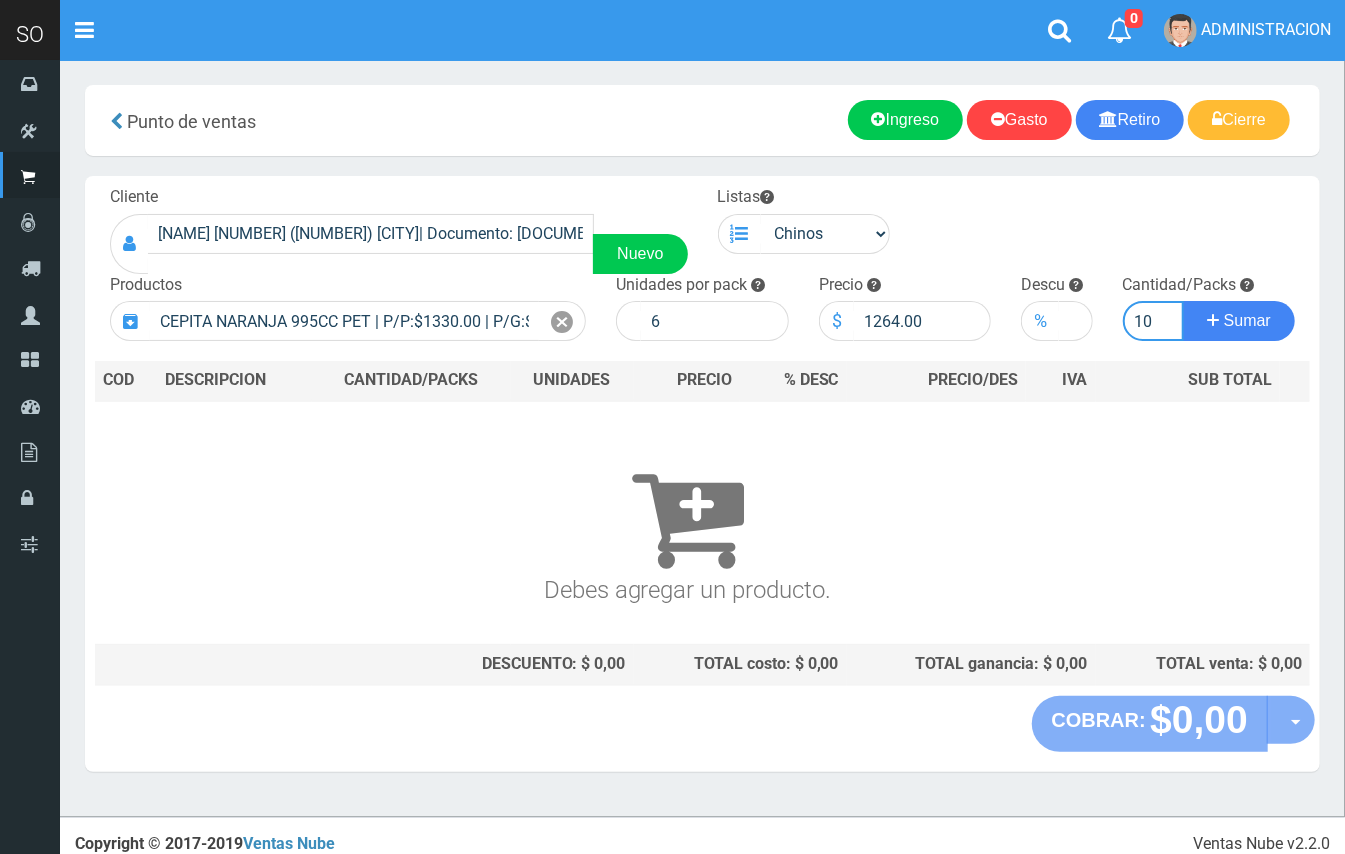 type on "10" 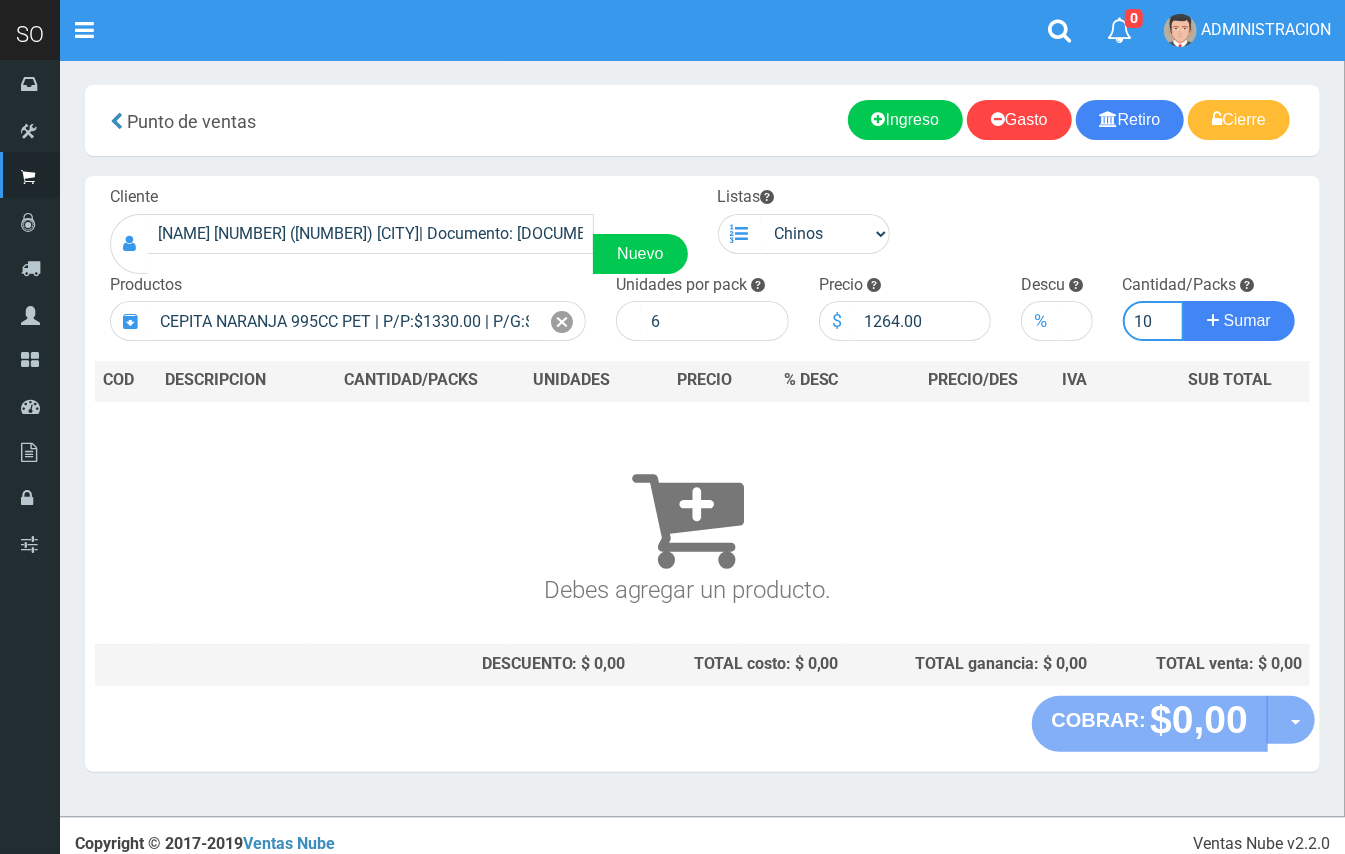 click on "Sumar" at bounding box center [1239, 321] 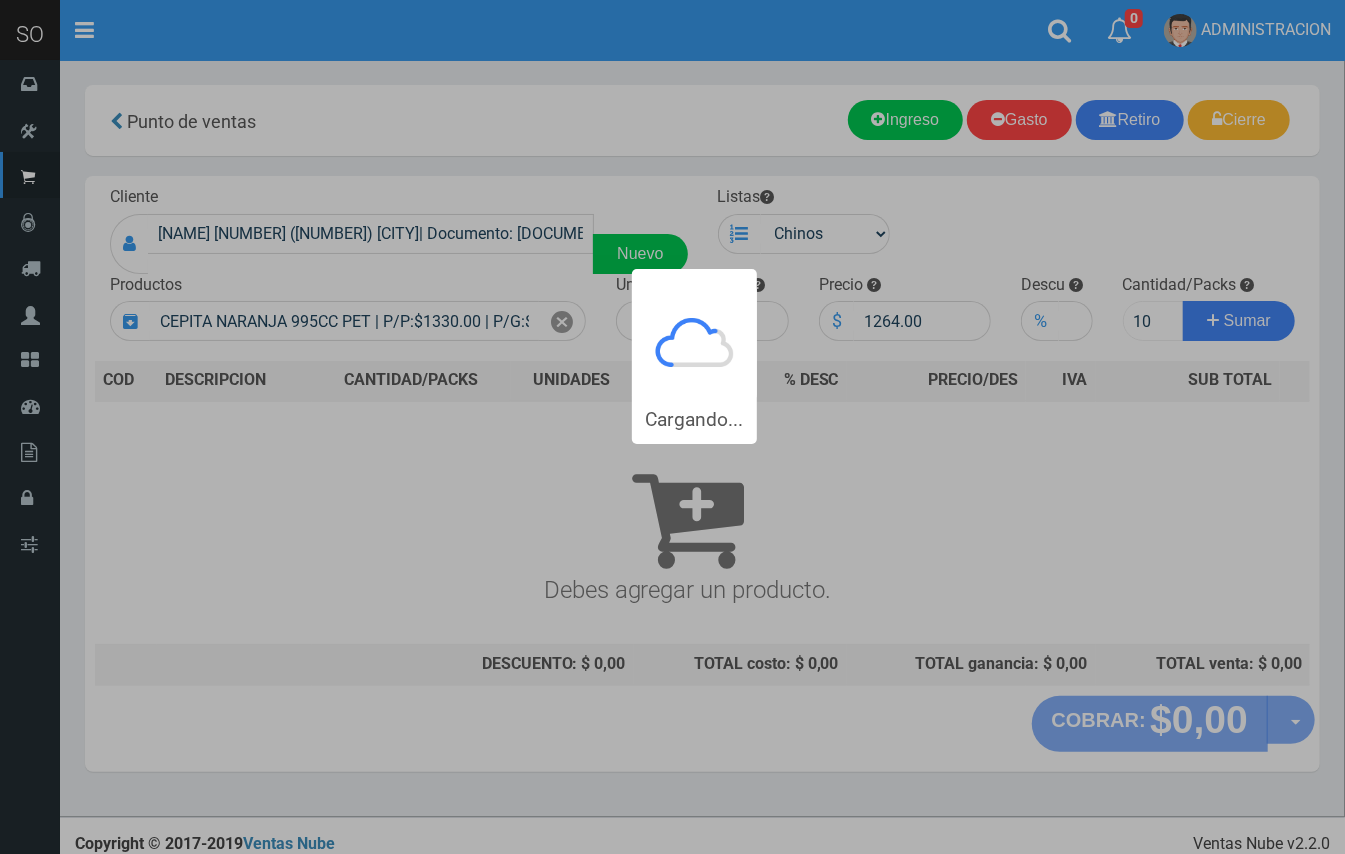type 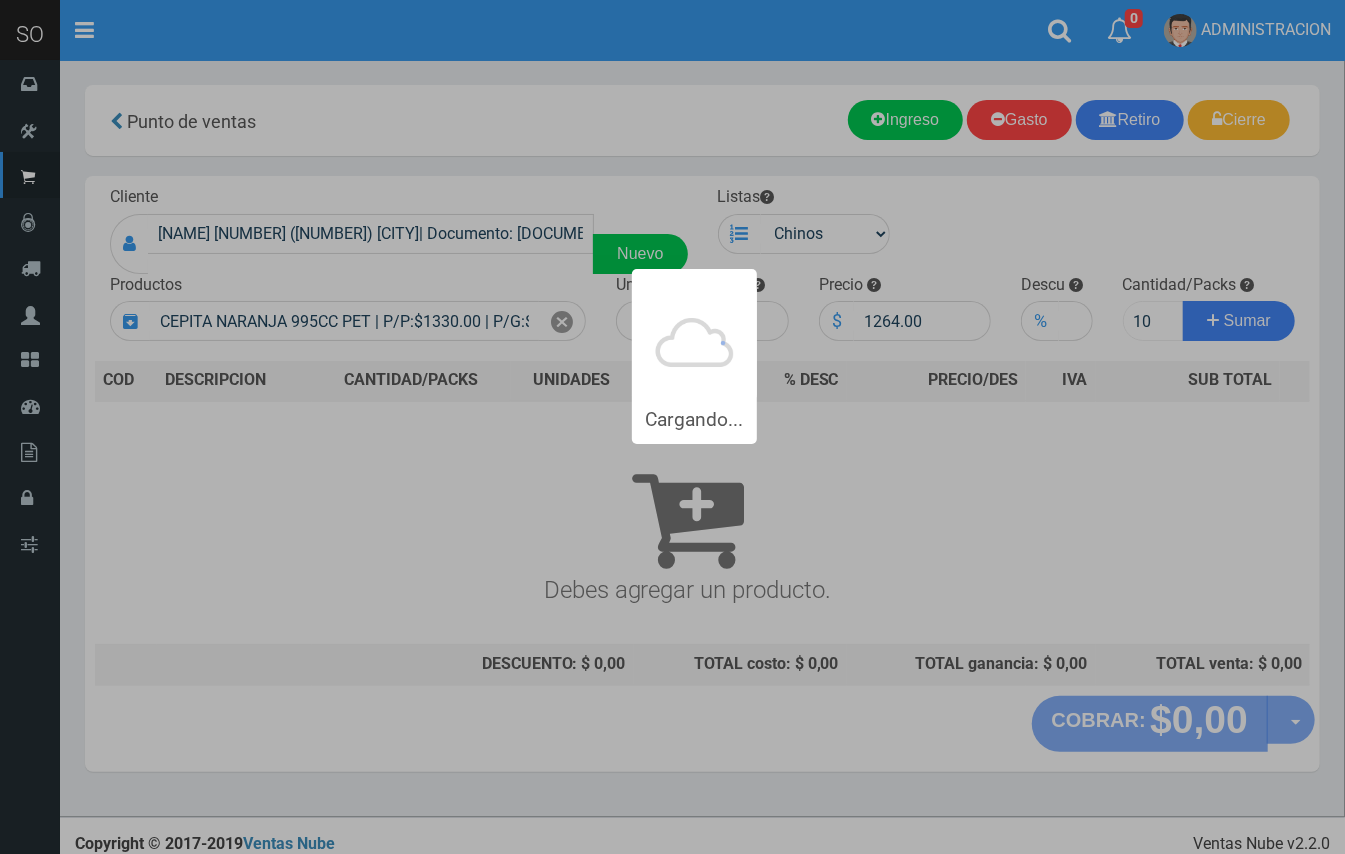 type 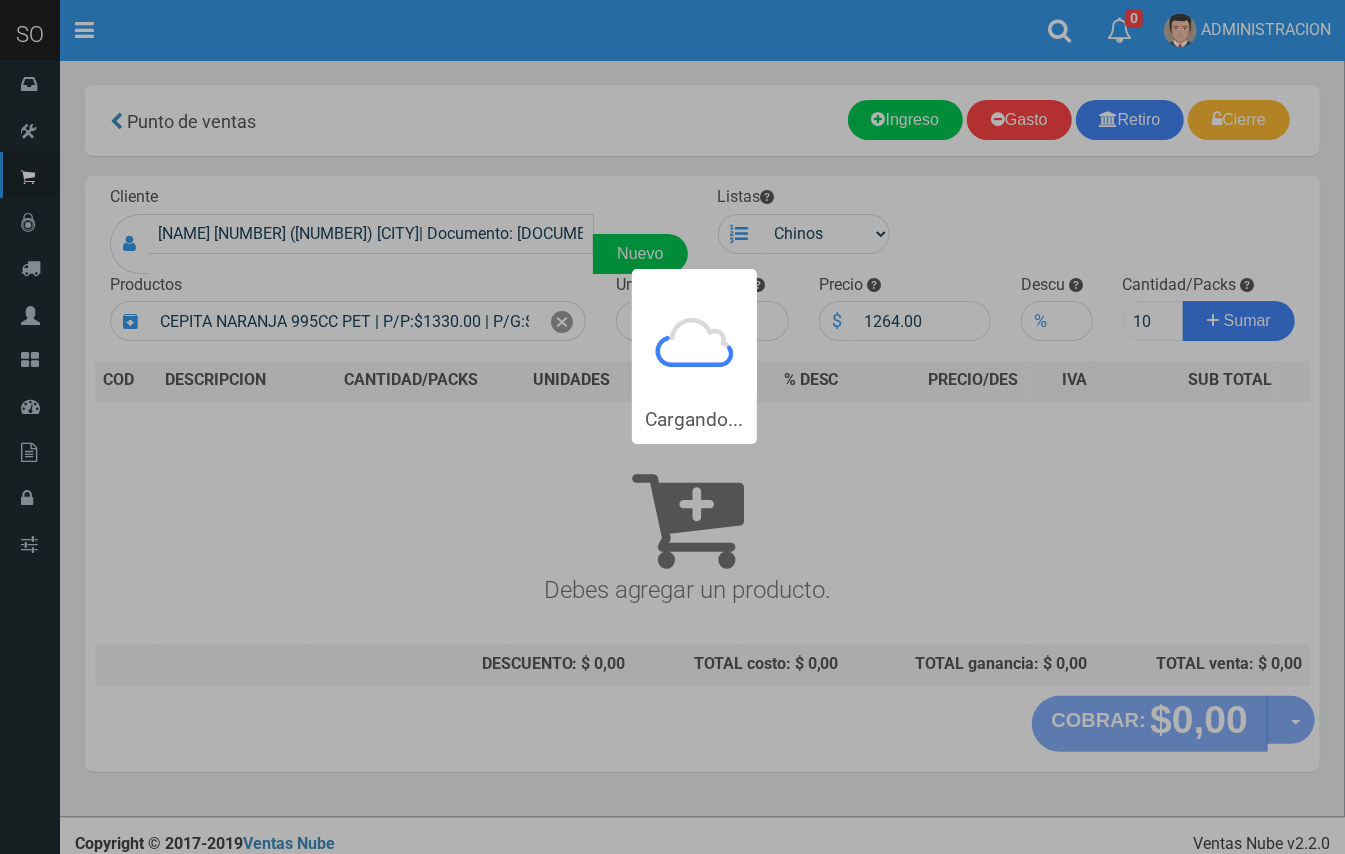 type 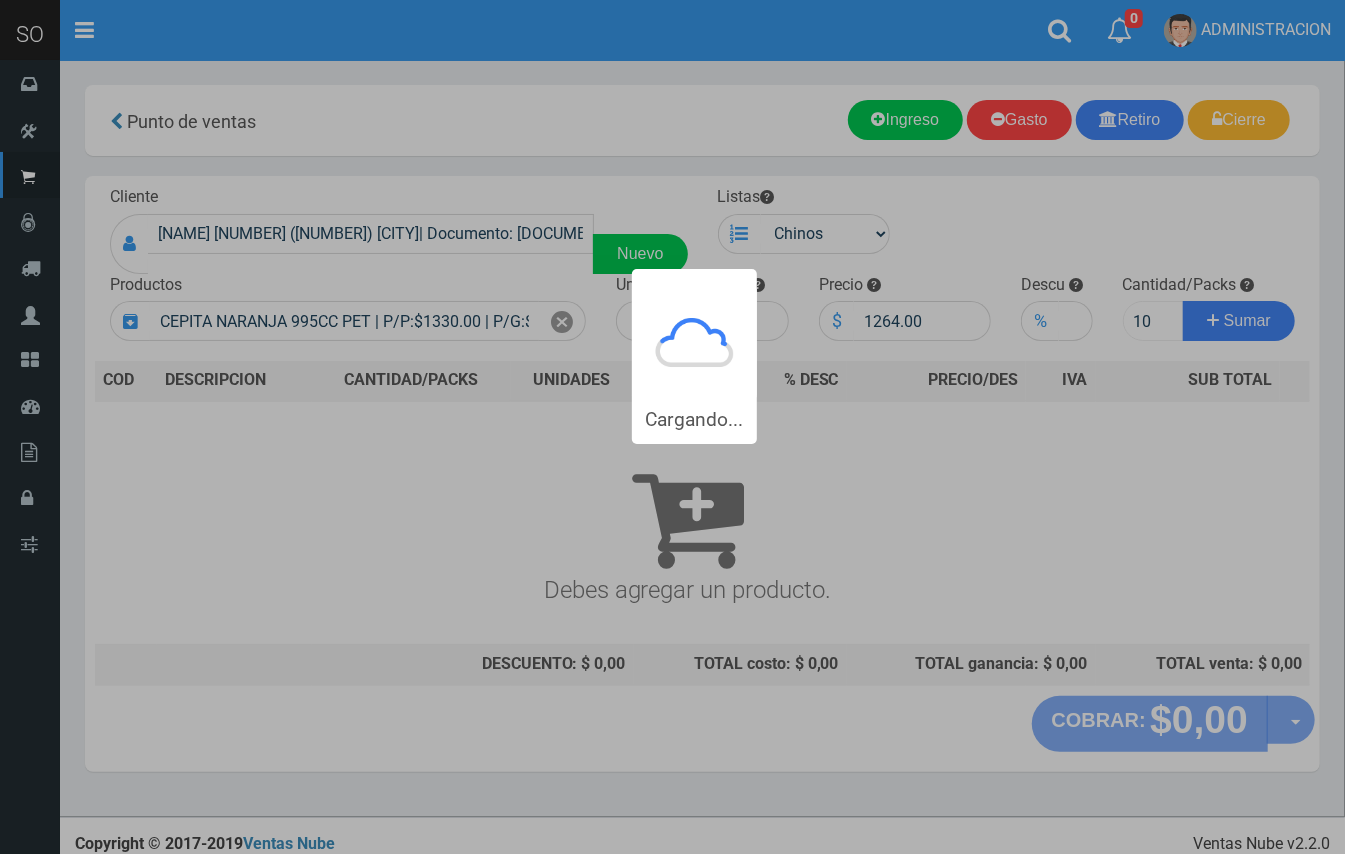type 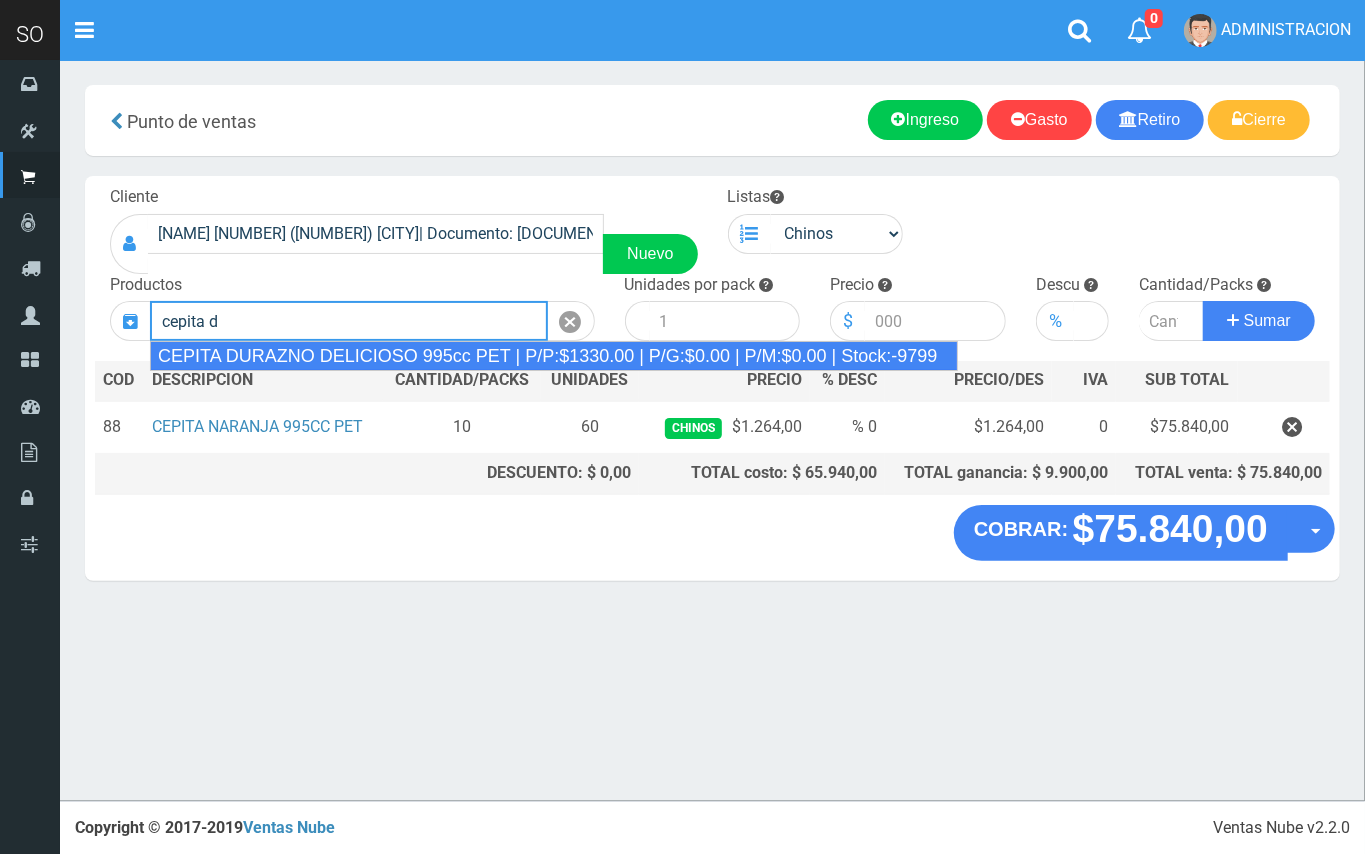 click on "CEPITA DURAZNO DELICIOSO 995cc PET | P/P:$1330.00 | P/G:$0.00 | P/M:$0.00 | Stock:-9799" at bounding box center [554, 356] 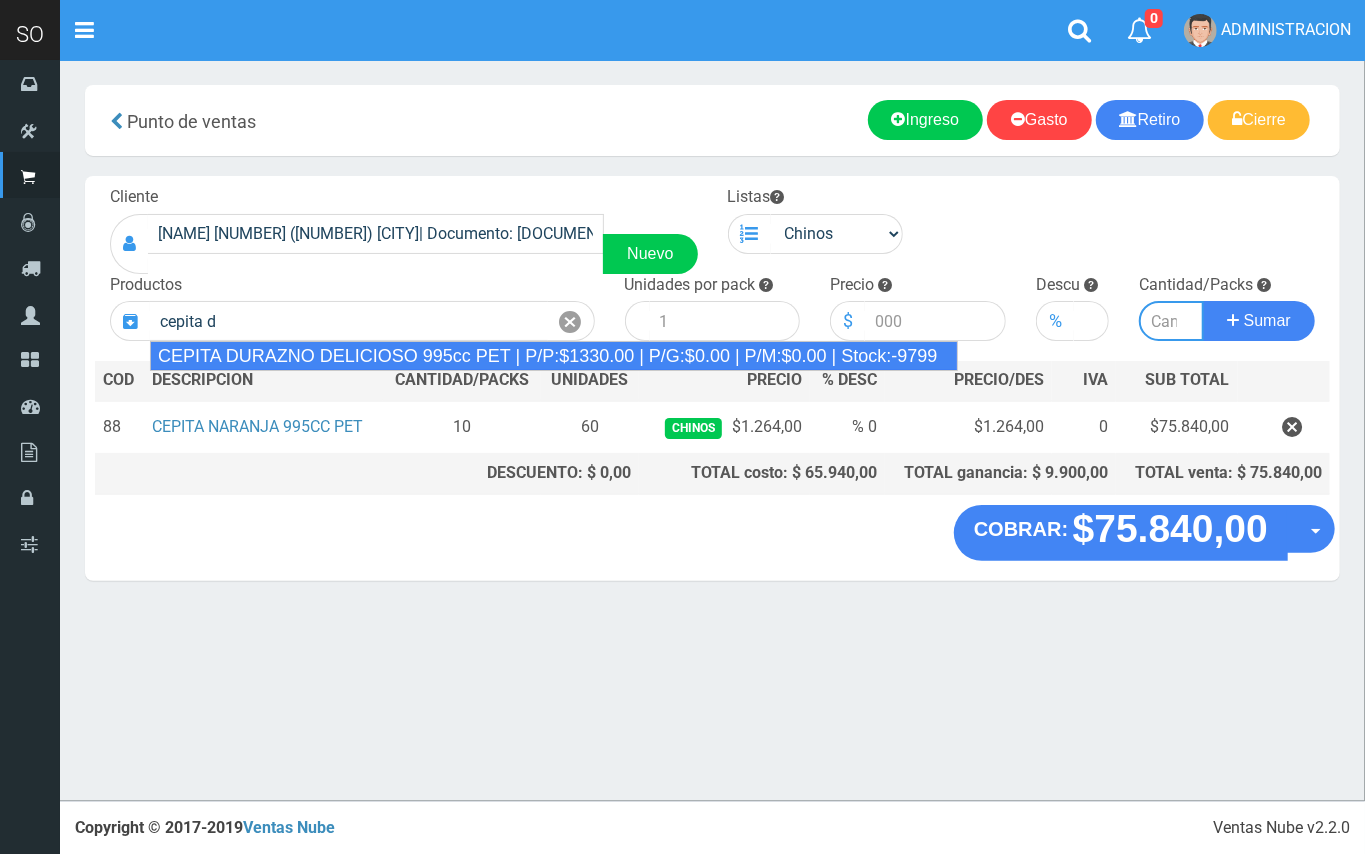 type on "CEPITA DURAZNO DELICIOSO 995cc PET | P/P:$1330.00 | P/G:$0.00 | P/M:$0.00 | Stock:-9799" 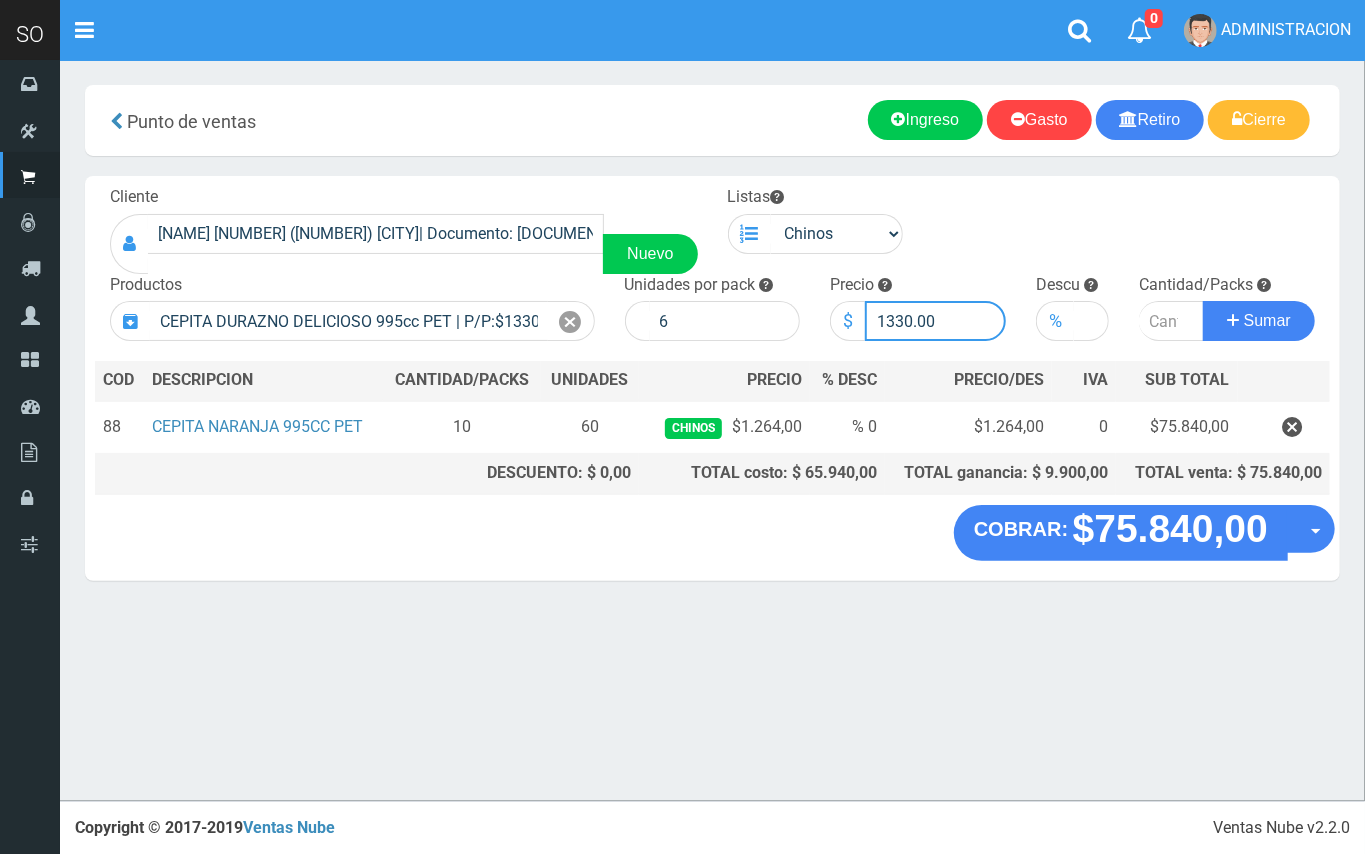 drag, startPoint x: 910, startPoint y: 308, endPoint x: 892, endPoint y: 306, distance: 18.110771 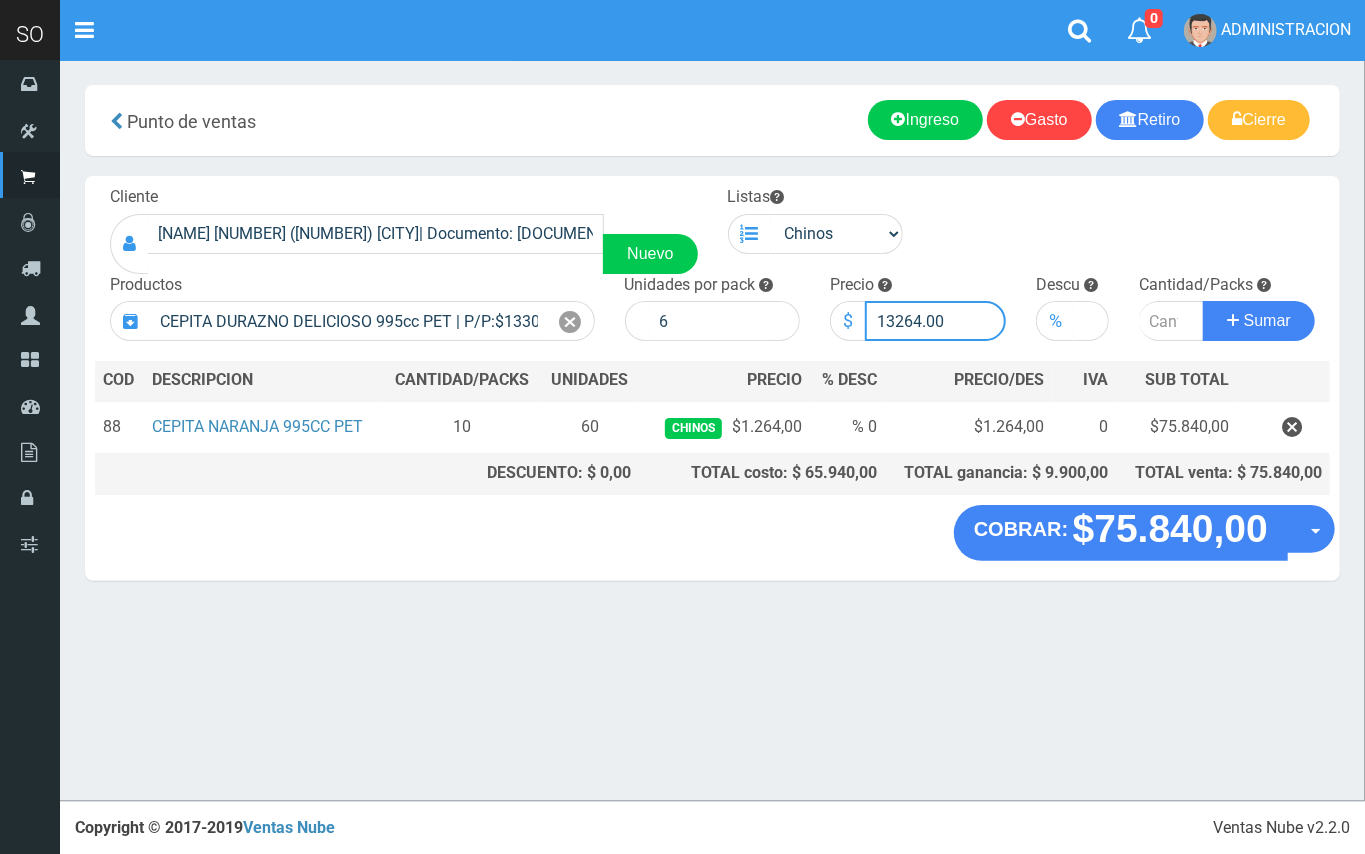 click on "13264.00" at bounding box center [935, 321] 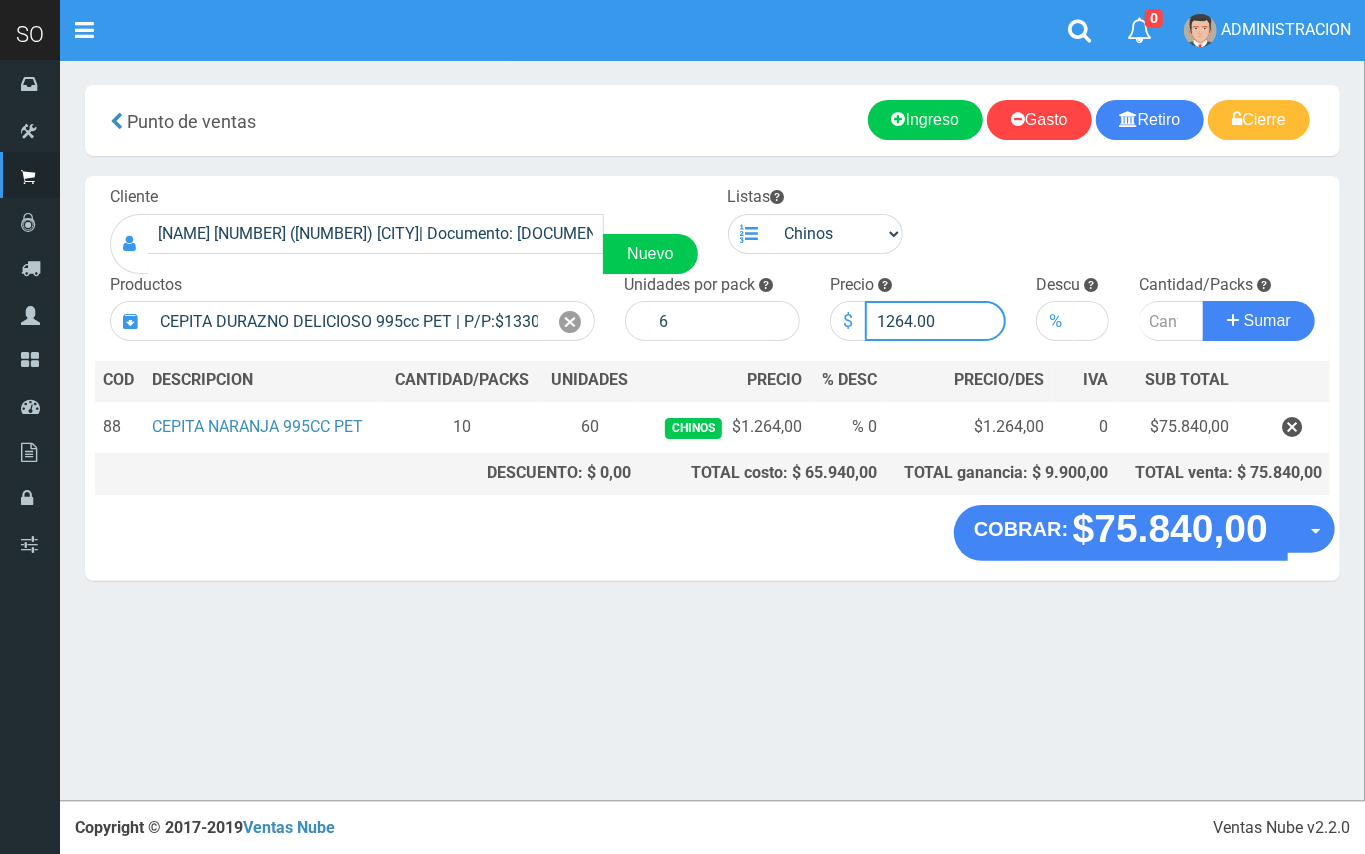 type on "1264.00" 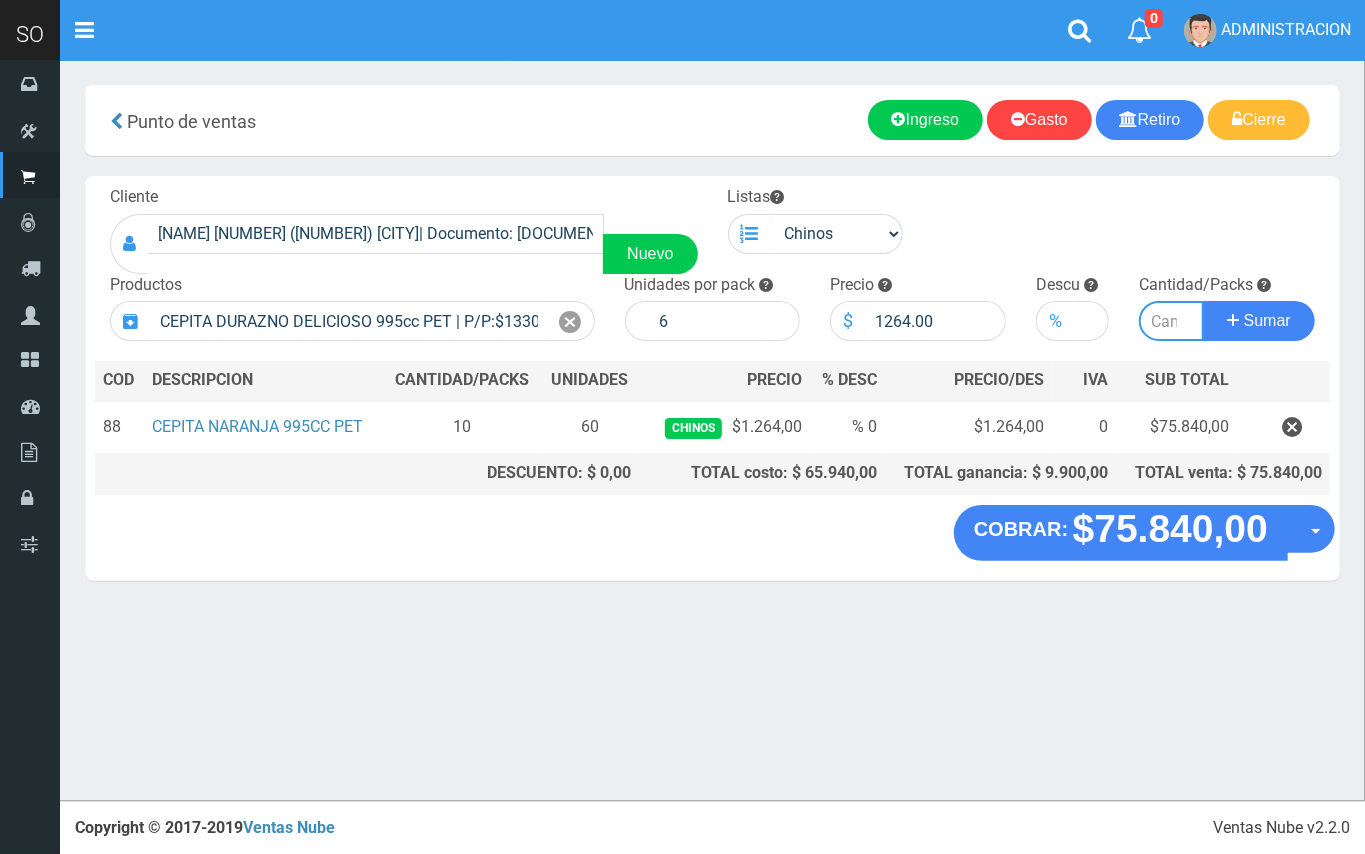 click at bounding box center (1171, 321) 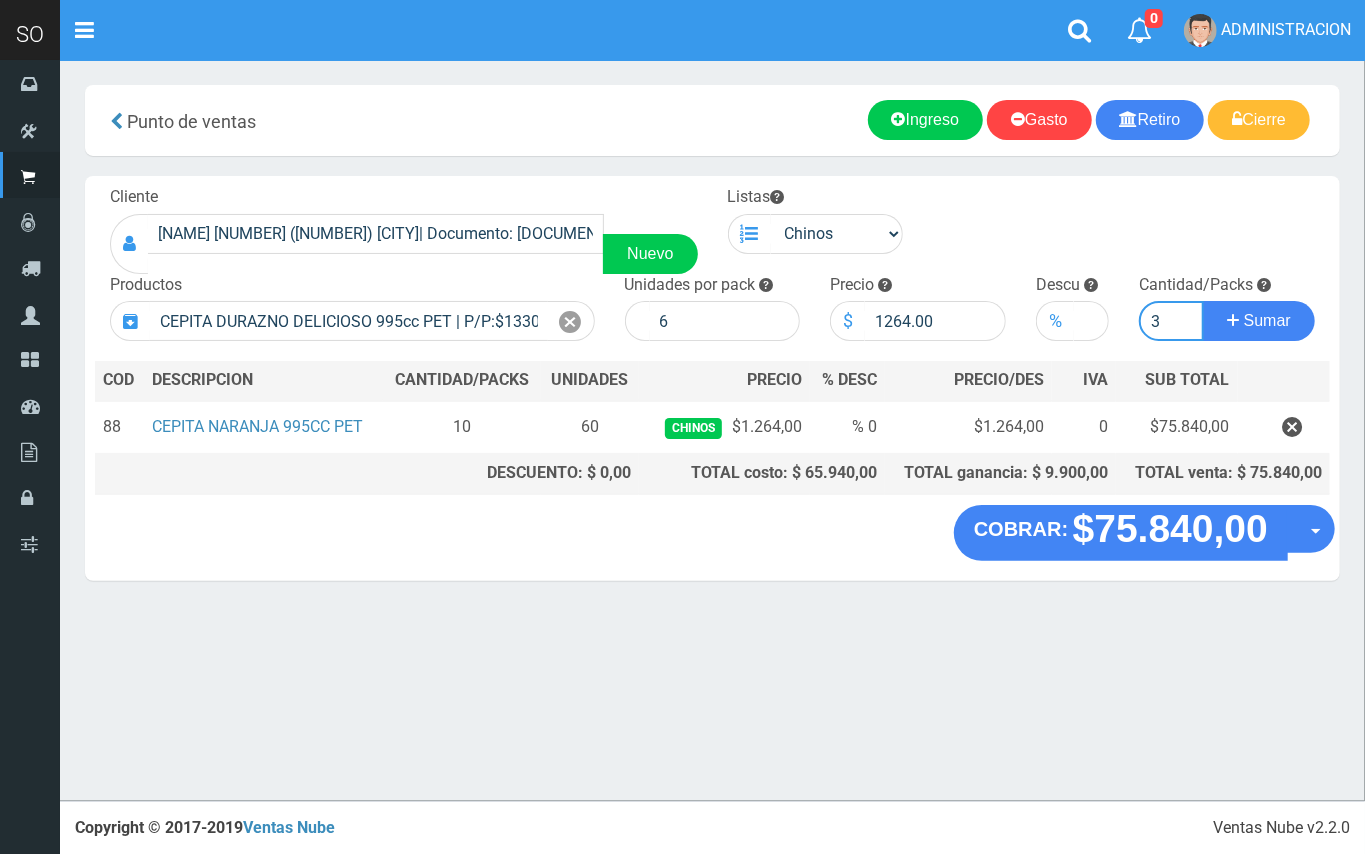 type on "3" 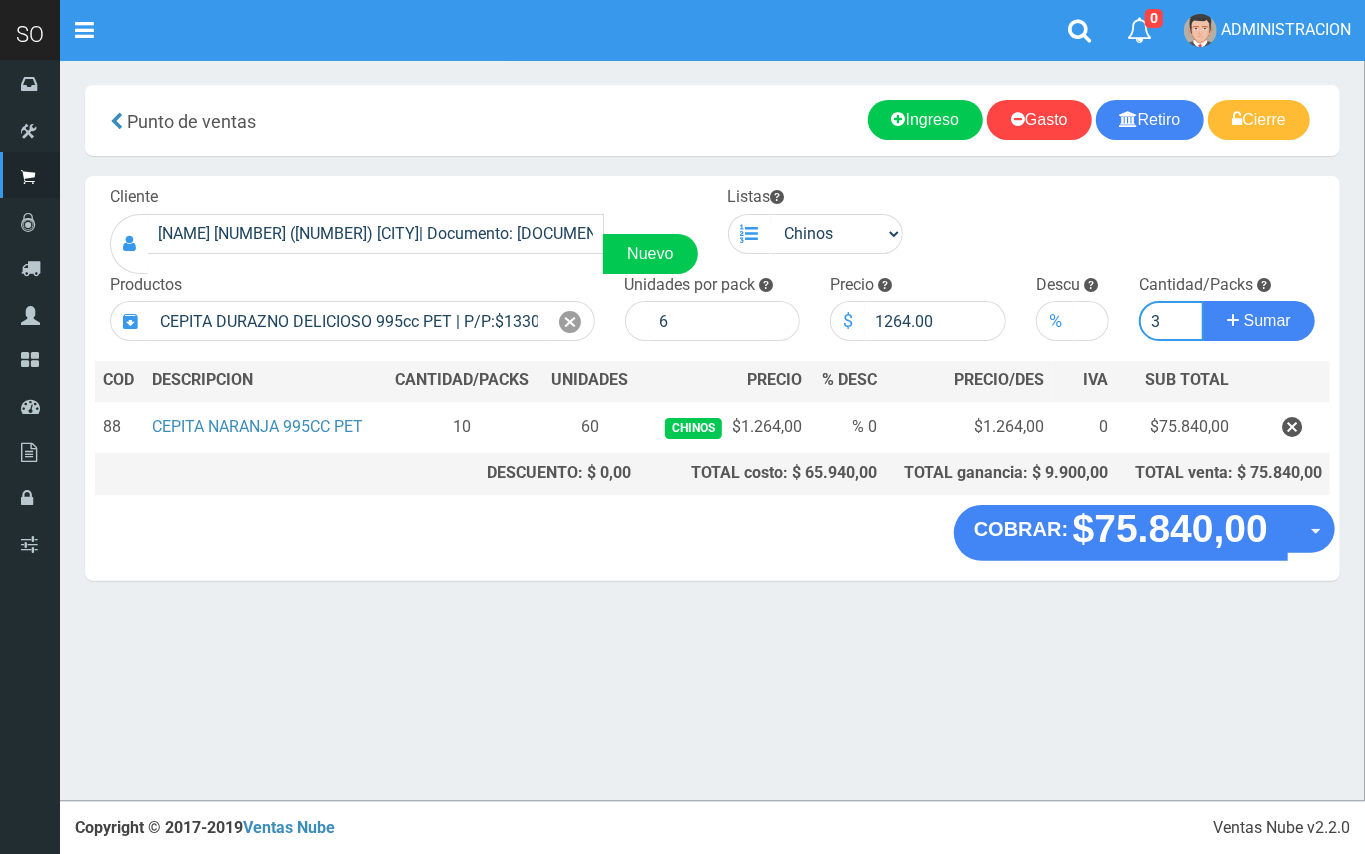 click on "Sumar" at bounding box center [1259, 321] 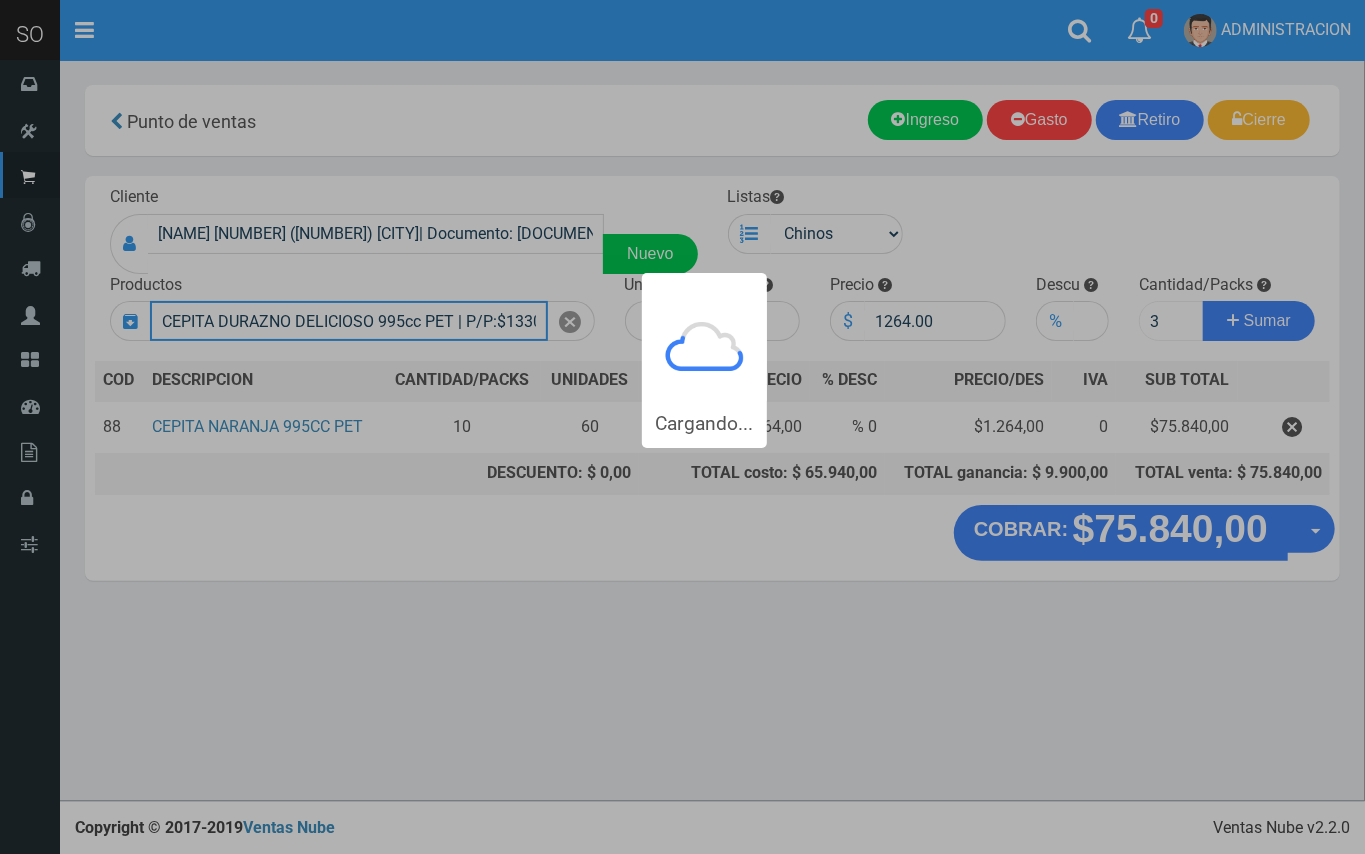 type 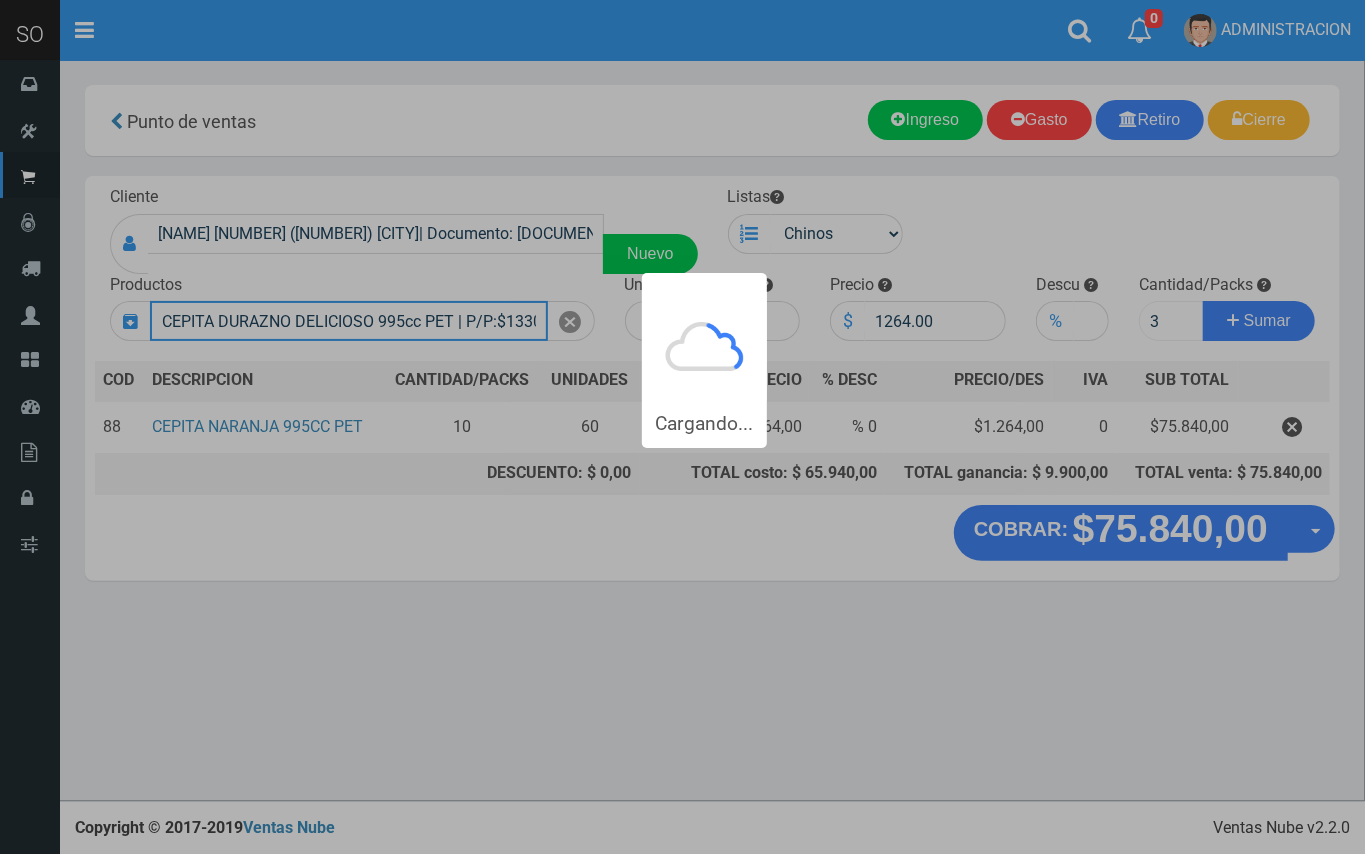 type 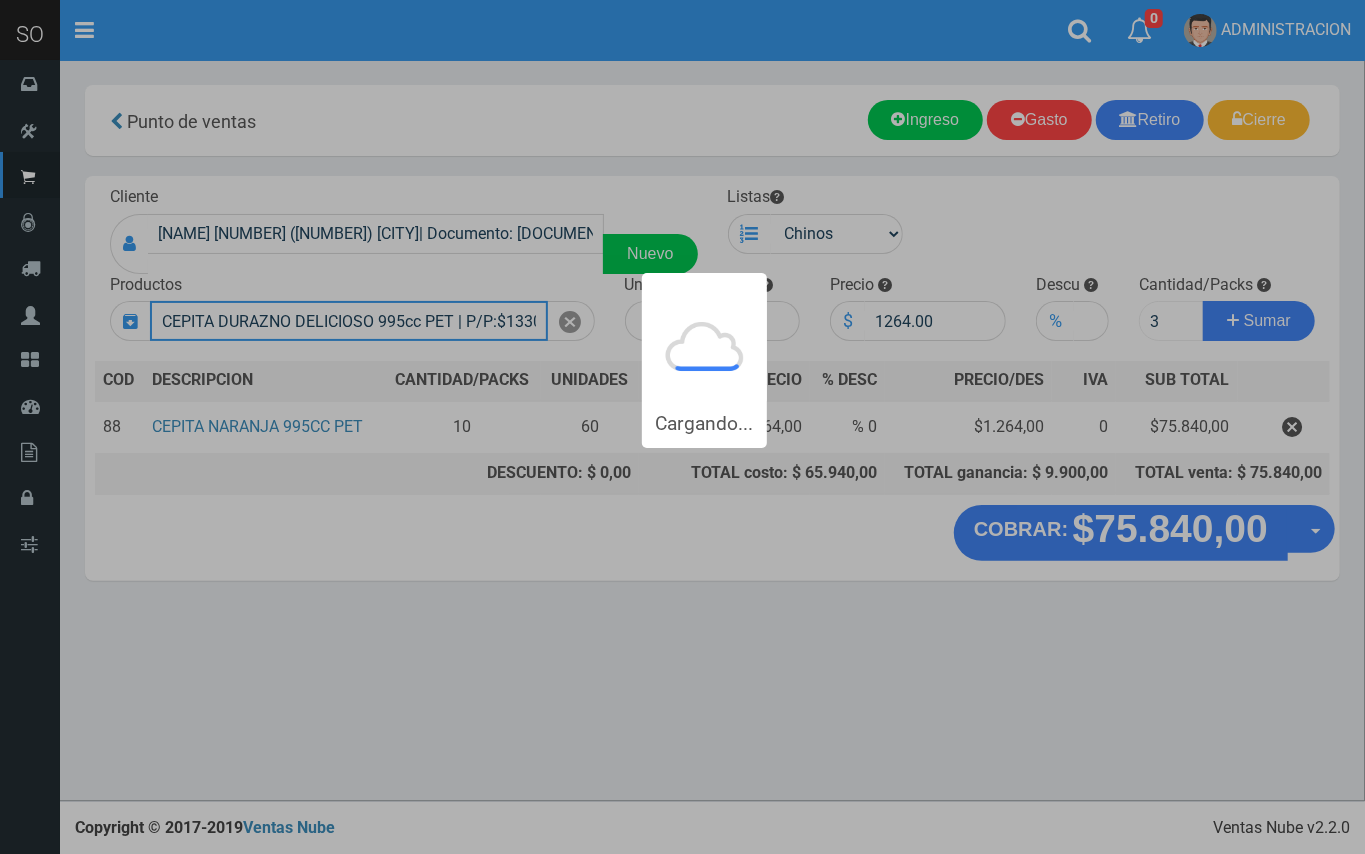 type 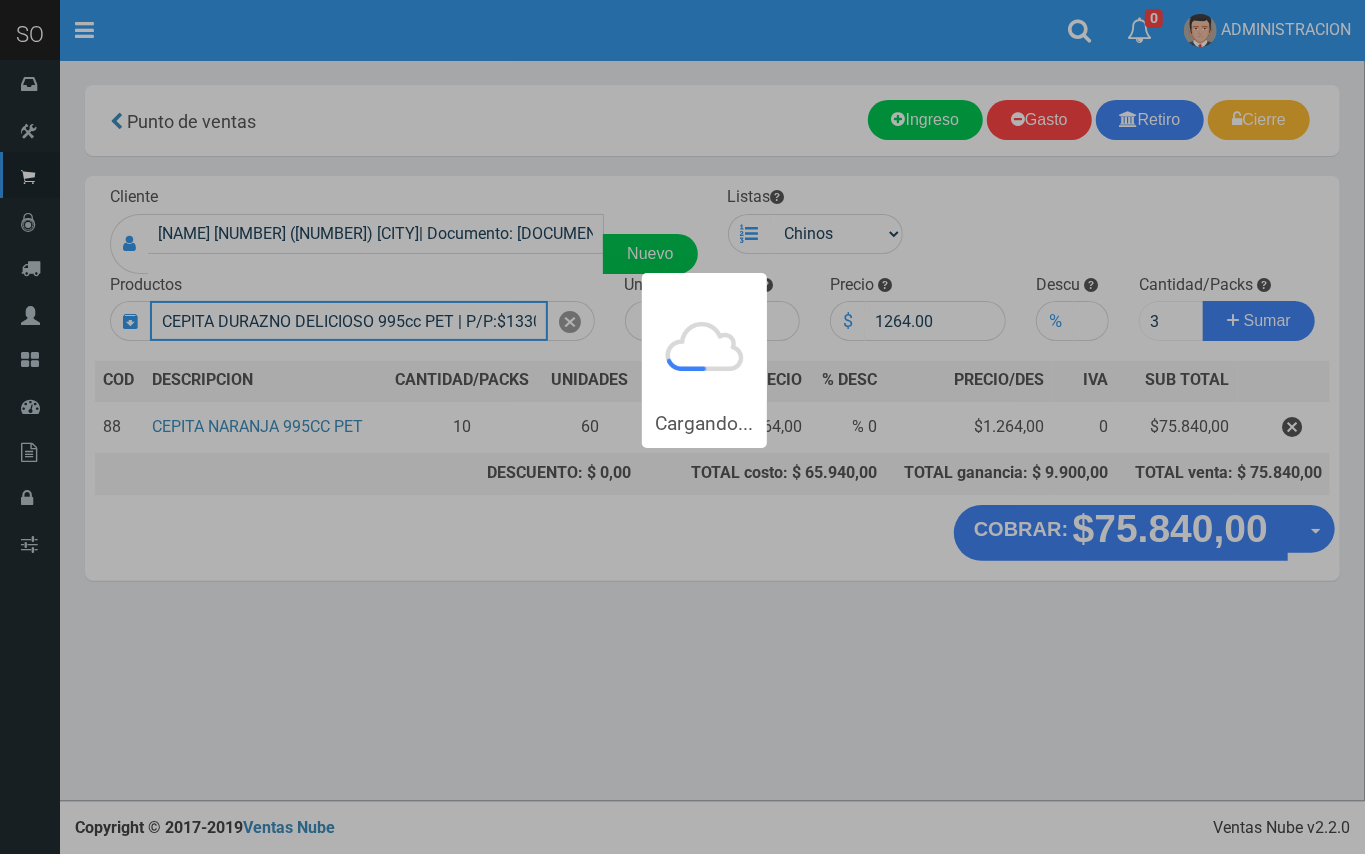 type 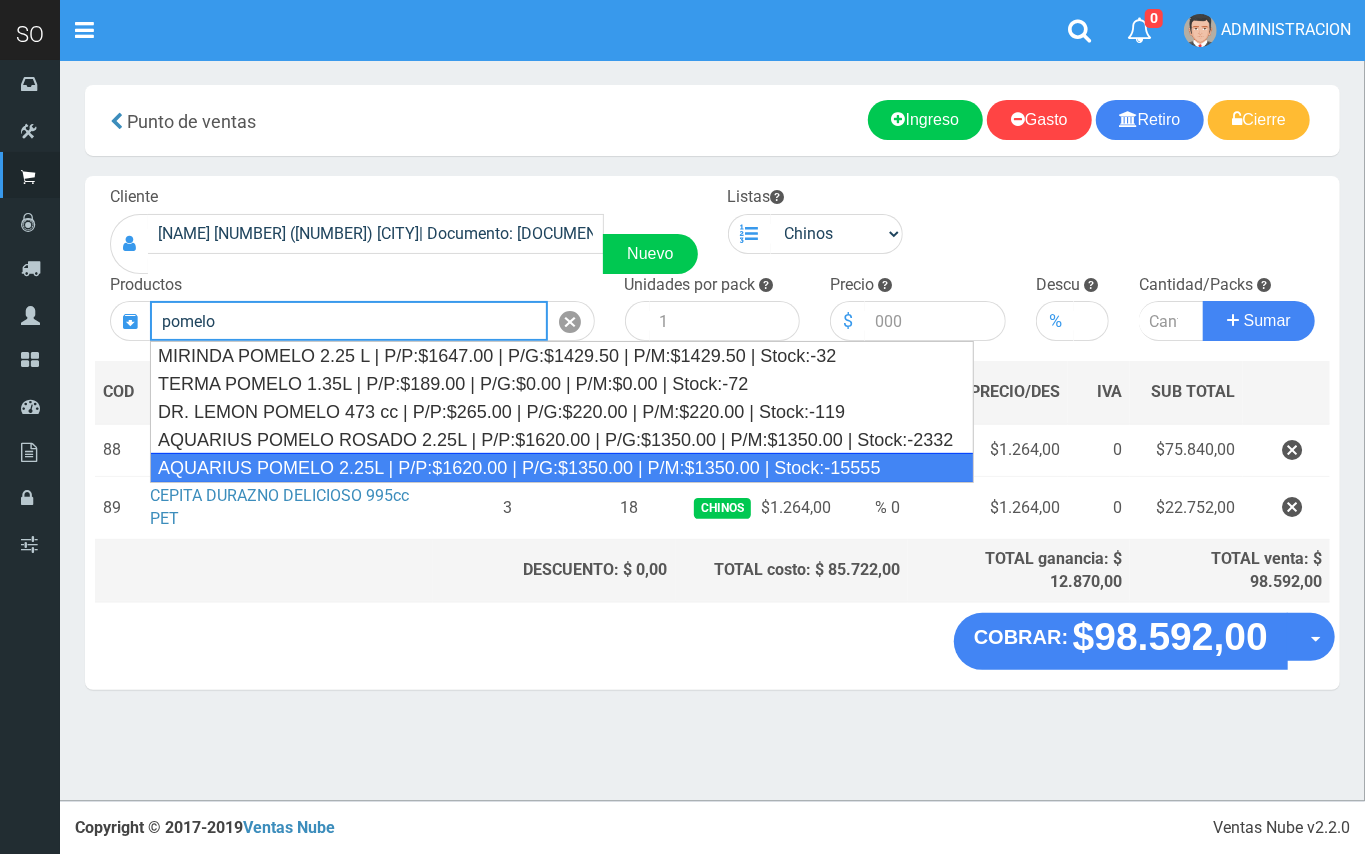 click on "AQUARIUS POMELO 2.25L | P/P:$1620.00 | P/G:$1350.00 | P/M:$1350.00 | Stock:-15555" at bounding box center (562, 468) 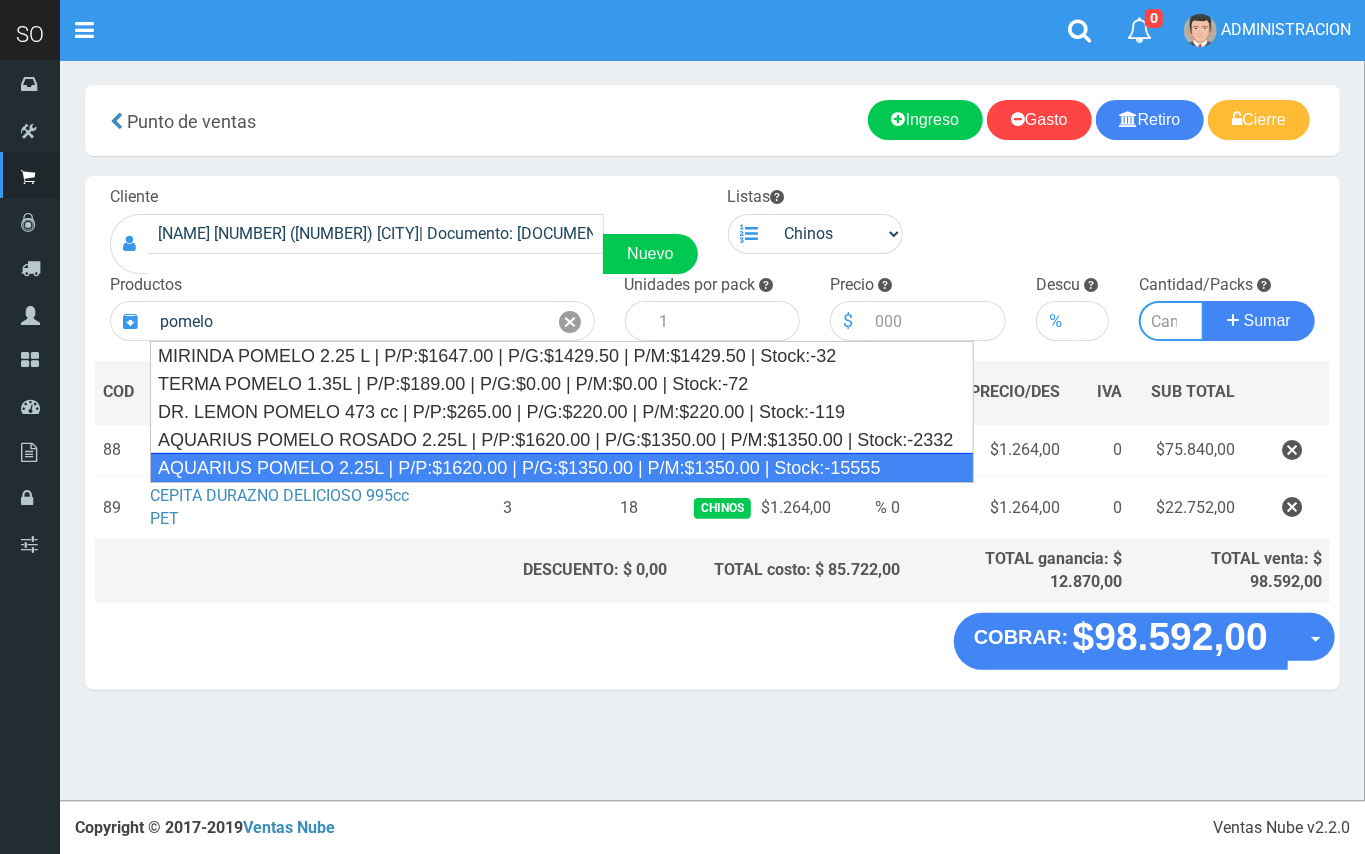 type on "AQUARIUS POMELO 2.25L | P/P:$1620.00 | P/G:$1350.00 | P/M:$1350.00 | Stock:-15555" 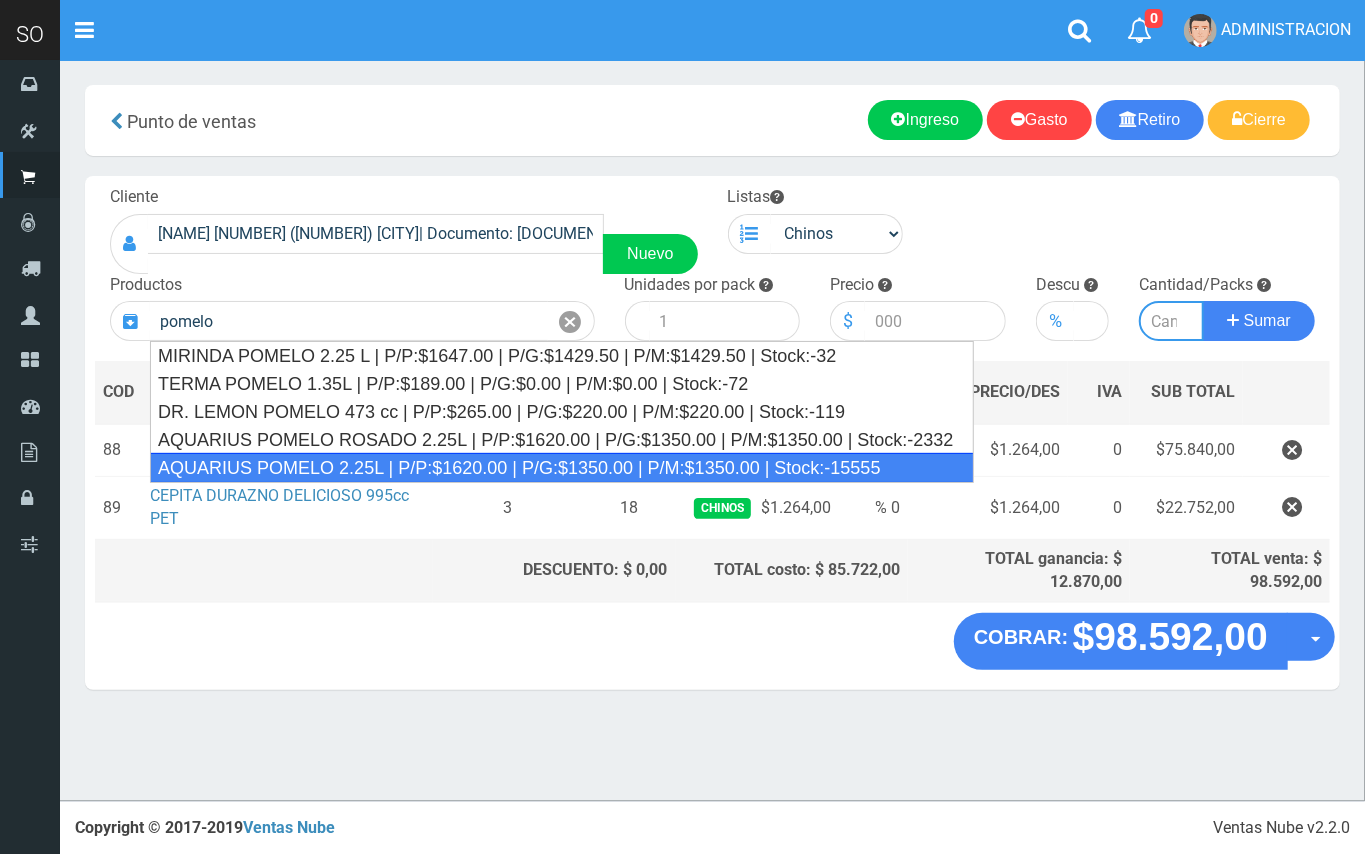 type on "6" 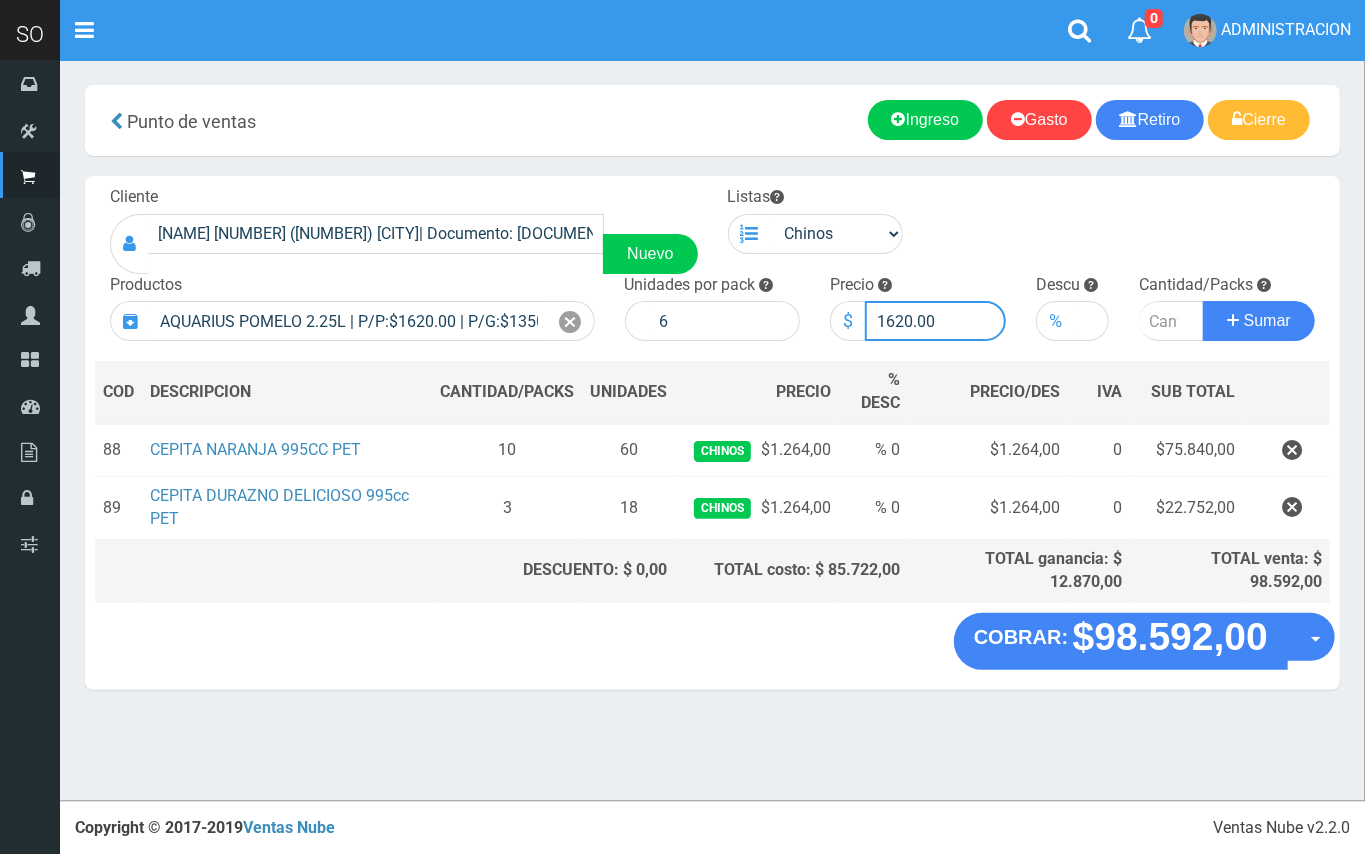 drag, startPoint x: 909, startPoint y: 321, endPoint x: 894, endPoint y: 316, distance: 15.811388 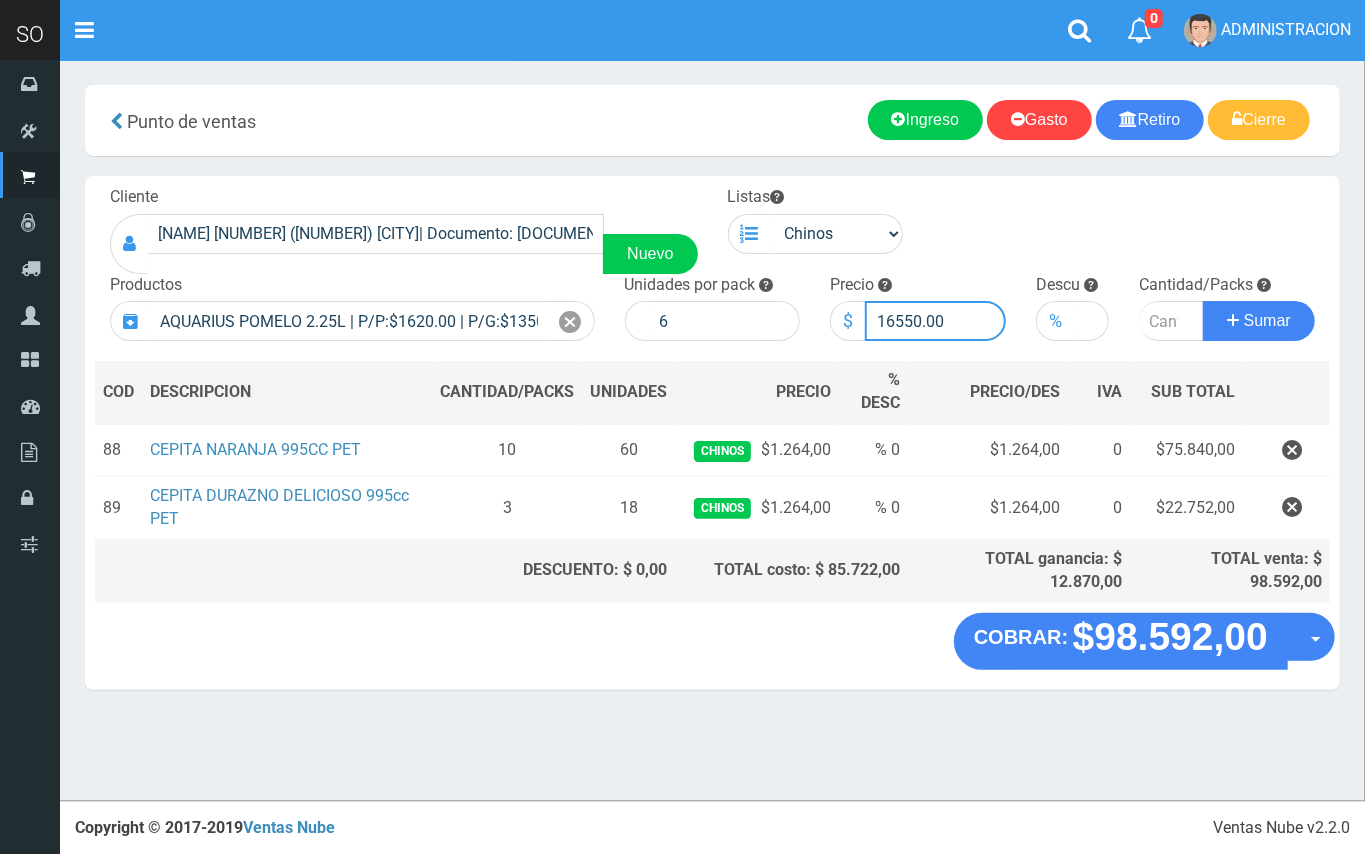 click on "16550.00" at bounding box center (935, 321) 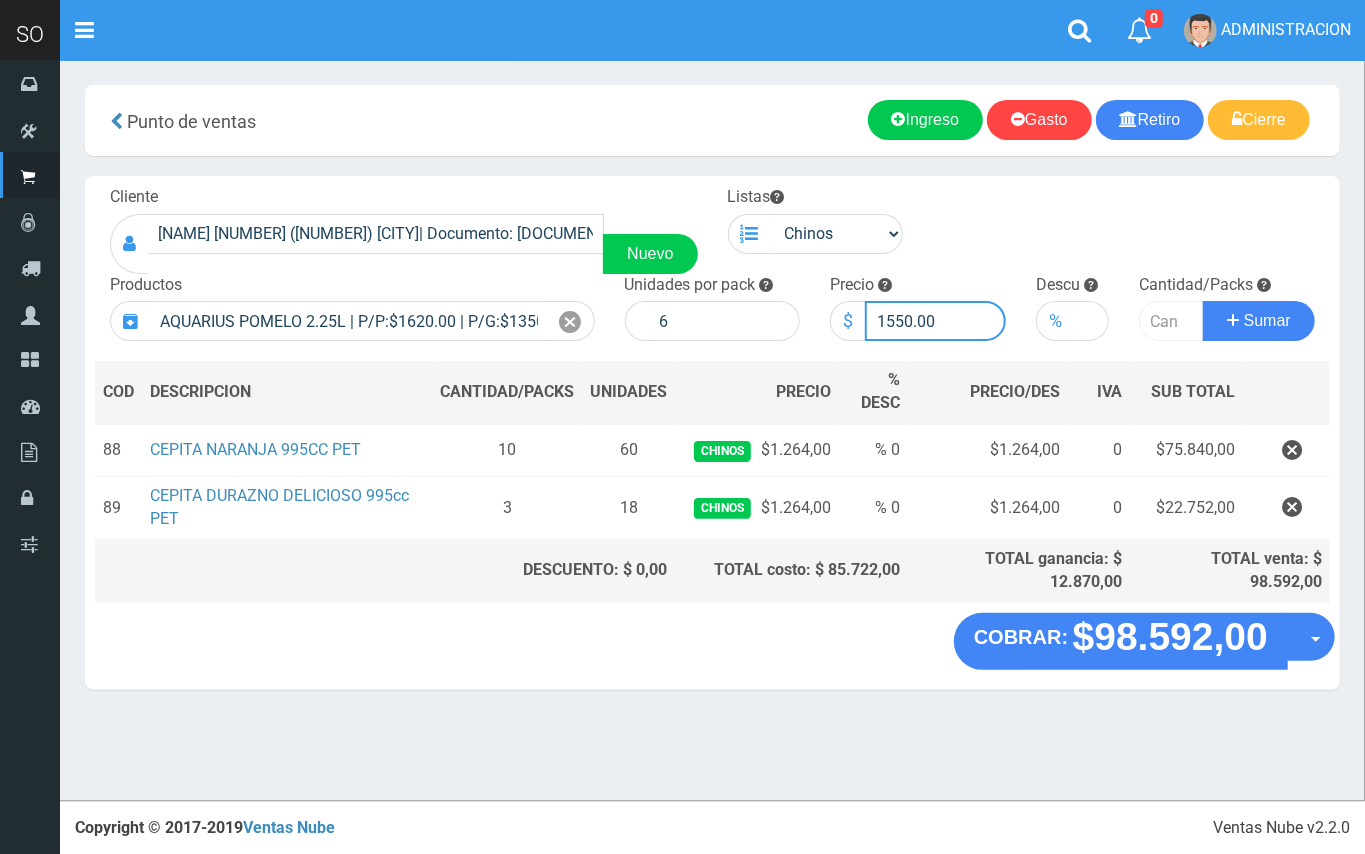 type on "1550.00" 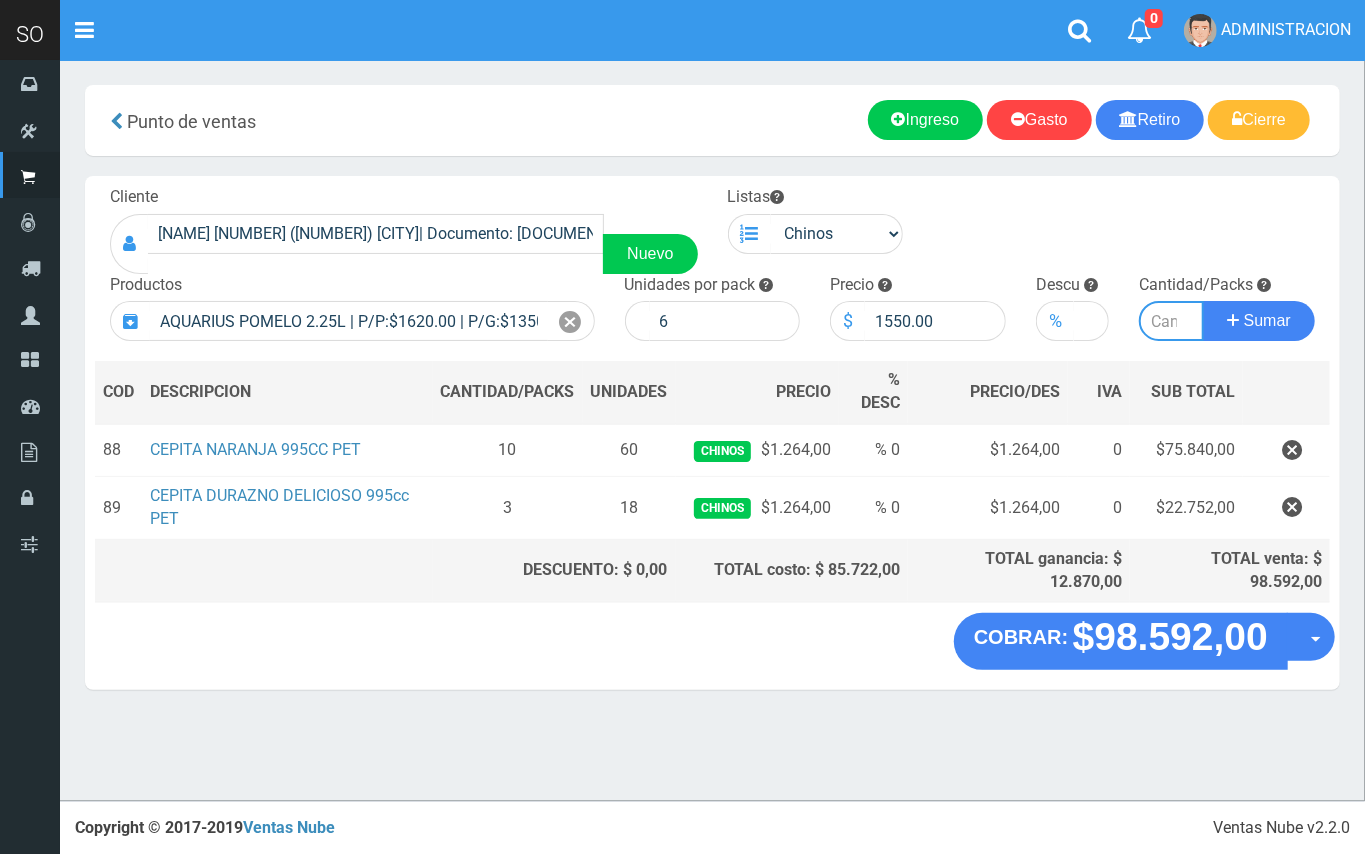 click at bounding box center (1171, 321) 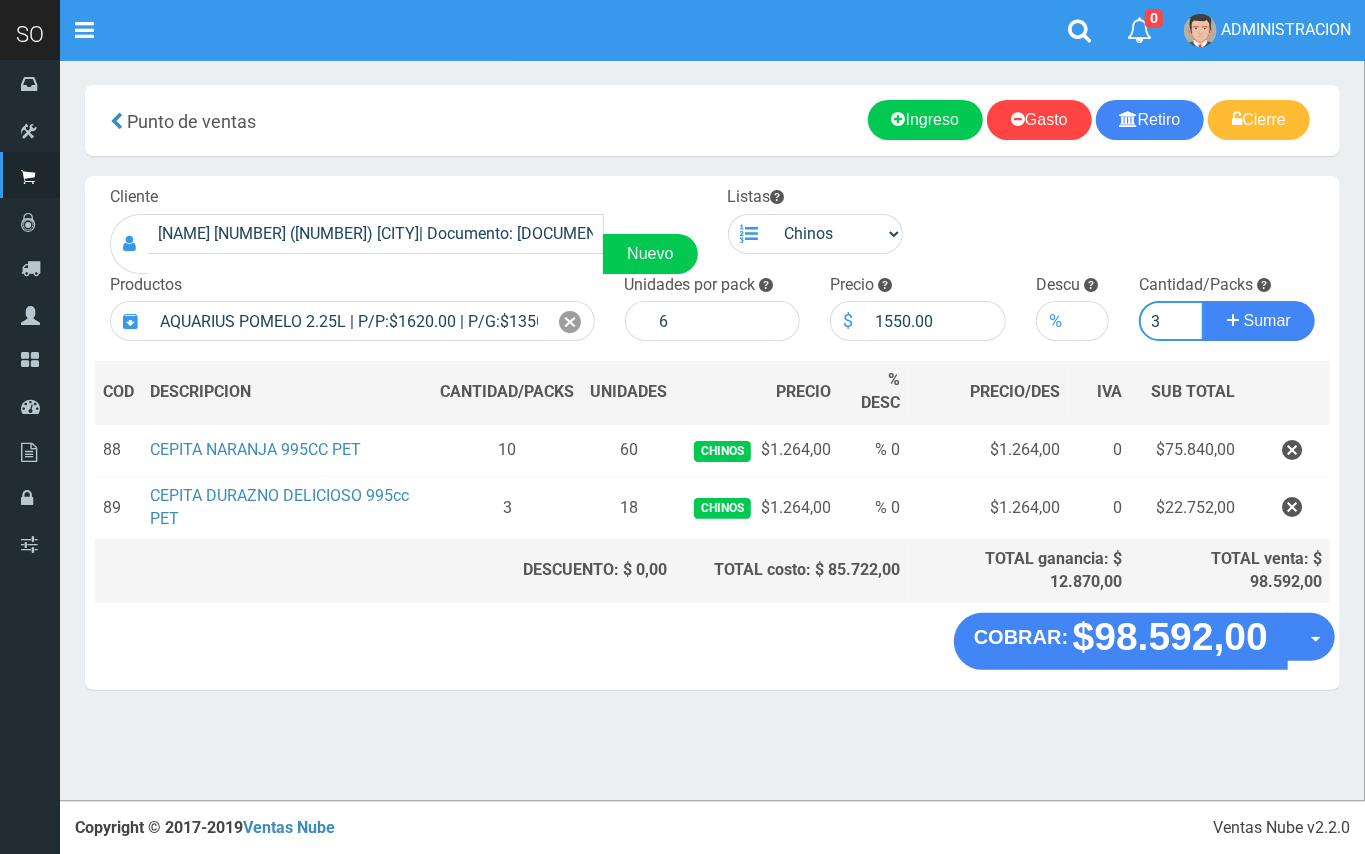 type on "3" 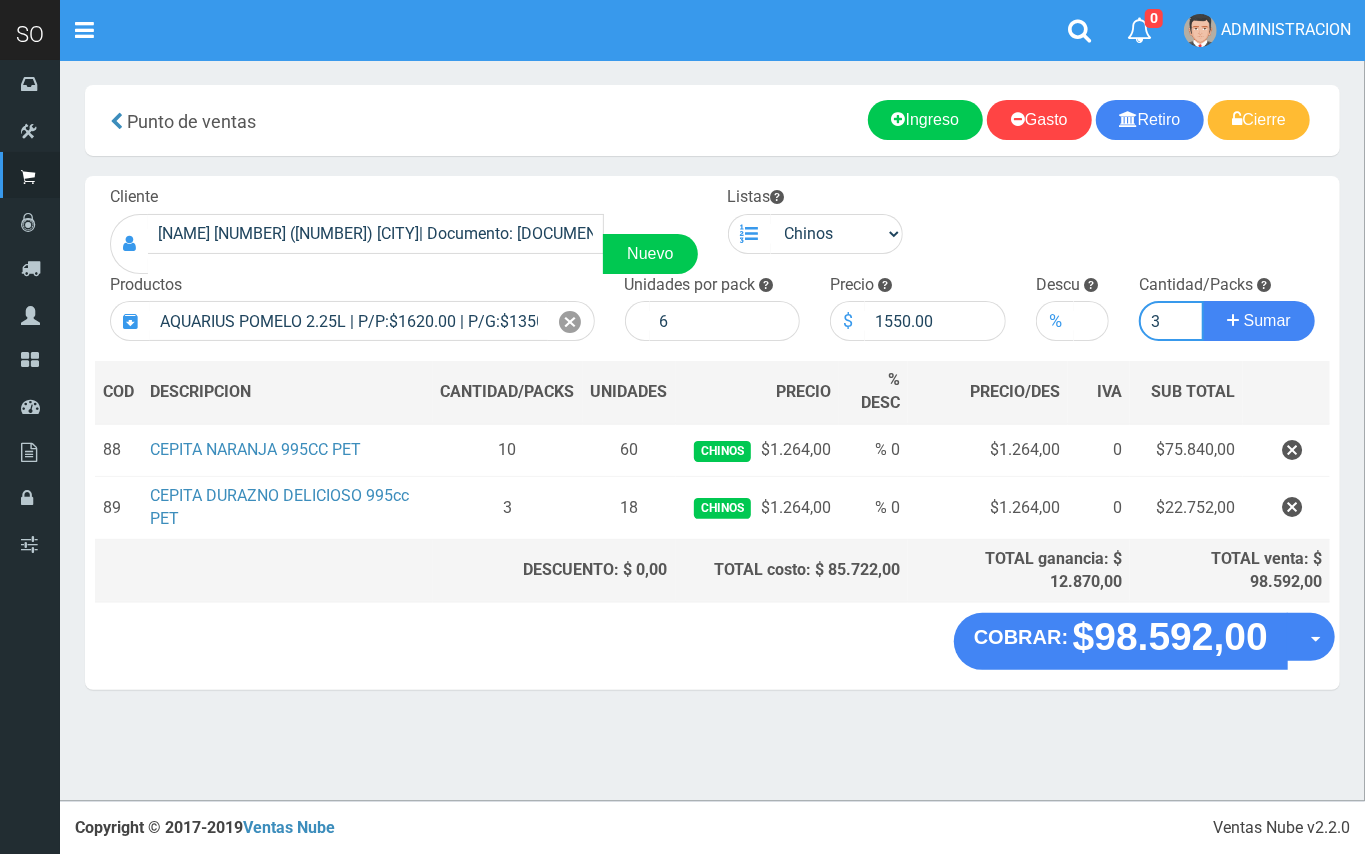click on "Sumar" at bounding box center (1259, 321) 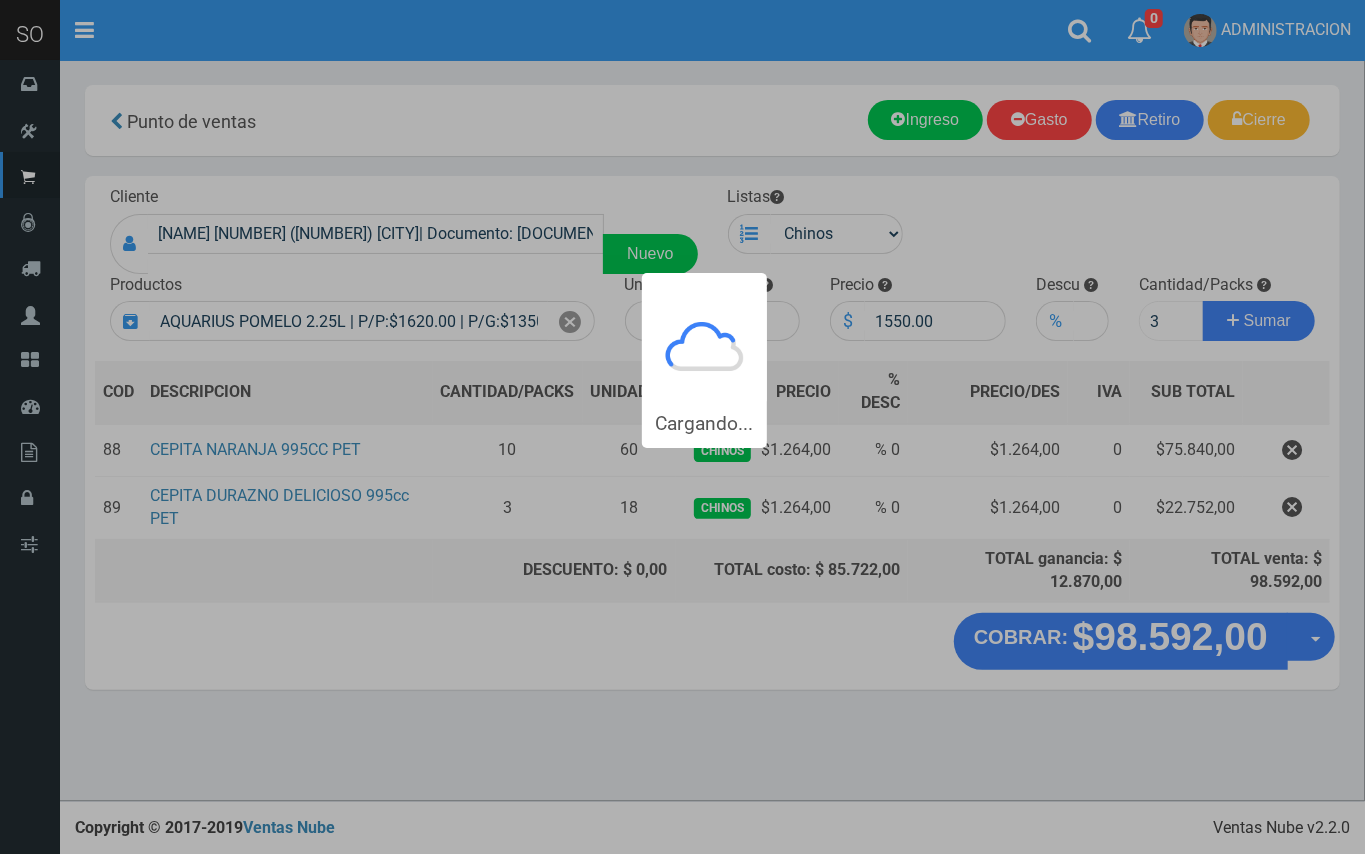 type 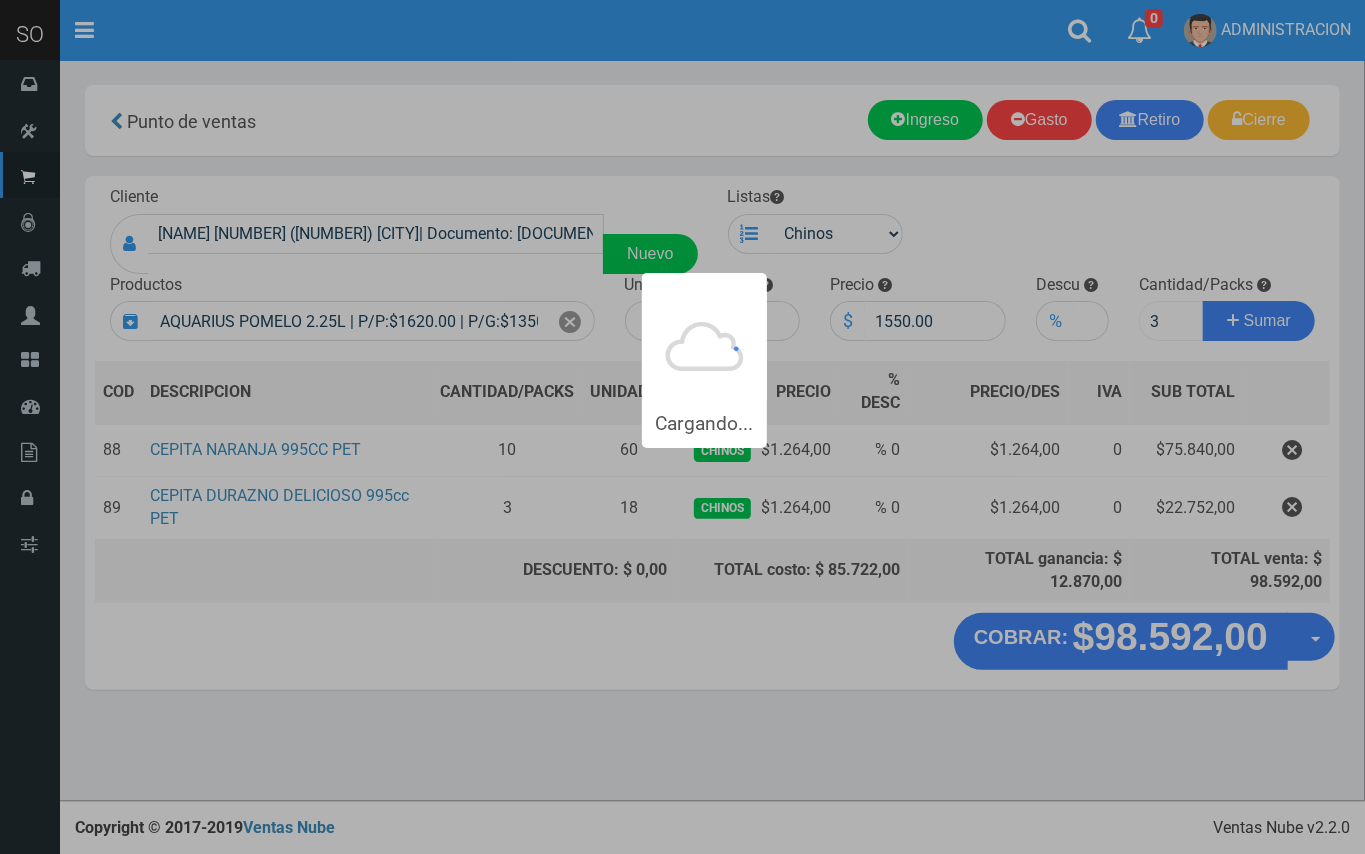 type 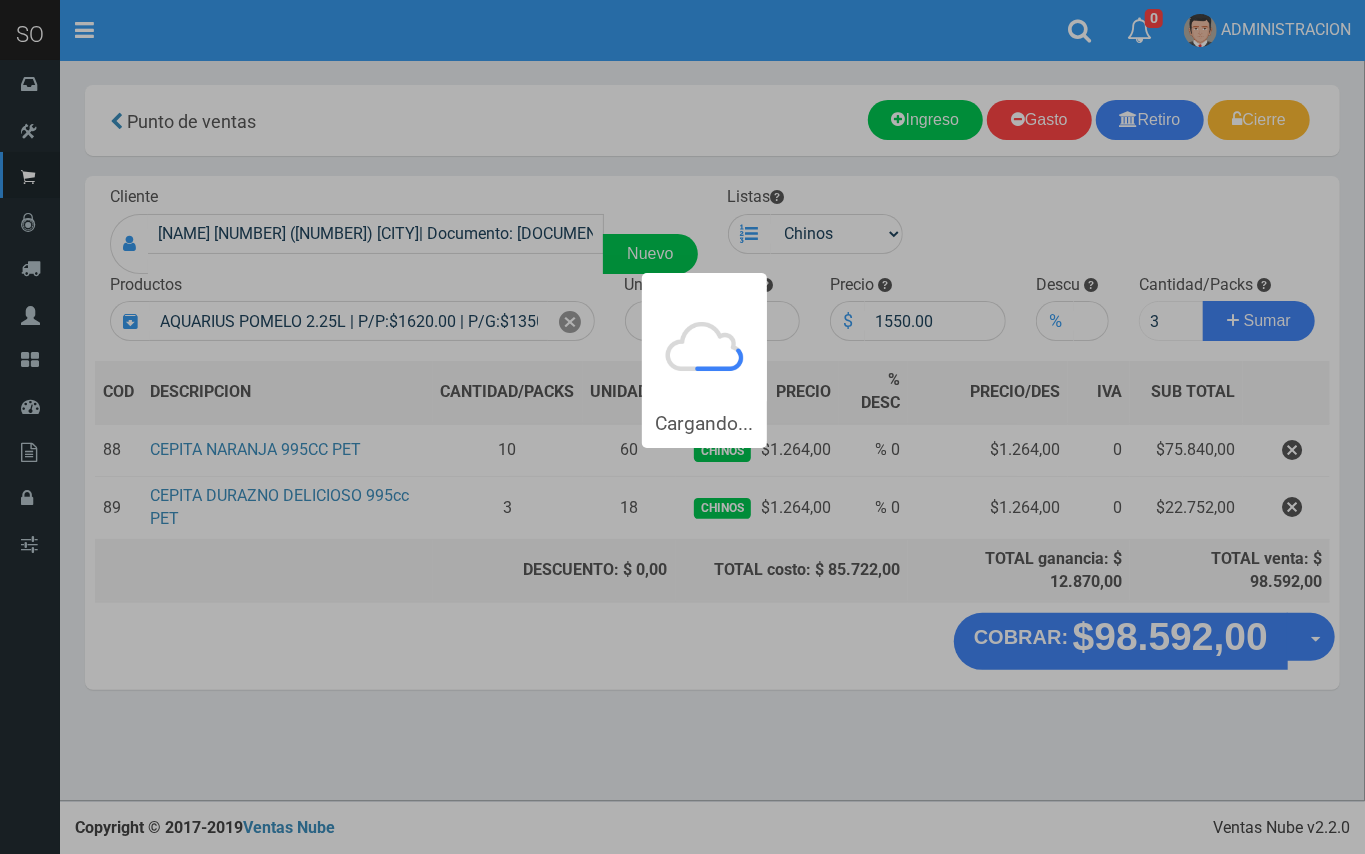 type 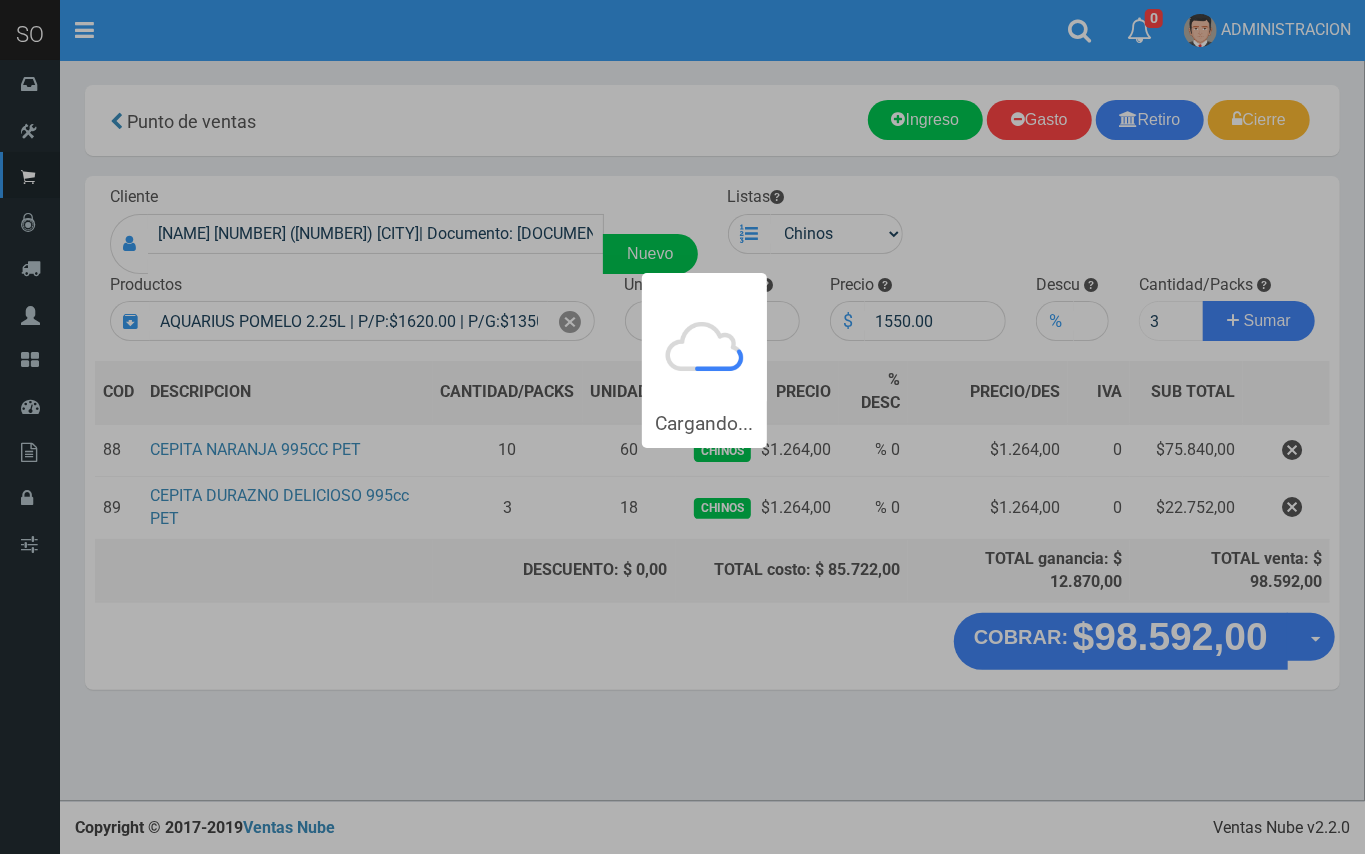 type 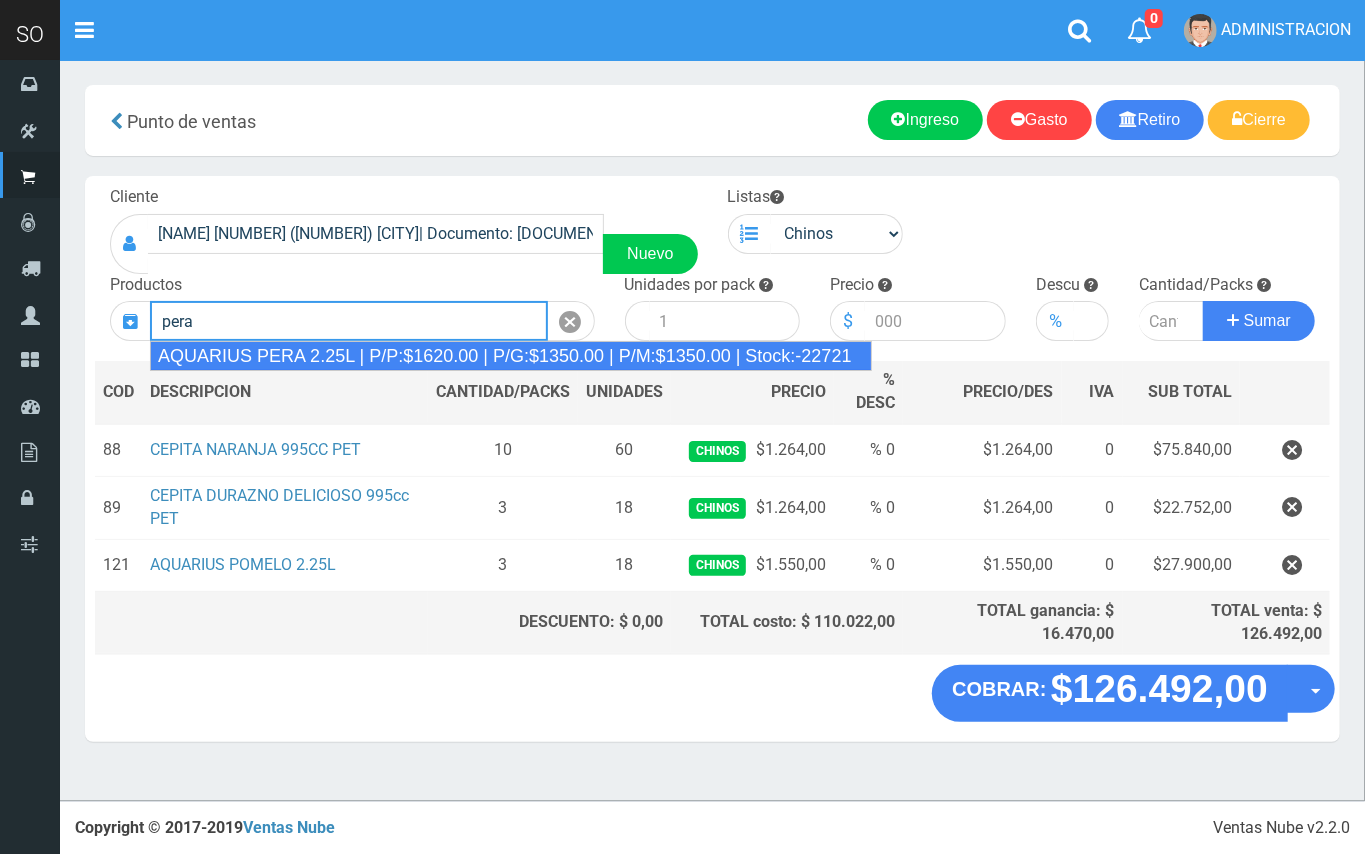 click on "AQUARIUS PERA 2.25L | P/P:$1620.00 | P/G:$1350.00 | P/M:$1350.00 | Stock:-22721" at bounding box center (511, 356) 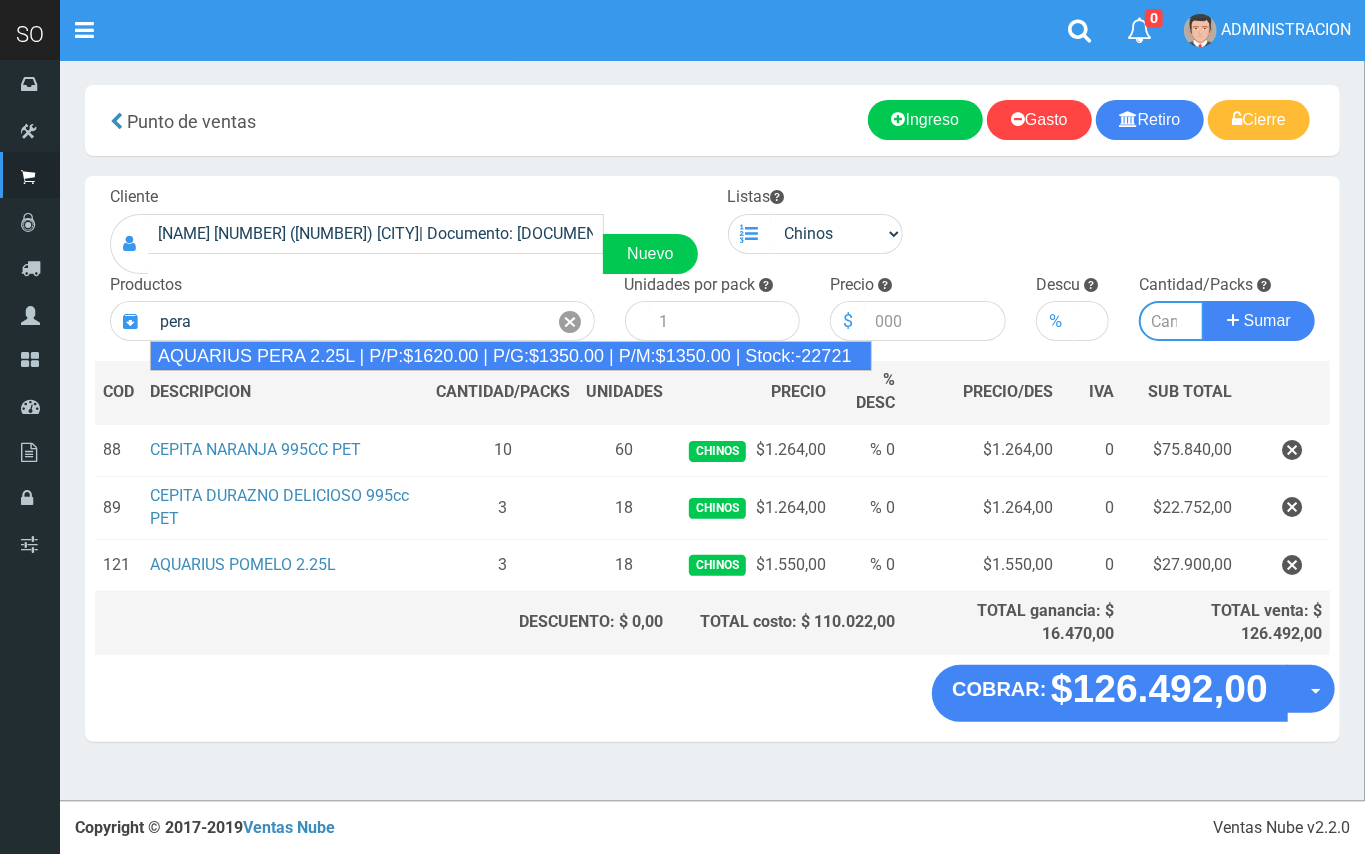 type on "AQUARIUS PERA 2.25L | P/P:$1620.00 | P/G:$1350.00 | P/M:$1350.00 | Stock:-22721" 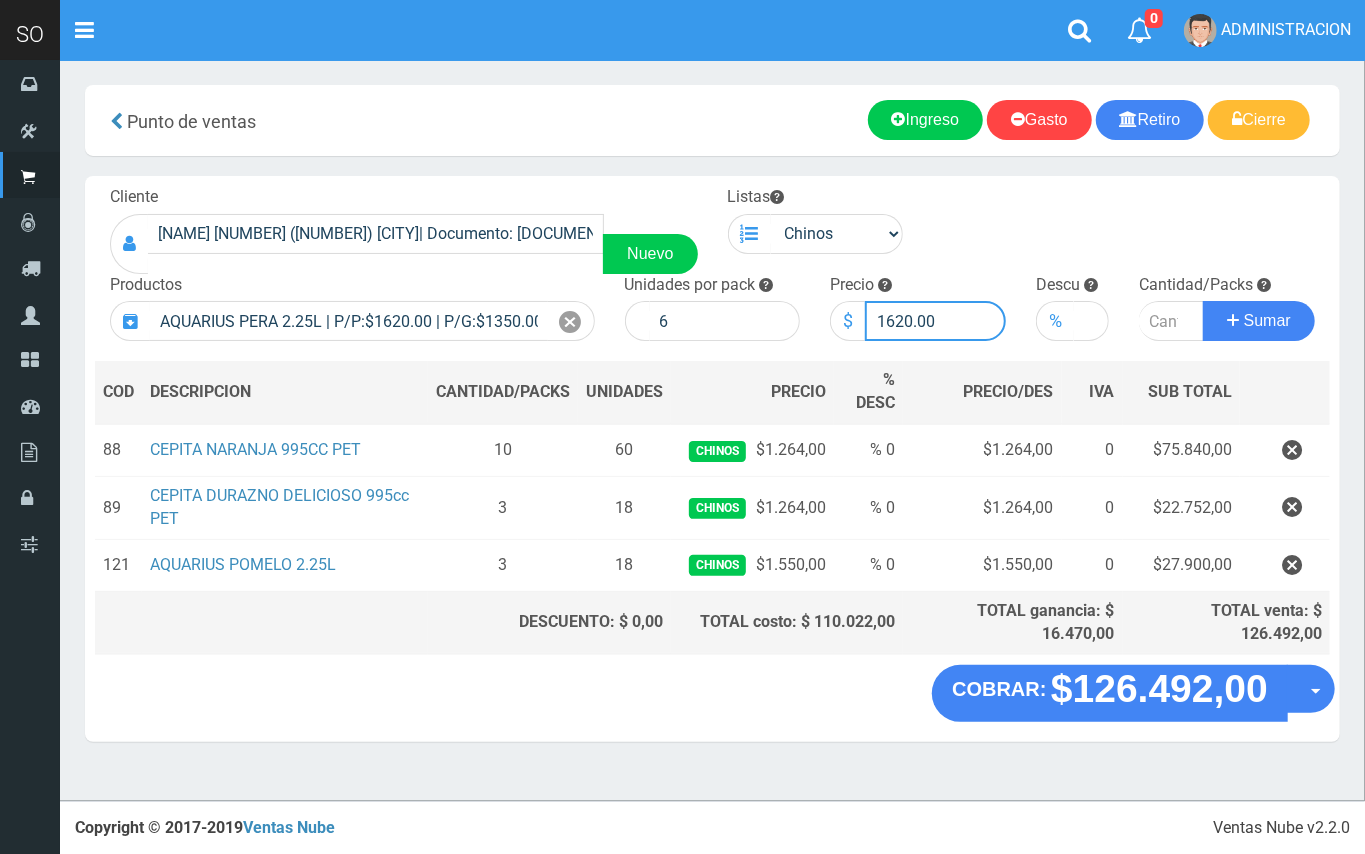 drag, startPoint x: 909, startPoint y: 317, endPoint x: 888, endPoint y: 317, distance: 21 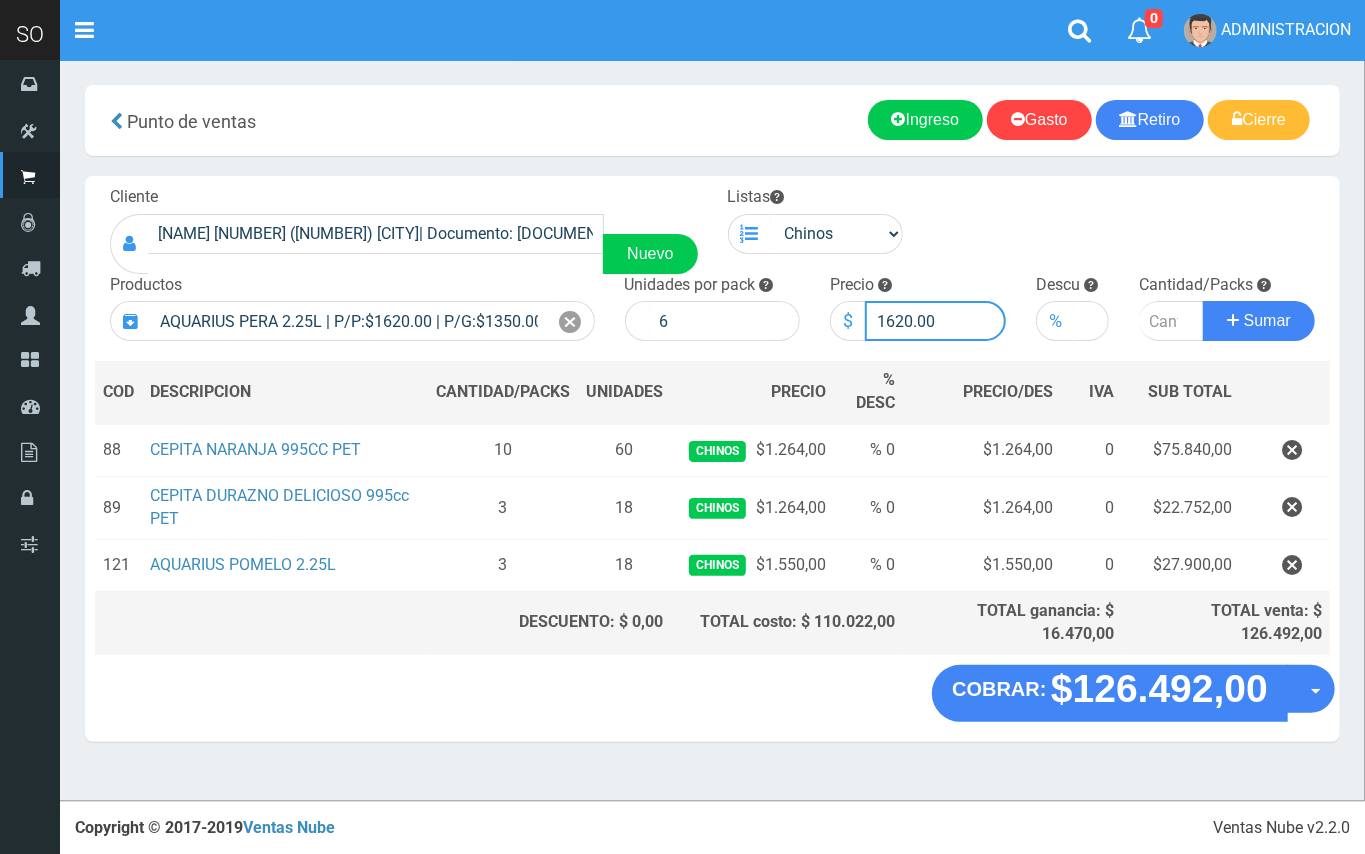 click on "1620.00" at bounding box center [935, 321] 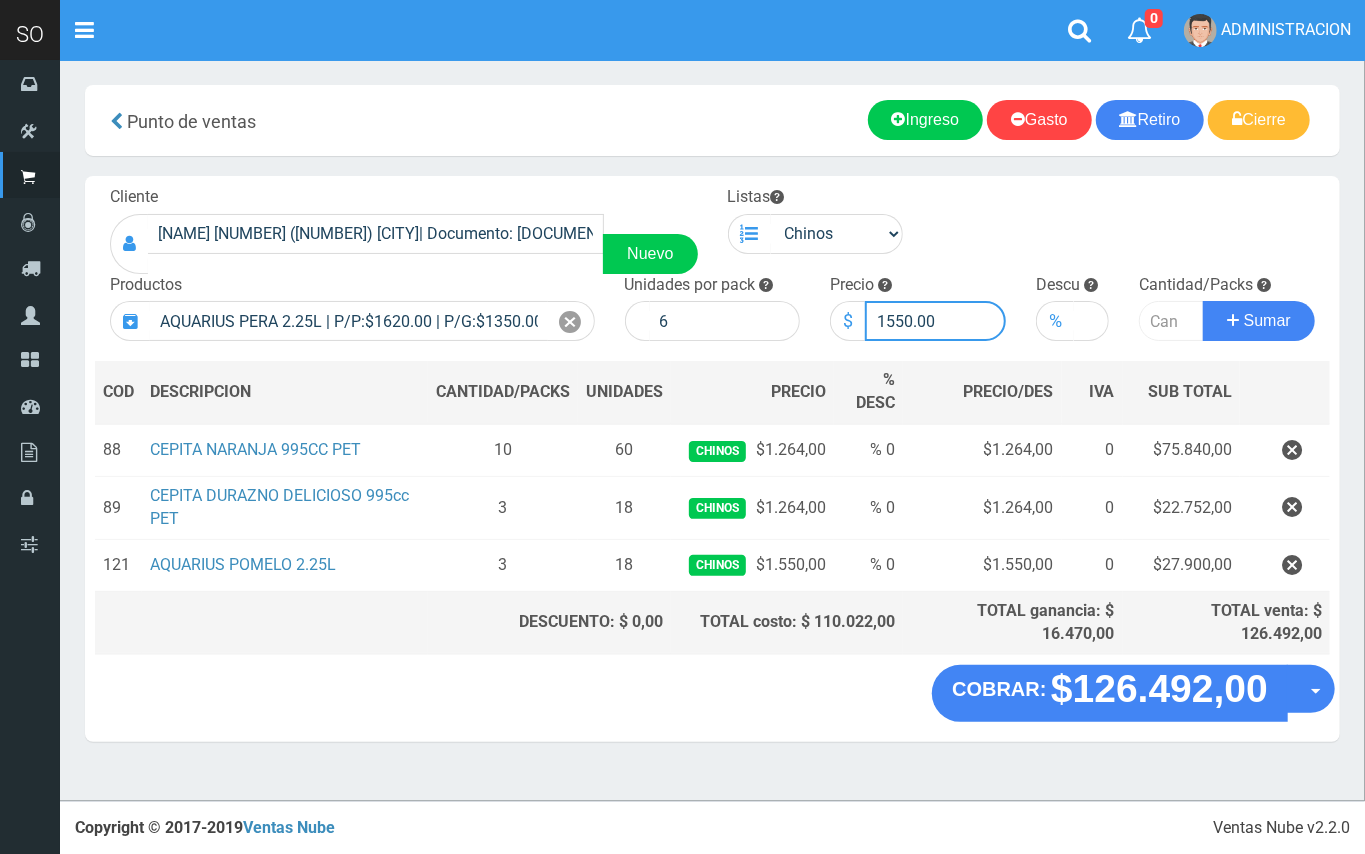 type on "1550.00" 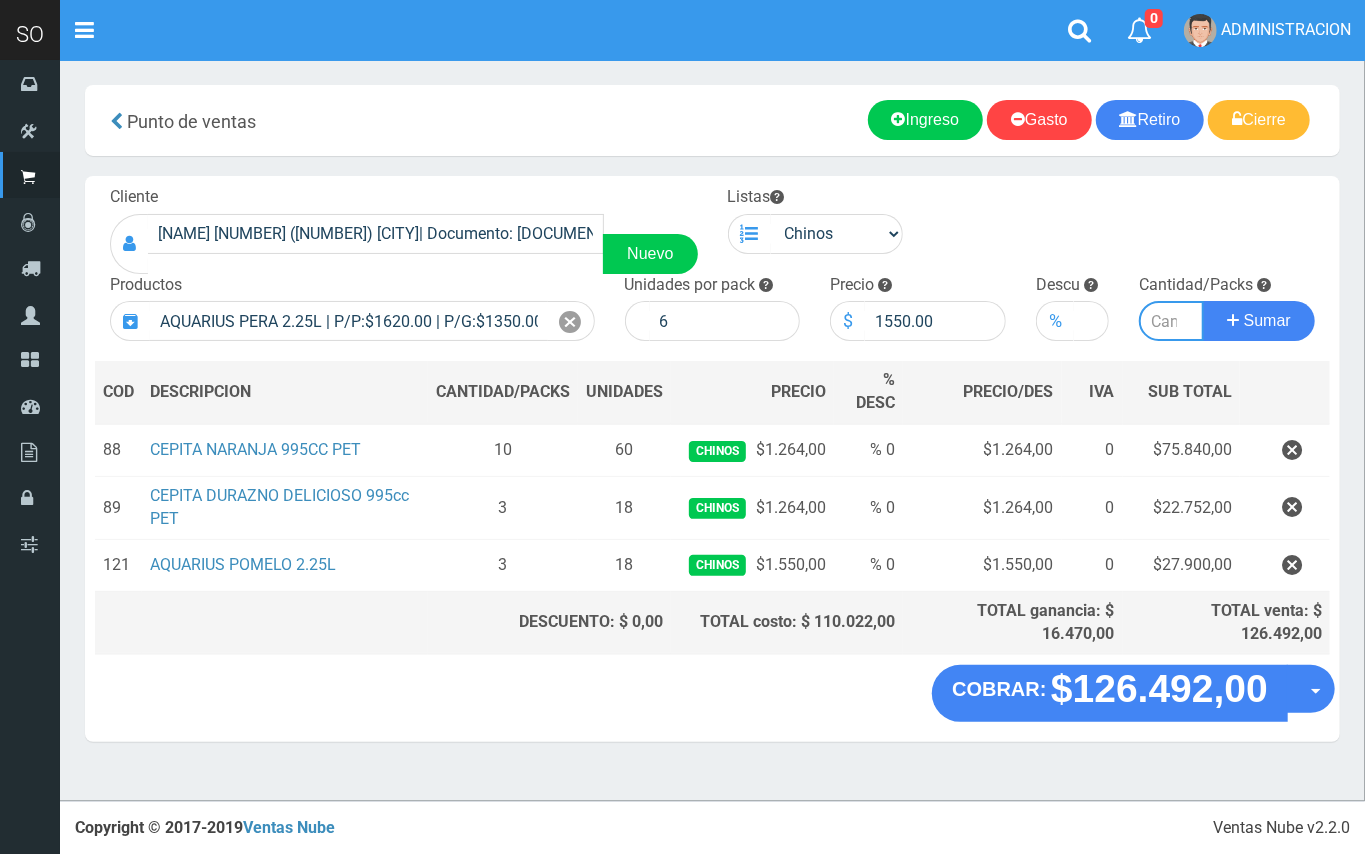 click at bounding box center [1171, 321] 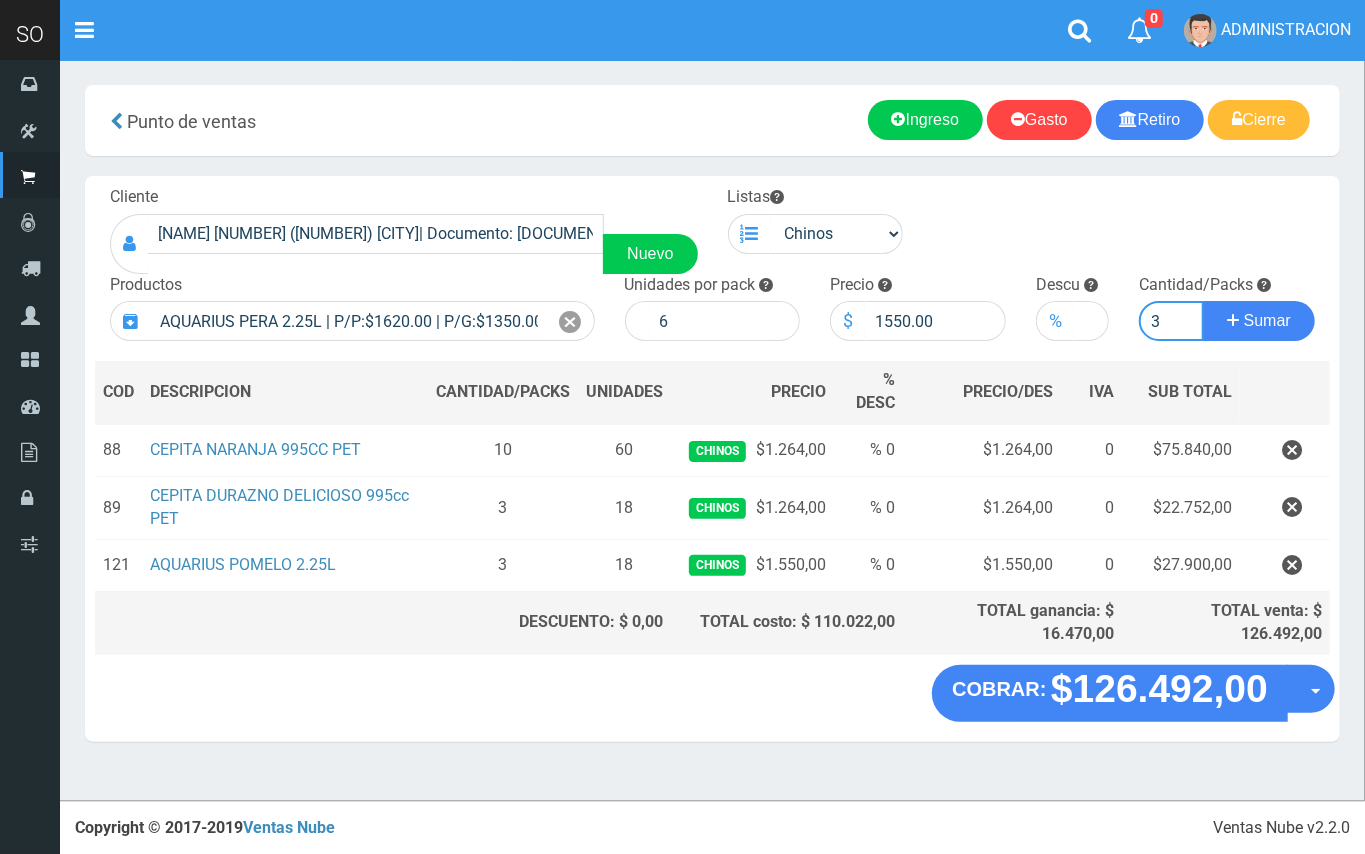 type on "3" 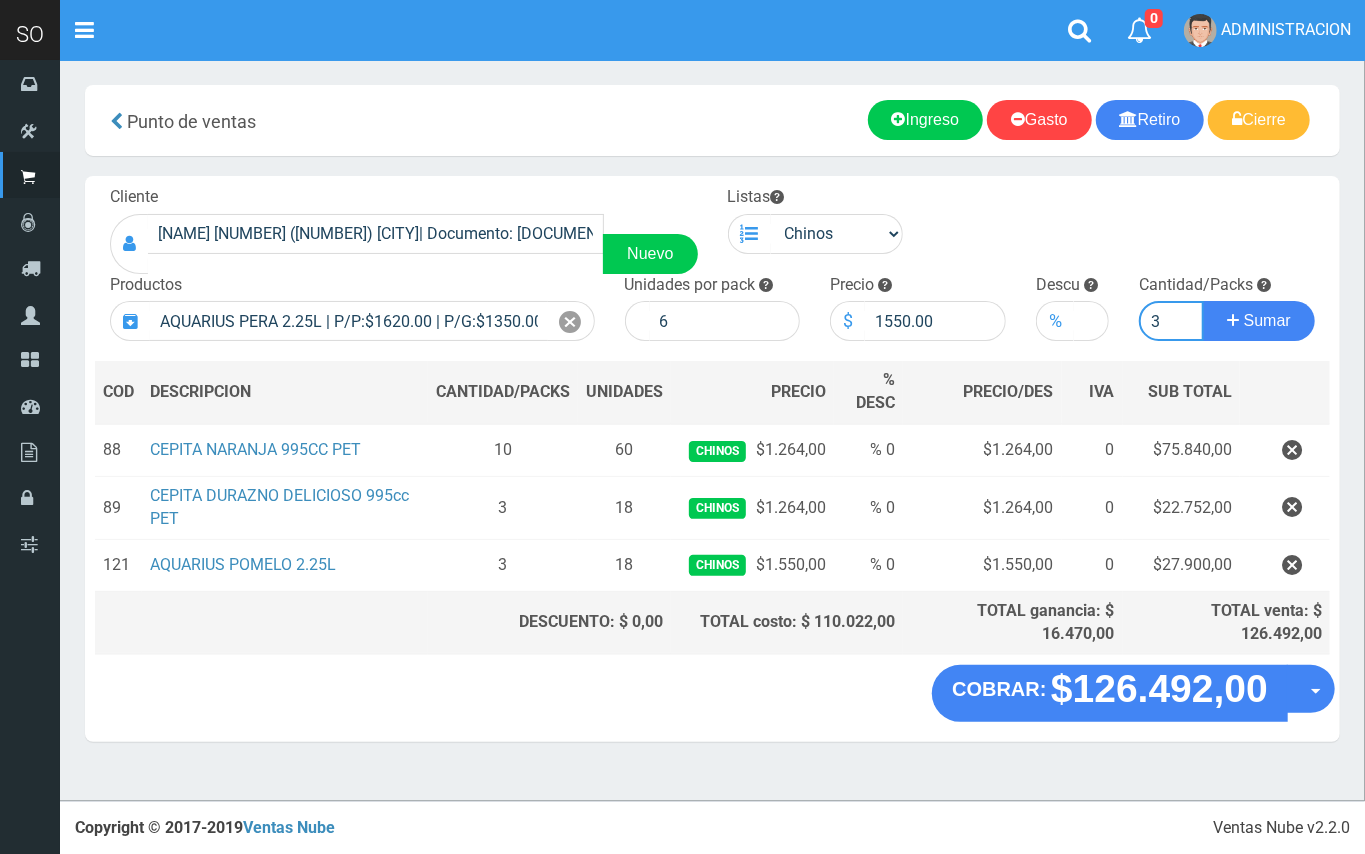 click on "Sumar" at bounding box center (1259, 321) 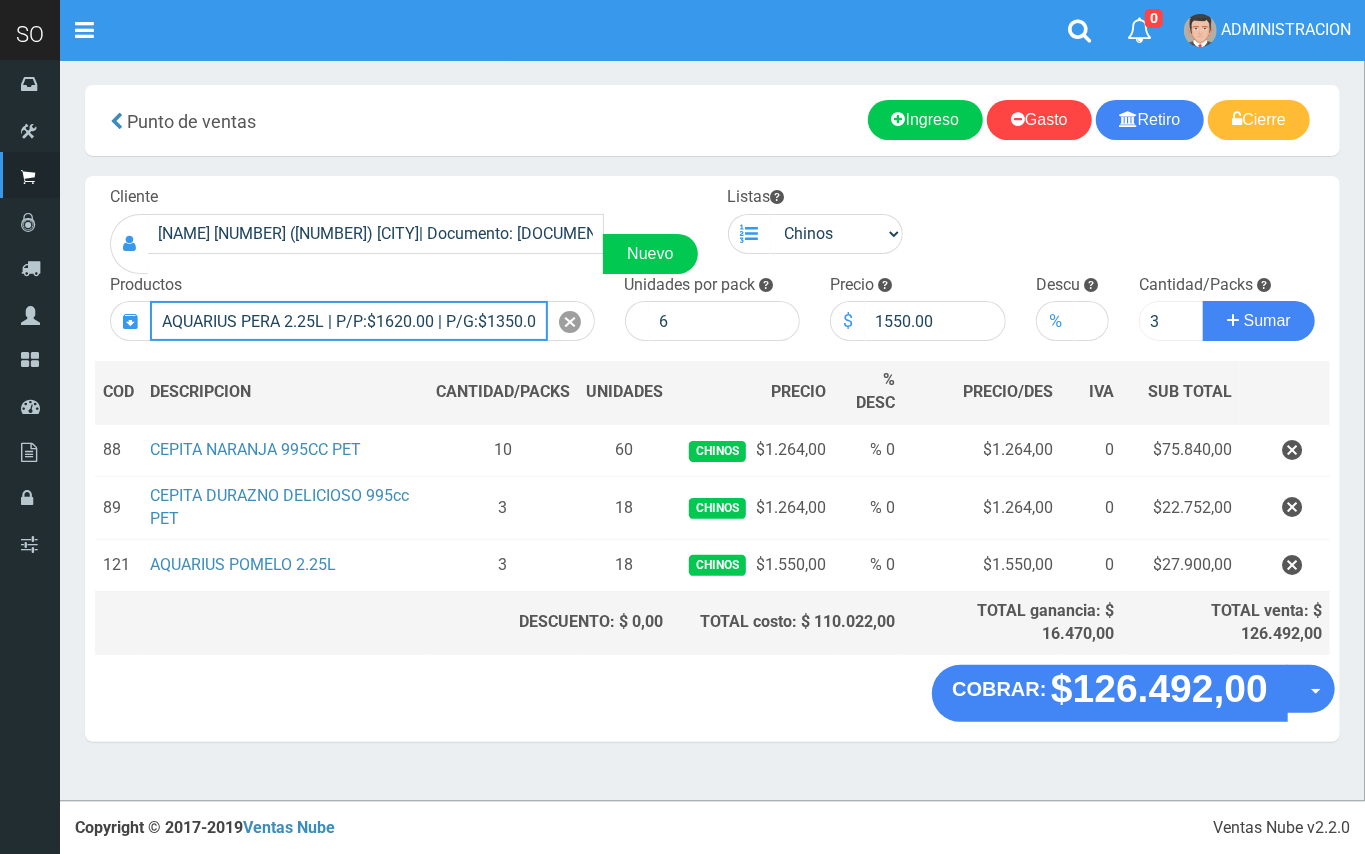 type 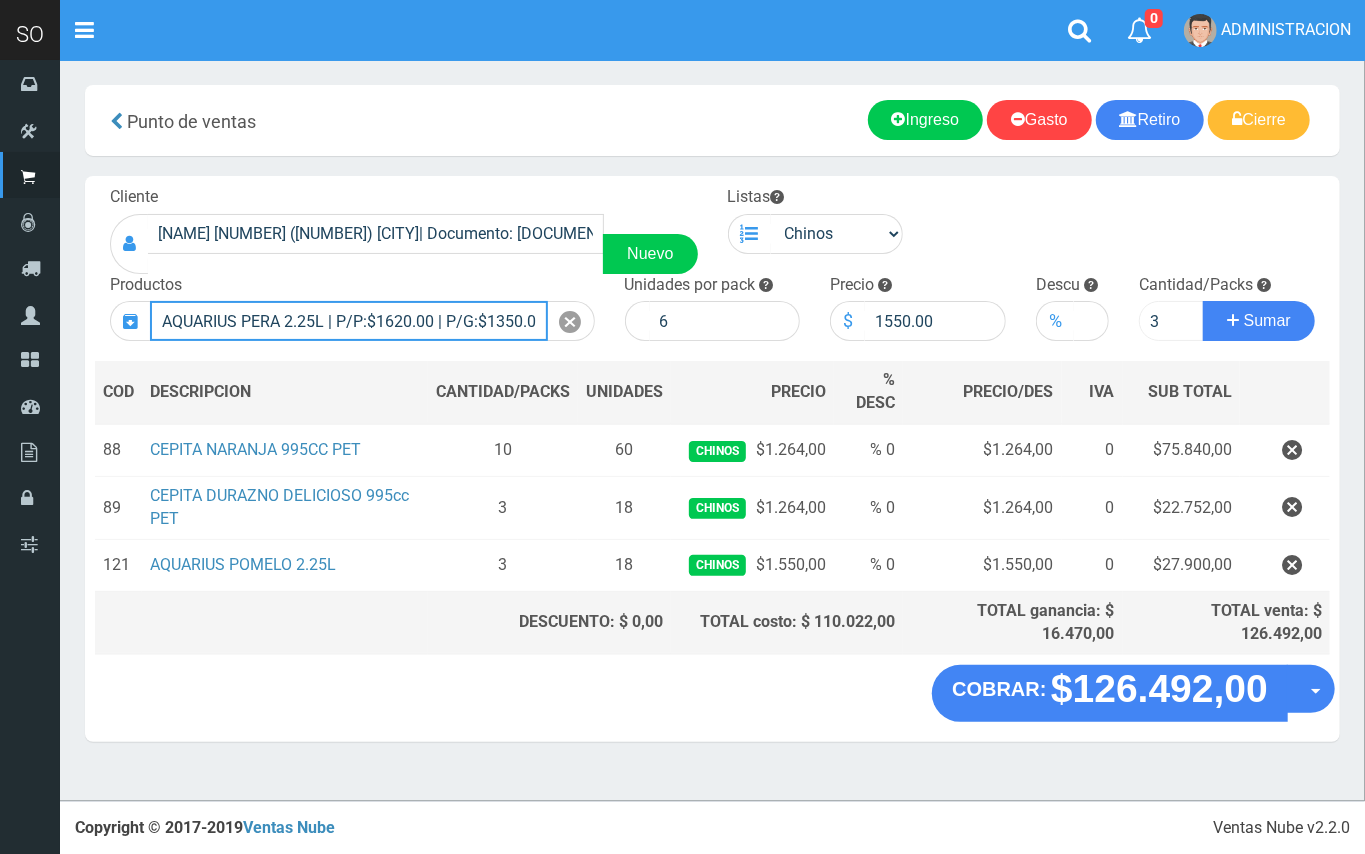 type 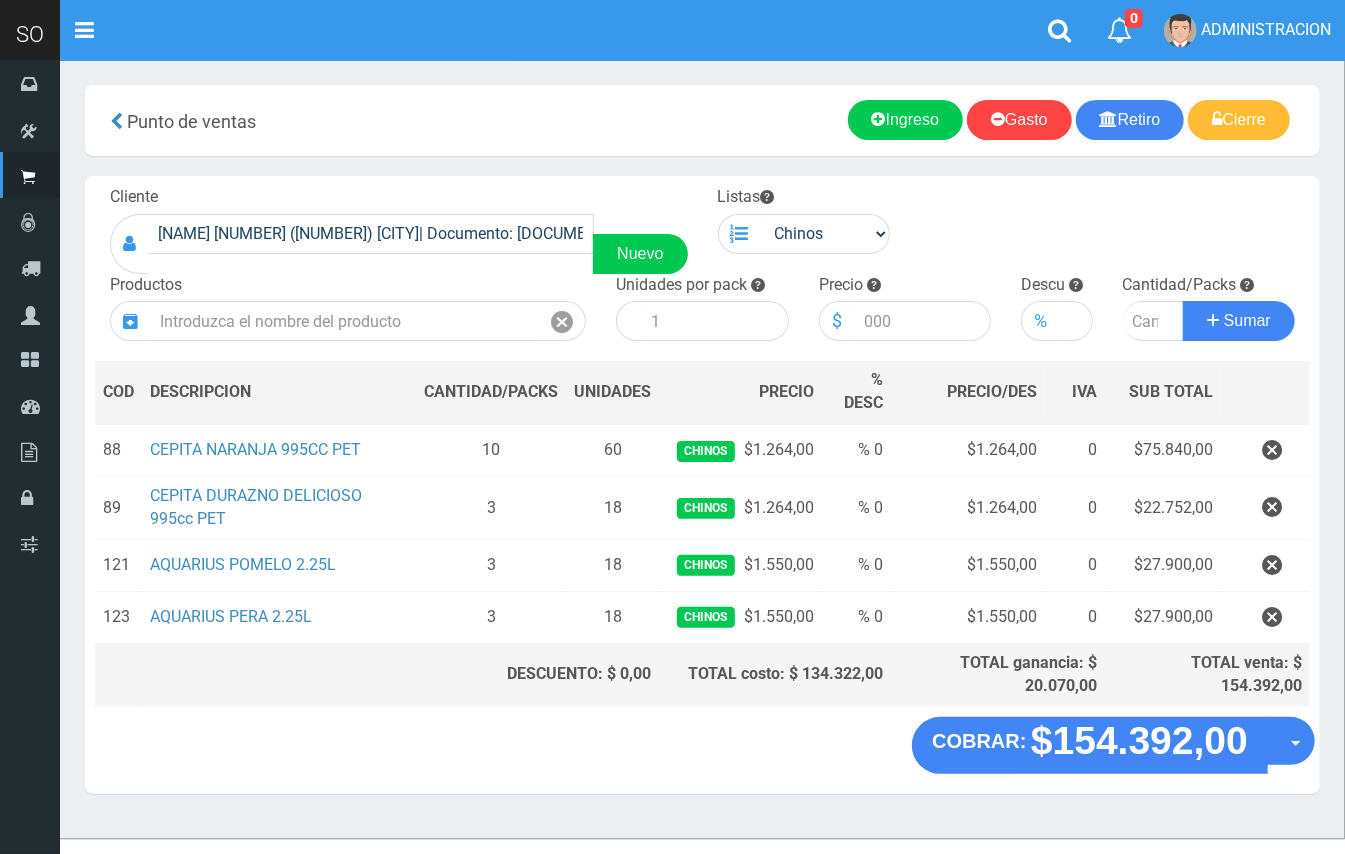 drag, startPoint x: 1364, startPoint y: 633, endPoint x: 1314, endPoint y: 720, distance: 100.344406 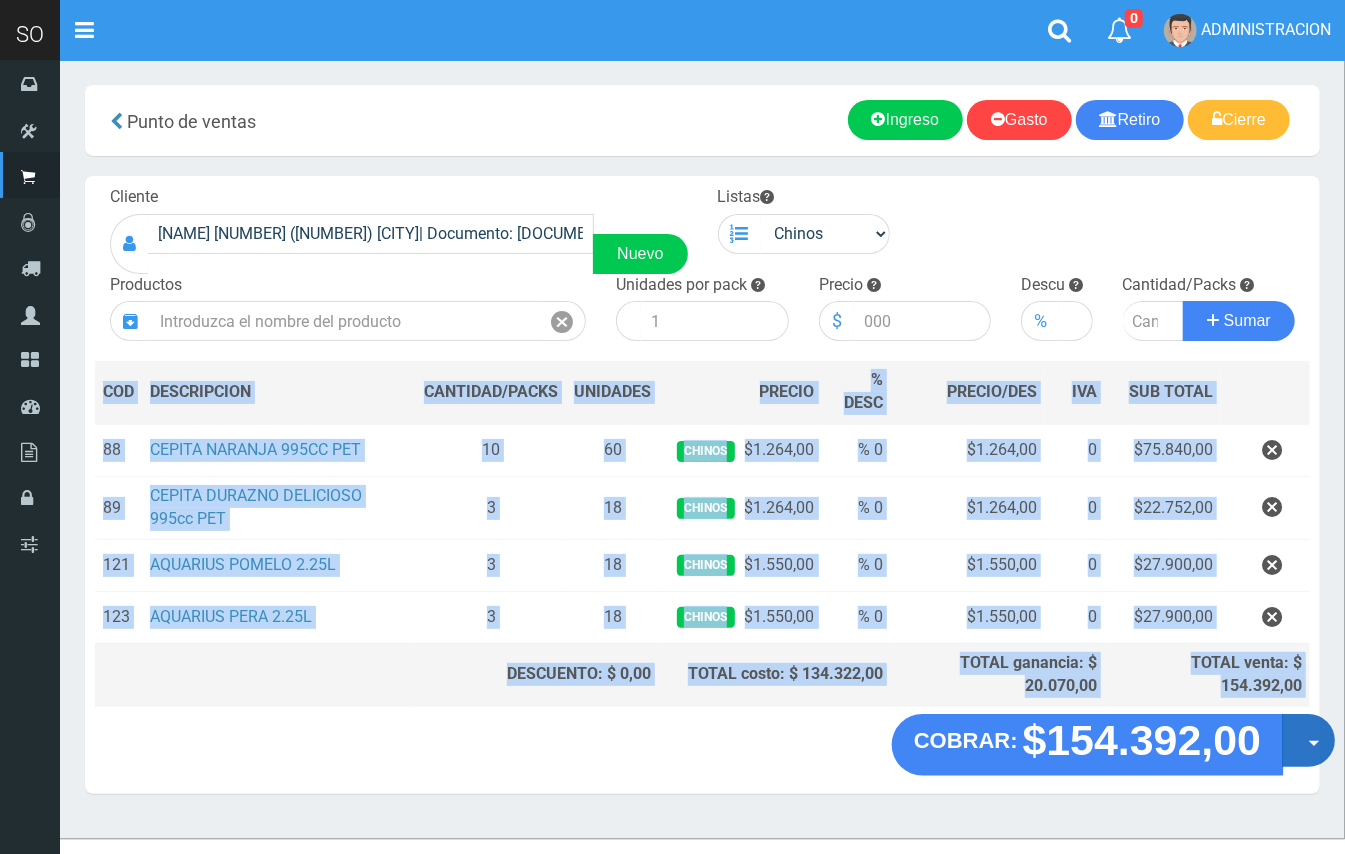 click on "Opciones" at bounding box center [1308, 741] 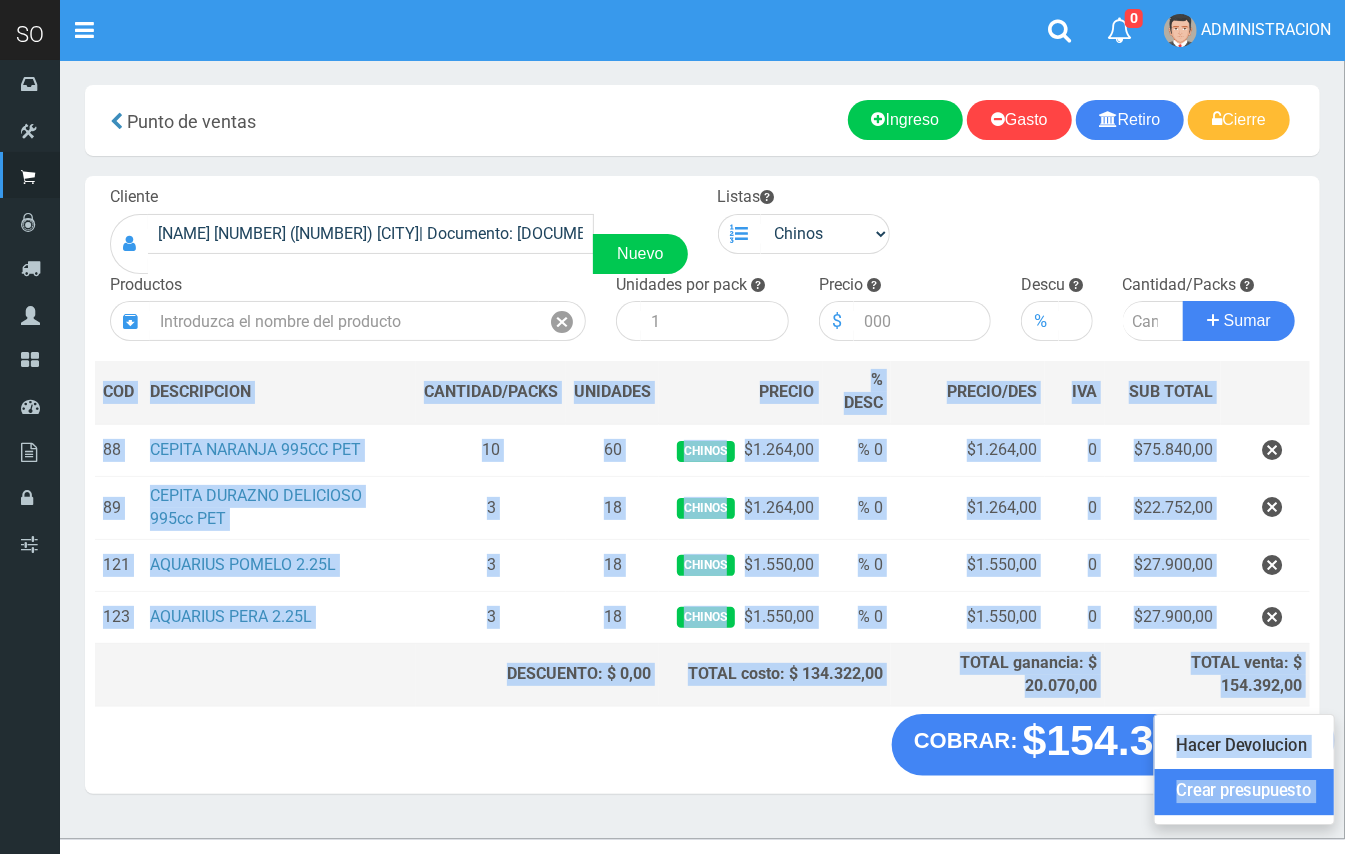 click on "Crear presupuesto" at bounding box center [1244, 793] 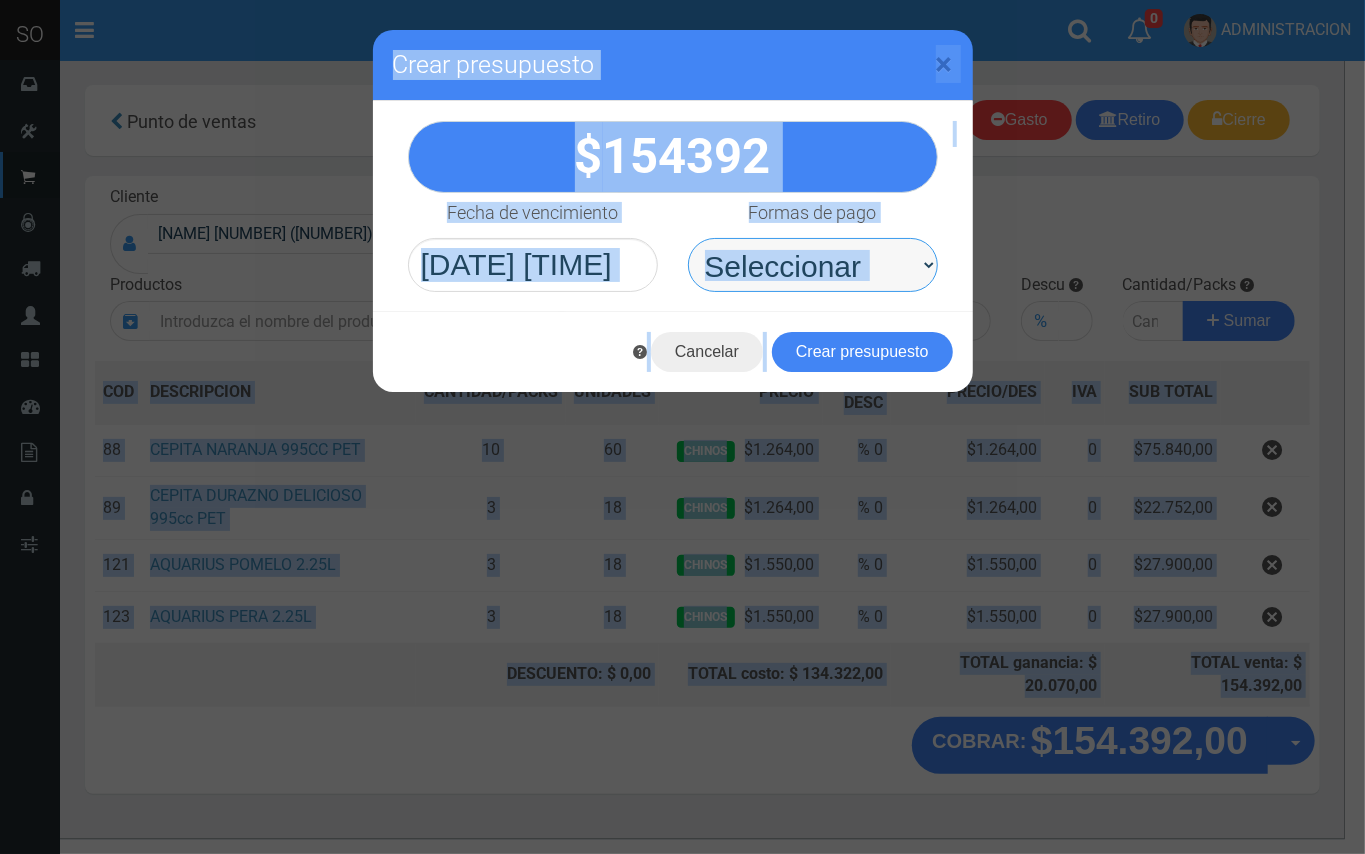 click on "Seleccionar
Efectivo
Tarjeta de Crédito
Depósito
Débito" at bounding box center (813, 265) 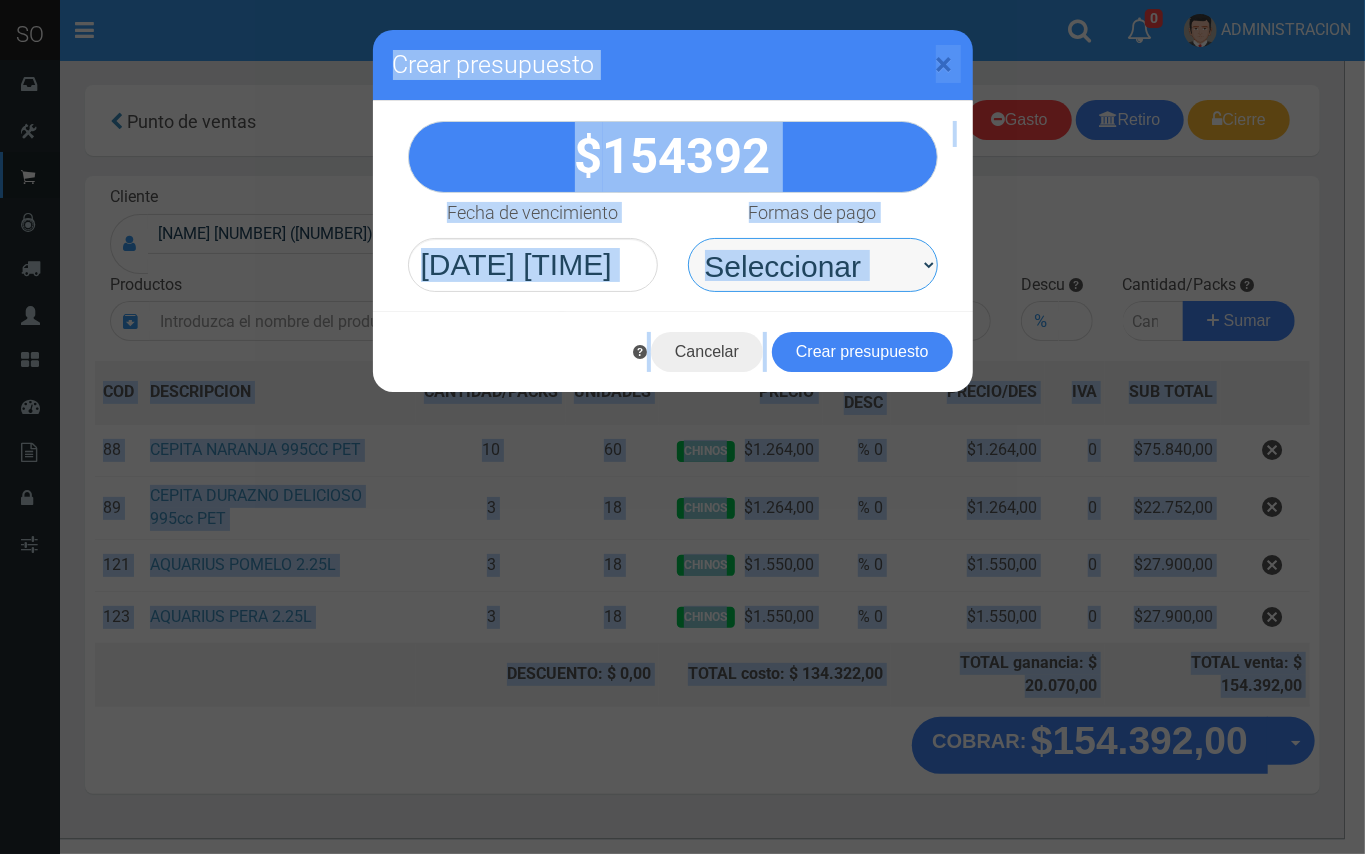 select on "Efectivo" 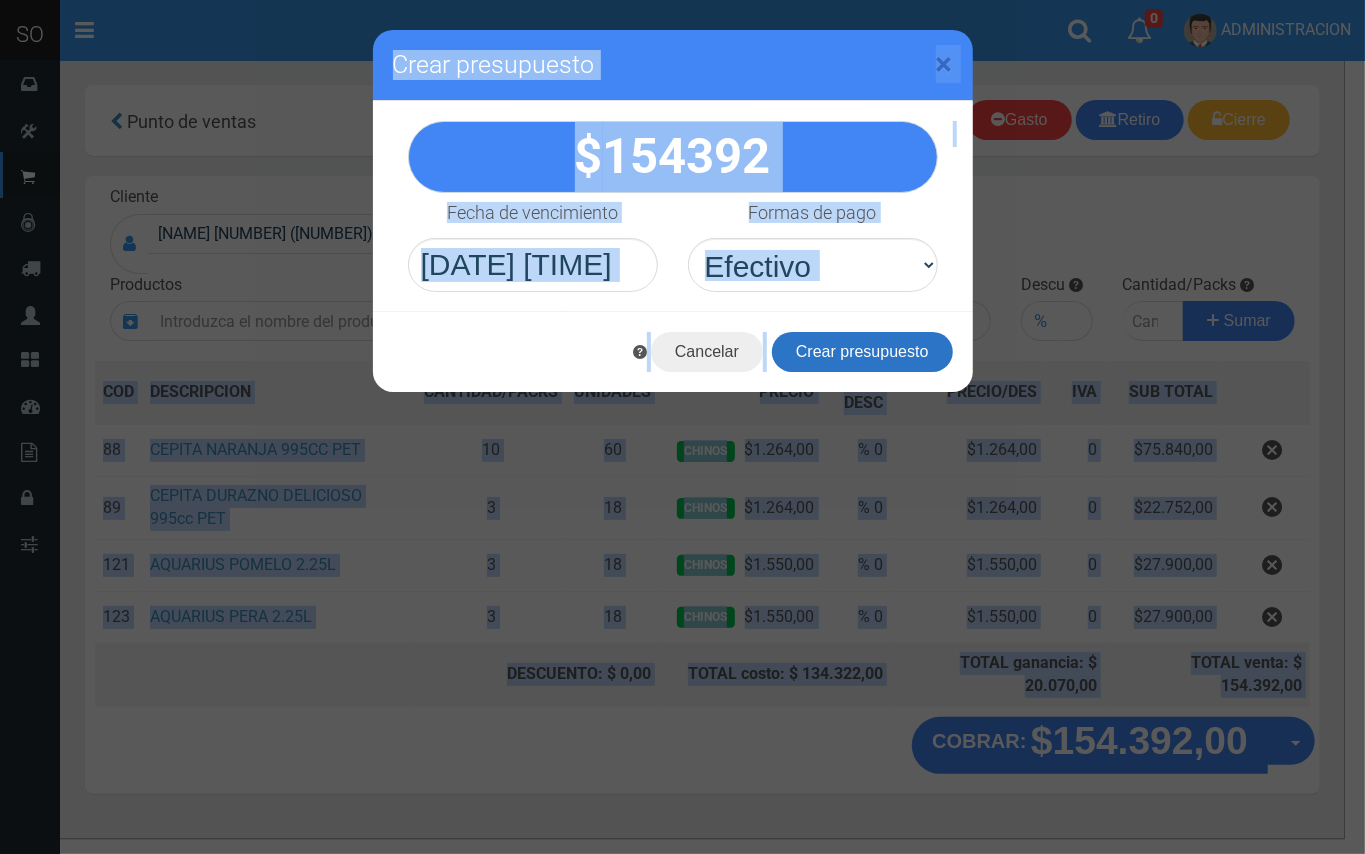 click on "Crear presupuesto" at bounding box center [862, 352] 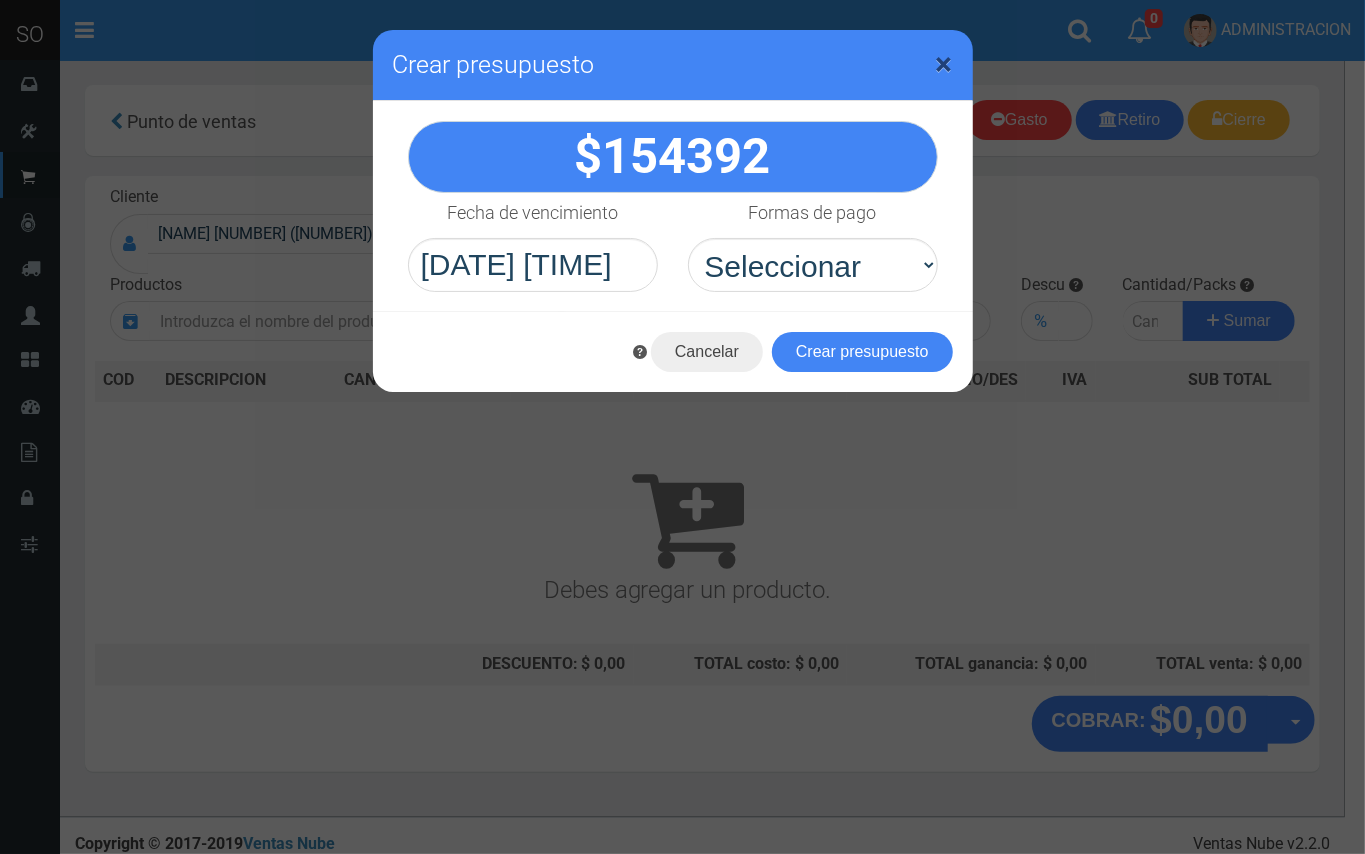 click on "×" at bounding box center (944, 64) 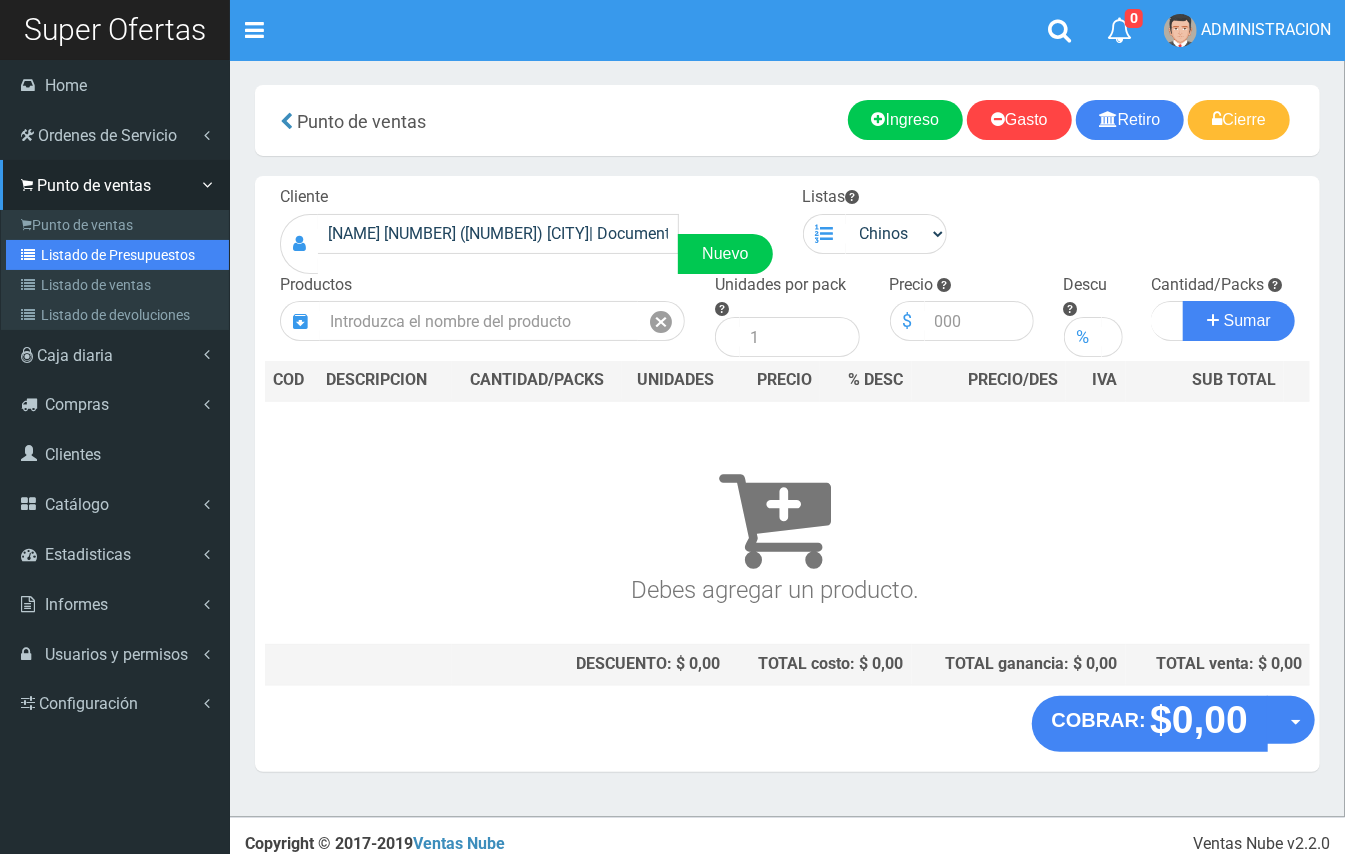 click on "Listado de Presupuestos" at bounding box center (117, 255) 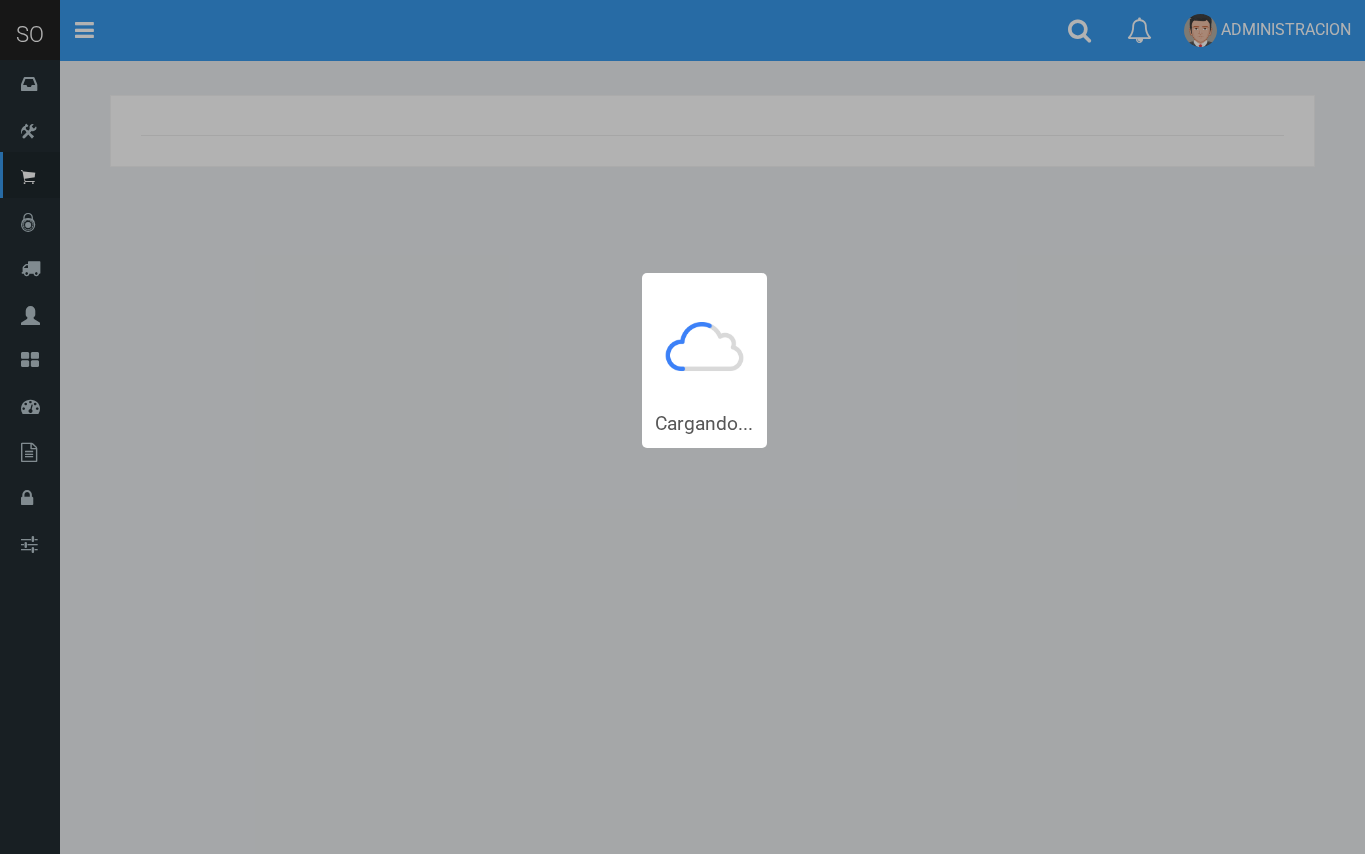 scroll, scrollTop: 0, scrollLeft: 0, axis: both 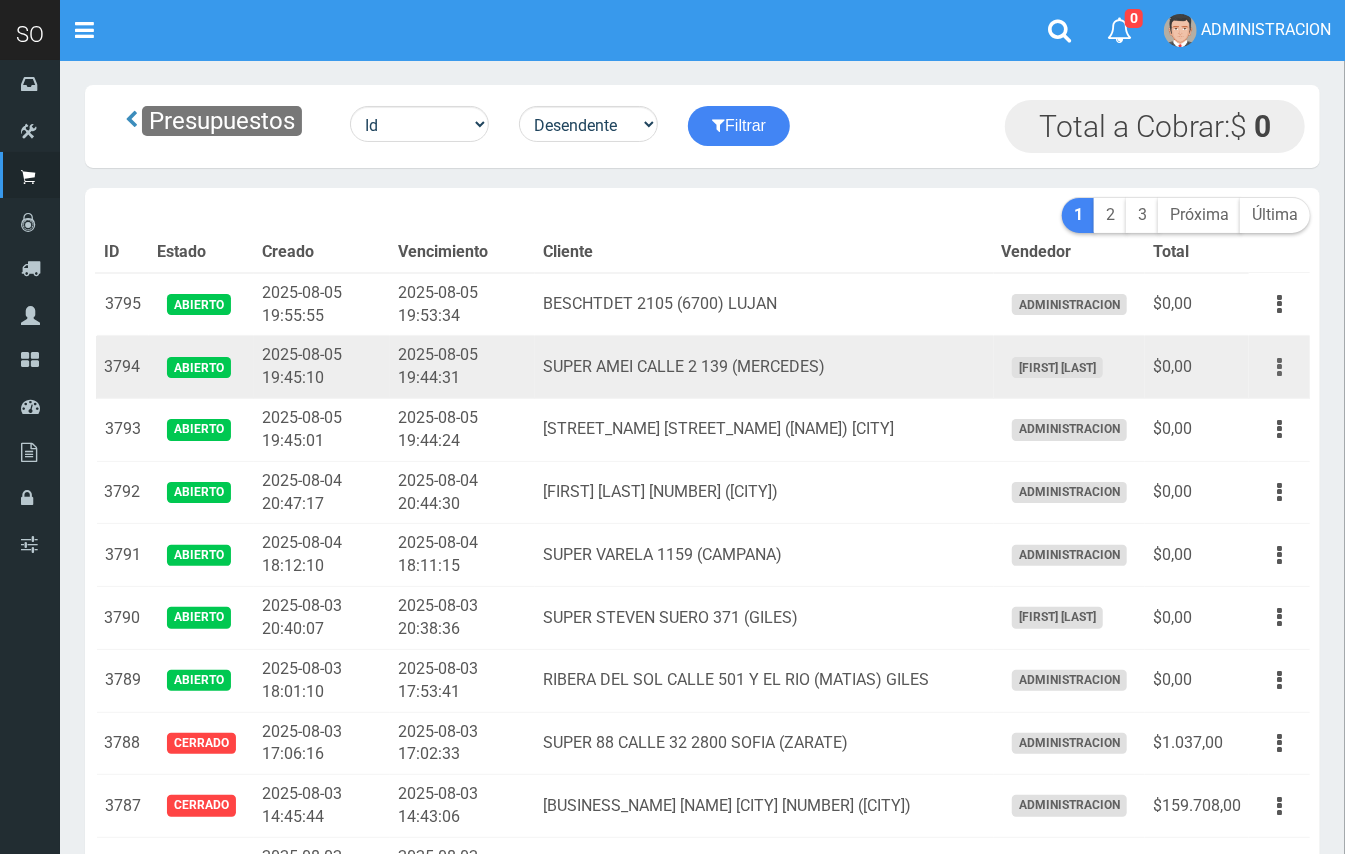 click at bounding box center (1279, 367) 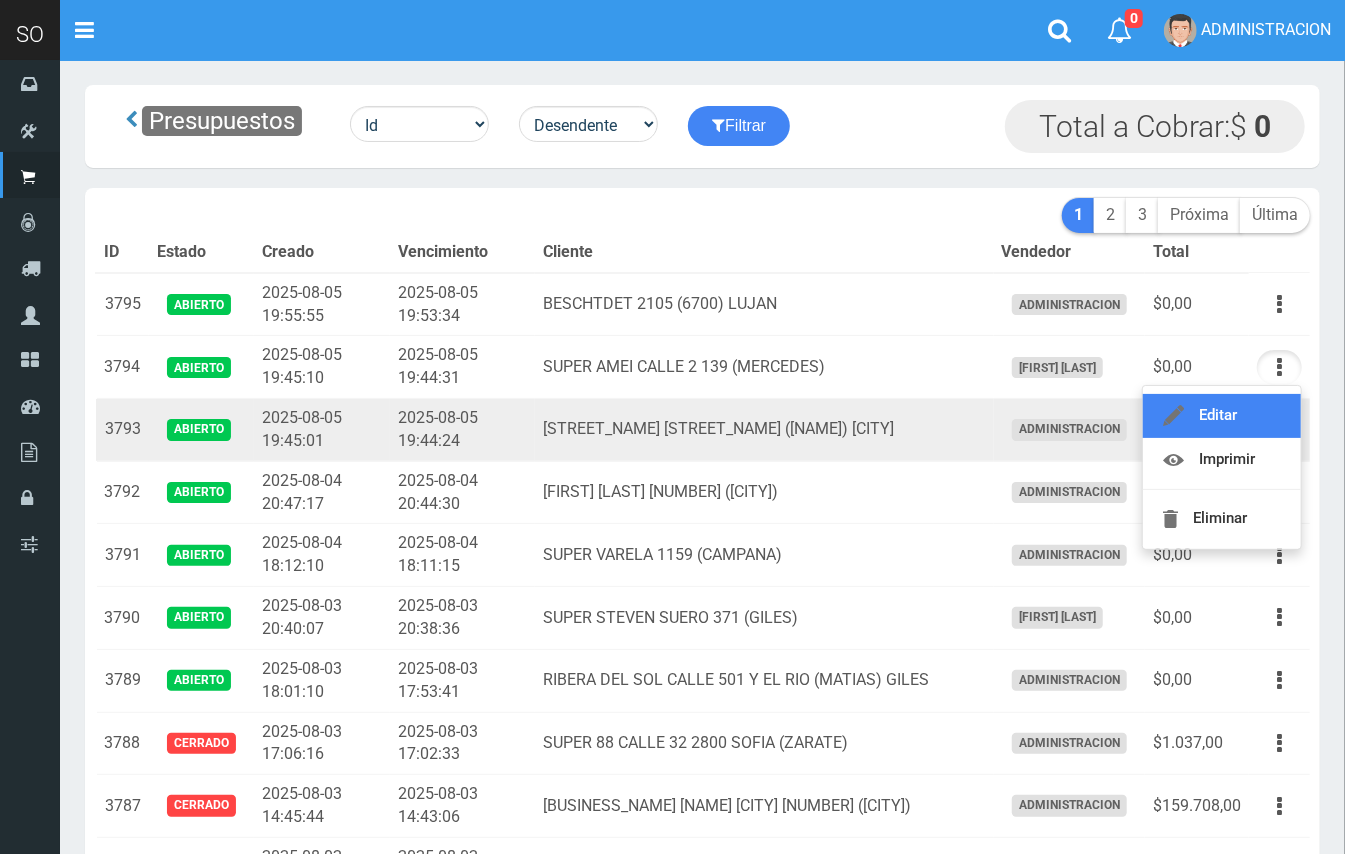 click on "Editar" at bounding box center [1222, 416] 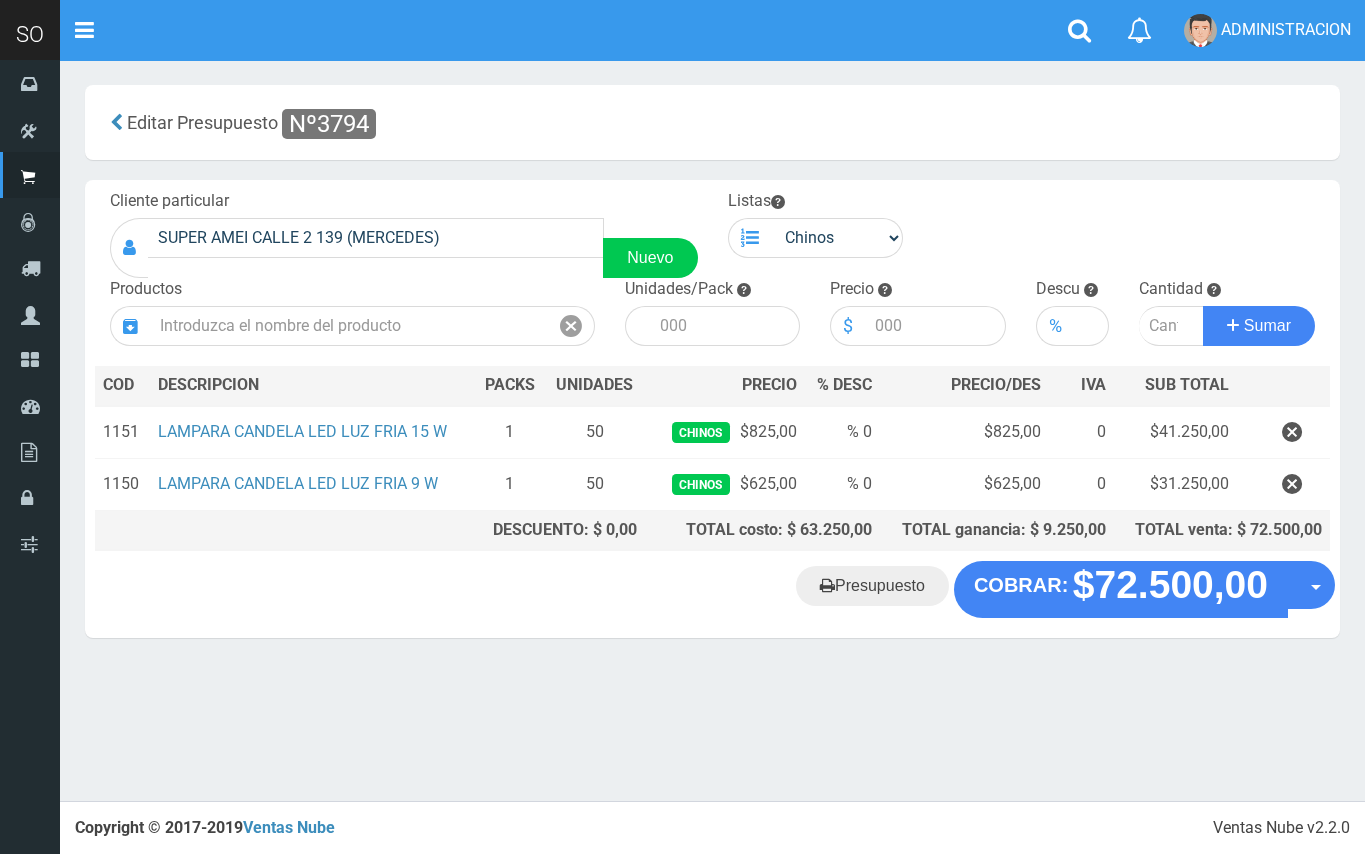 scroll, scrollTop: 0, scrollLeft: 0, axis: both 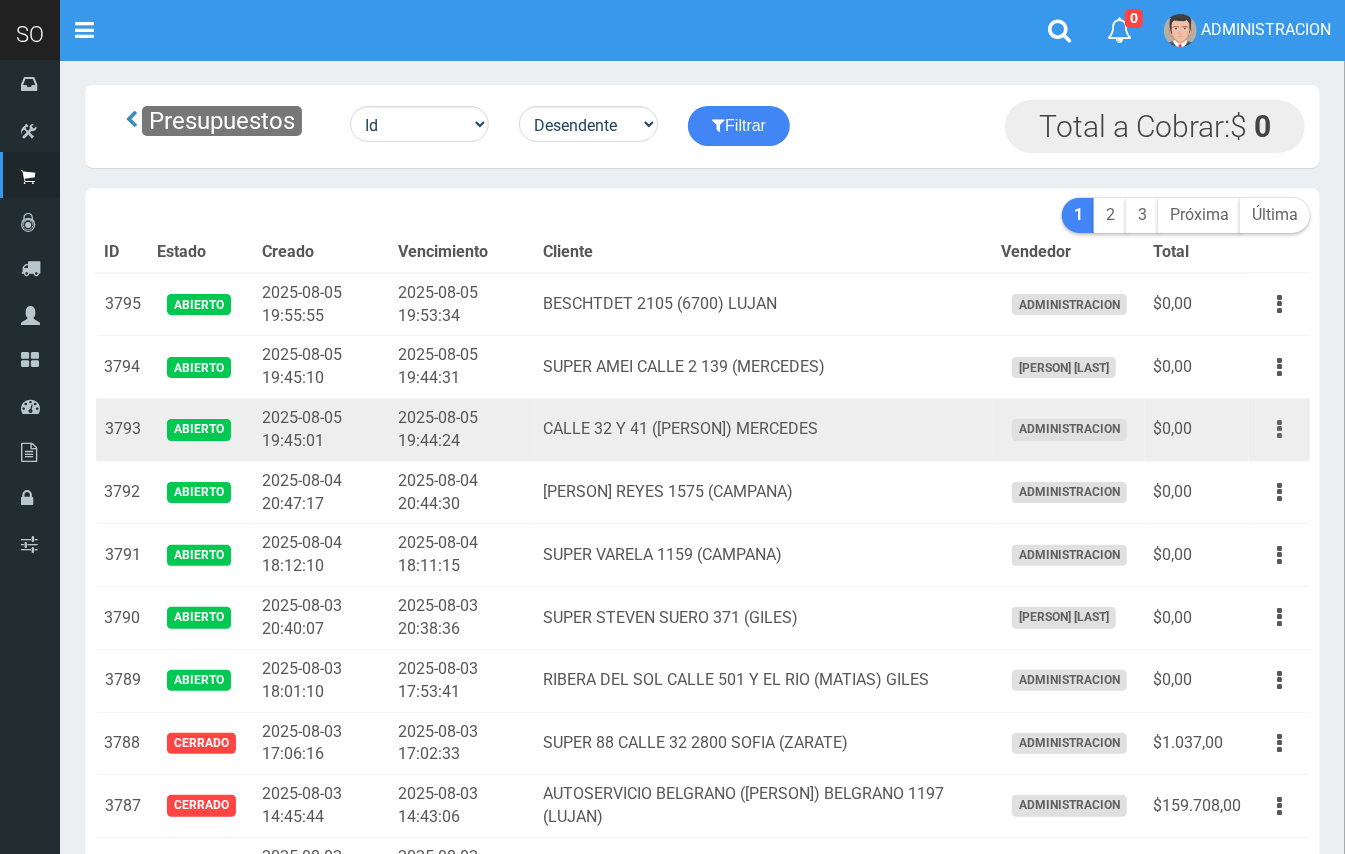 click at bounding box center [1279, 429] 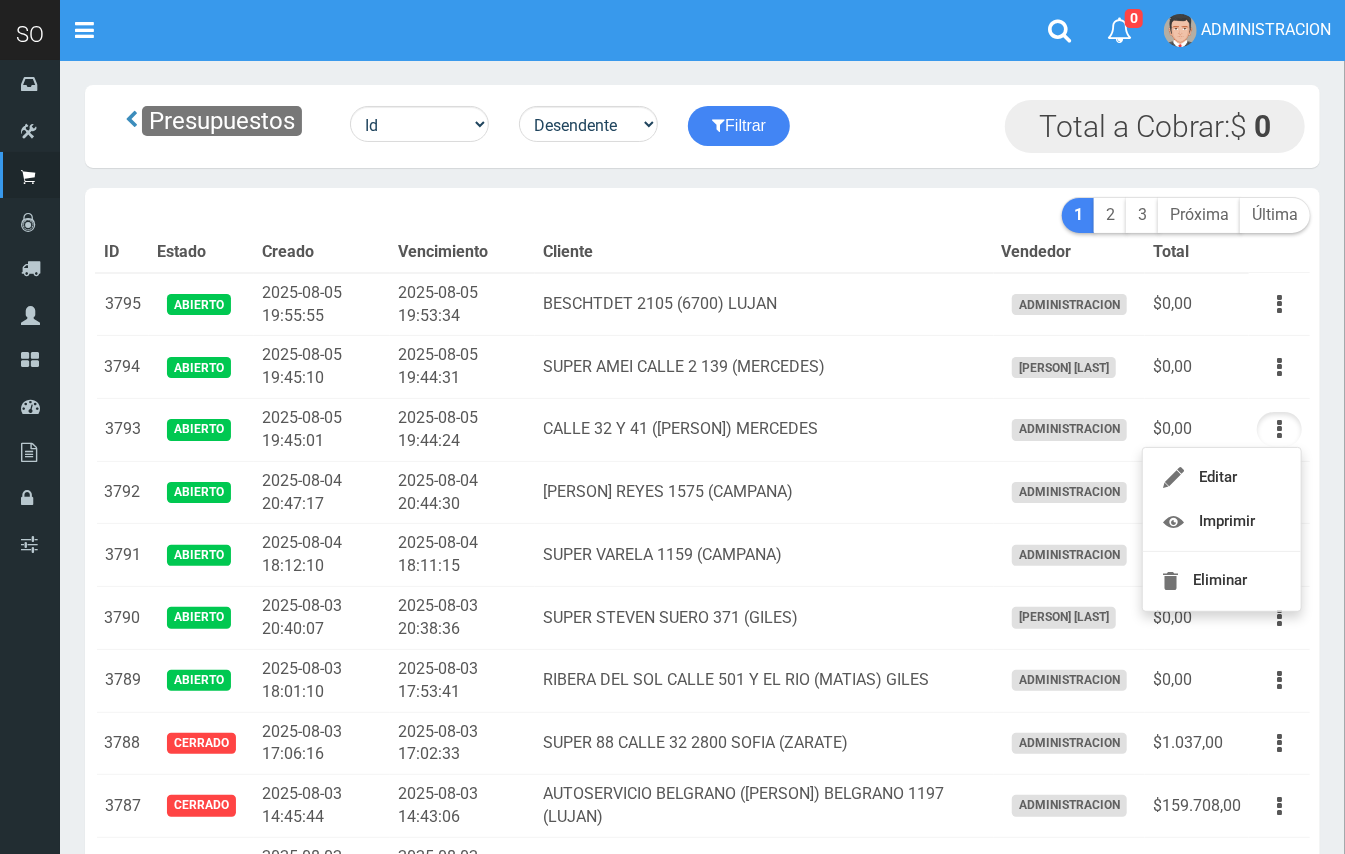 click on "×
Titulo del Msj
texto
Mas Texto
Cancelar
Aceptar
Presupuestos  Id  0" at bounding box center (702, 15866) 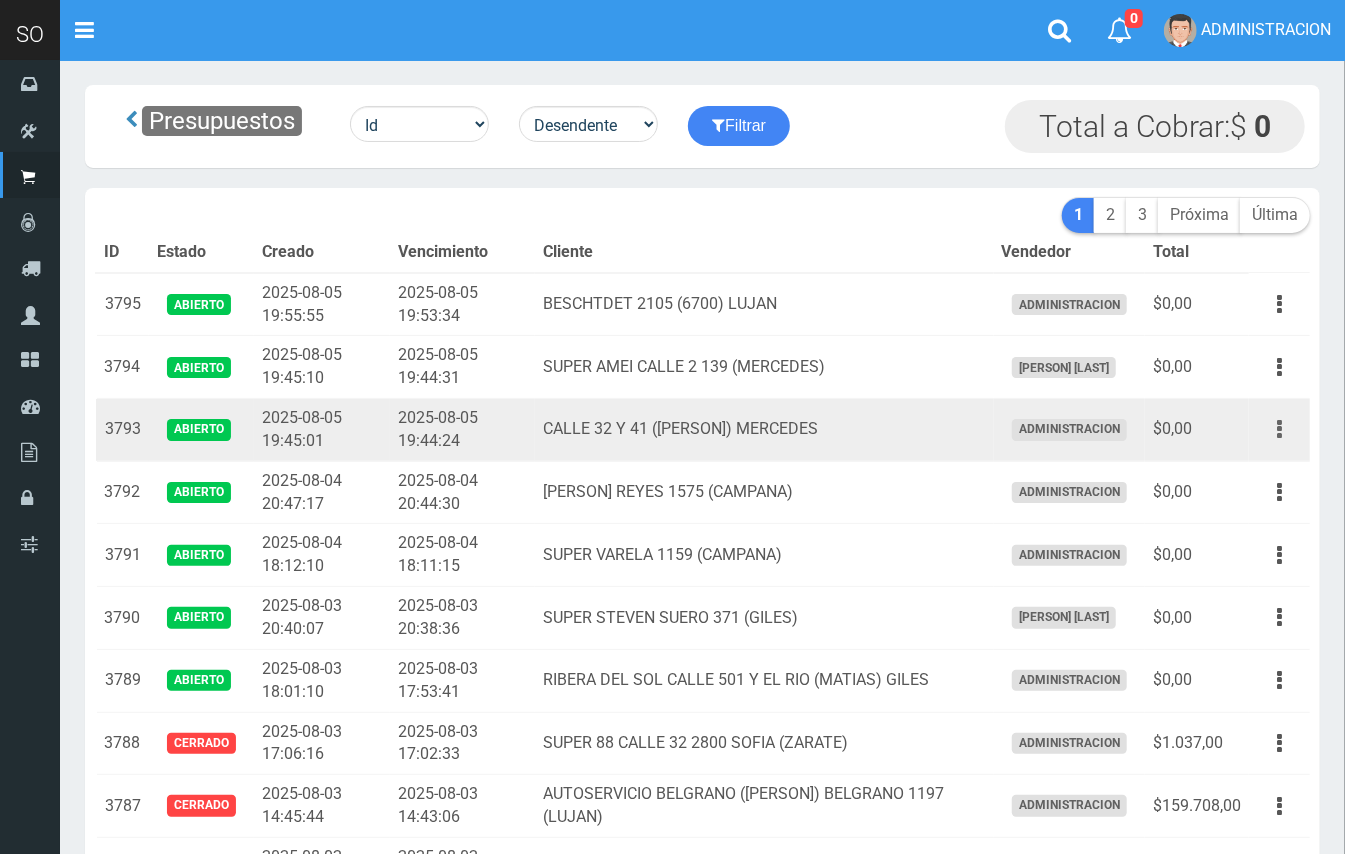click at bounding box center (1279, 429) 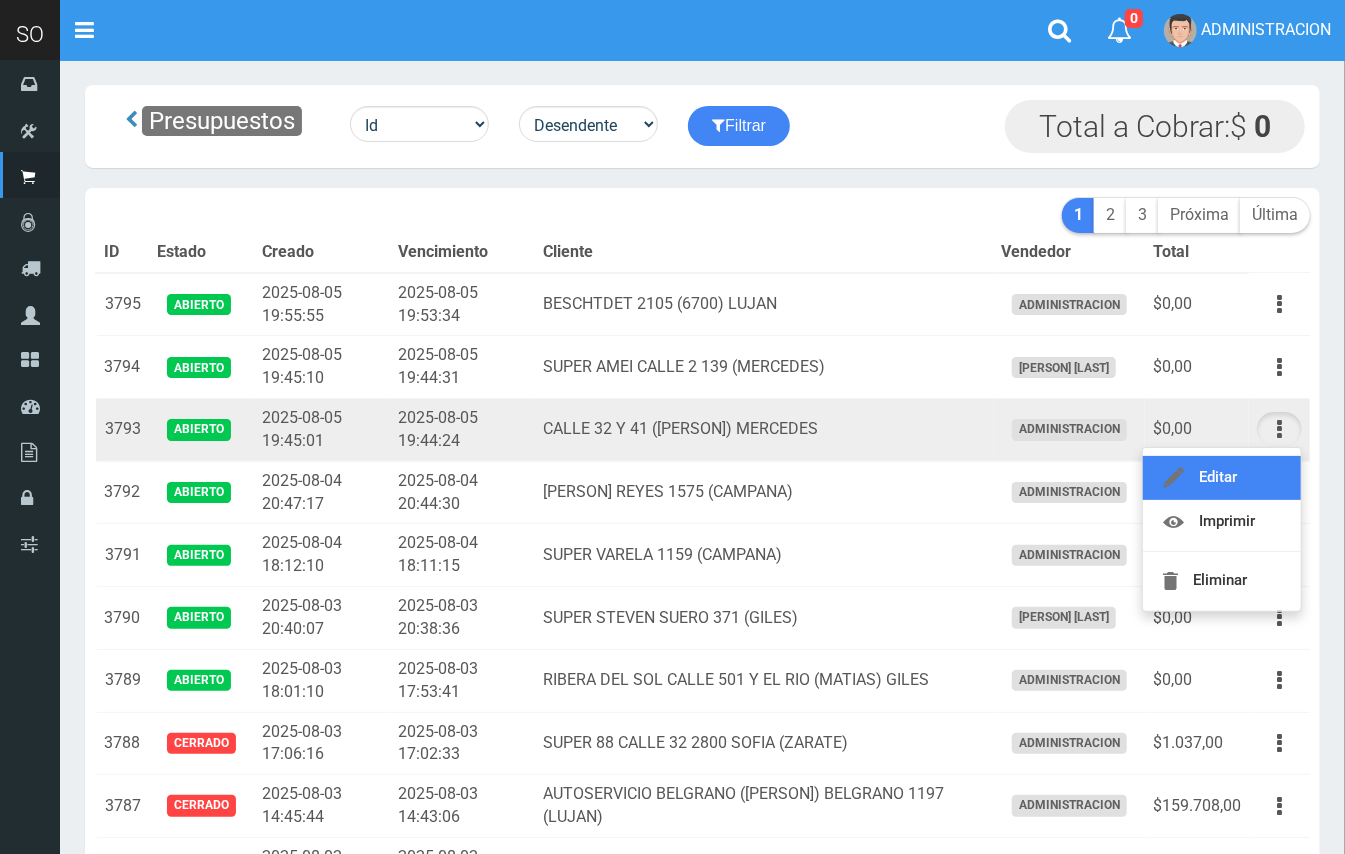 click on "Editar" at bounding box center [1222, 478] 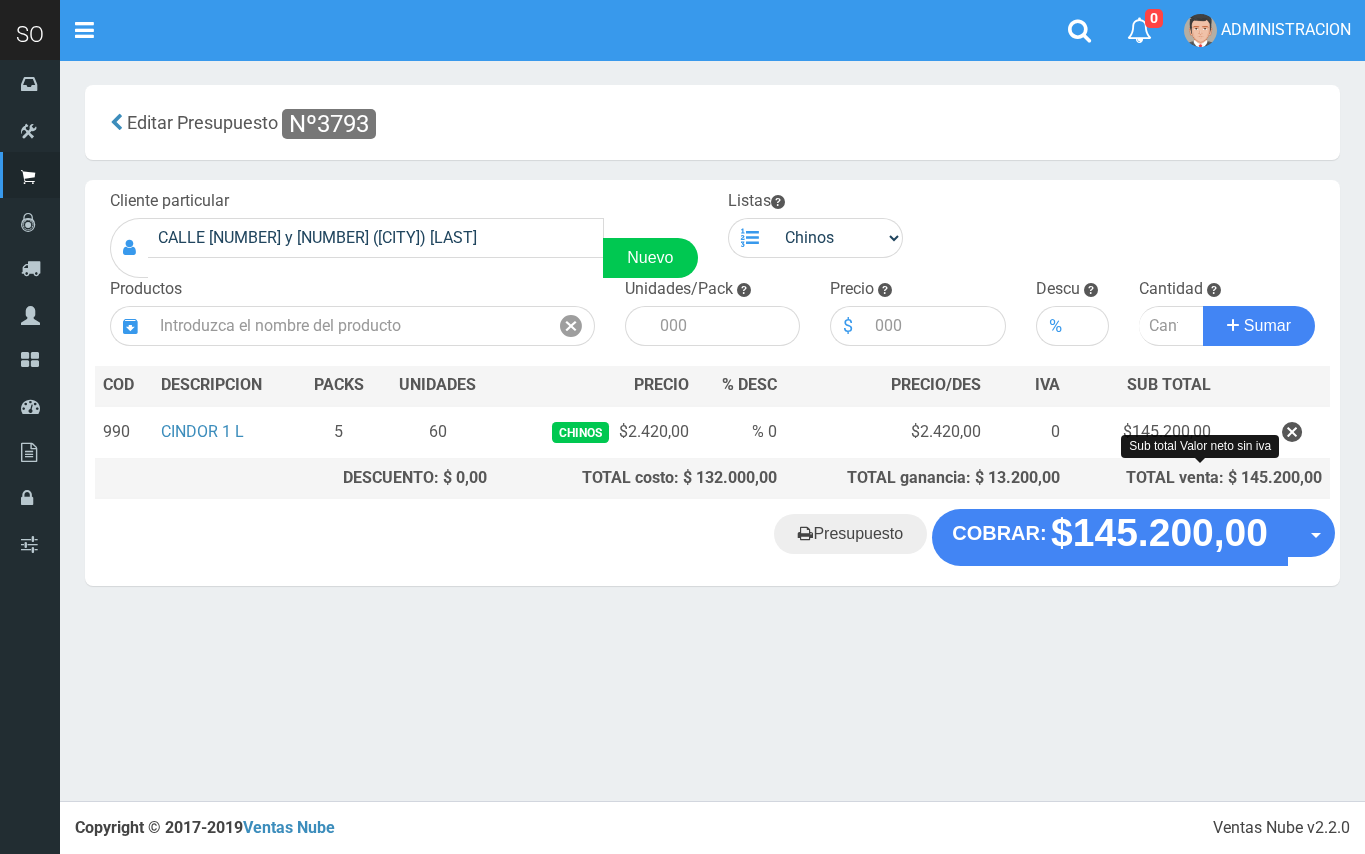 scroll, scrollTop: 0, scrollLeft: 0, axis: both 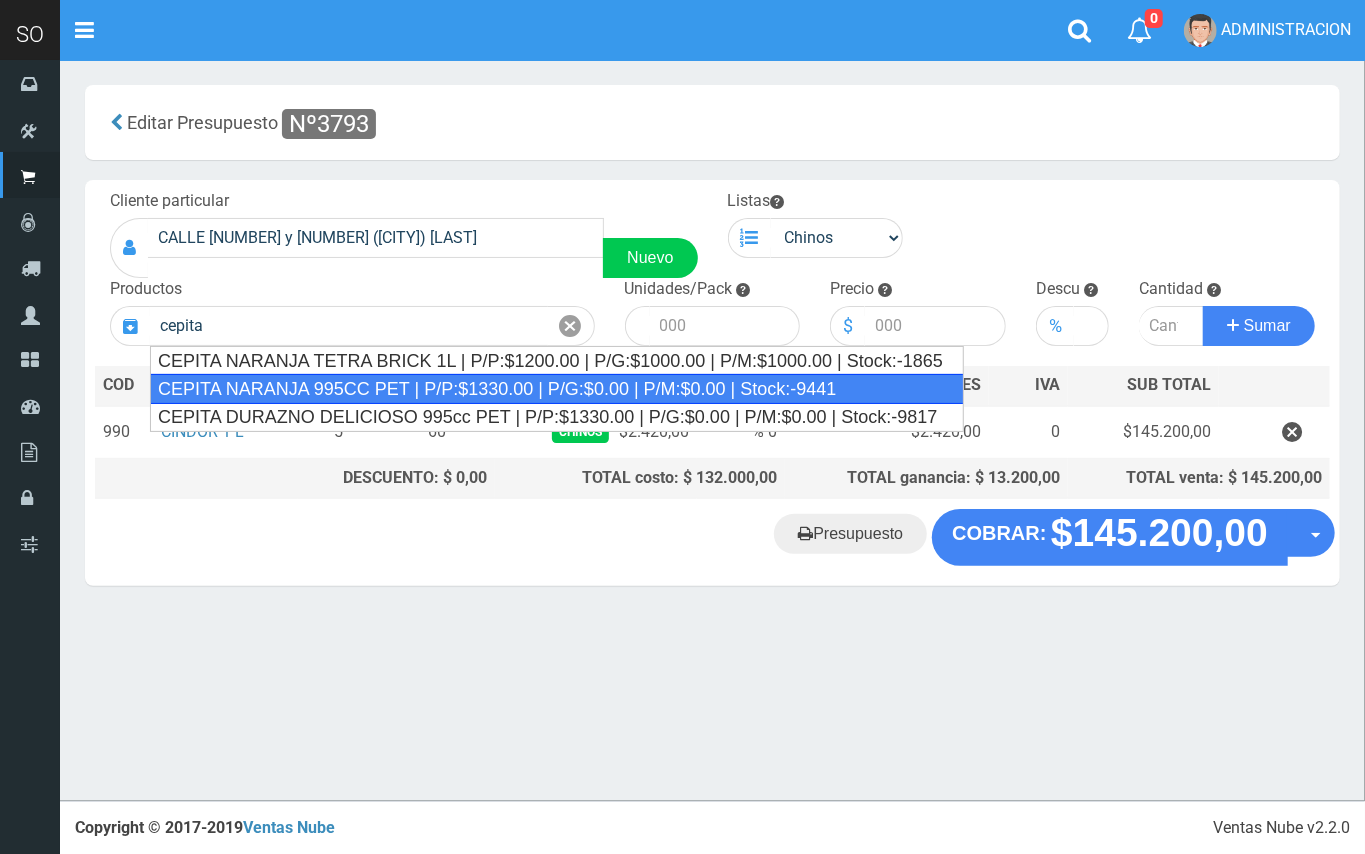 click on "CEPITA NARANJA 995CC PET | P/P:$1330.00 | P/G:$0.00 | P/M:$0.00 | Stock:-9441" at bounding box center [557, 389] 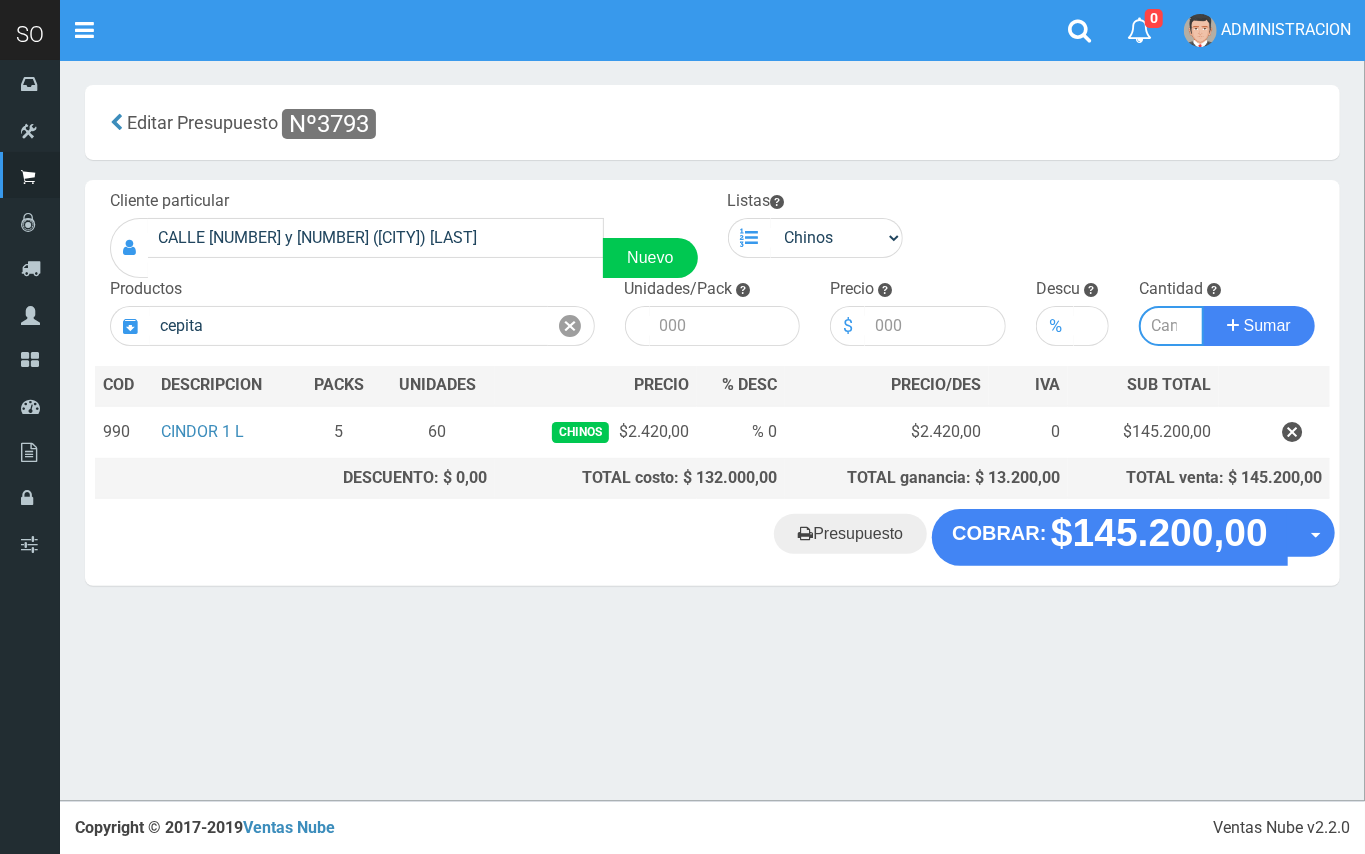 type on "CEPITA NARANJA 995CC PET | P/P:$1330.00 | P/G:$0.00 | P/M:$0.00 | Stock:-9441" 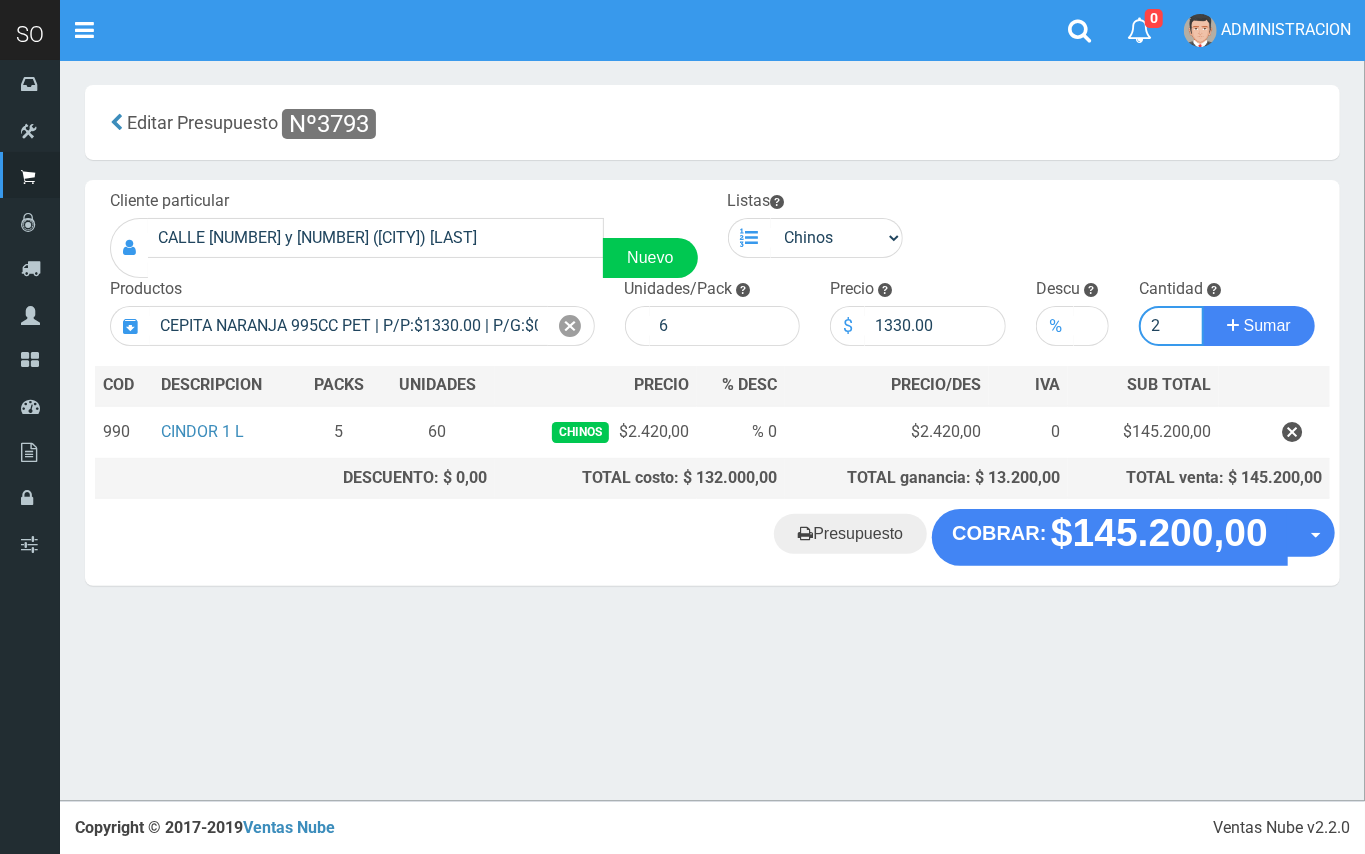 type on "2" 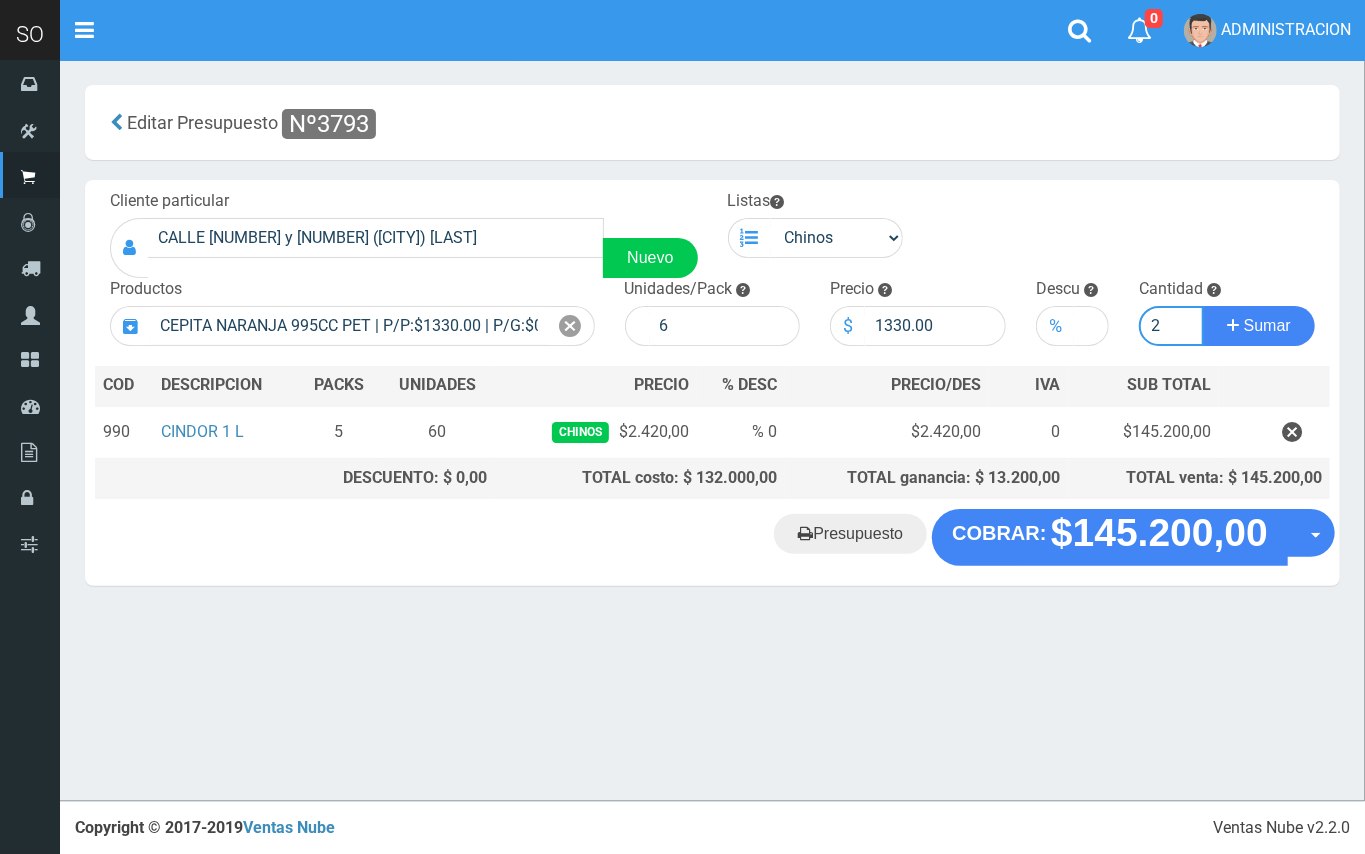 click on "Sumar" at bounding box center [1259, 326] 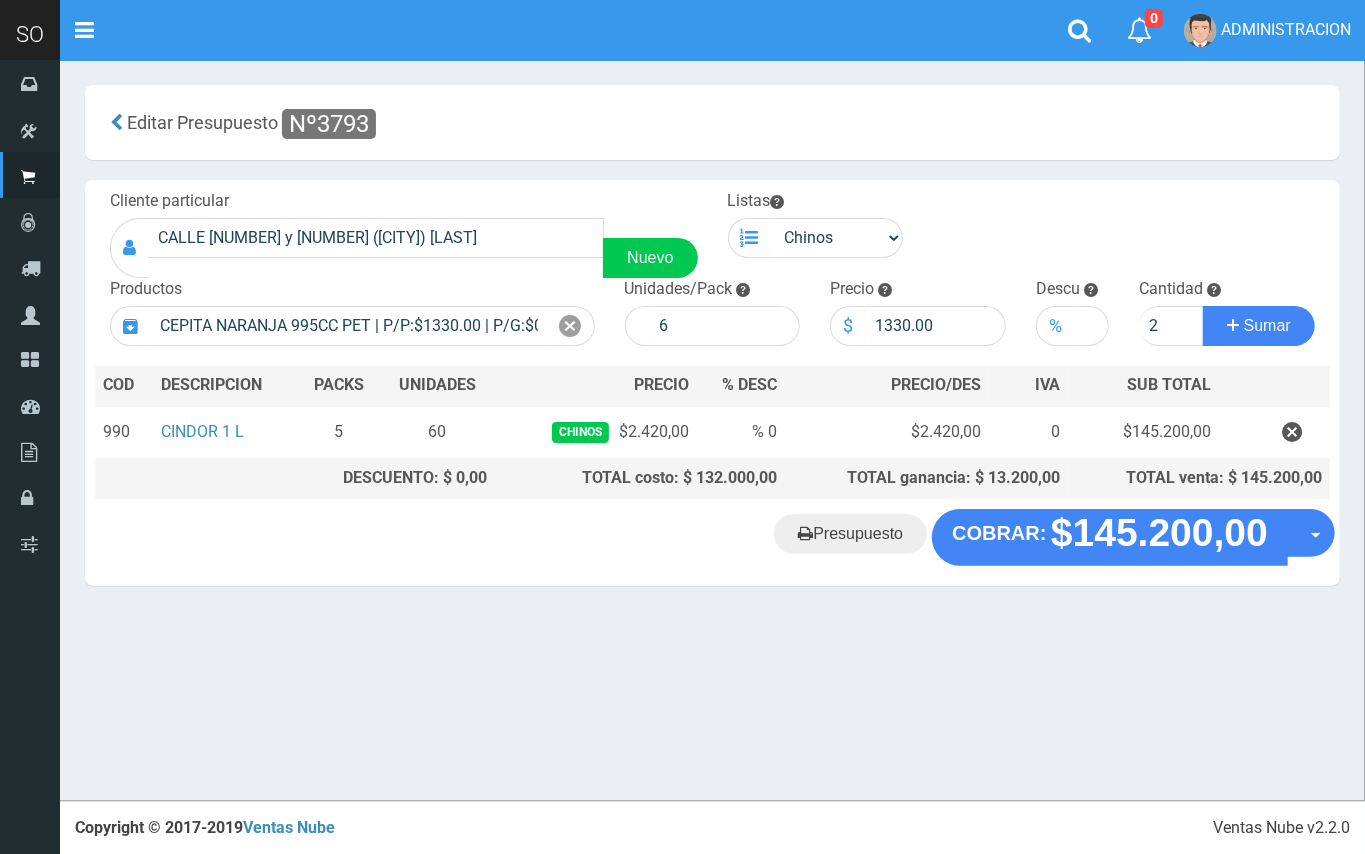 type 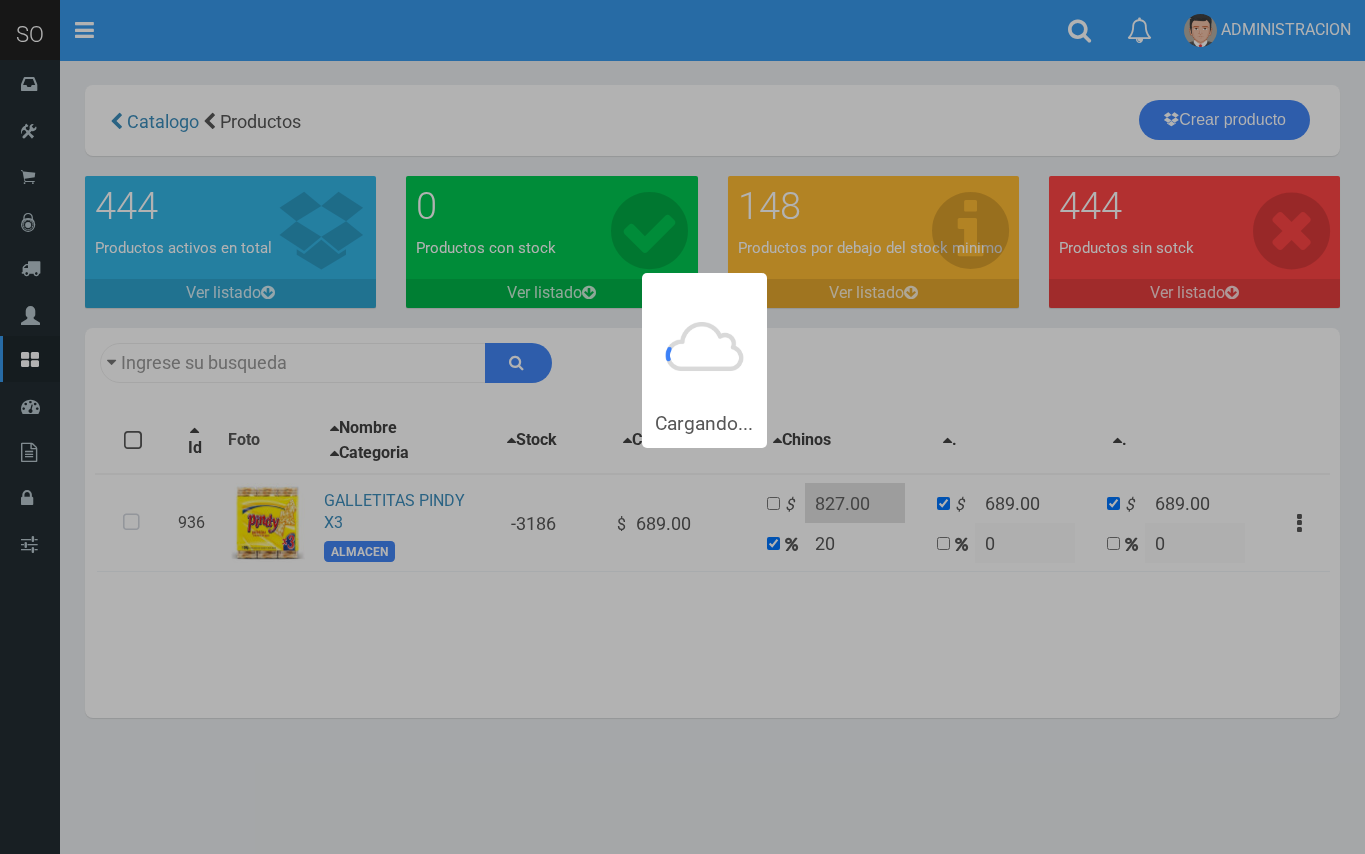 type on "GALLETITAS PINDY+X3" 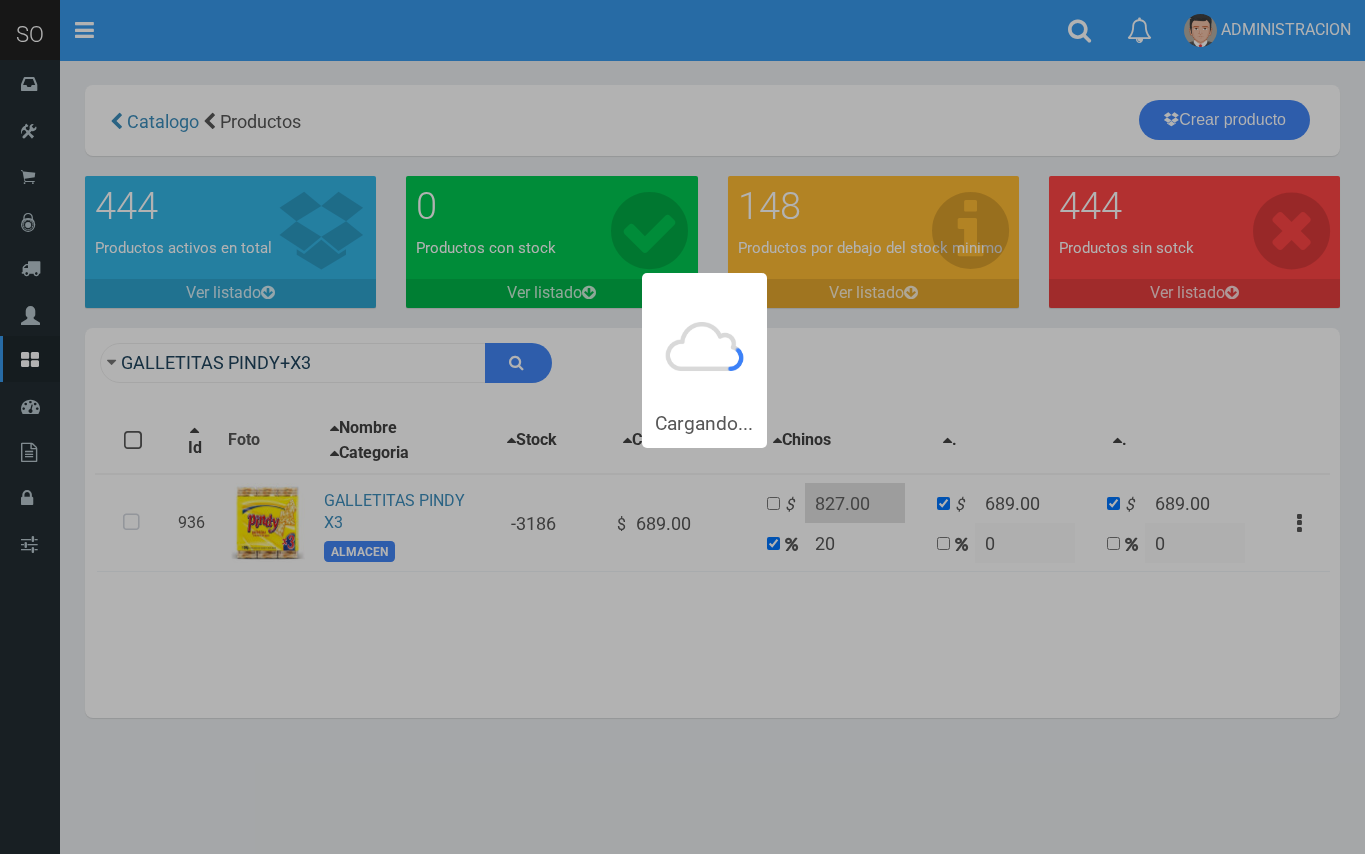 scroll, scrollTop: 0, scrollLeft: 0, axis: both 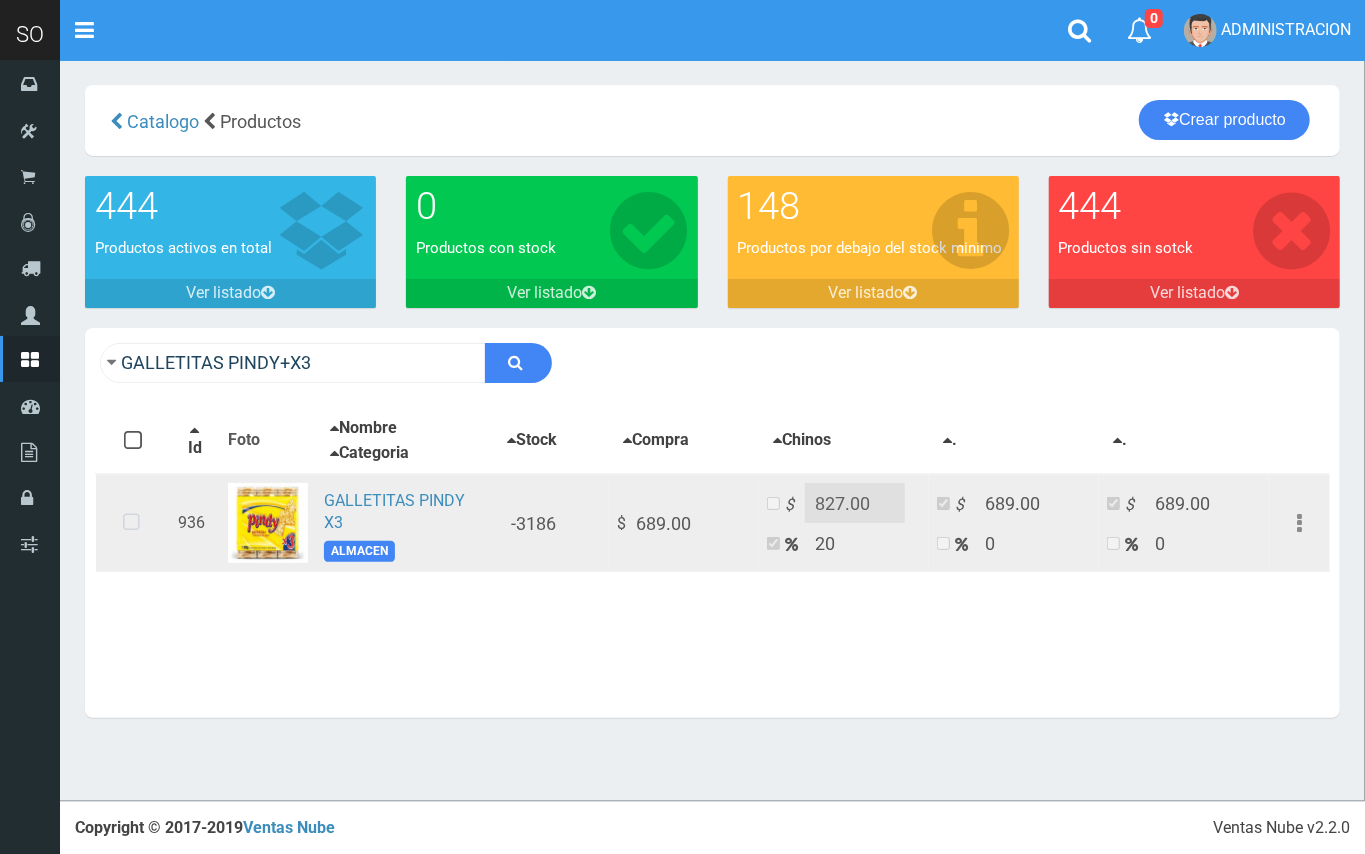 drag, startPoint x: 141, startPoint y: 518, endPoint x: 204, endPoint y: 522, distance: 63.126858 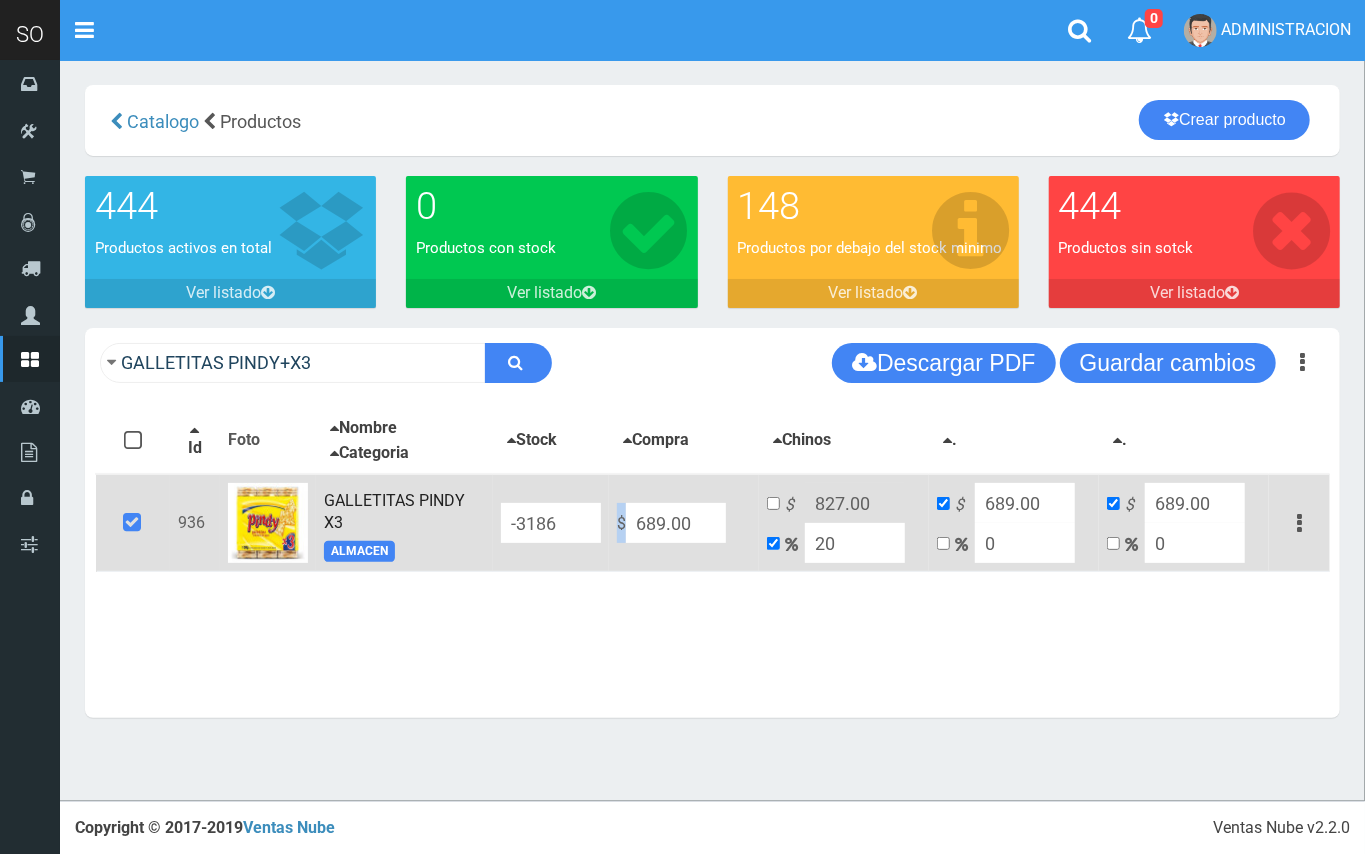 drag, startPoint x: 730, startPoint y: 520, endPoint x: 668, endPoint y: 520, distance: 62 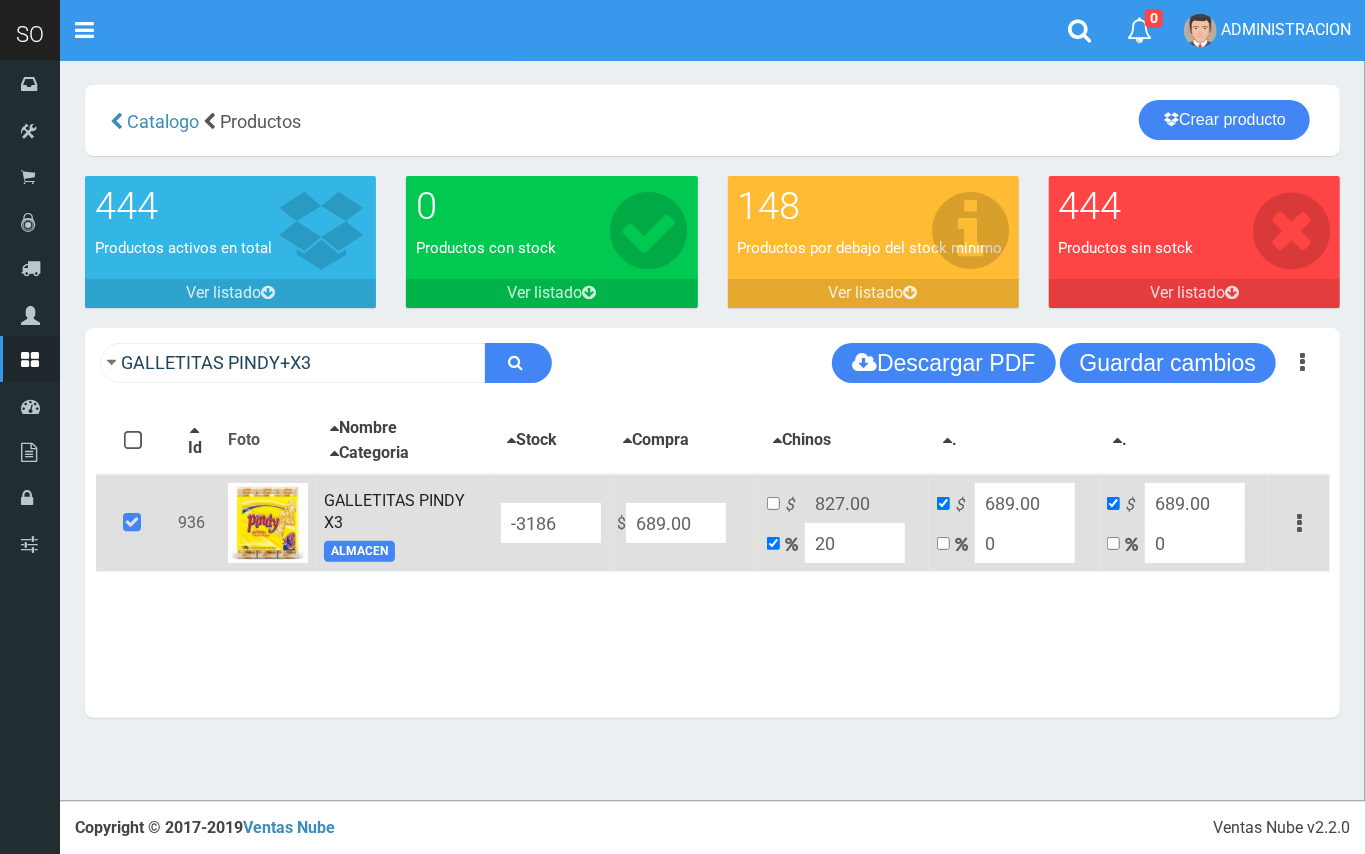 drag, startPoint x: 700, startPoint y: 525, endPoint x: 620, endPoint y: 524, distance: 80.00625 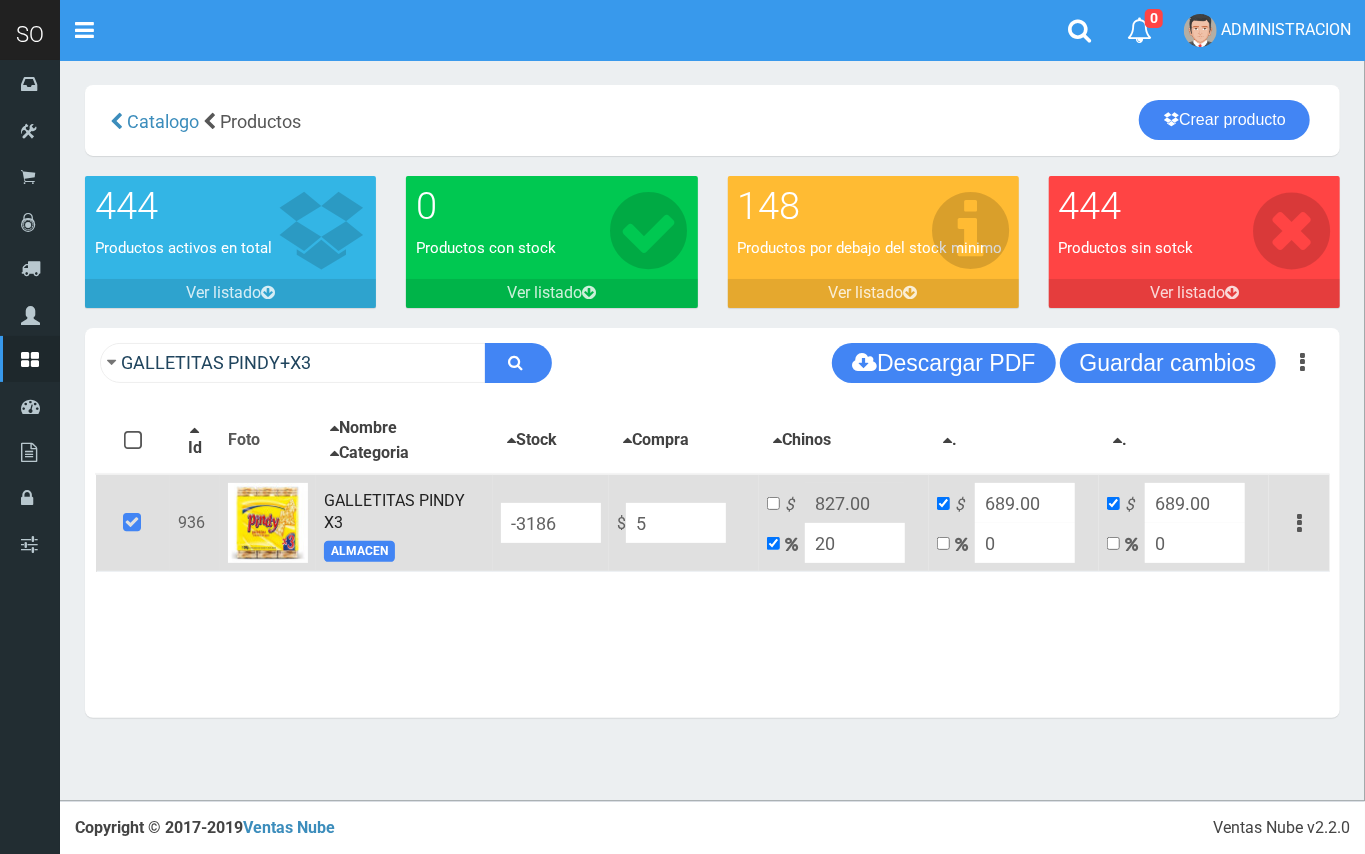 type on "6" 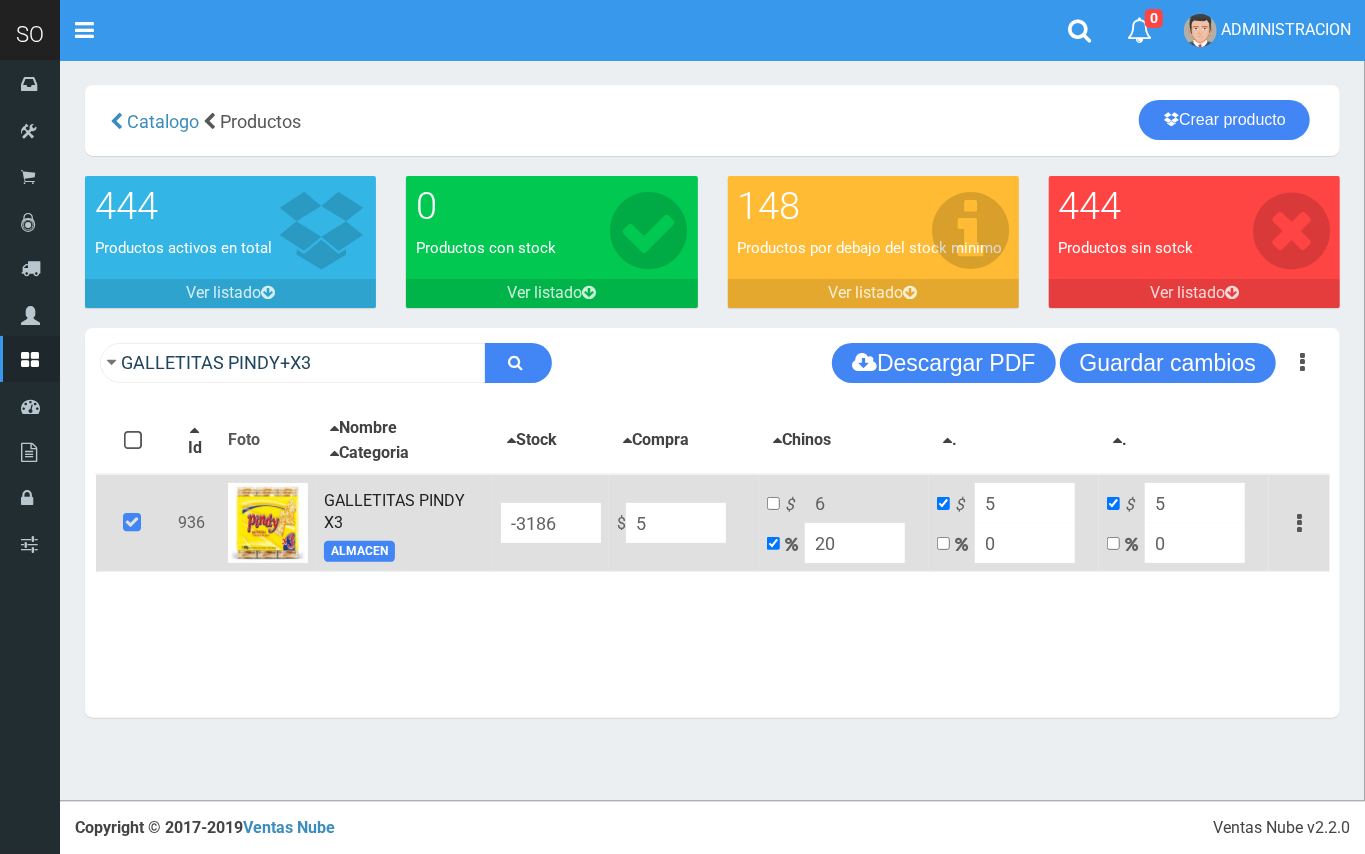 type on "58" 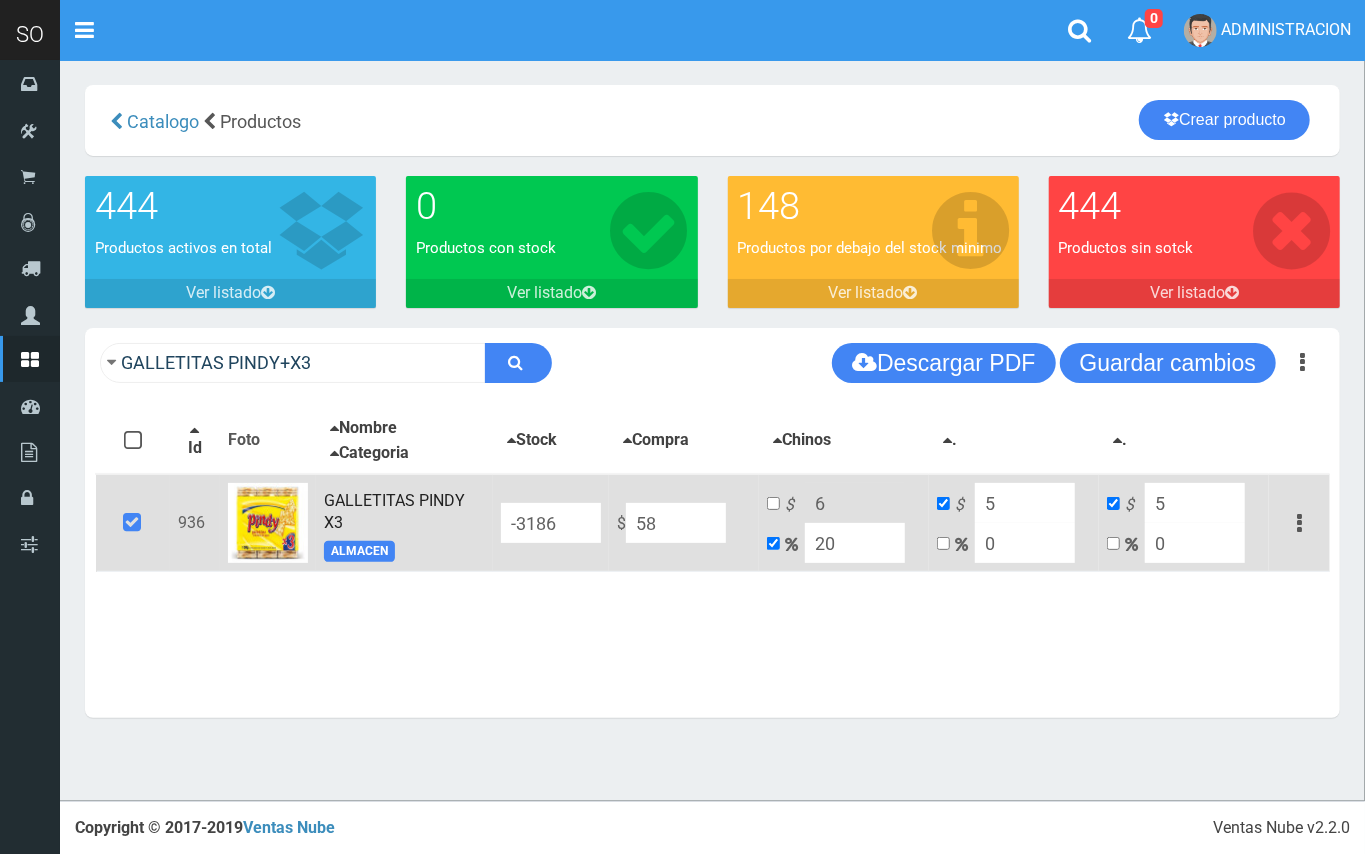type on "69.6" 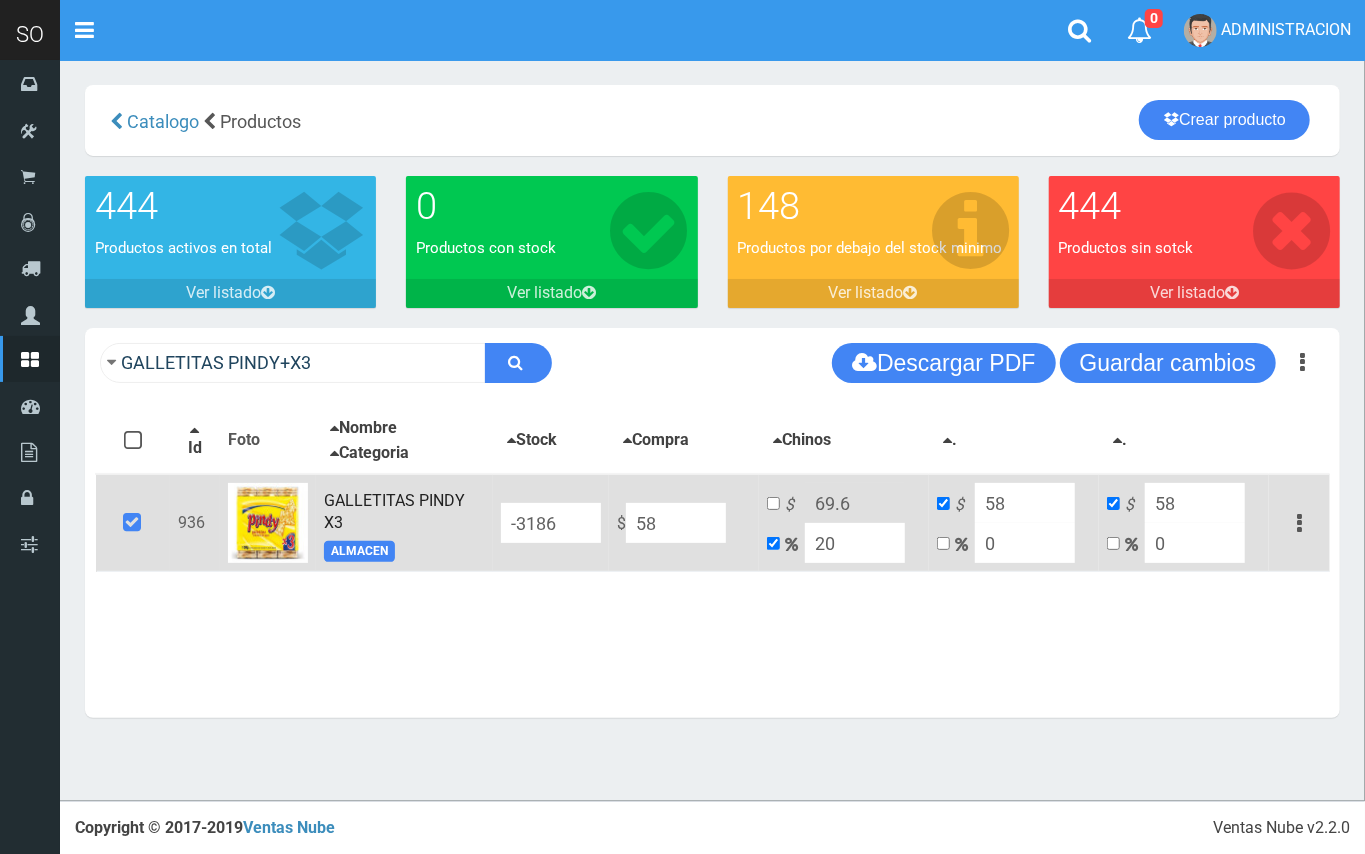 type on "585" 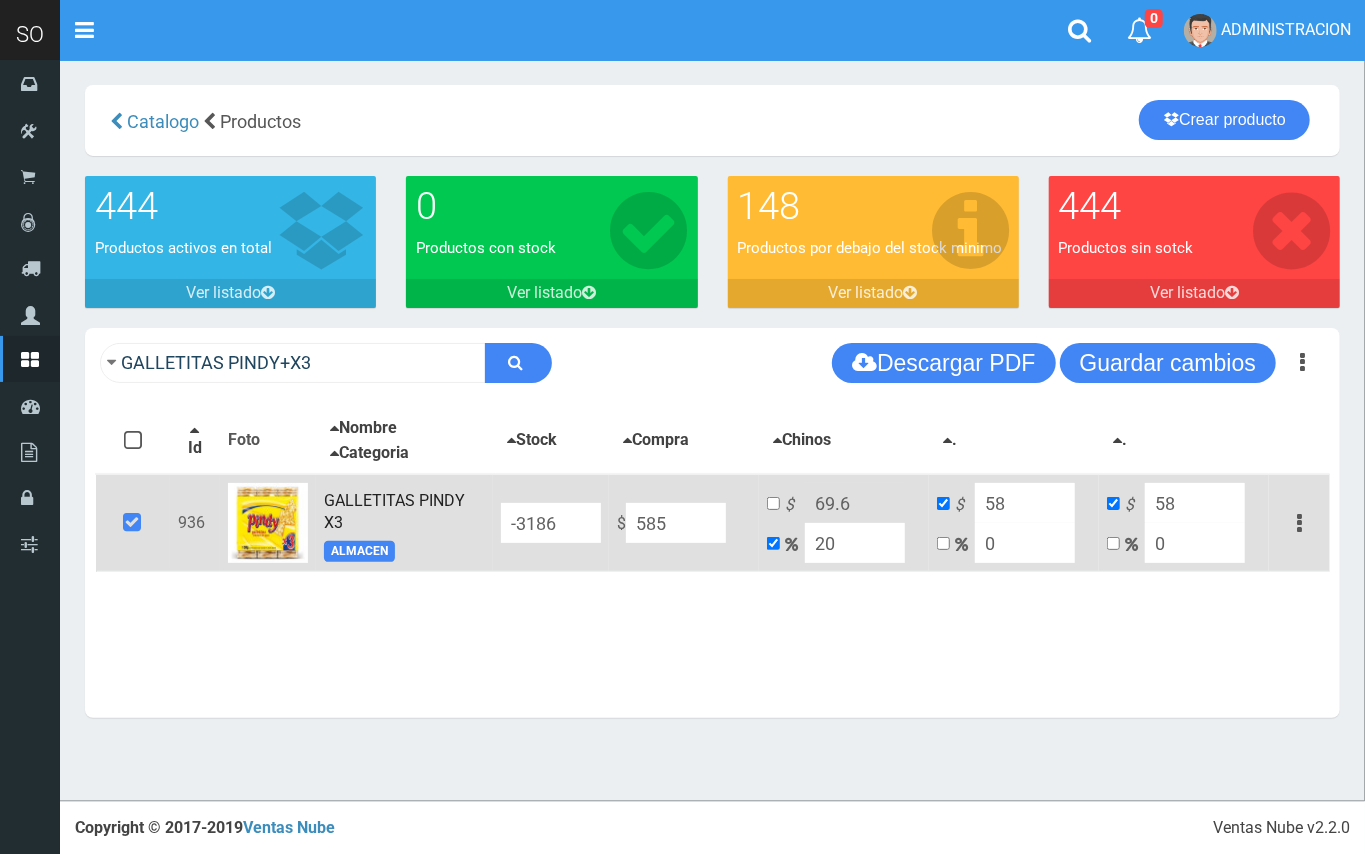 type on "702" 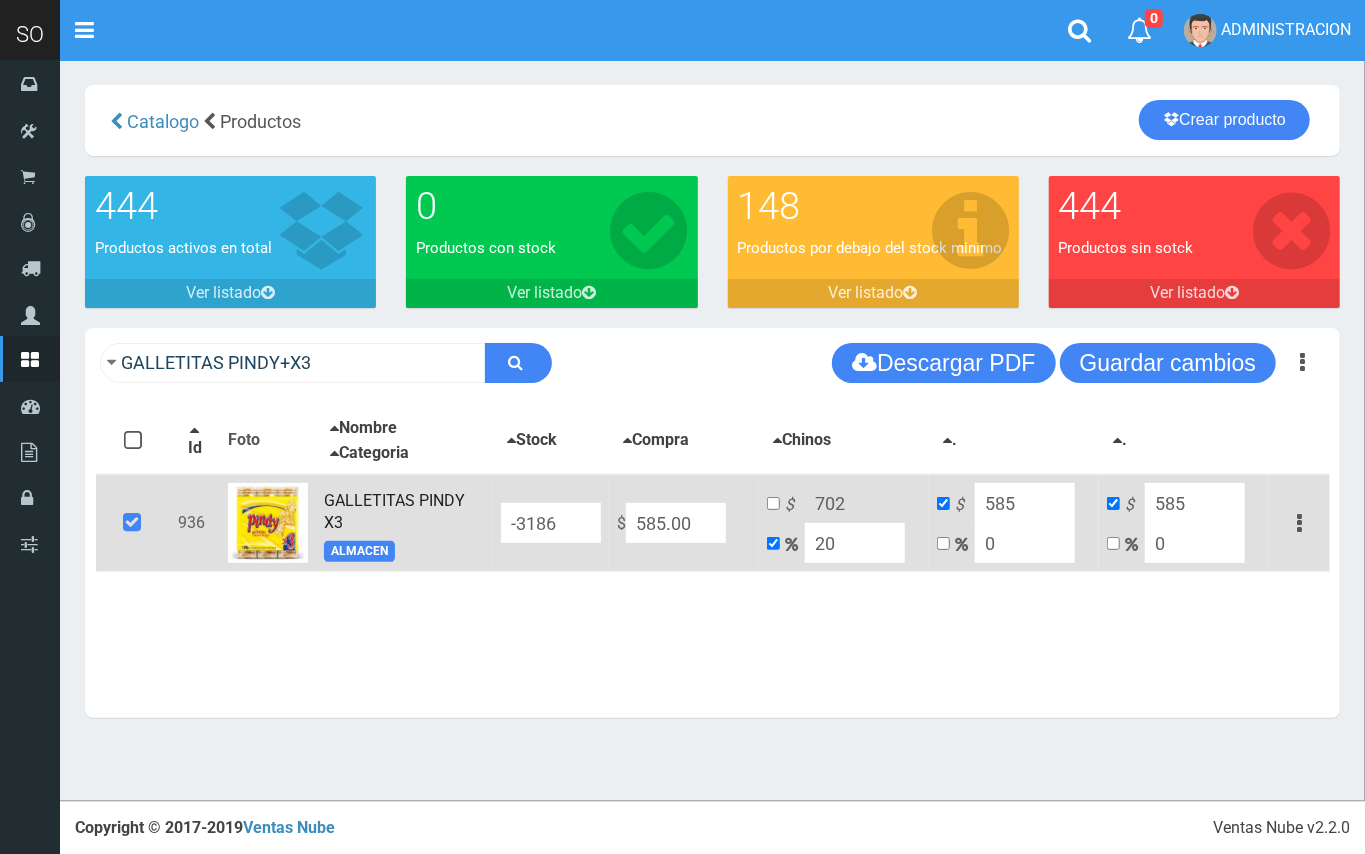 type on "585.00" 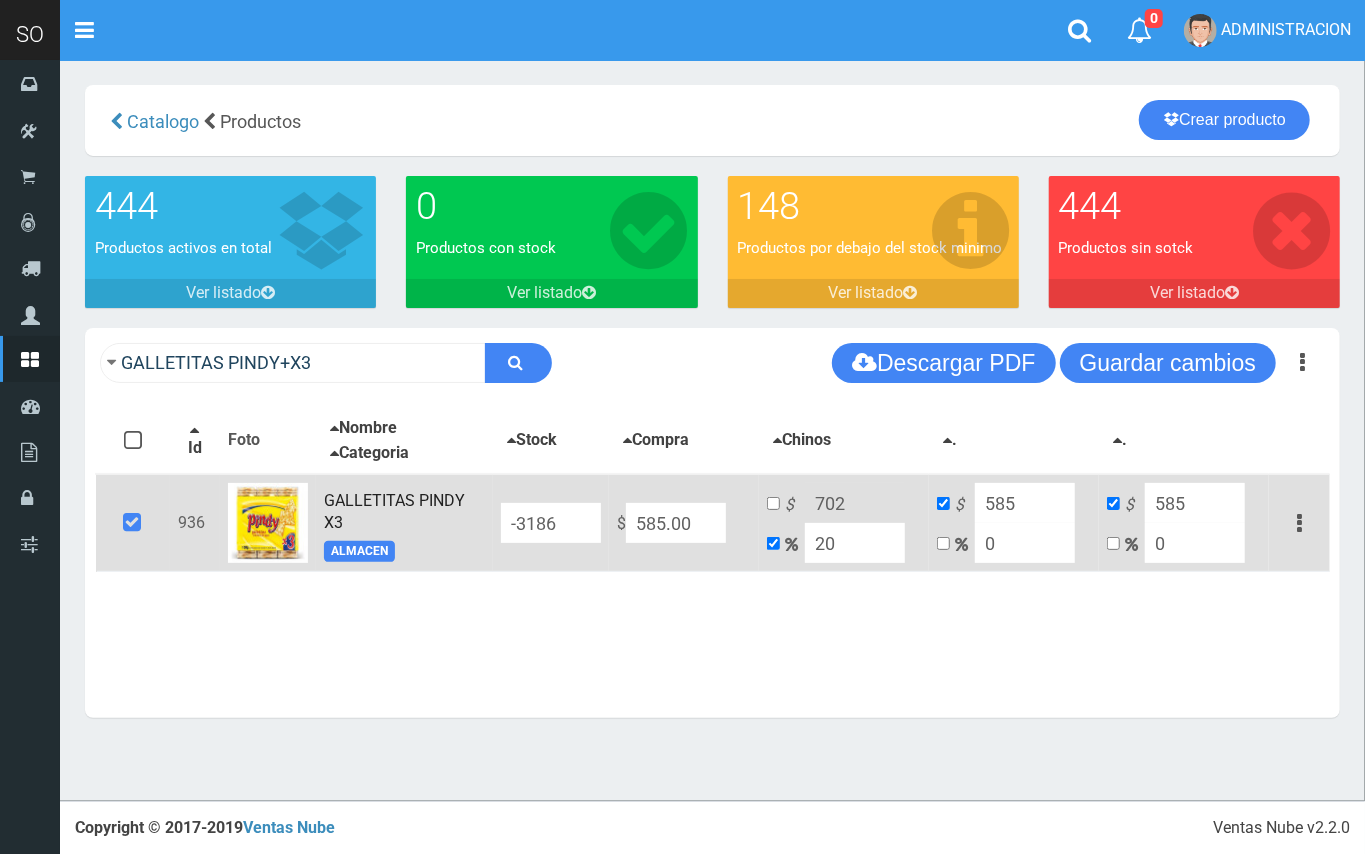 click on "GALLETITAS PINDY+X3
Descargar PDF
Guardar cambios
150" at bounding box center [712, 363] 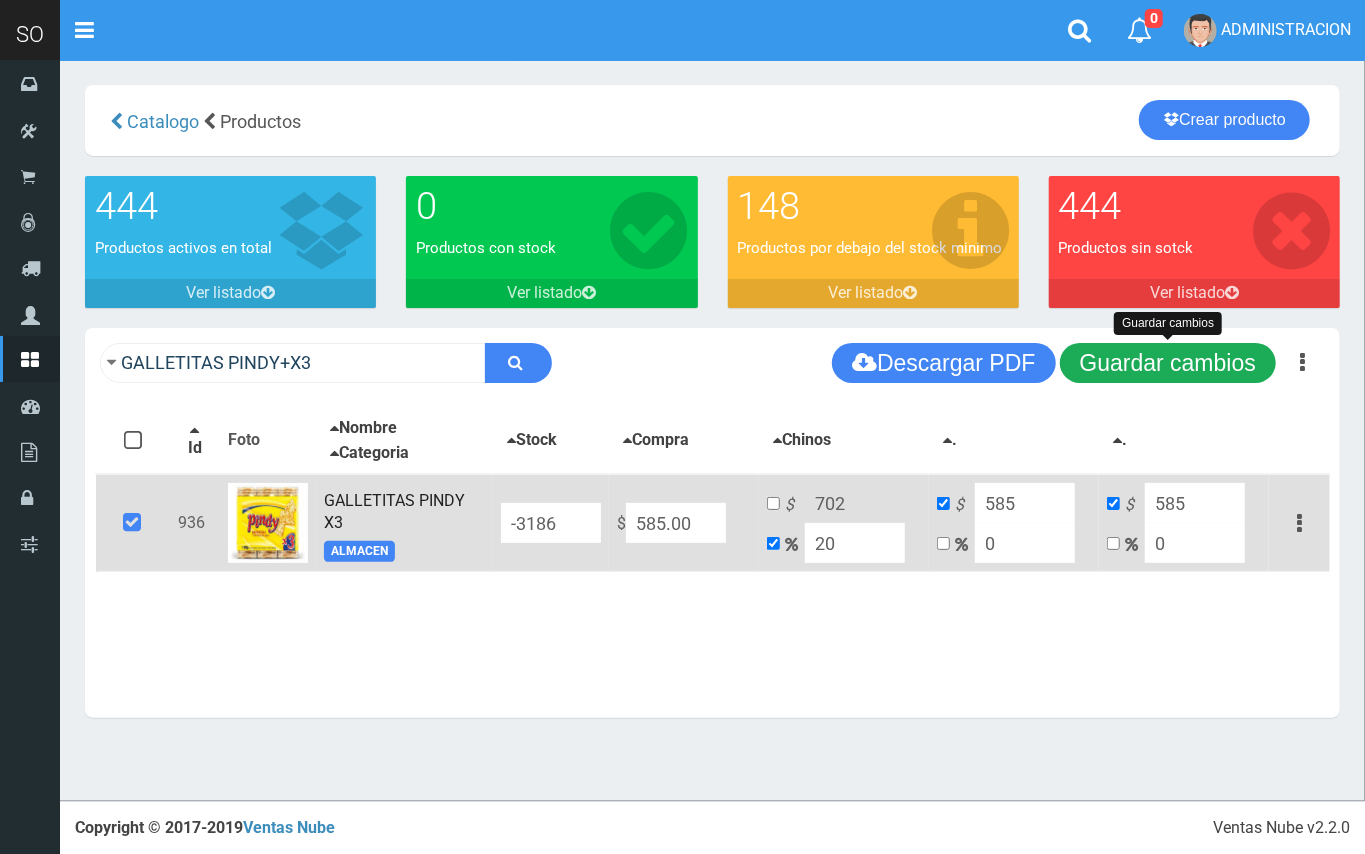 click on "Guardar cambios" at bounding box center (1168, 363) 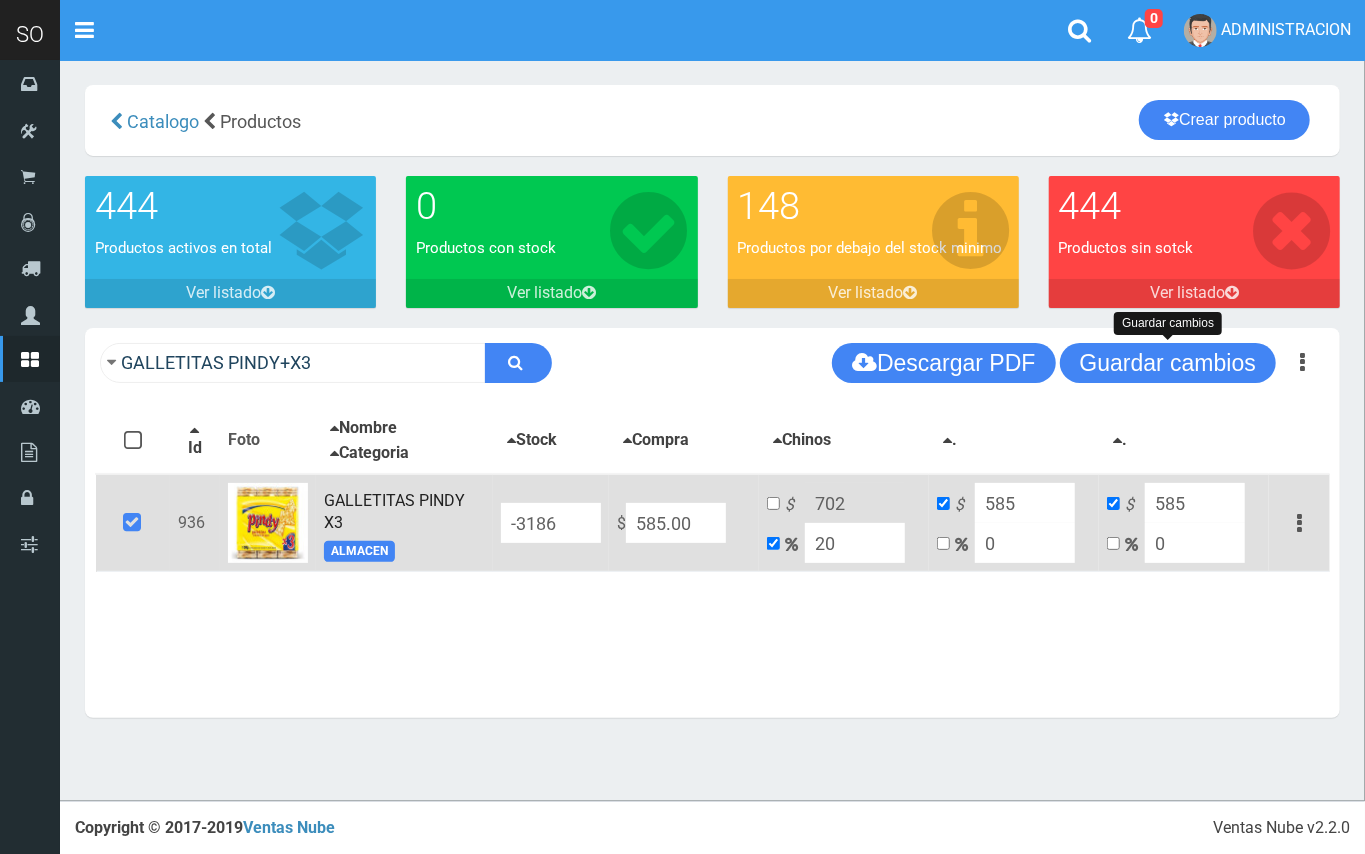 click on "Guardar cambios" at bounding box center (1168, 363) 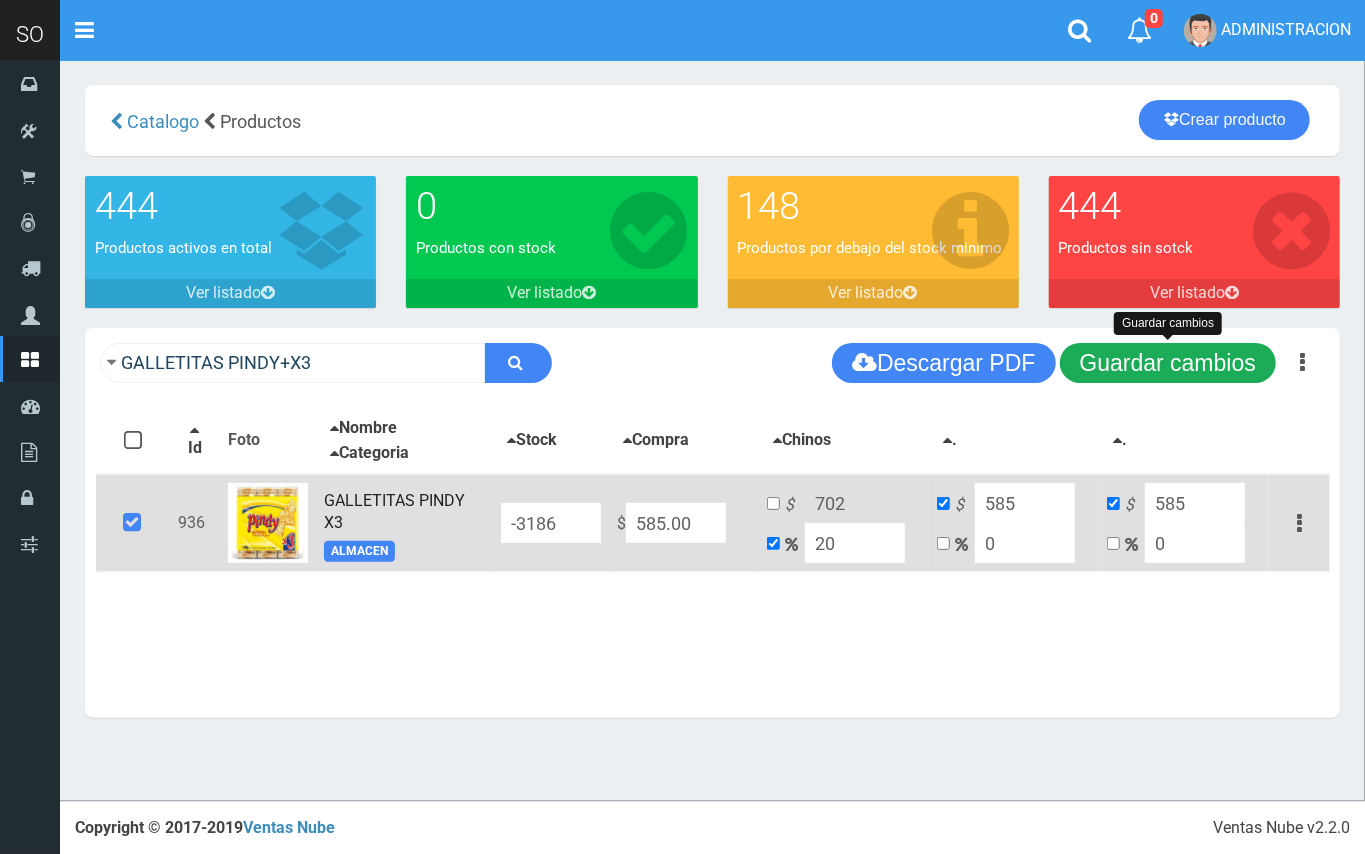 click on "Guardar cambios" at bounding box center [1168, 363] 